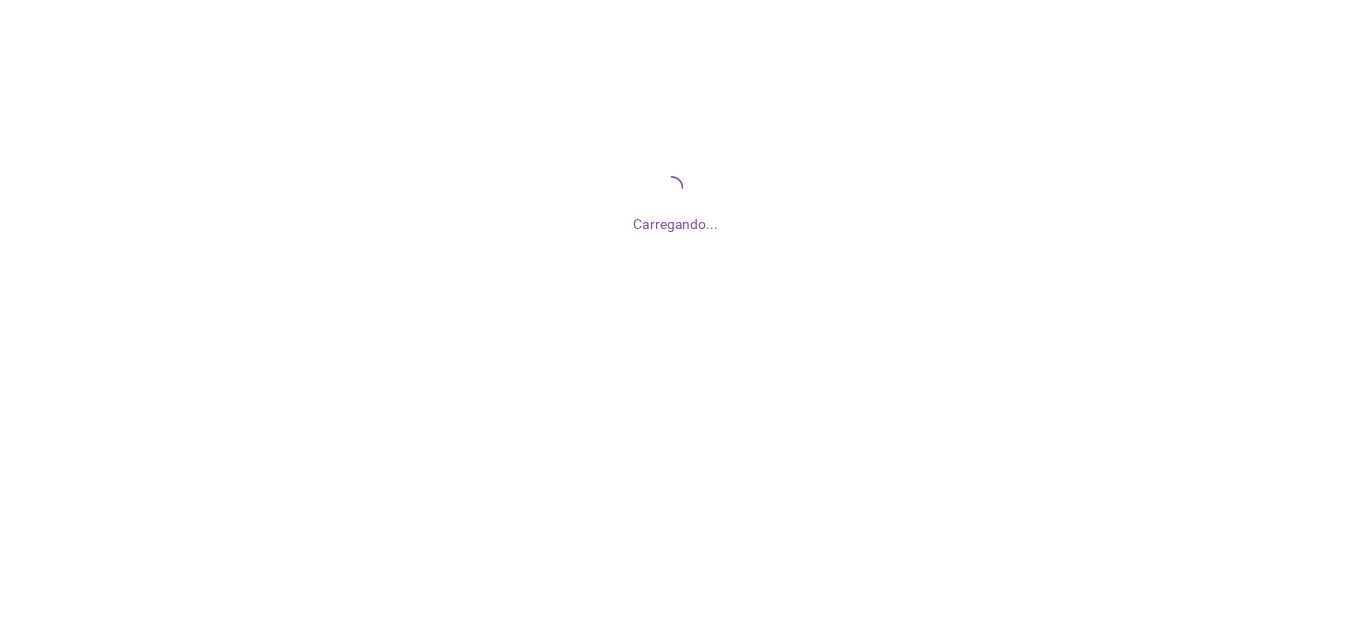 scroll, scrollTop: 0, scrollLeft: 0, axis: both 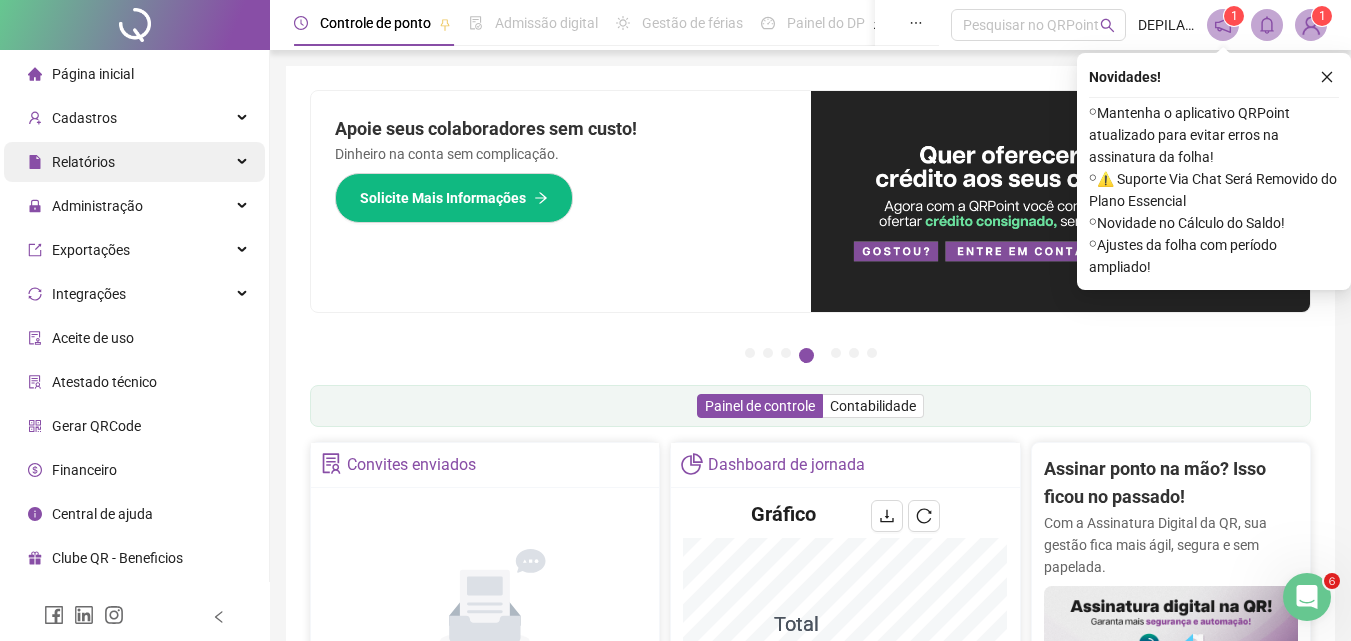 click on "Relatórios" at bounding box center [134, 162] 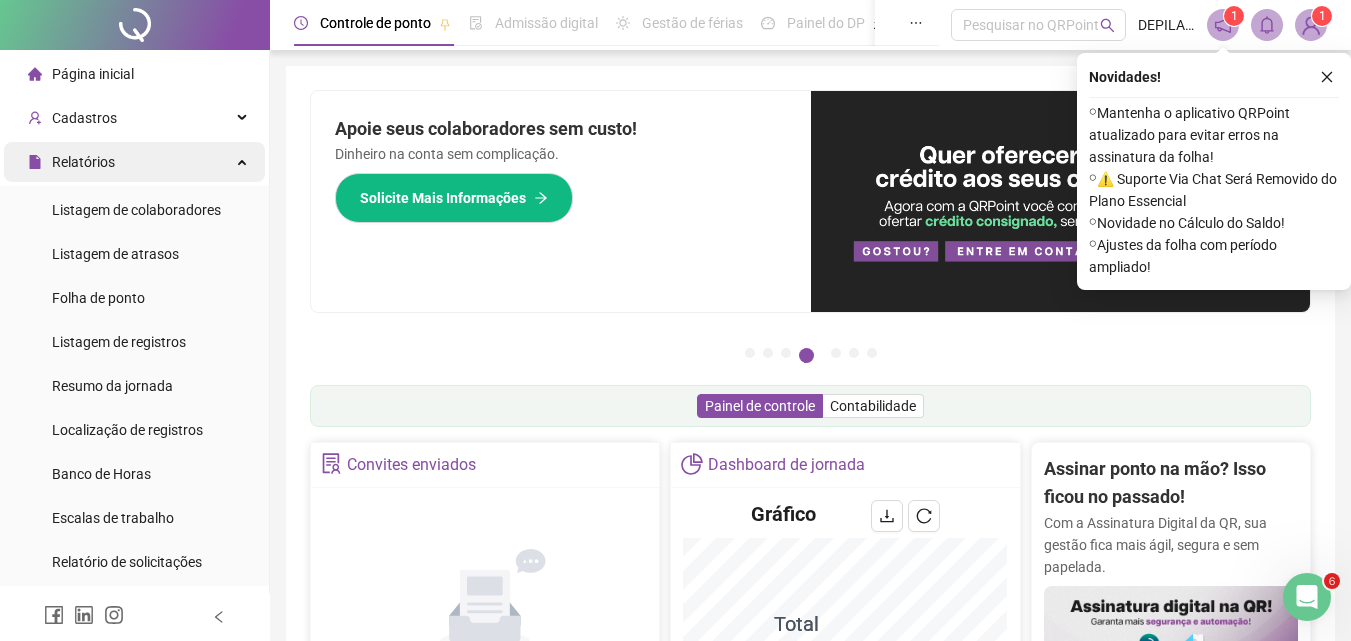 click on "Relatórios" at bounding box center (134, 162) 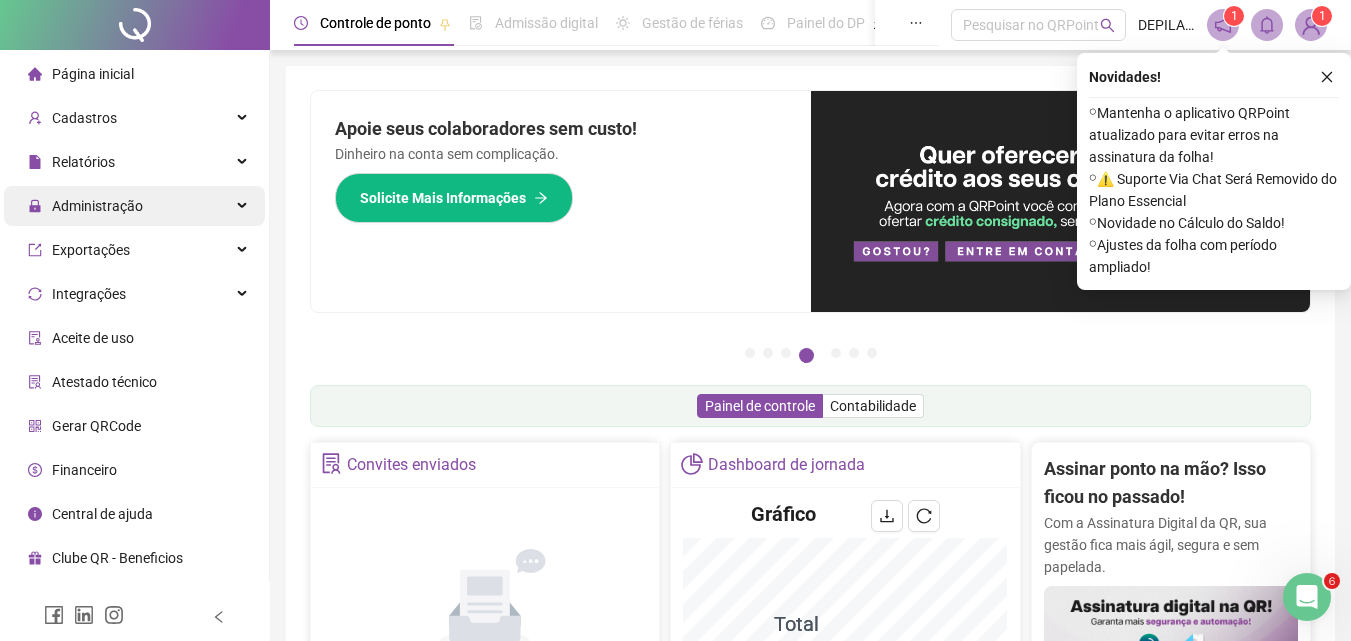 click on "Administração" at bounding box center [97, 206] 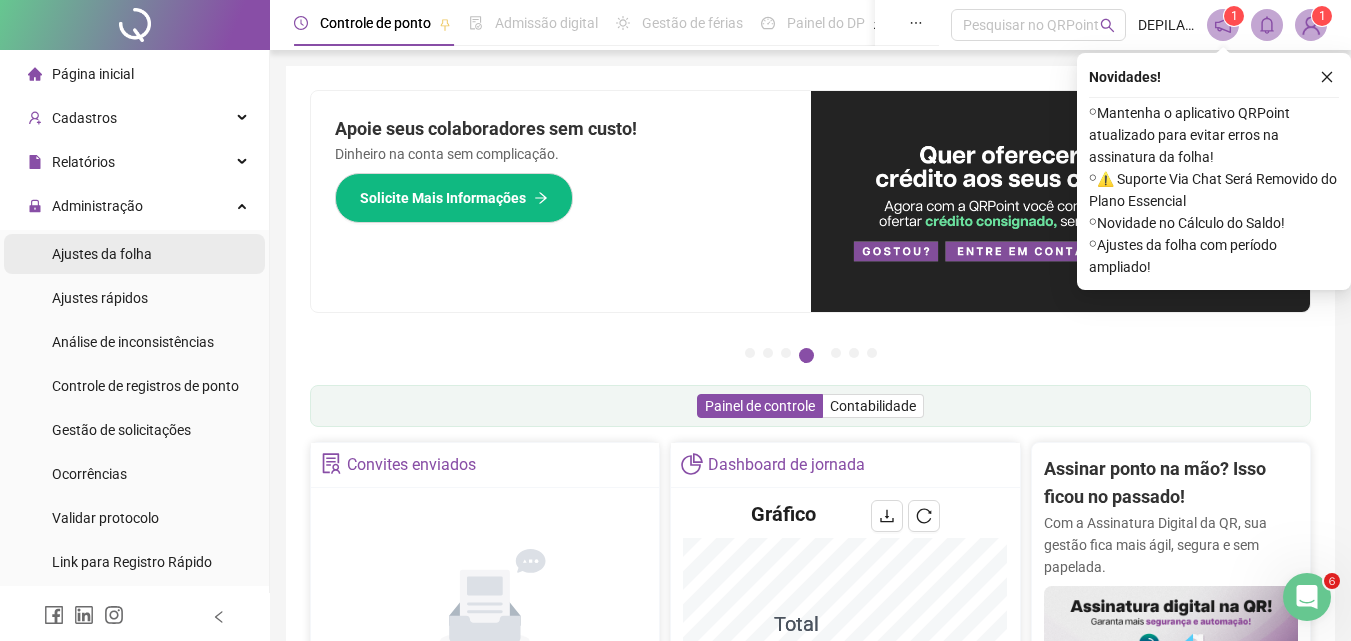 click on "Ajustes da folha" at bounding box center [102, 254] 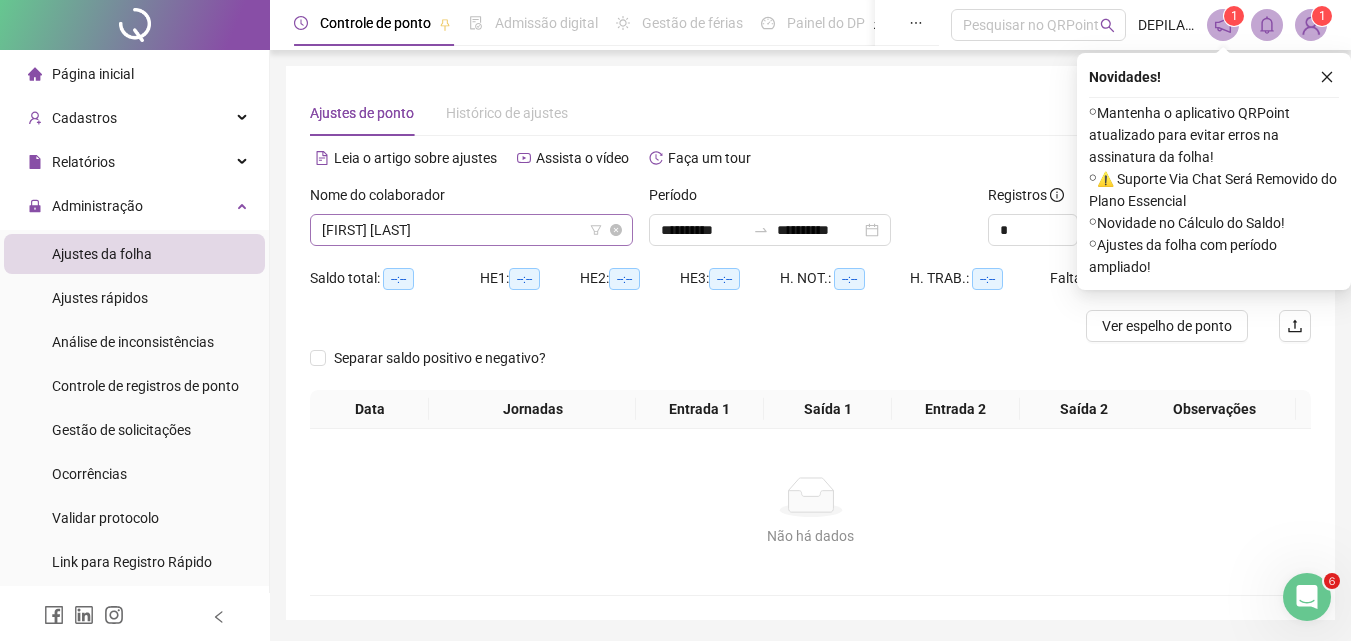 click on "[FIRST] [LAST]" at bounding box center [471, 230] 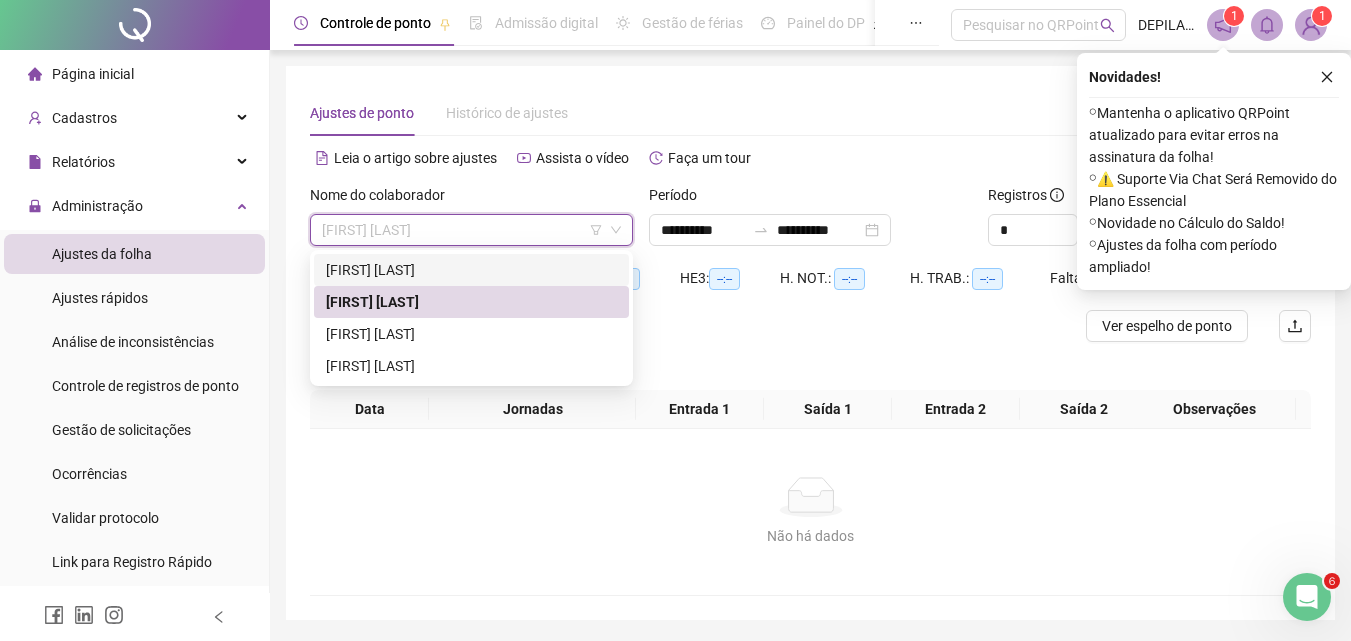click on "[FIRST] [LAST]" at bounding box center (471, 270) 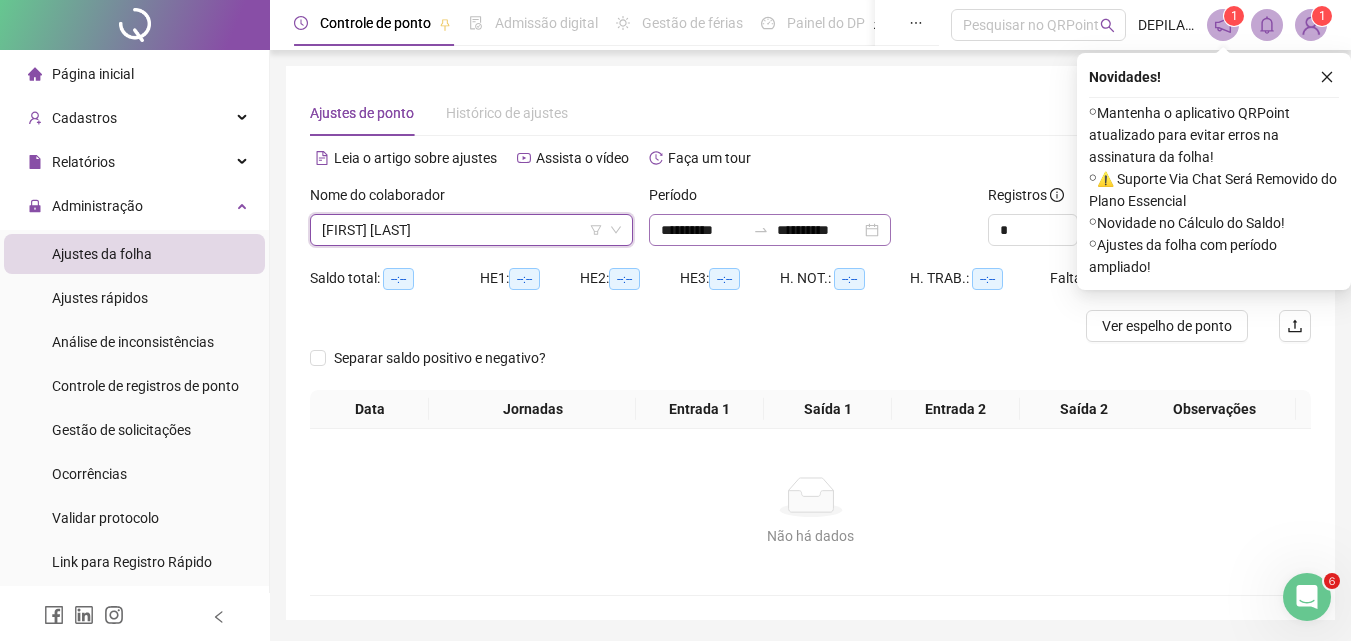 click on "**********" at bounding box center (770, 230) 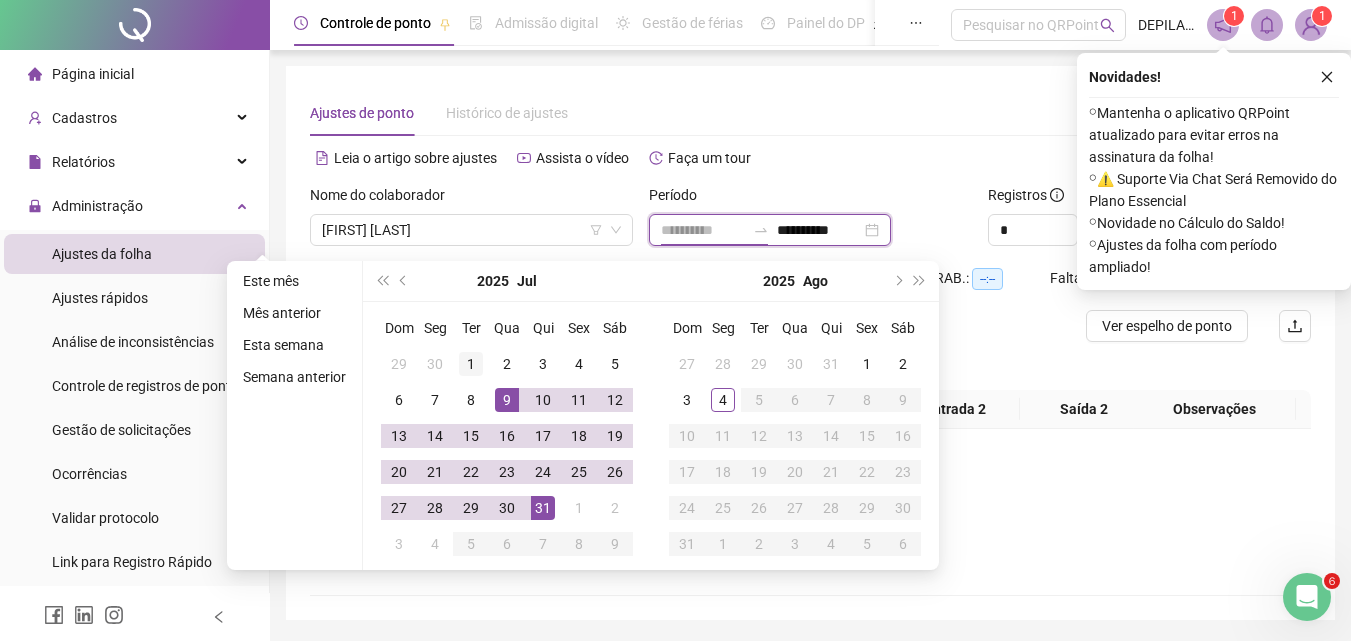 type on "**********" 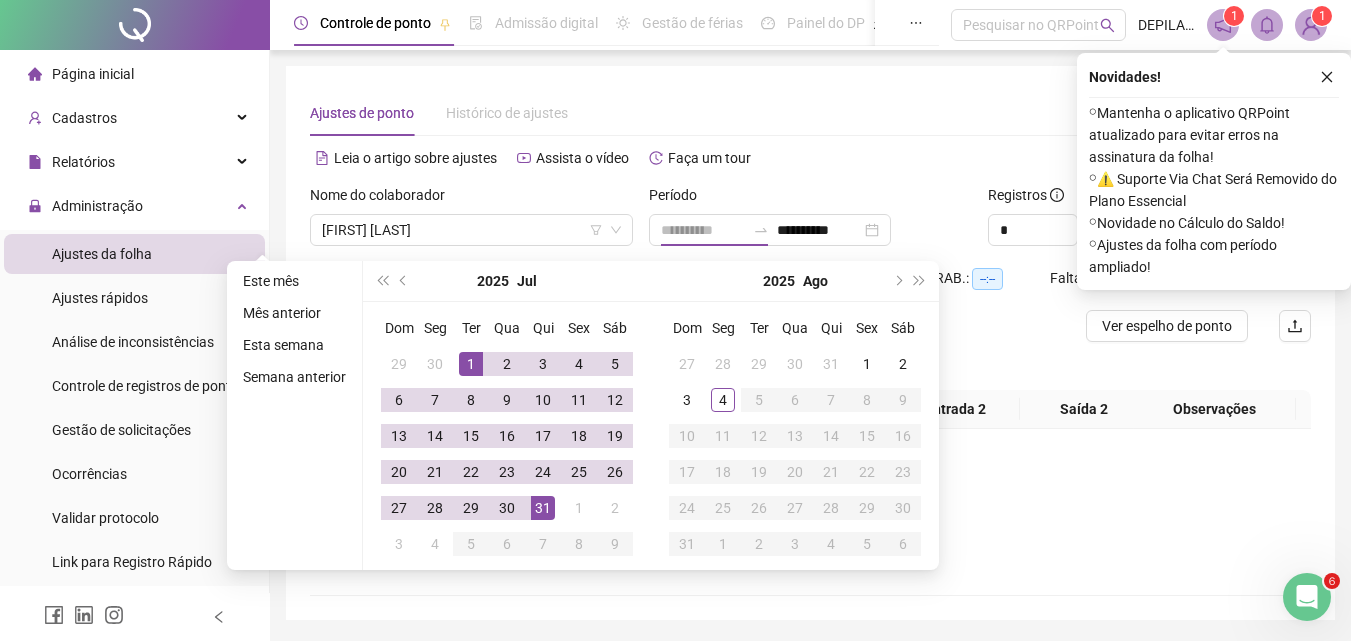 click on "1" at bounding box center (471, 364) 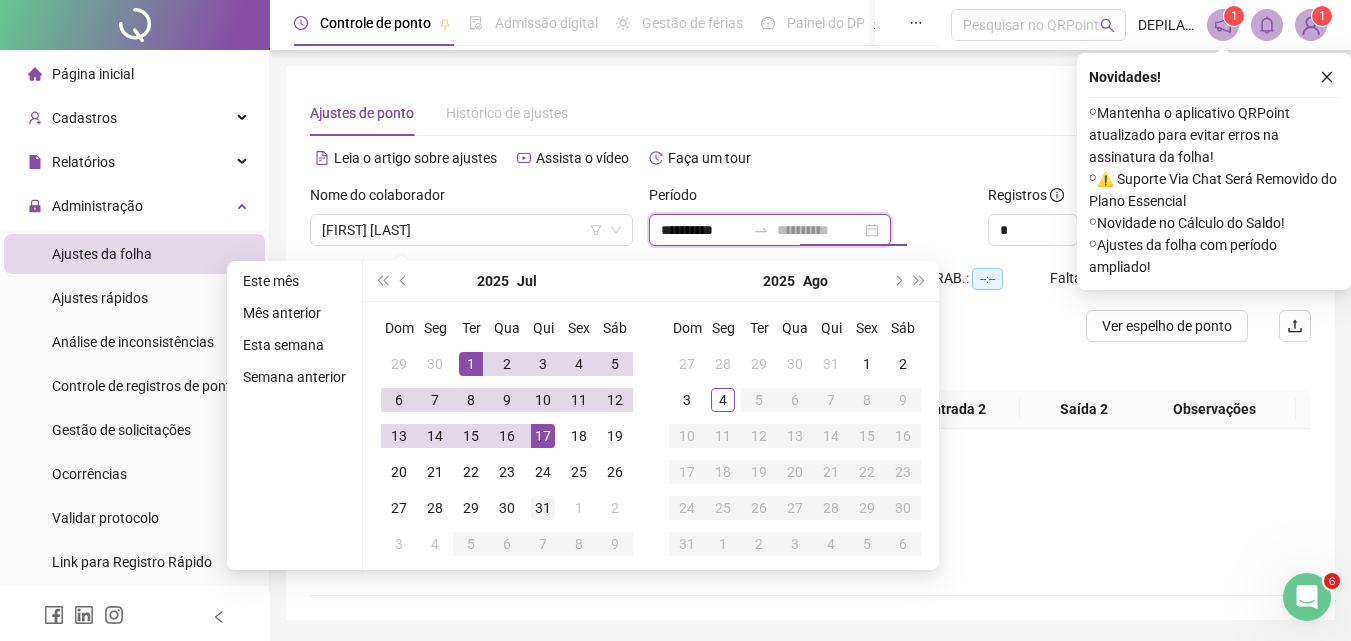 type on "**********" 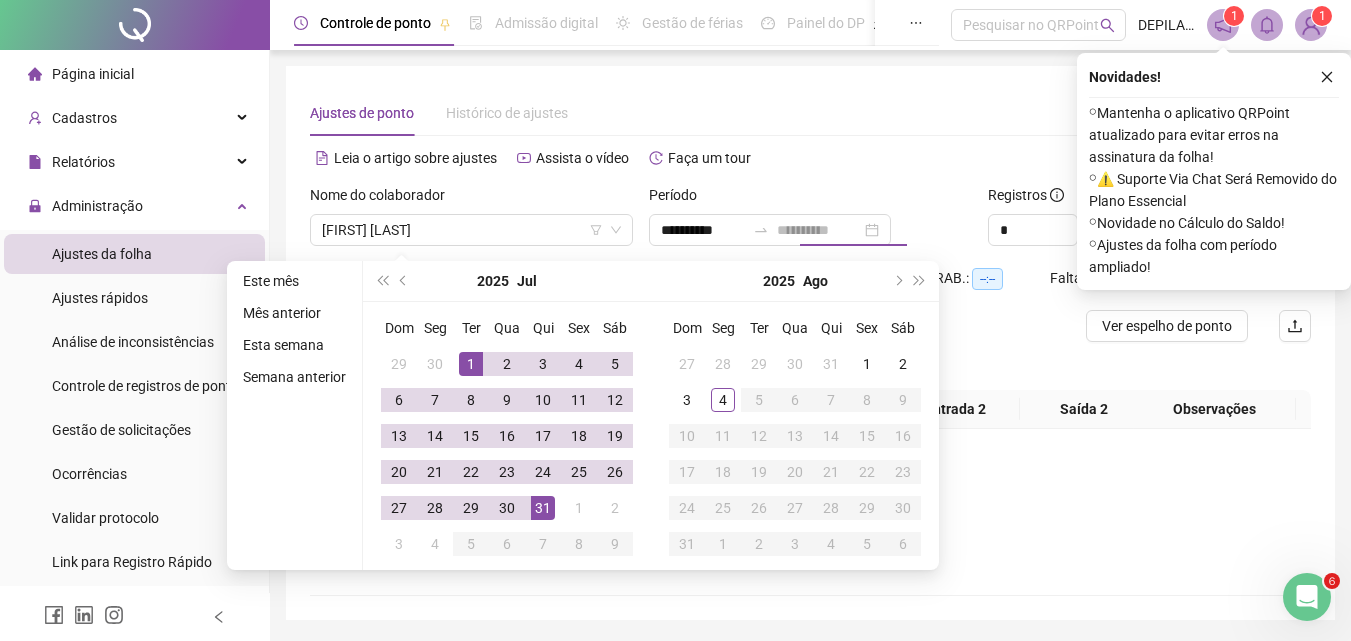 click on "31" at bounding box center (543, 508) 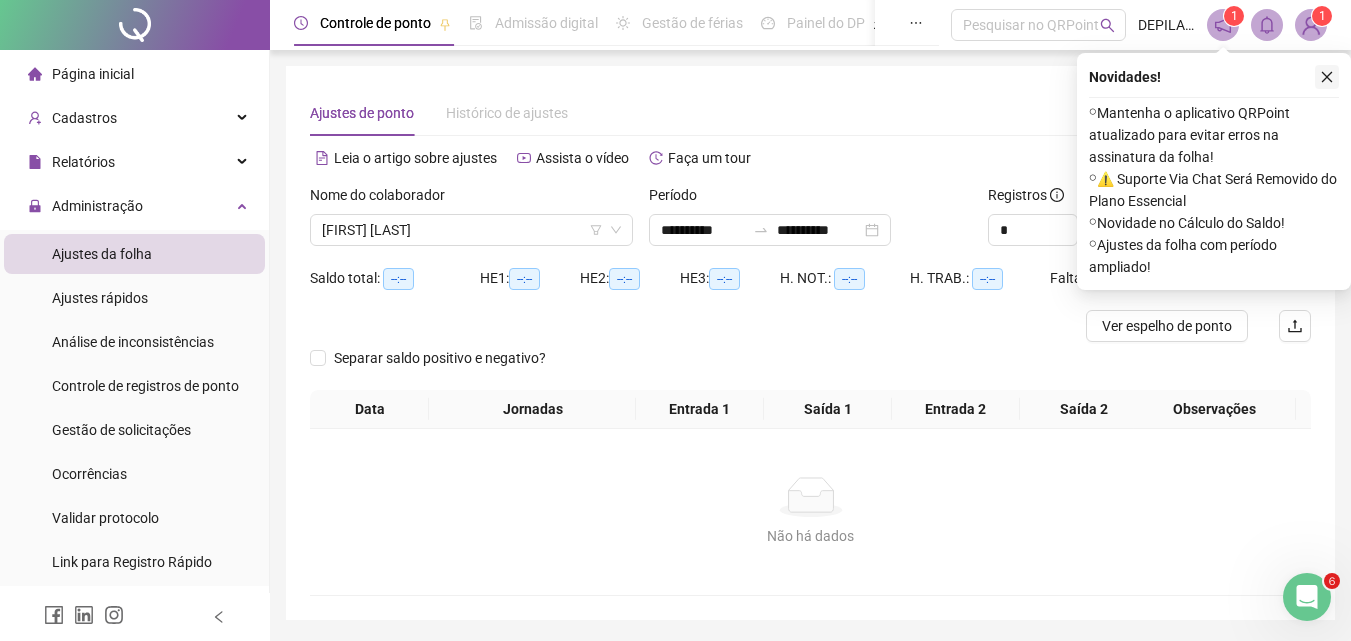 click 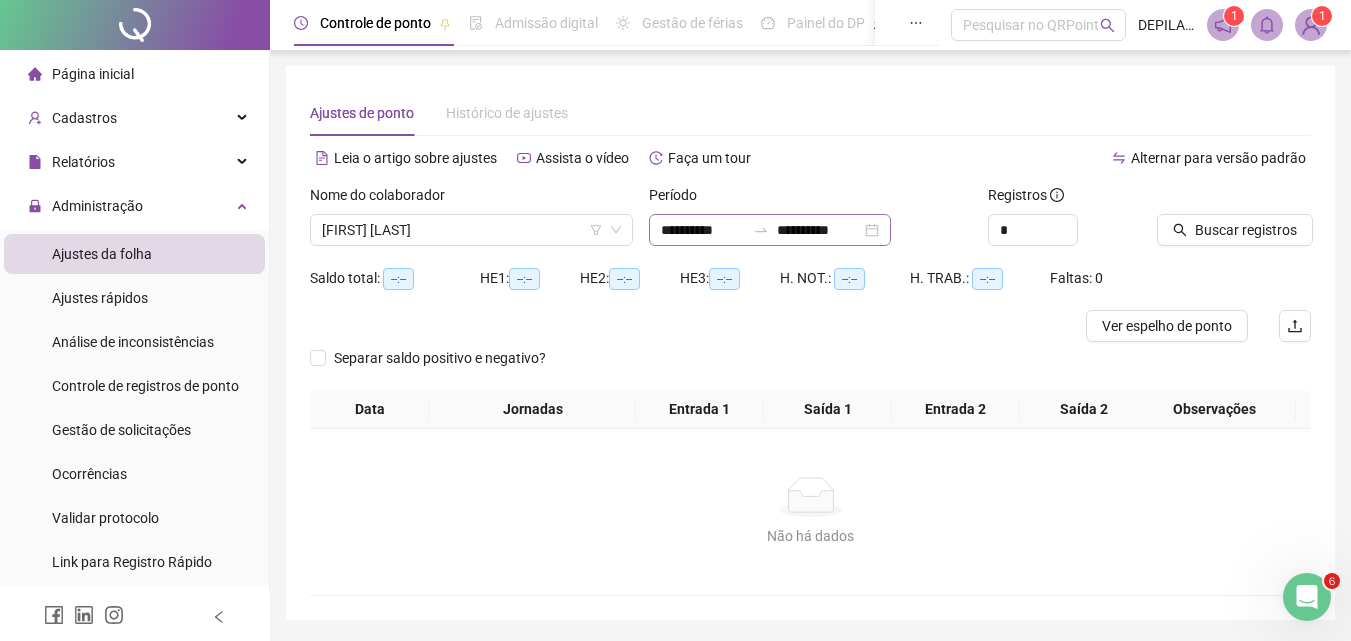 click on "**********" at bounding box center (770, 230) 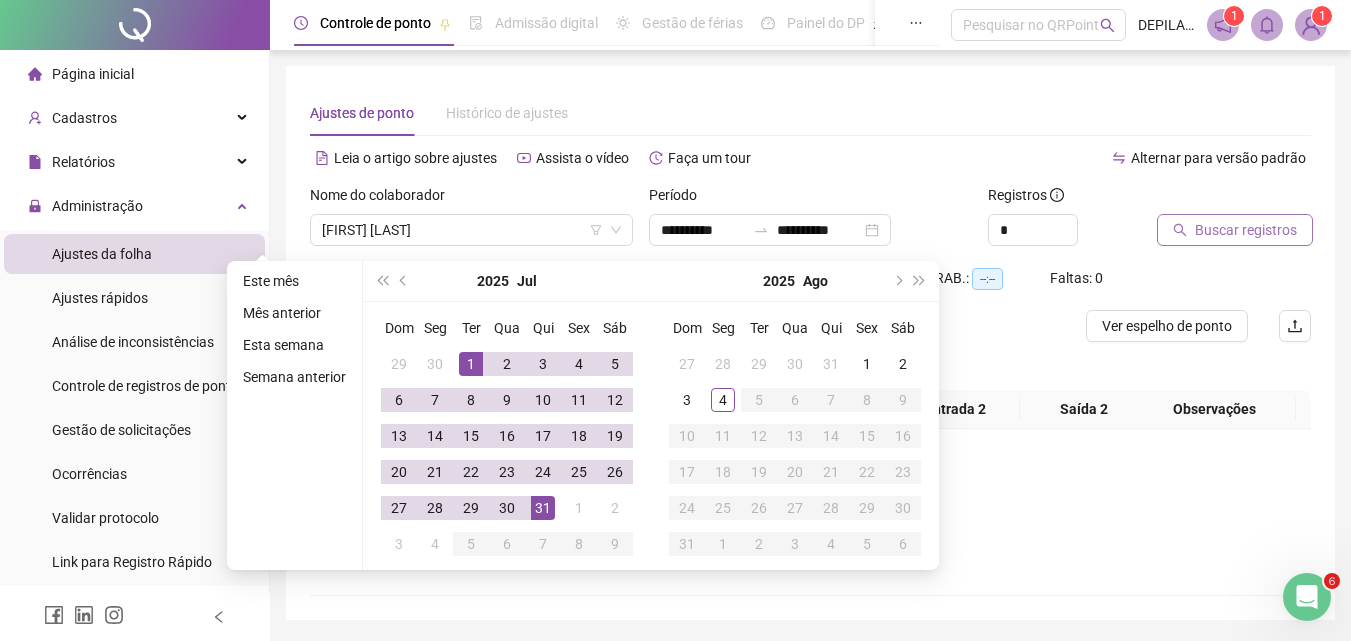 click on "Buscar registros" at bounding box center (1235, 230) 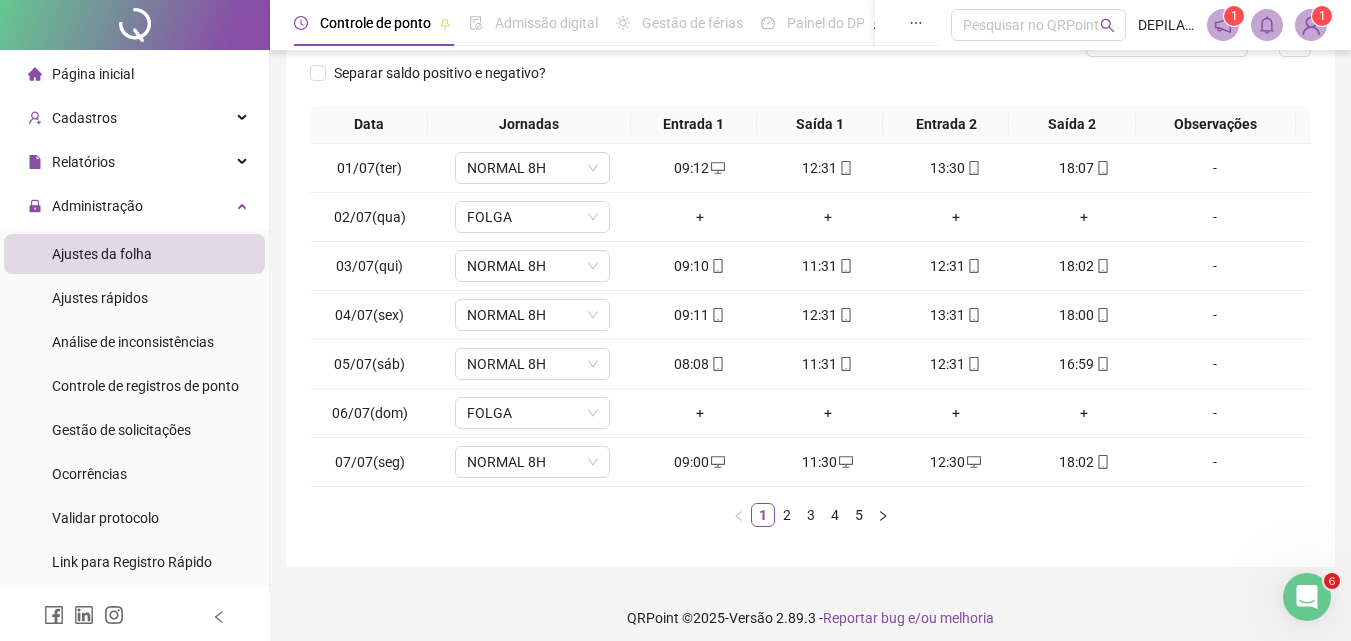 scroll, scrollTop: 297, scrollLeft: 0, axis: vertical 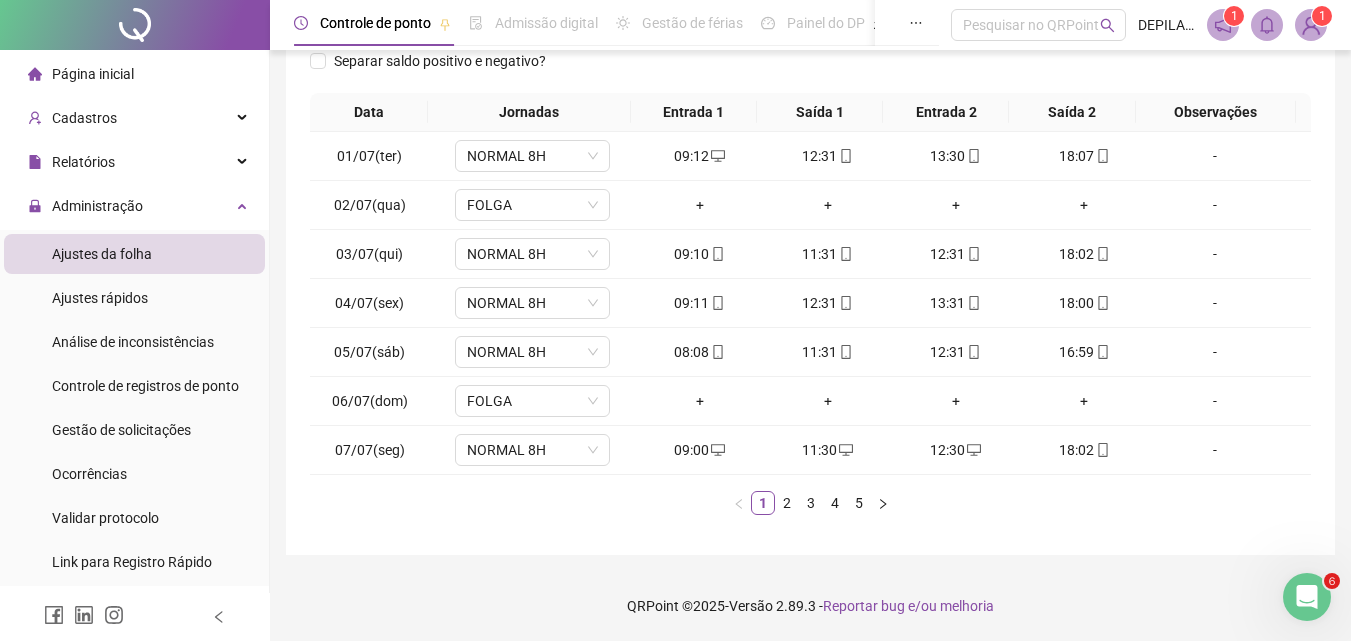 drag, startPoint x: 1359, startPoint y: 392, endPoint x: 46, endPoint y: 32, distance: 1361.4584 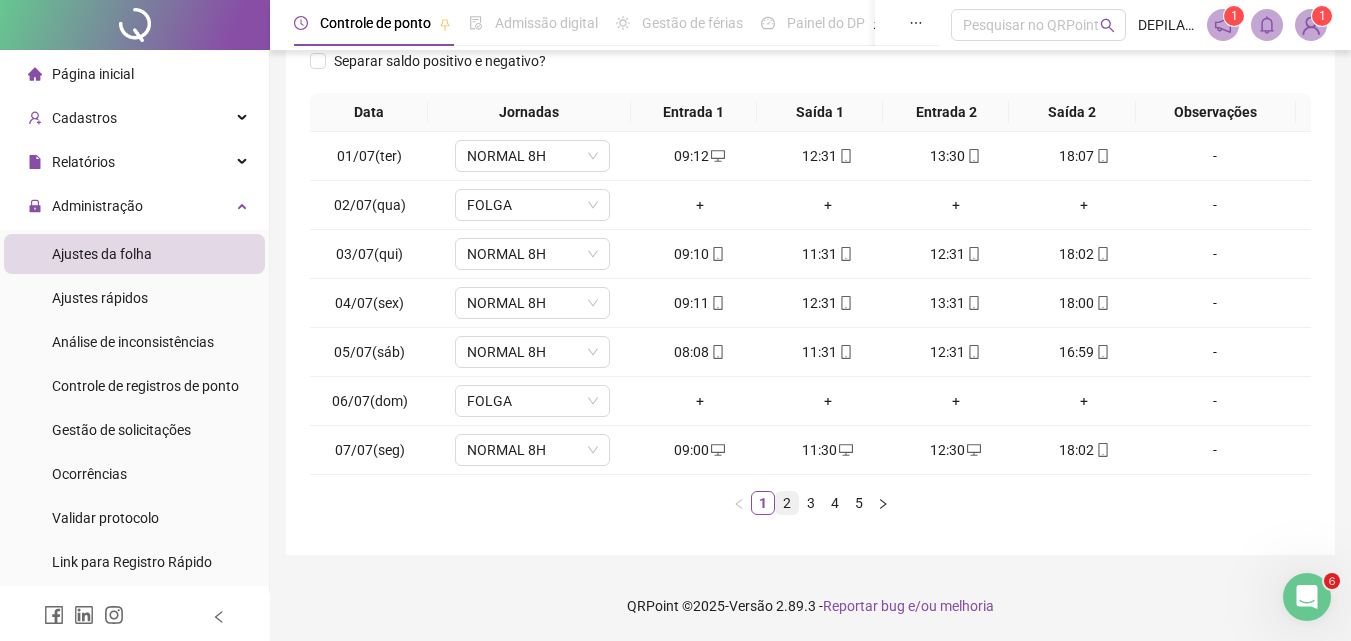 click on "2" at bounding box center (787, 503) 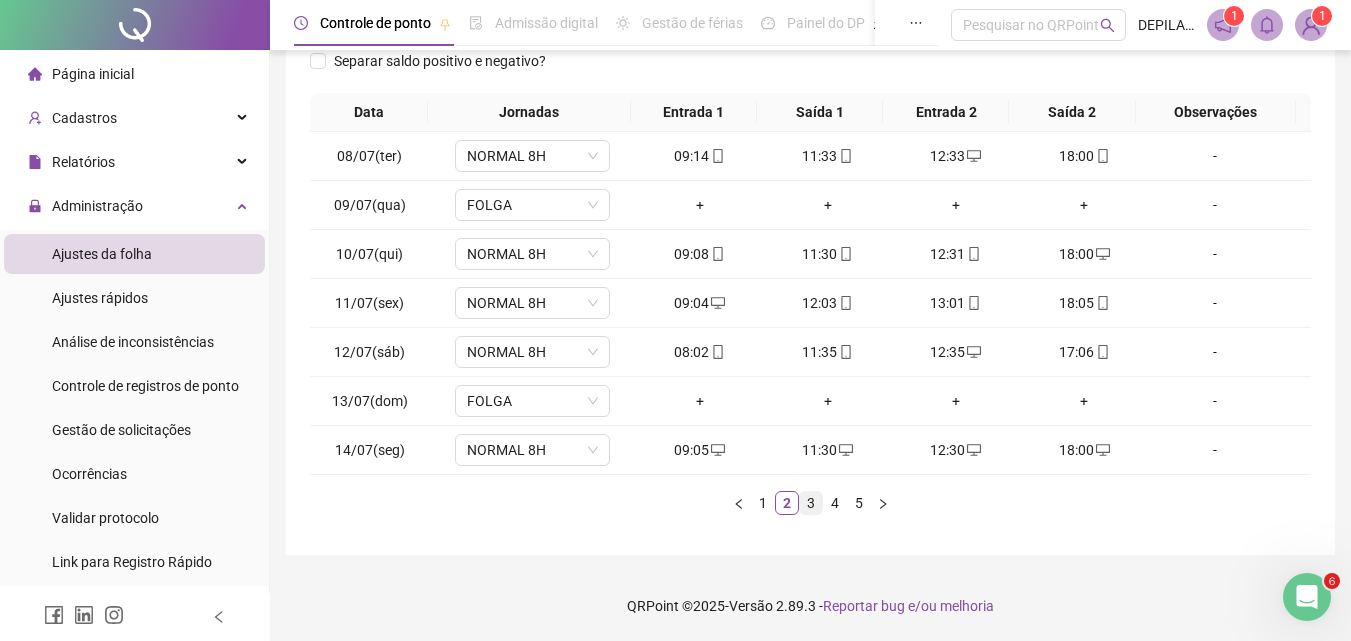 click on "3" at bounding box center (811, 503) 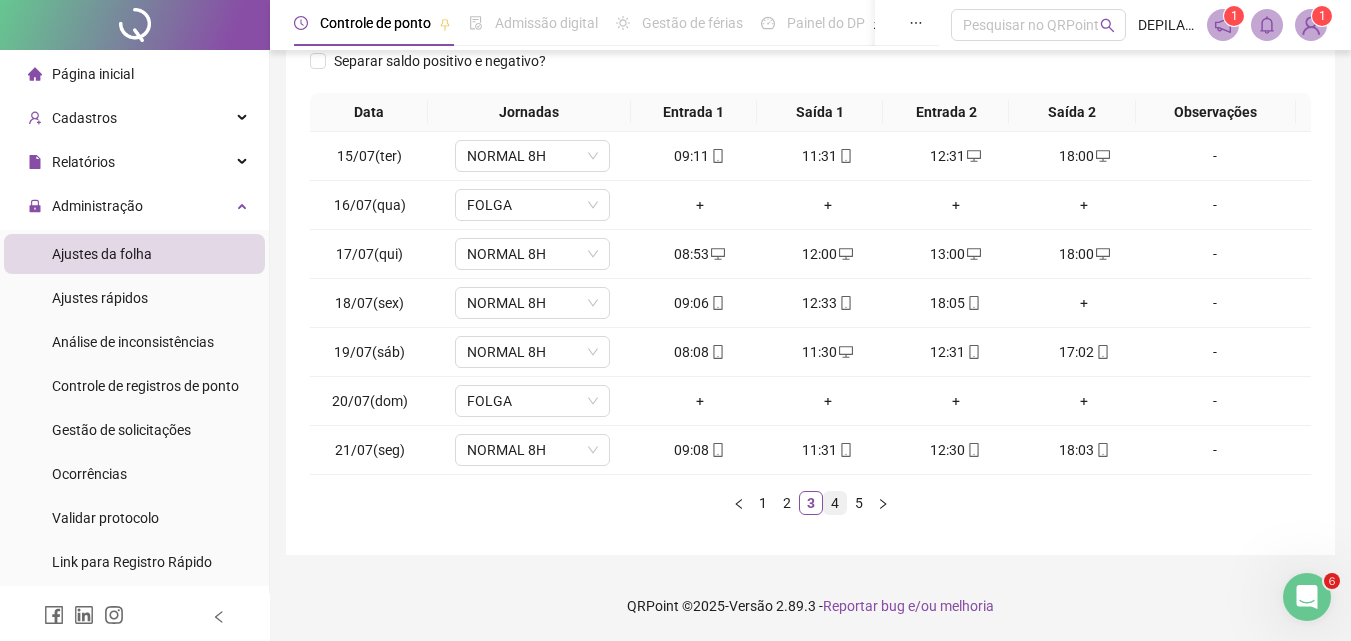 click on "4" at bounding box center [835, 503] 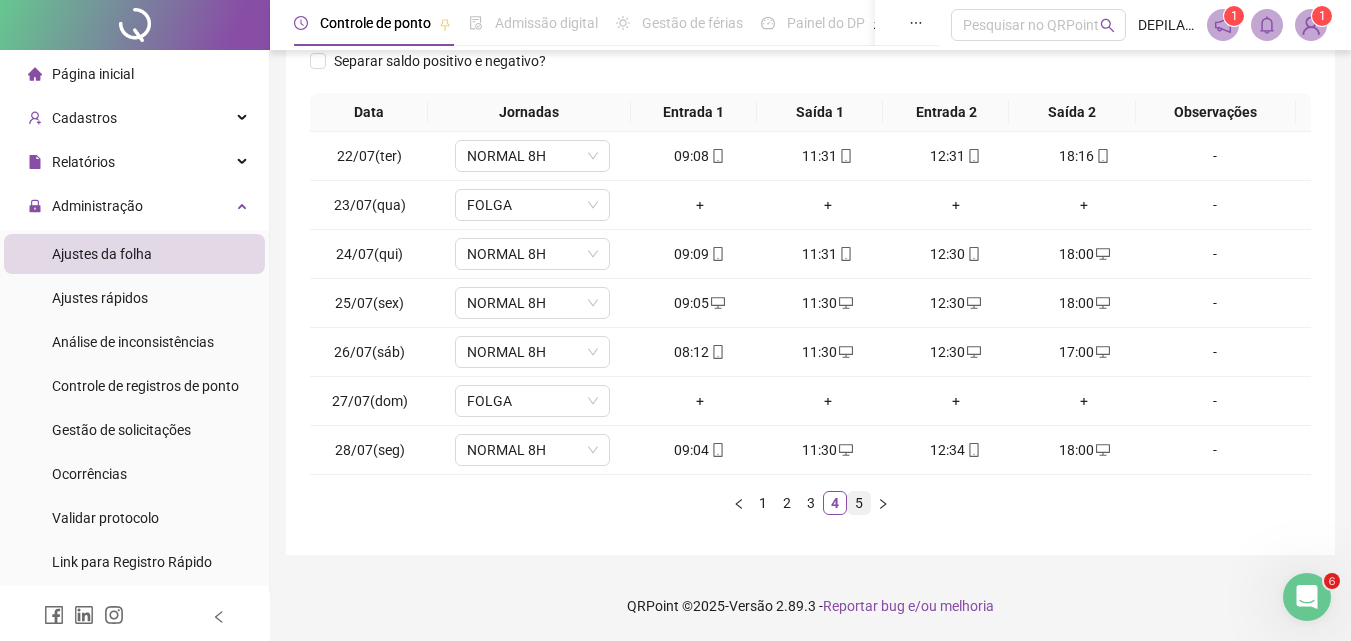 click on "5" at bounding box center (859, 503) 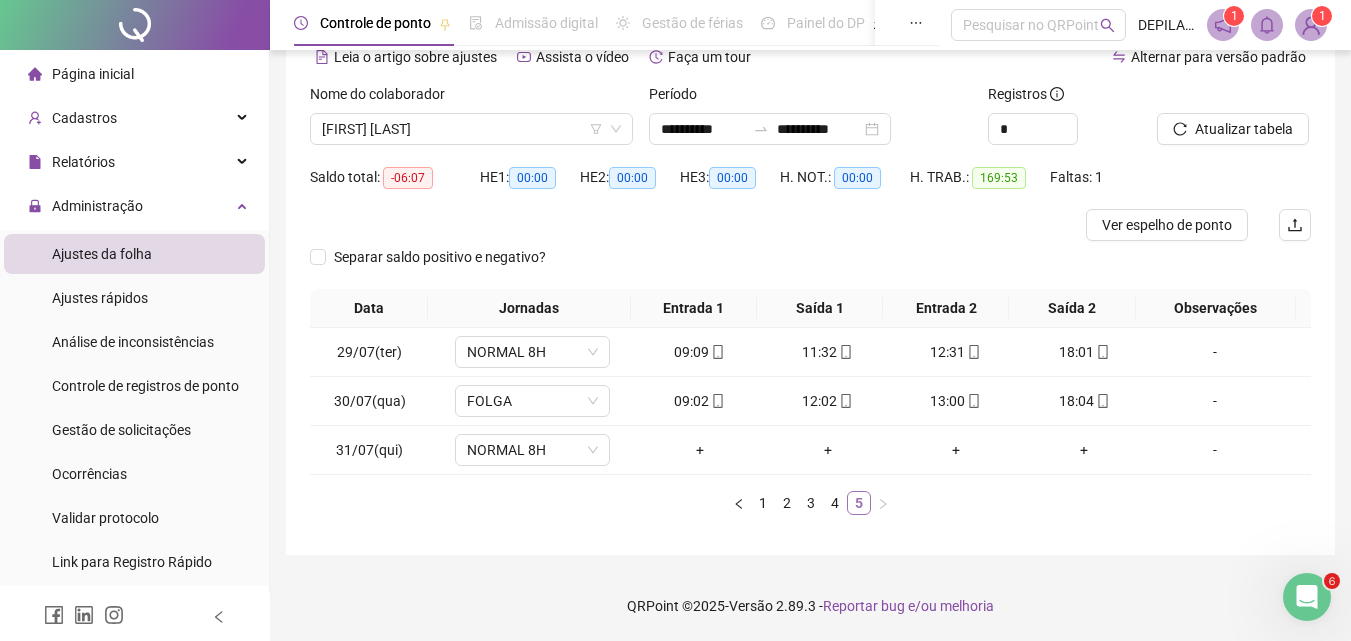 scroll, scrollTop: 101, scrollLeft: 0, axis: vertical 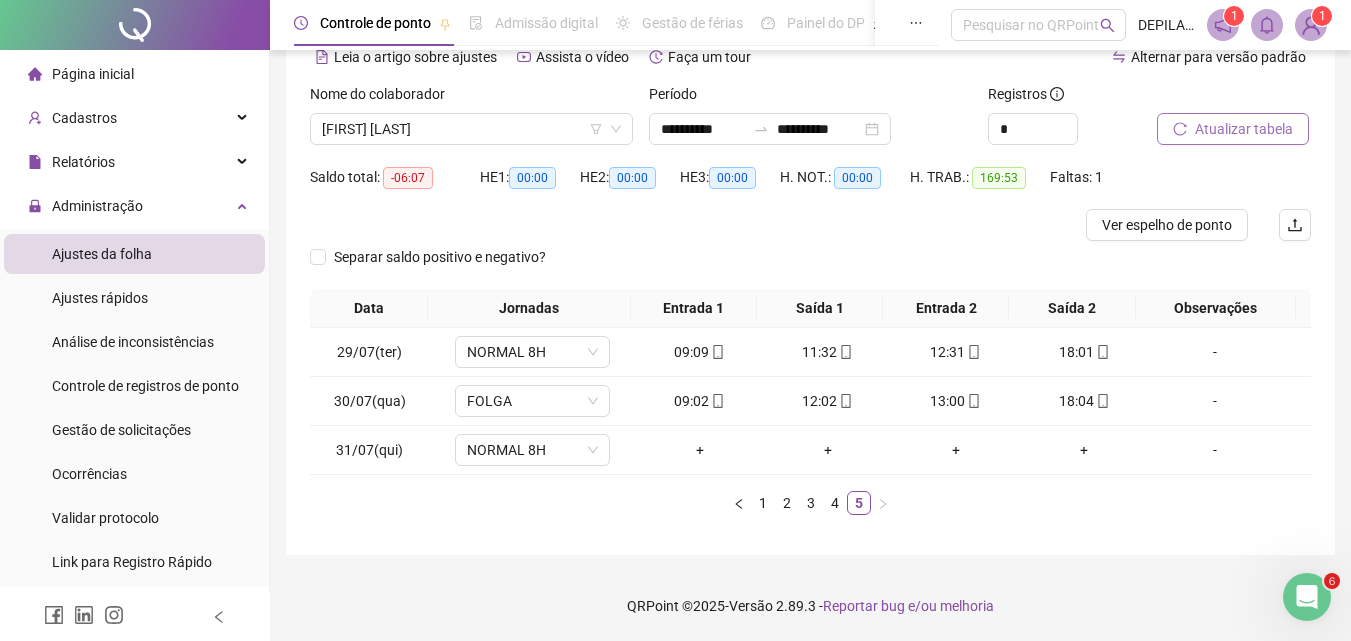 click on "Atualizar tabela" at bounding box center [1233, 129] 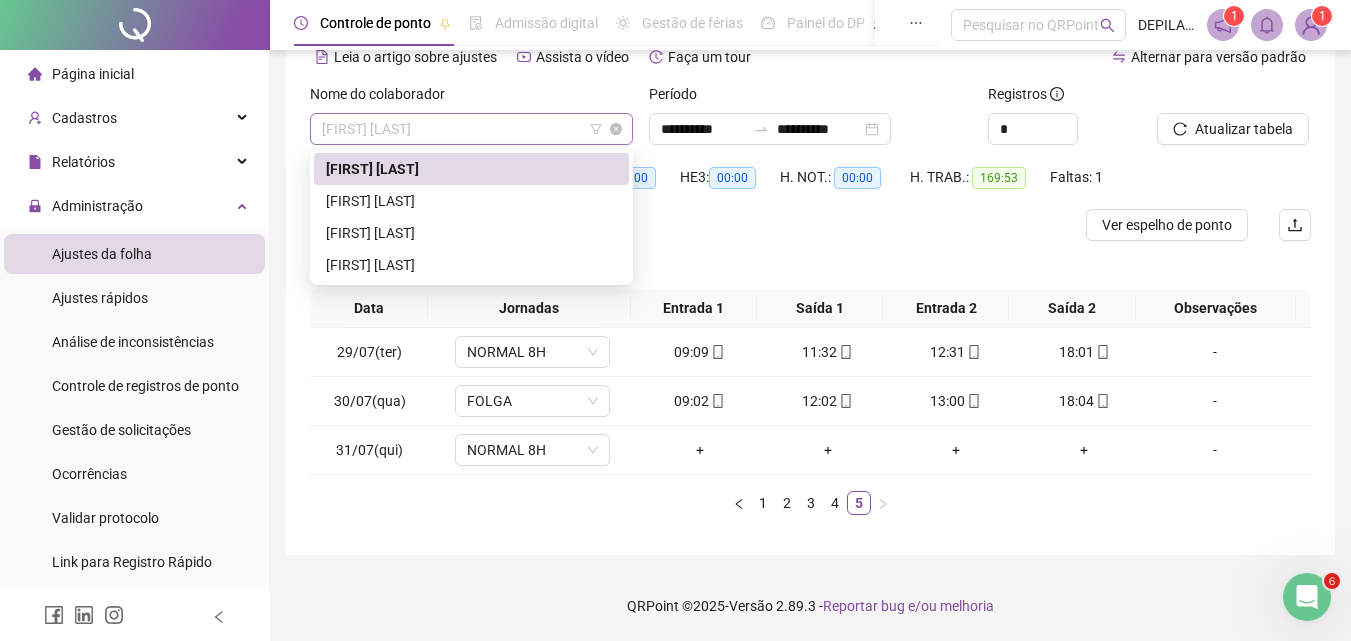 click on "[FIRST] [LAST]" at bounding box center (471, 129) 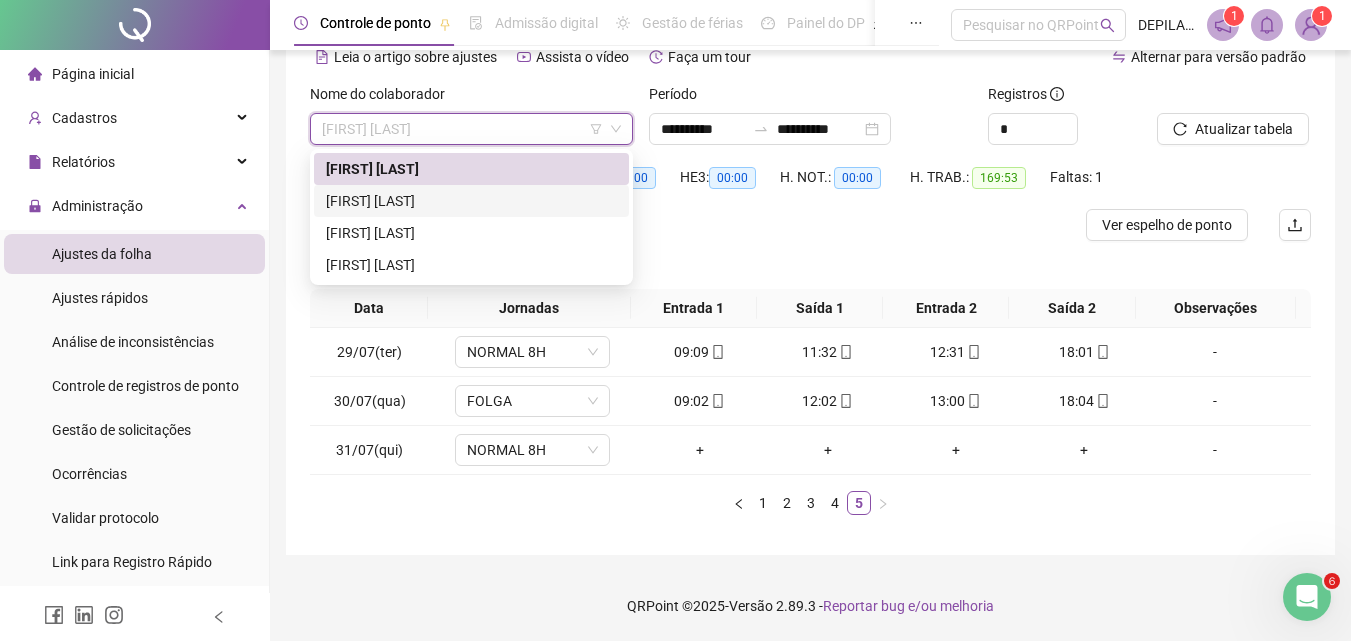 click on "[FIRST] [LAST]" at bounding box center (471, 201) 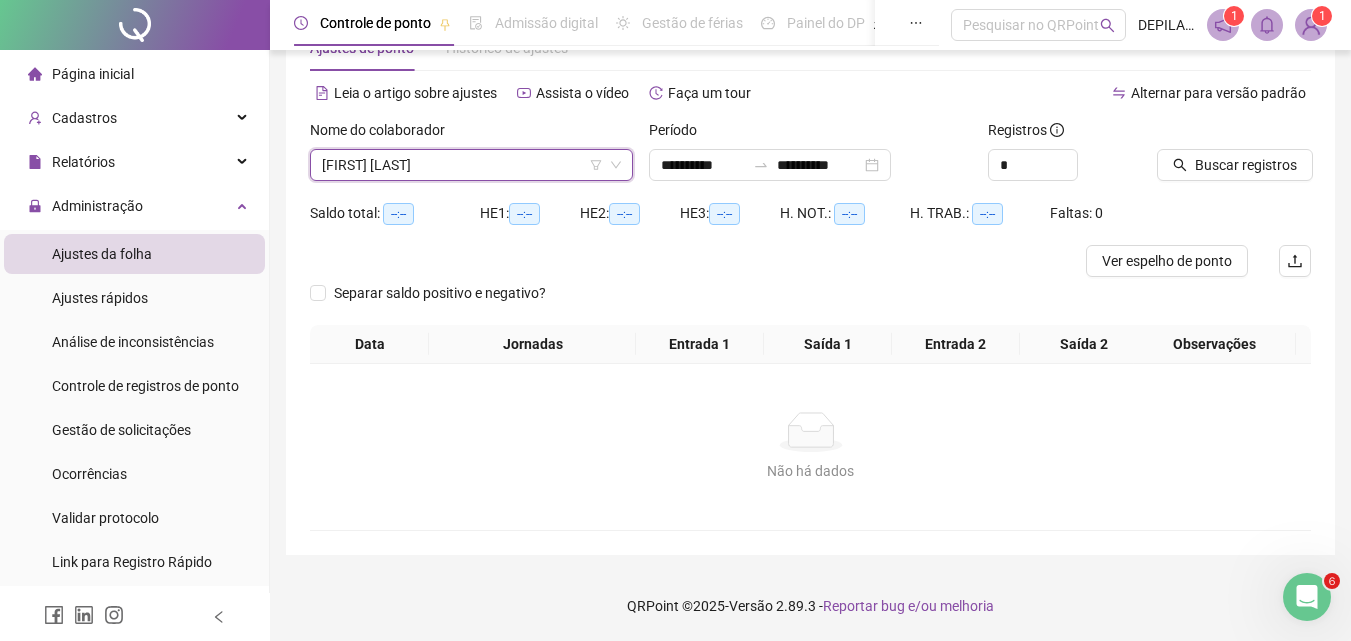 scroll, scrollTop: 65, scrollLeft: 0, axis: vertical 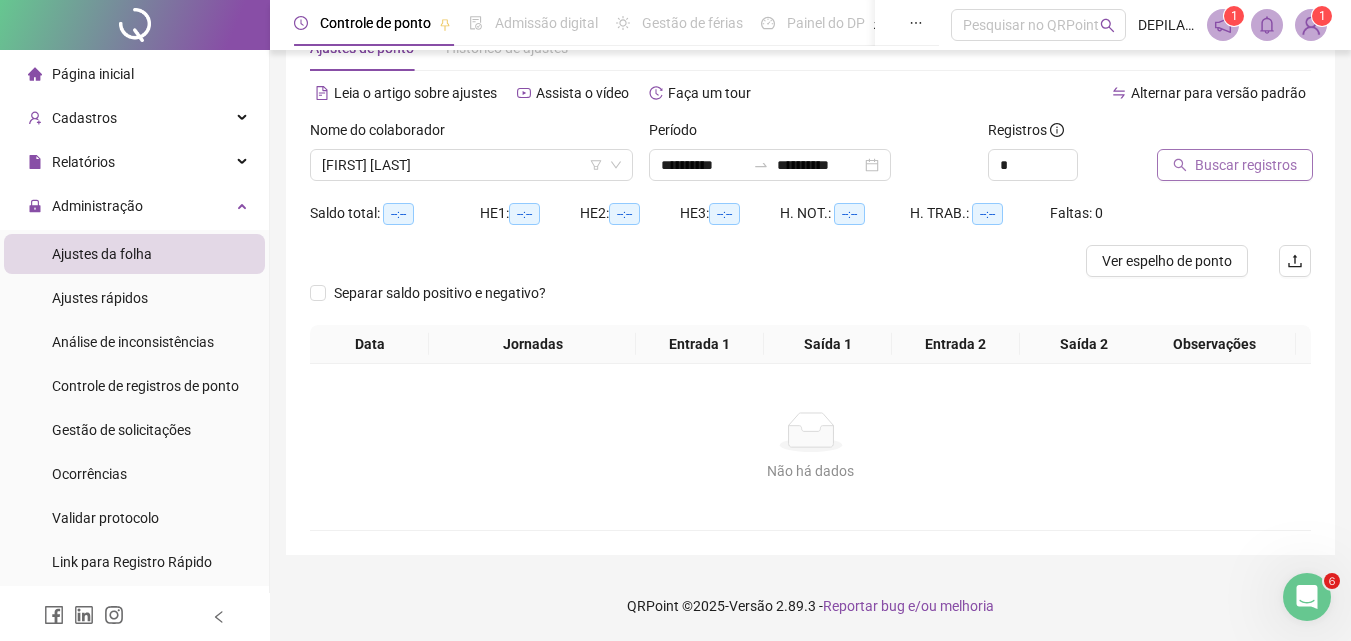 click on "Buscar registros" at bounding box center (1246, 165) 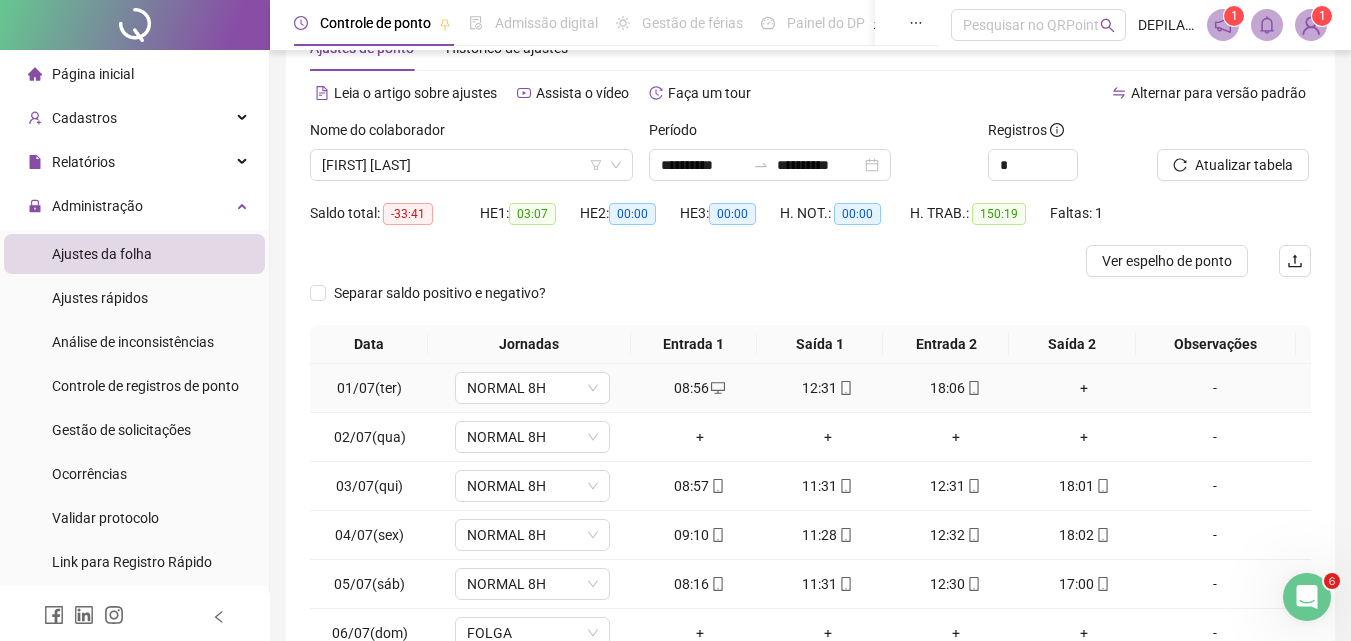 click on "+" at bounding box center [1084, 388] 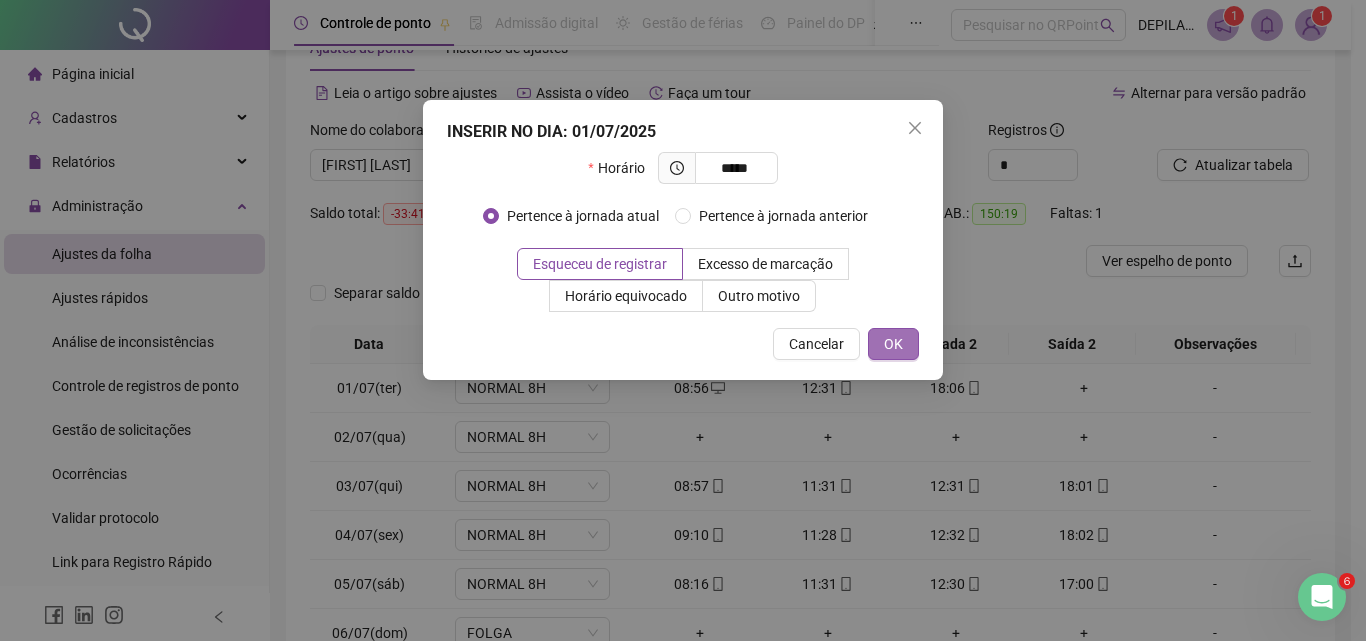 type on "*****" 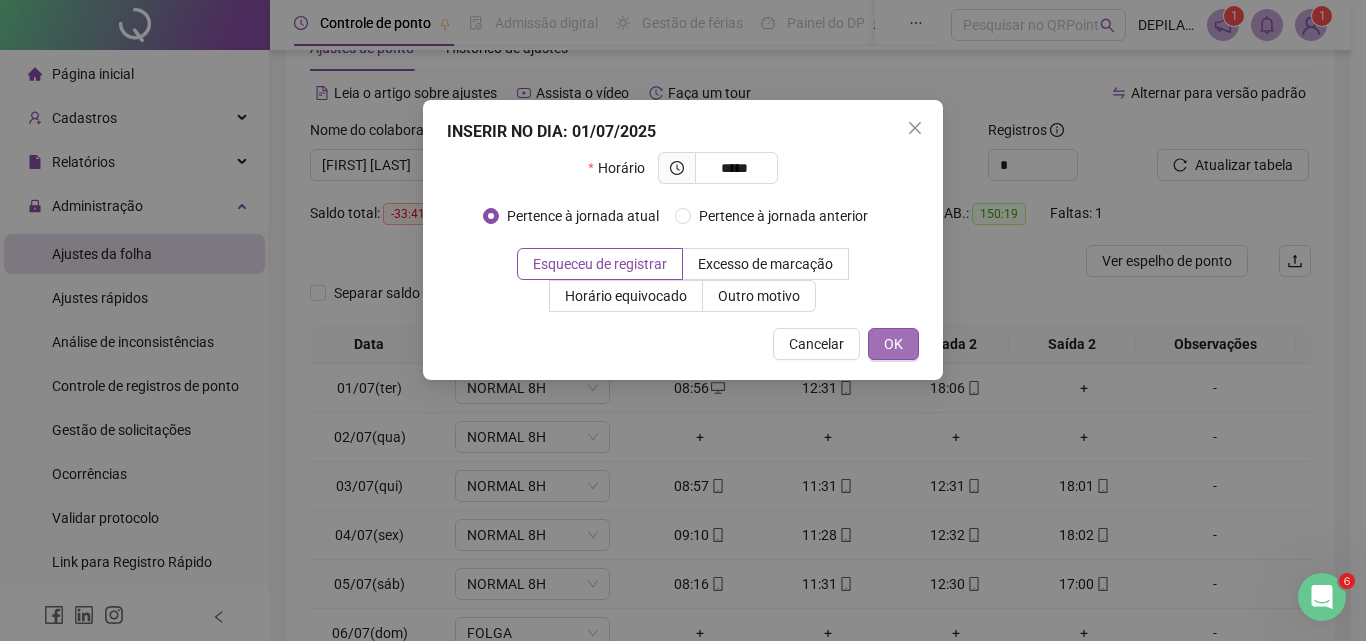 click on "OK" at bounding box center (893, 344) 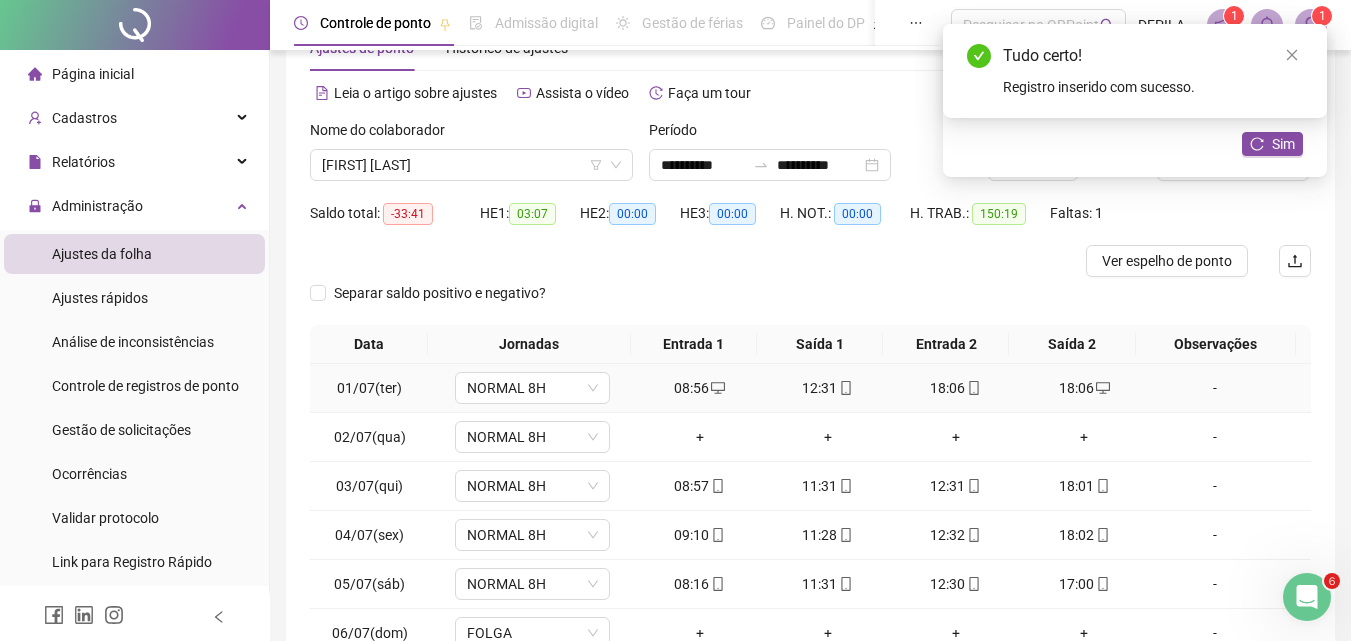 click on "18:06" at bounding box center (956, 388) 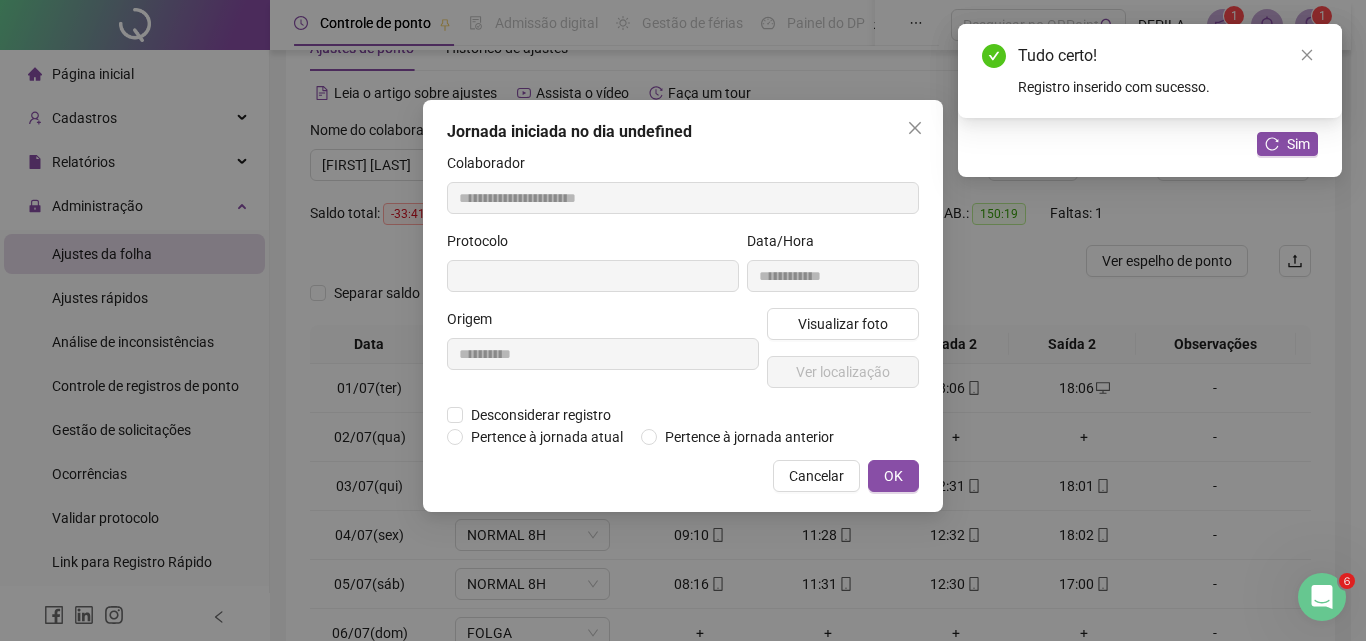 type on "**********" 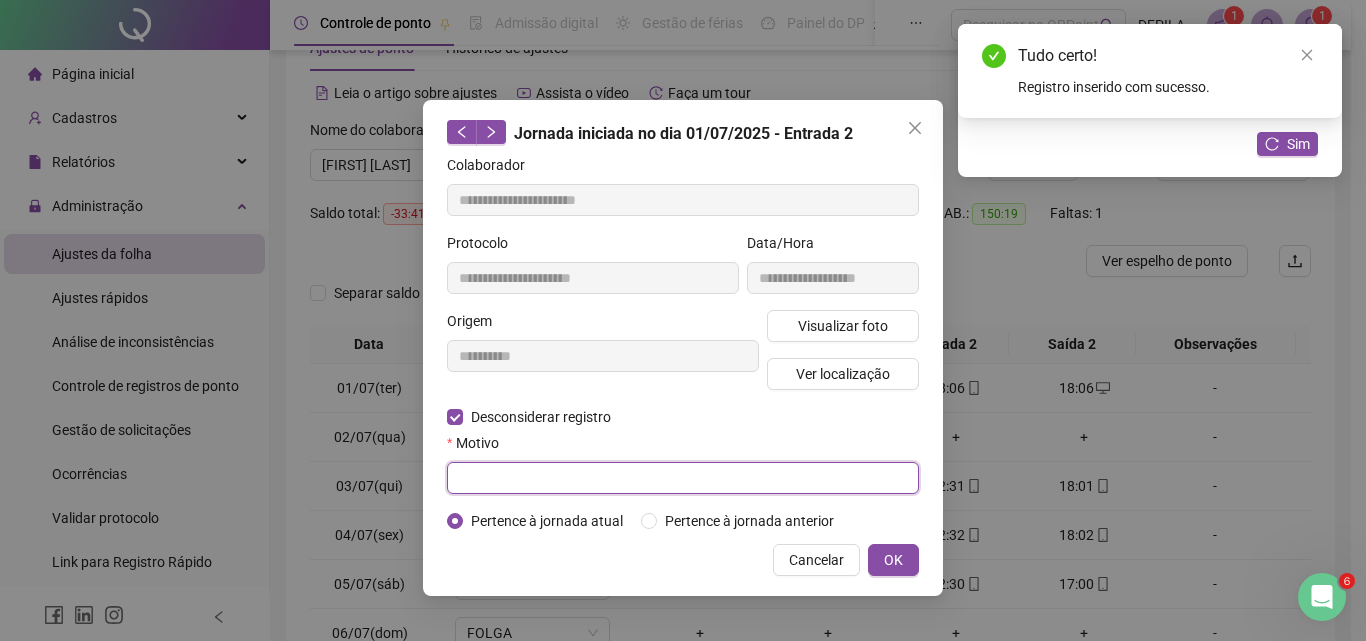click at bounding box center [683, 478] 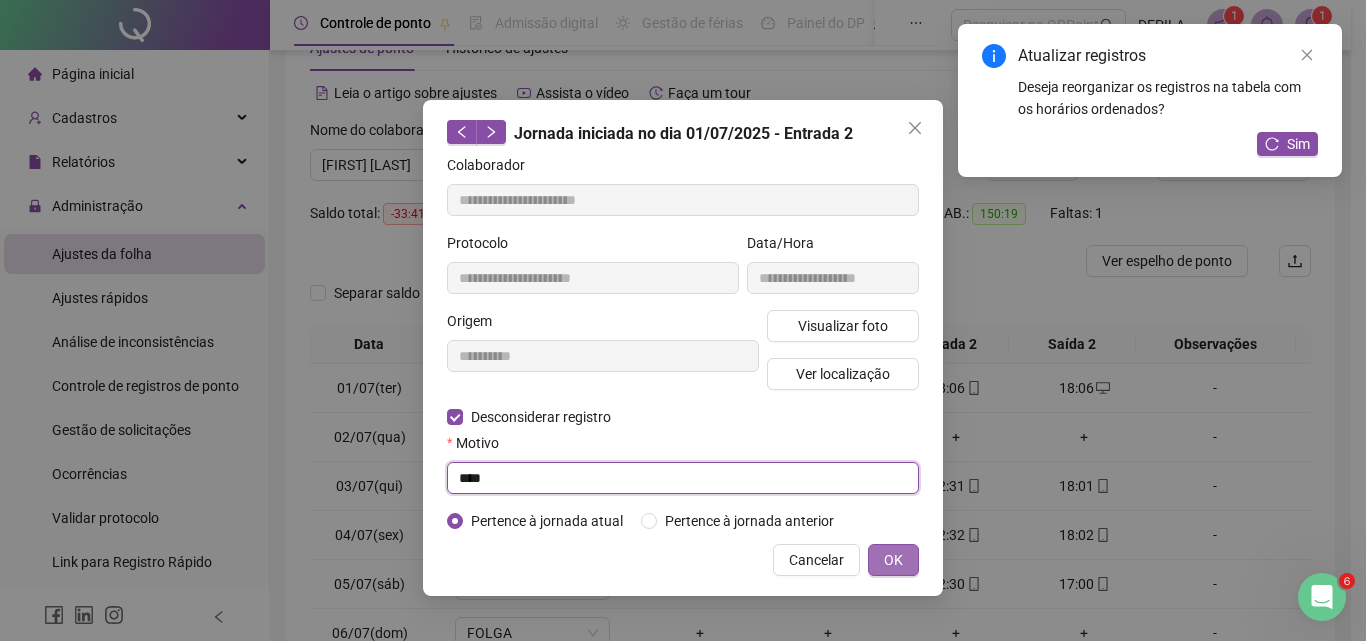 type on "****" 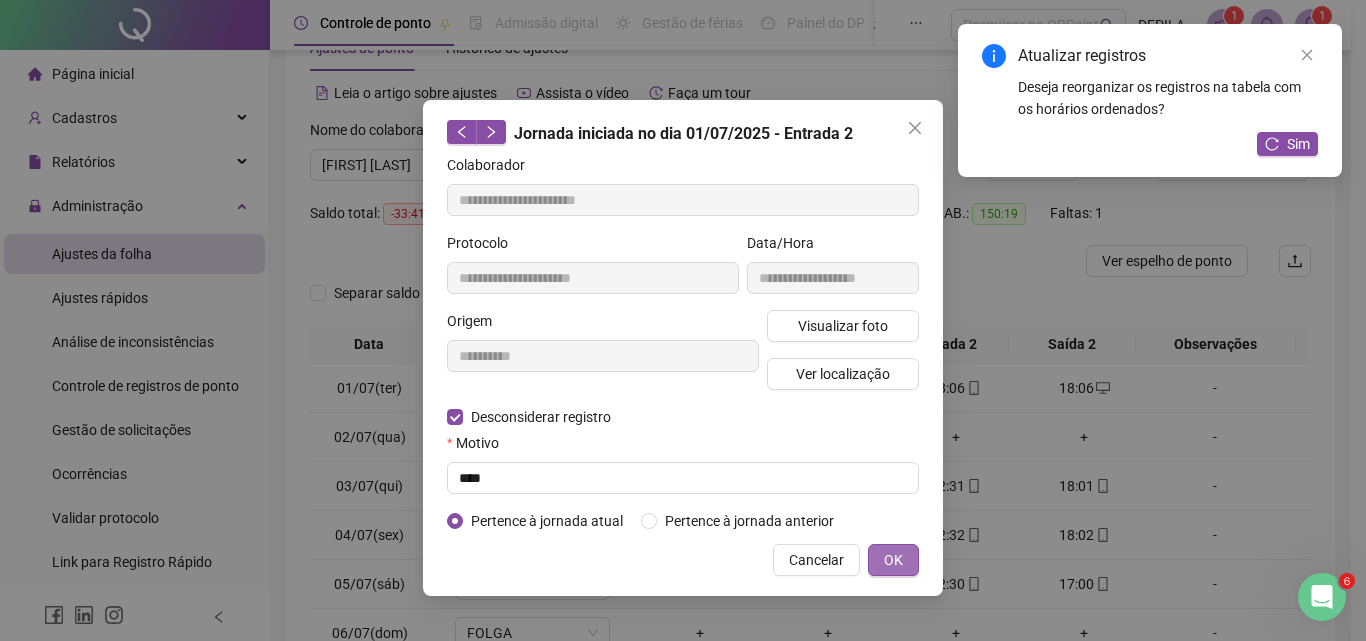 click on "OK" at bounding box center [893, 560] 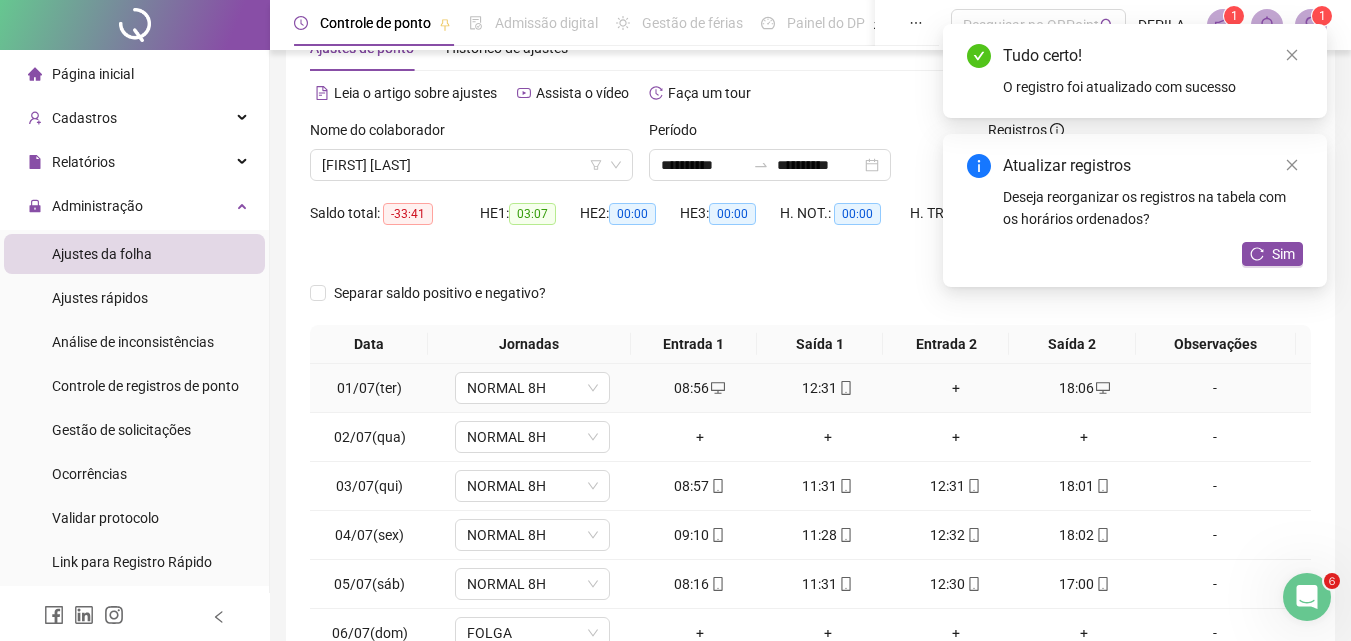 click on "+" at bounding box center (956, 388) 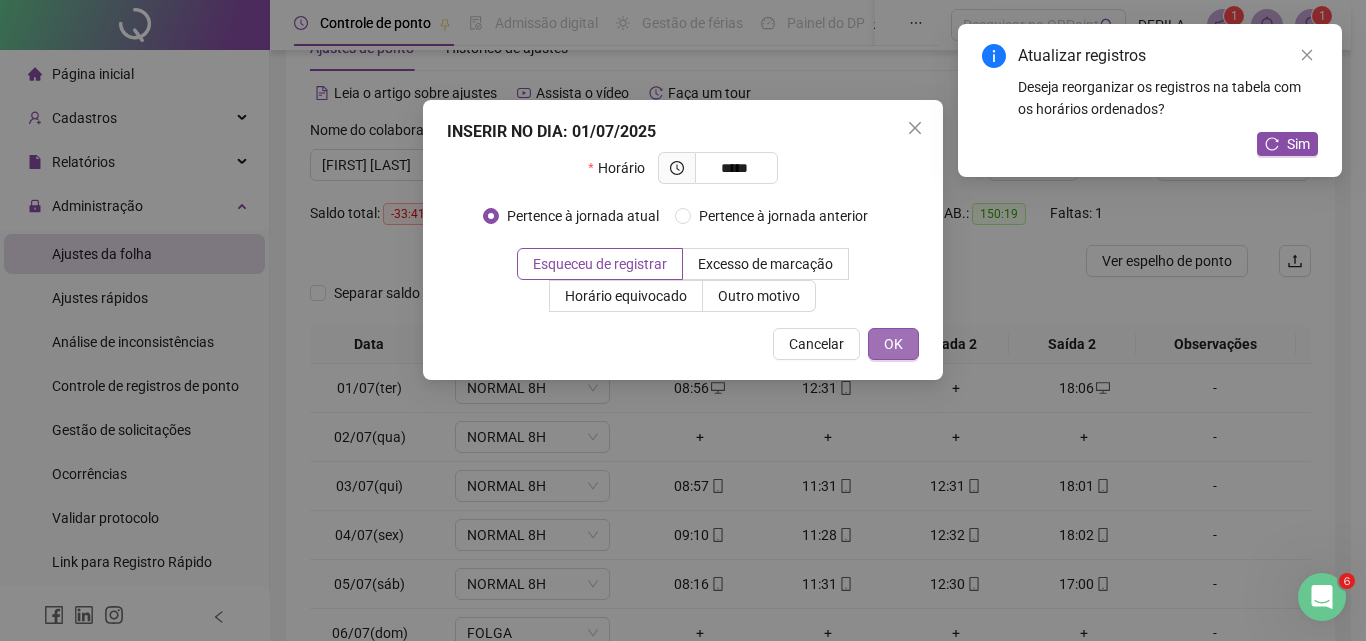 type on "*****" 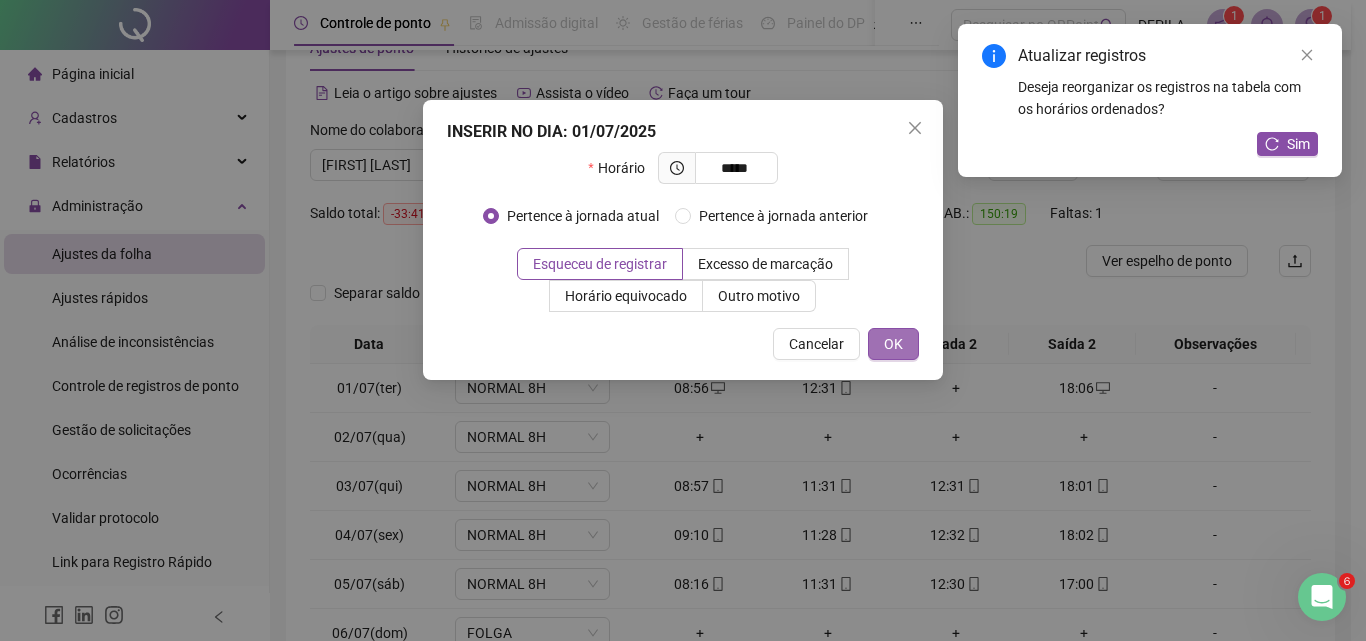 click on "OK" at bounding box center (893, 344) 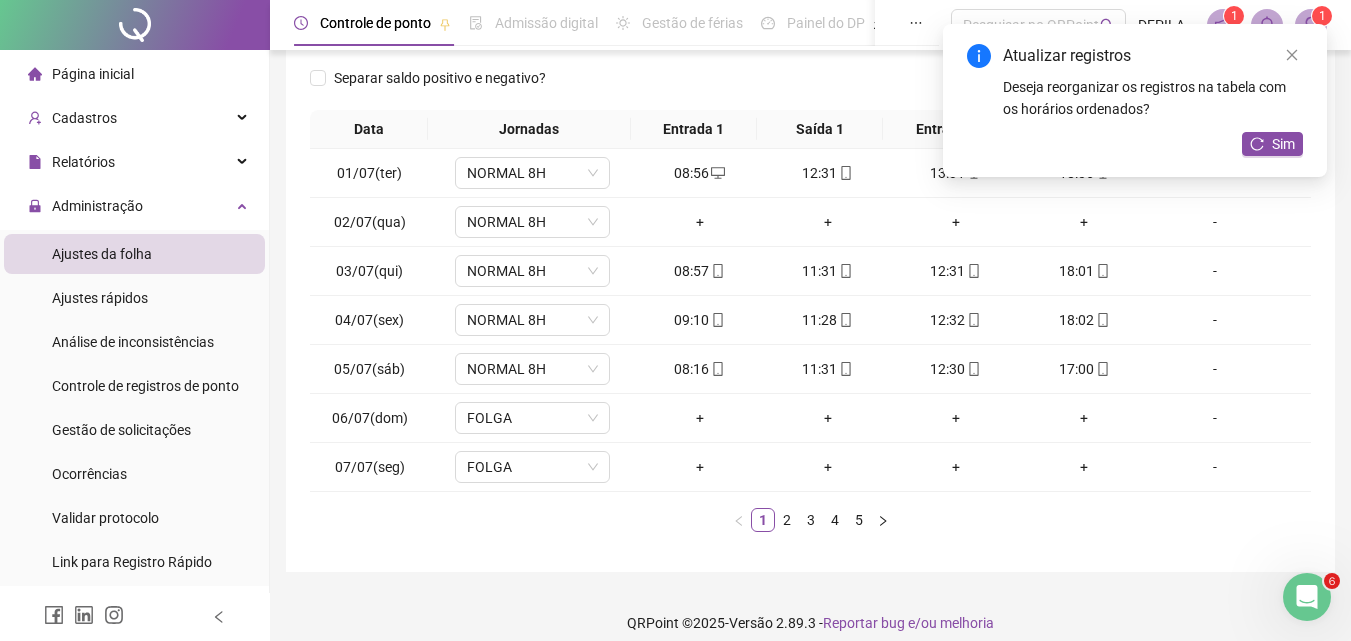 scroll, scrollTop: 283, scrollLeft: 0, axis: vertical 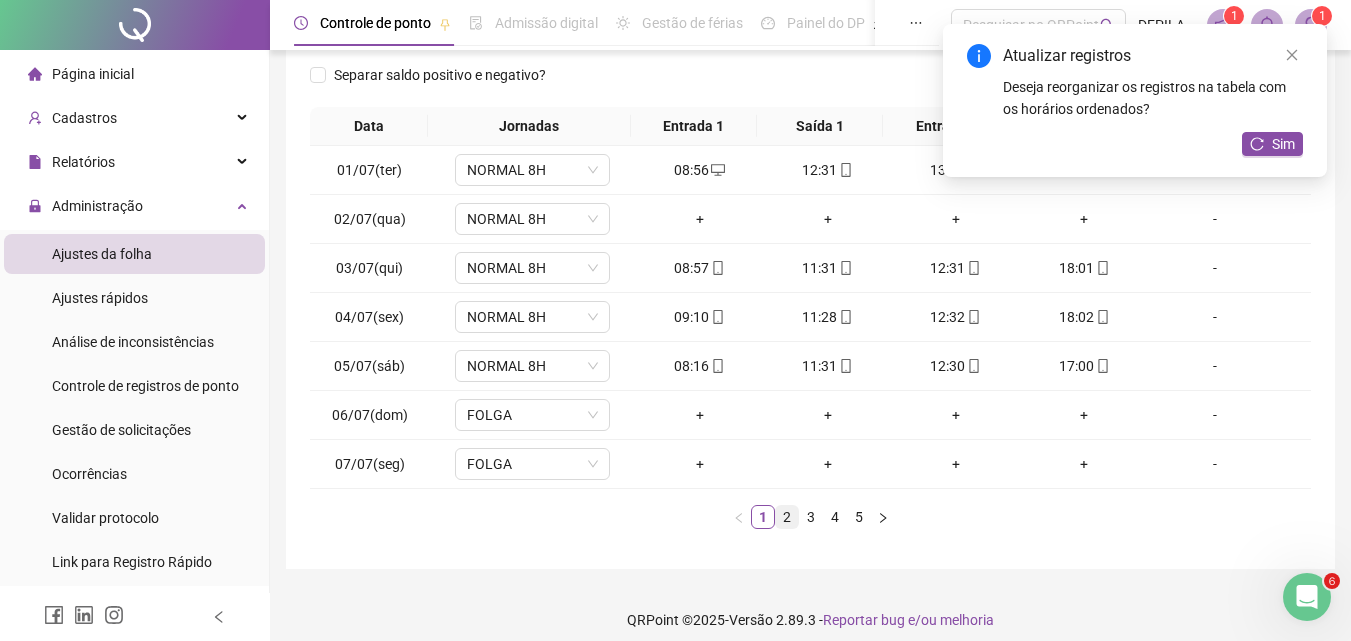 click on "2" at bounding box center [787, 517] 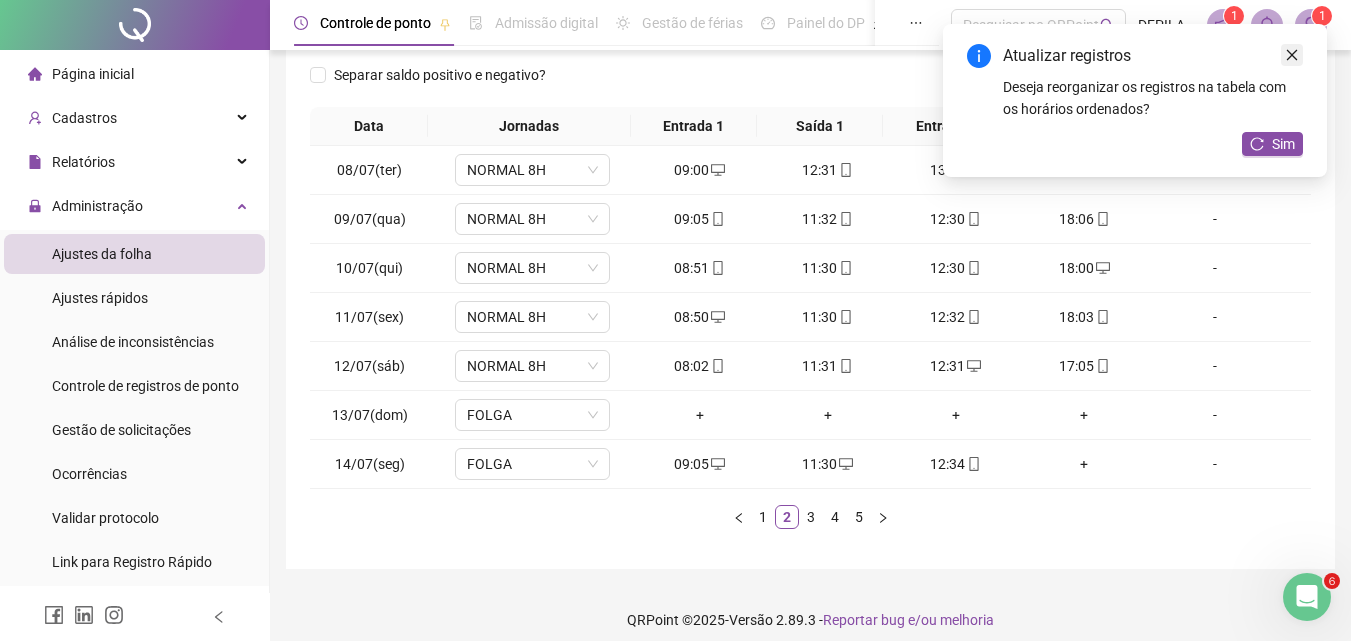 click 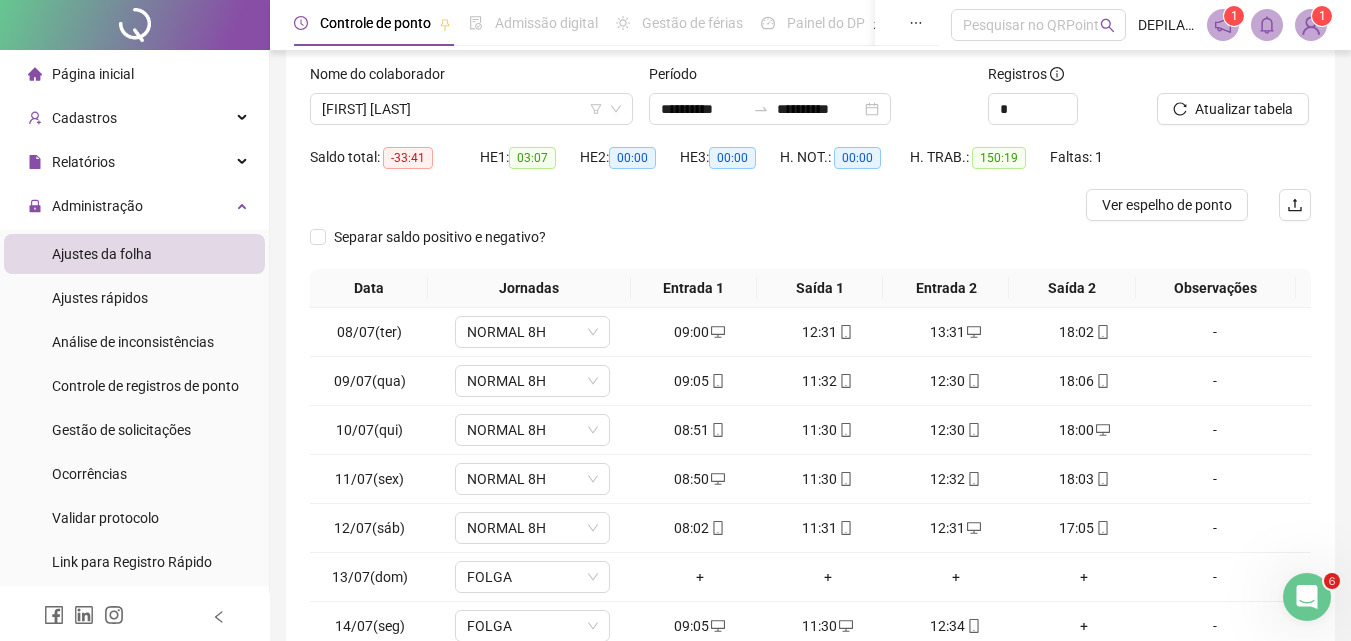 scroll, scrollTop: 22, scrollLeft: 0, axis: vertical 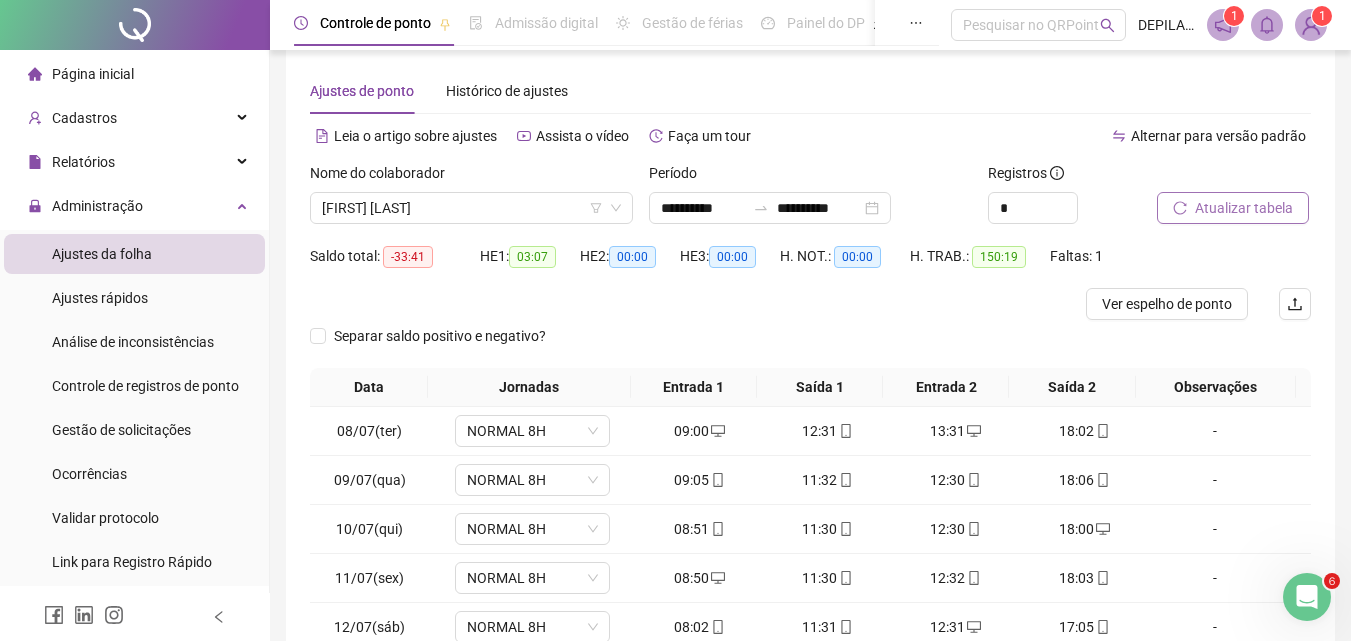 click on "Atualizar tabela" at bounding box center [1244, 208] 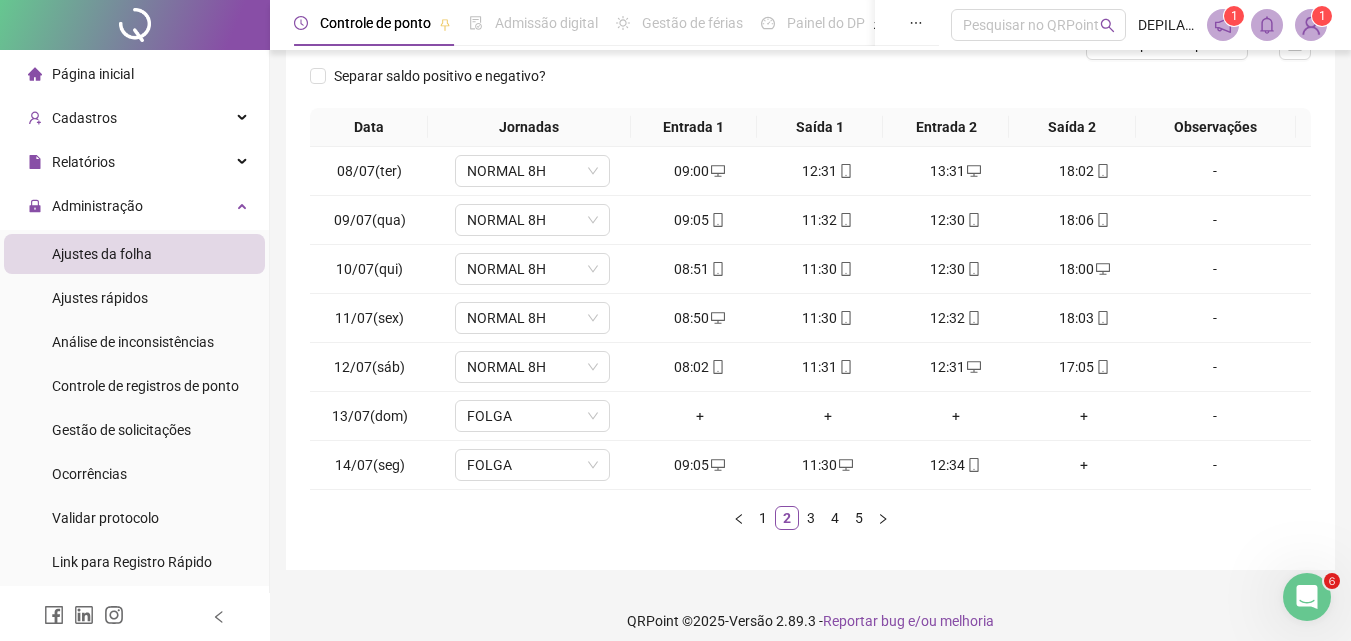 scroll, scrollTop: 297, scrollLeft: 0, axis: vertical 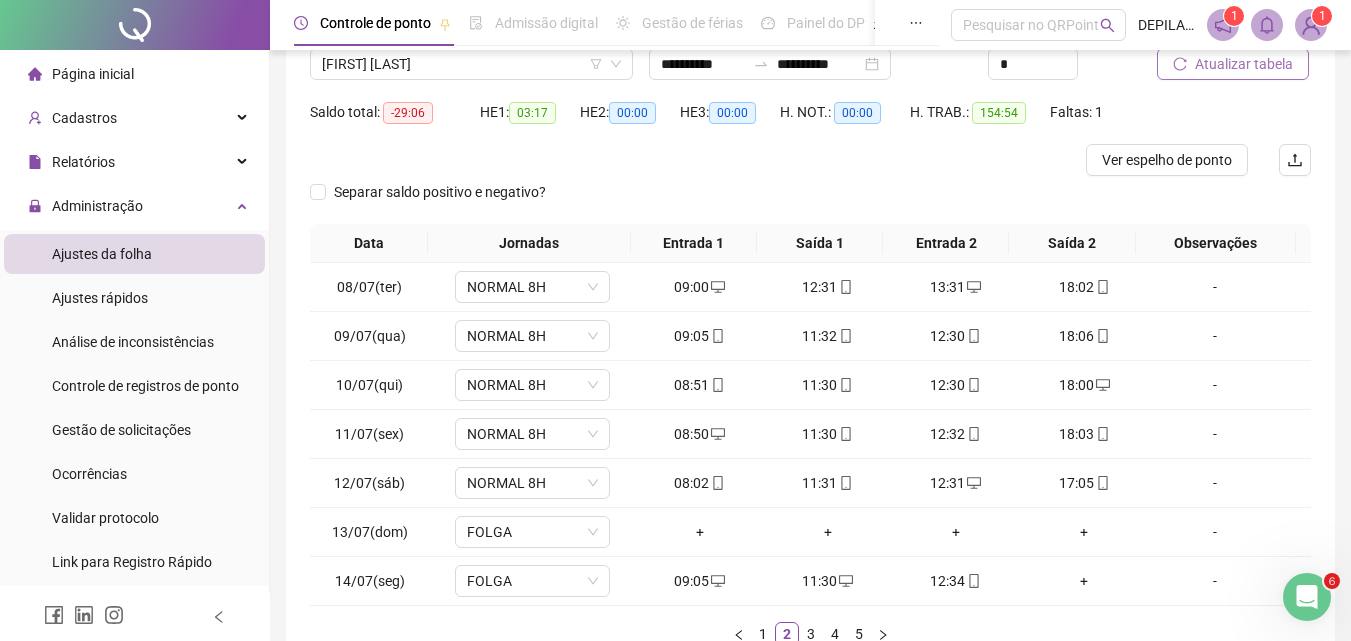 click on "Atualizar tabela" at bounding box center (1244, 64) 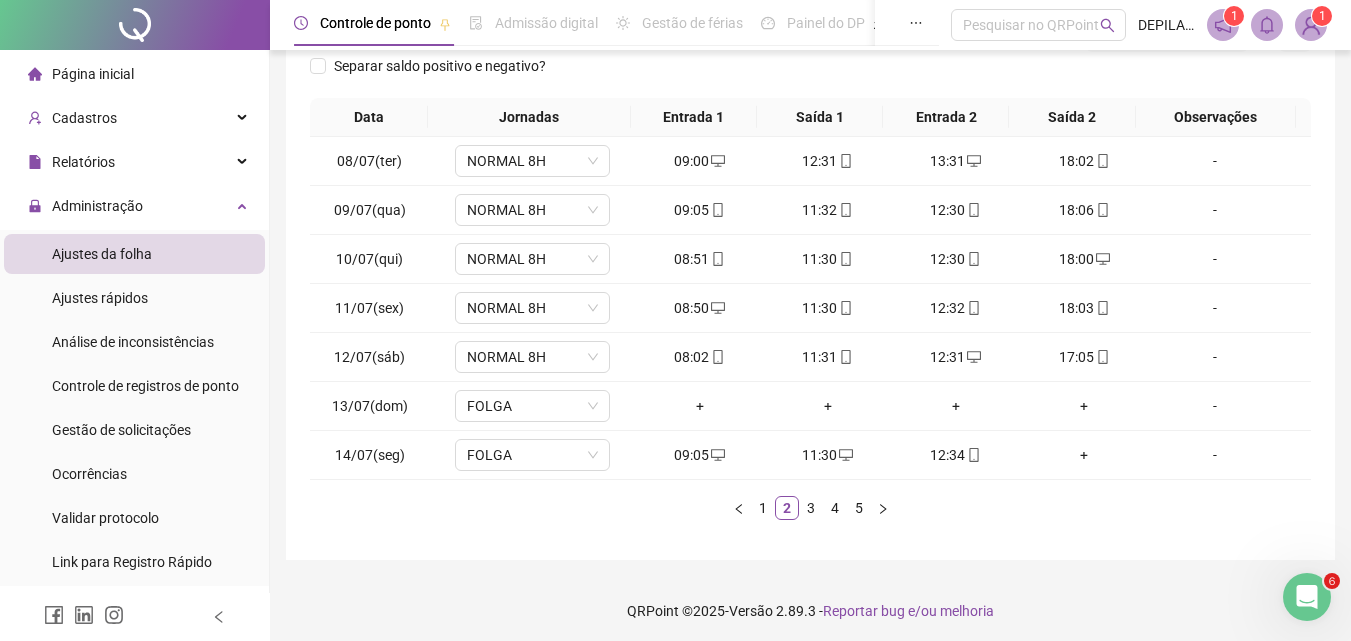 scroll, scrollTop: 297, scrollLeft: 0, axis: vertical 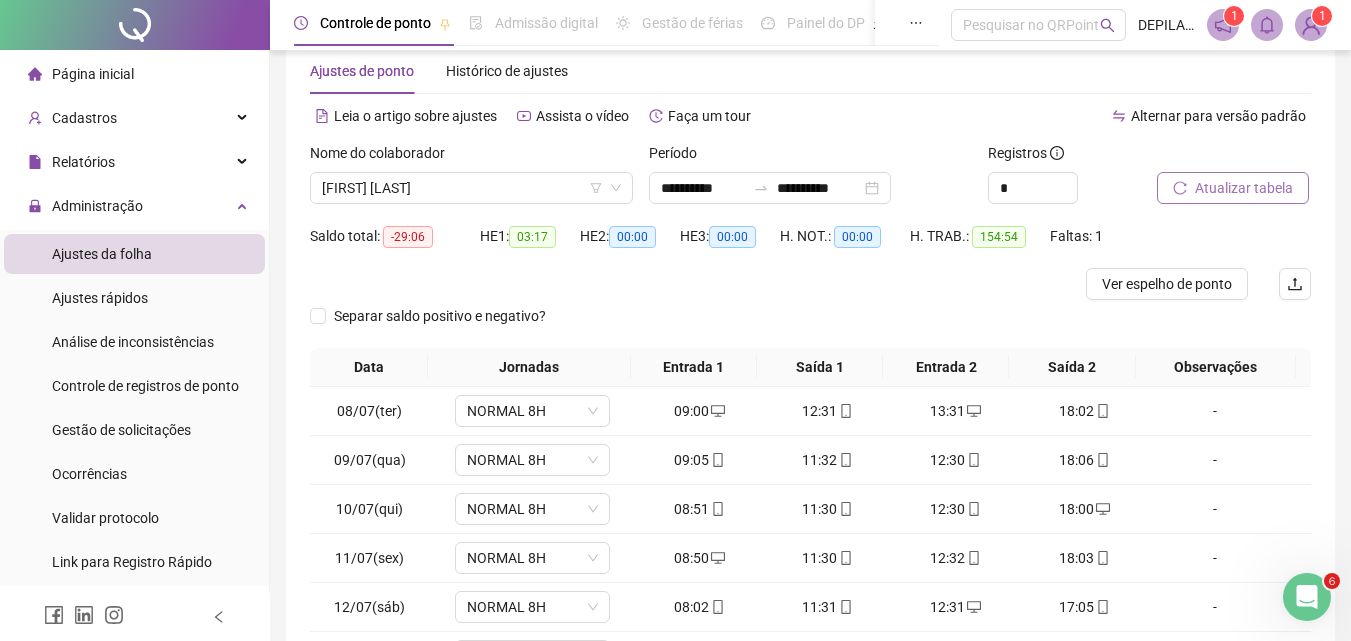 click on "Atualizar tabela" at bounding box center (1244, 188) 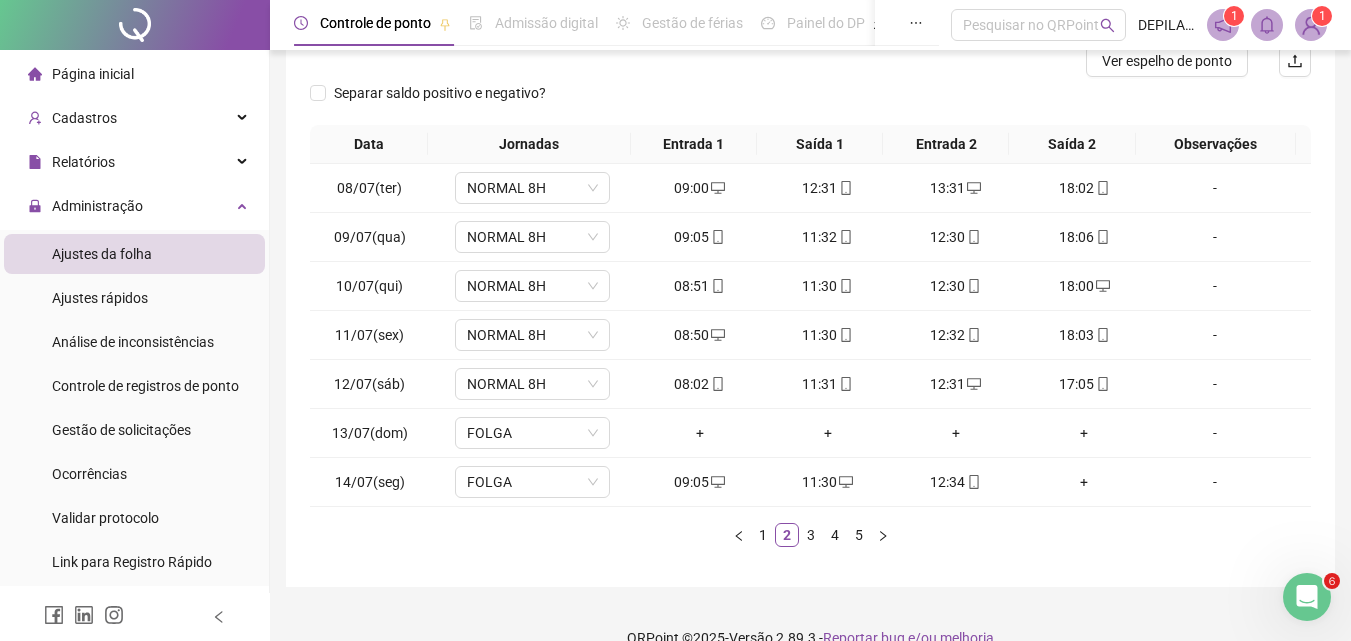 scroll, scrollTop: 271, scrollLeft: 0, axis: vertical 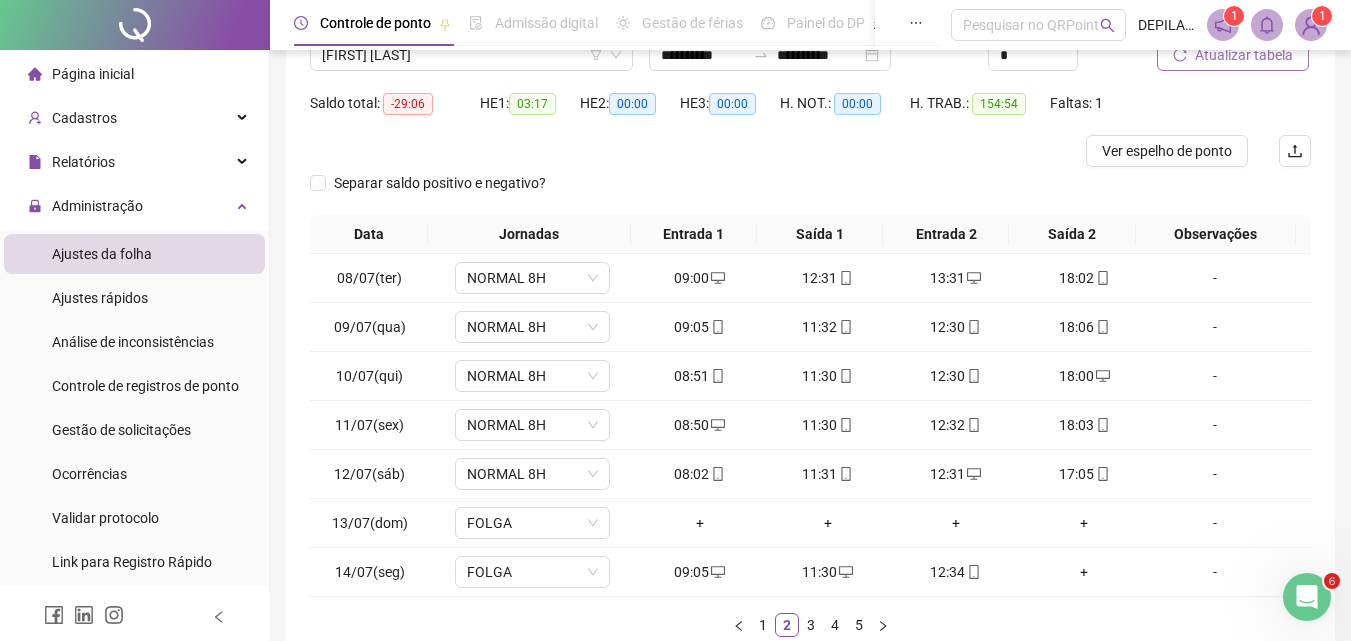 click on "Atualizar tabela" at bounding box center (1244, 55) 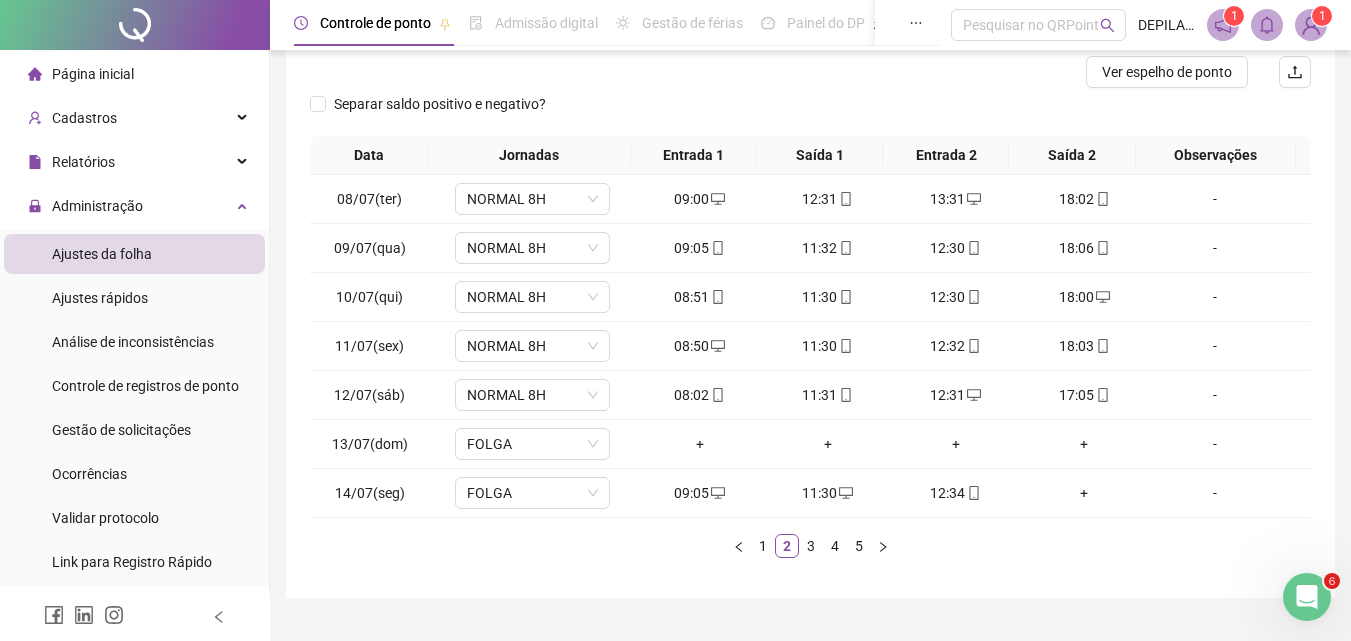 scroll, scrollTop: 255, scrollLeft: 0, axis: vertical 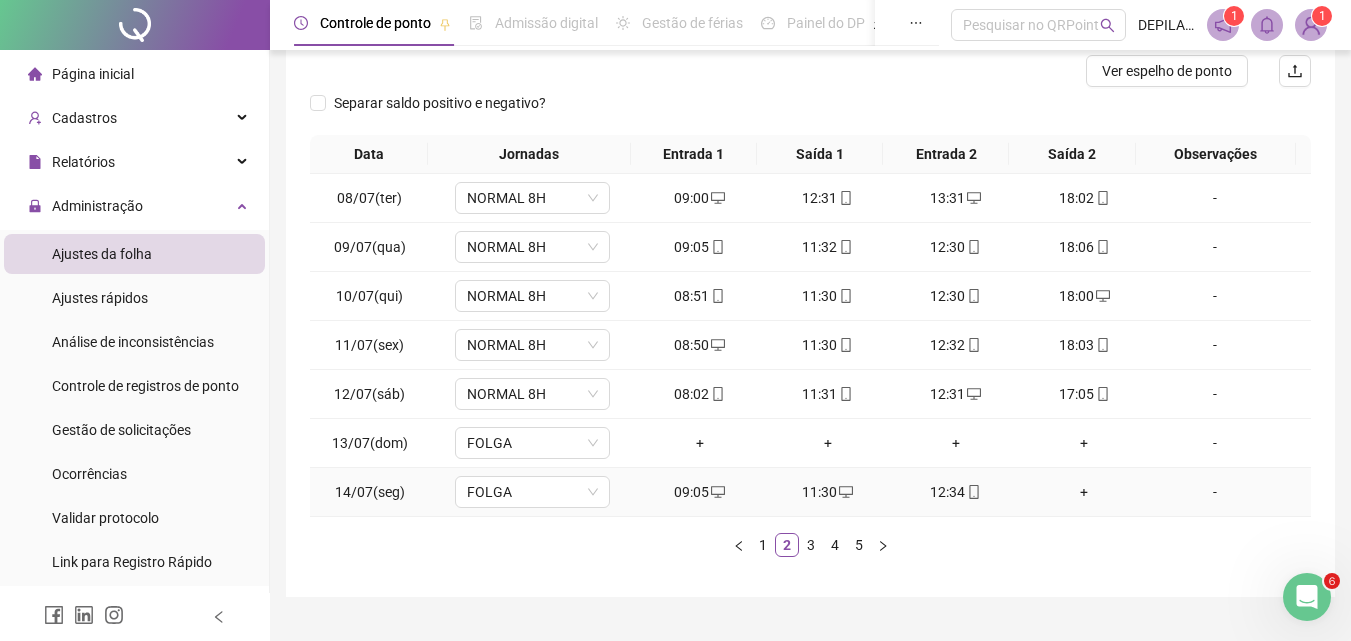 click on "12:34" at bounding box center (956, 492) 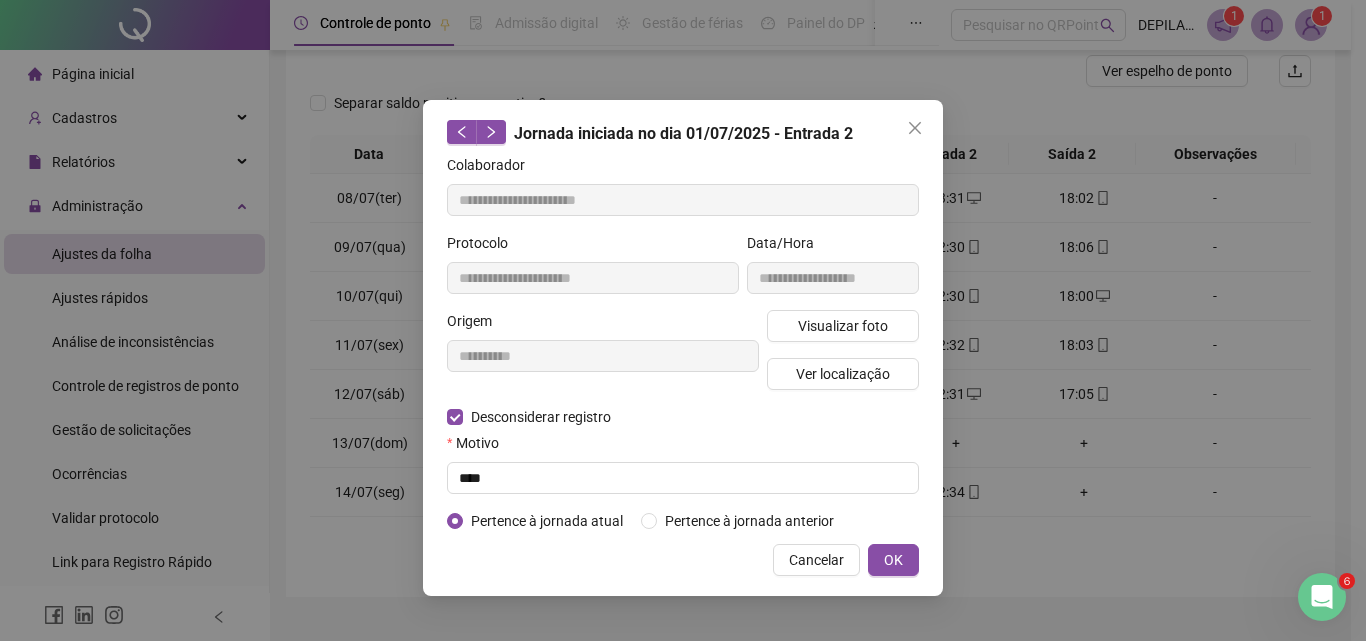 type on "**********" 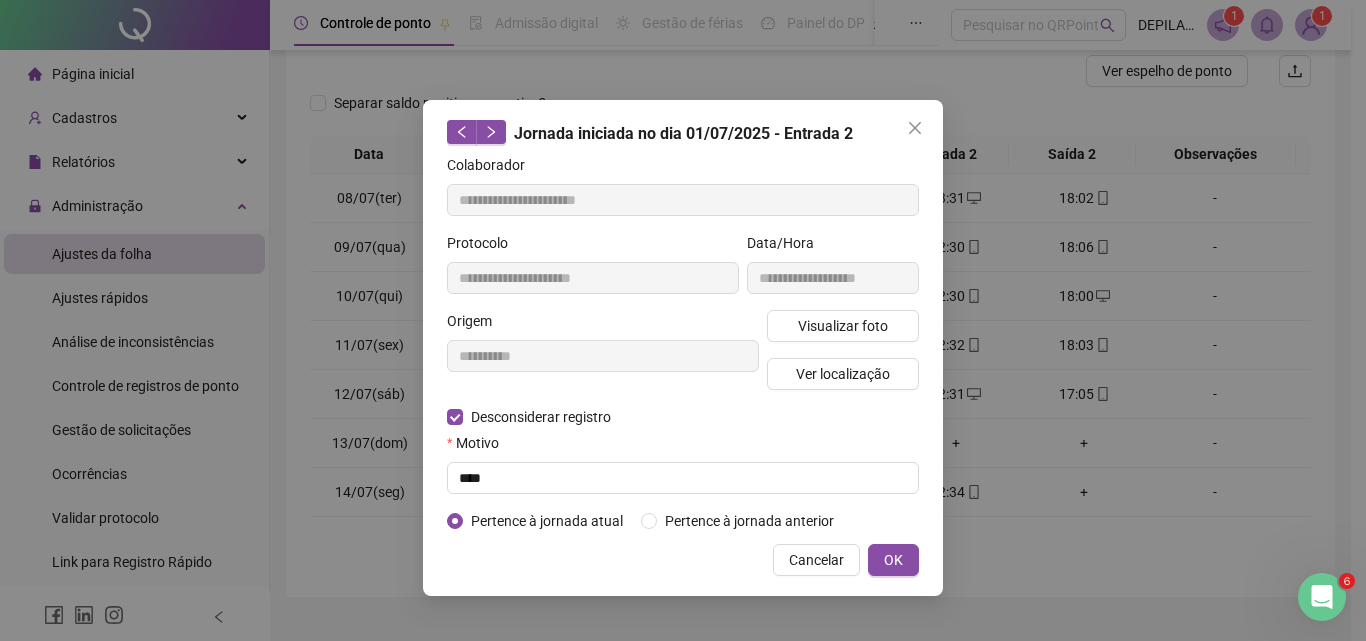 type on "**********" 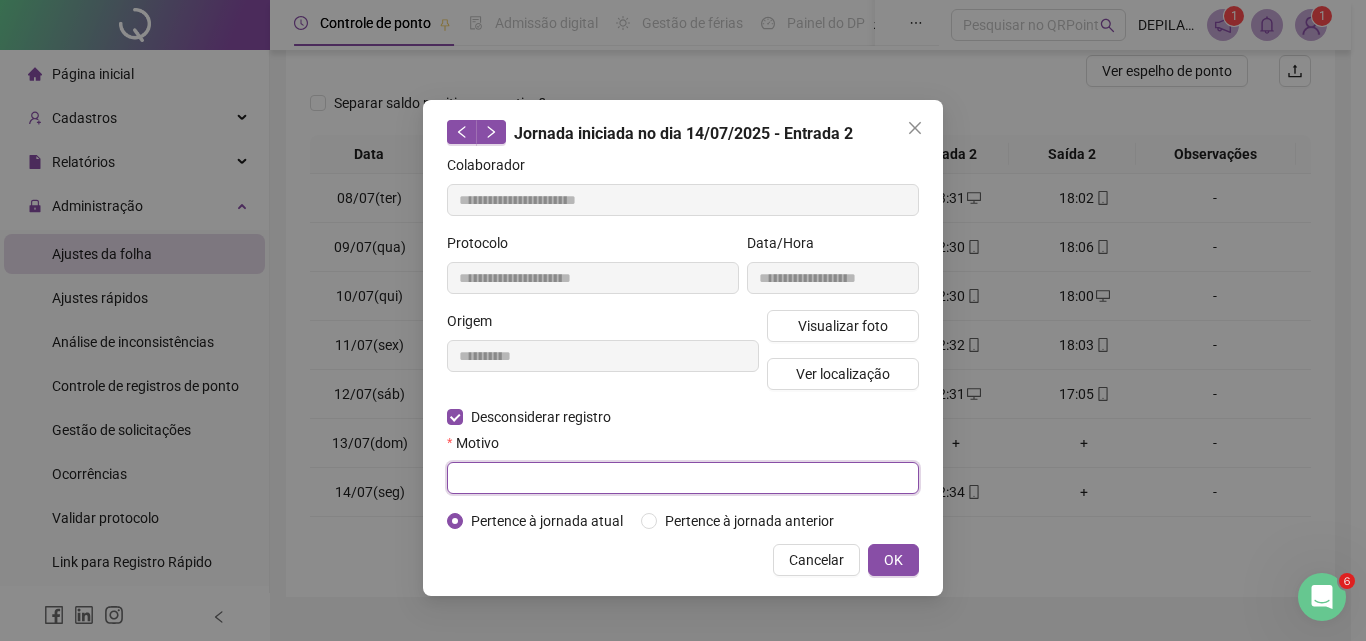 click at bounding box center [683, 478] 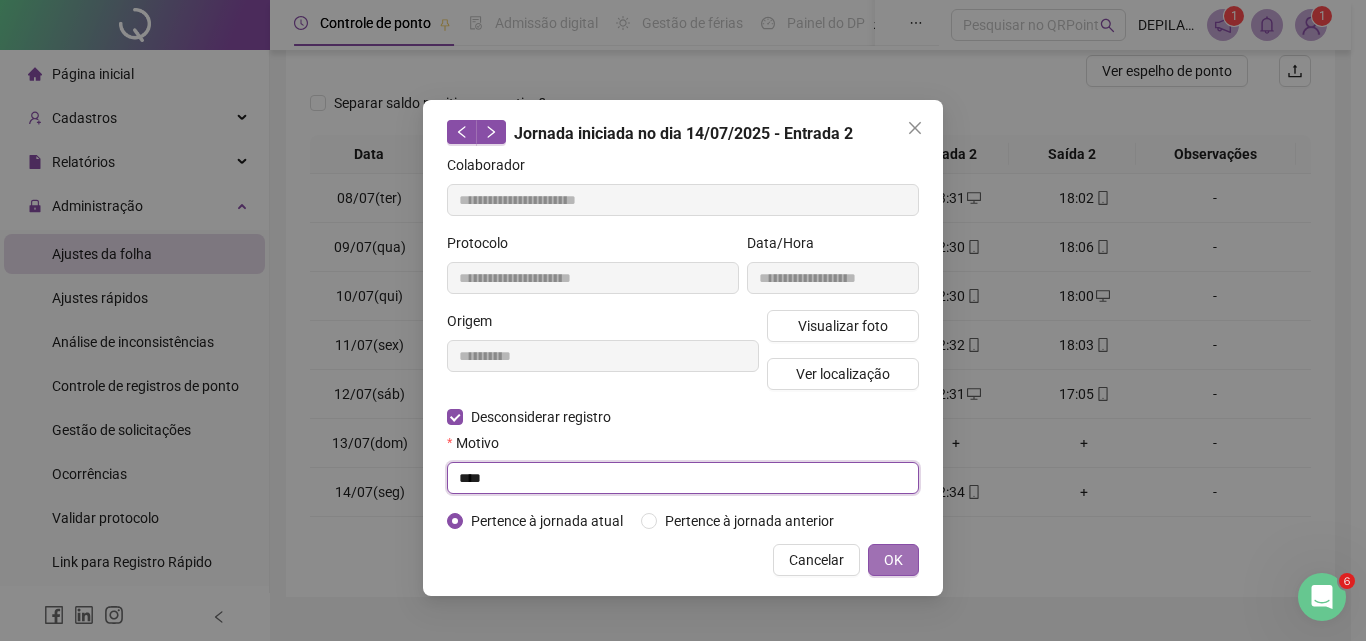 type on "****" 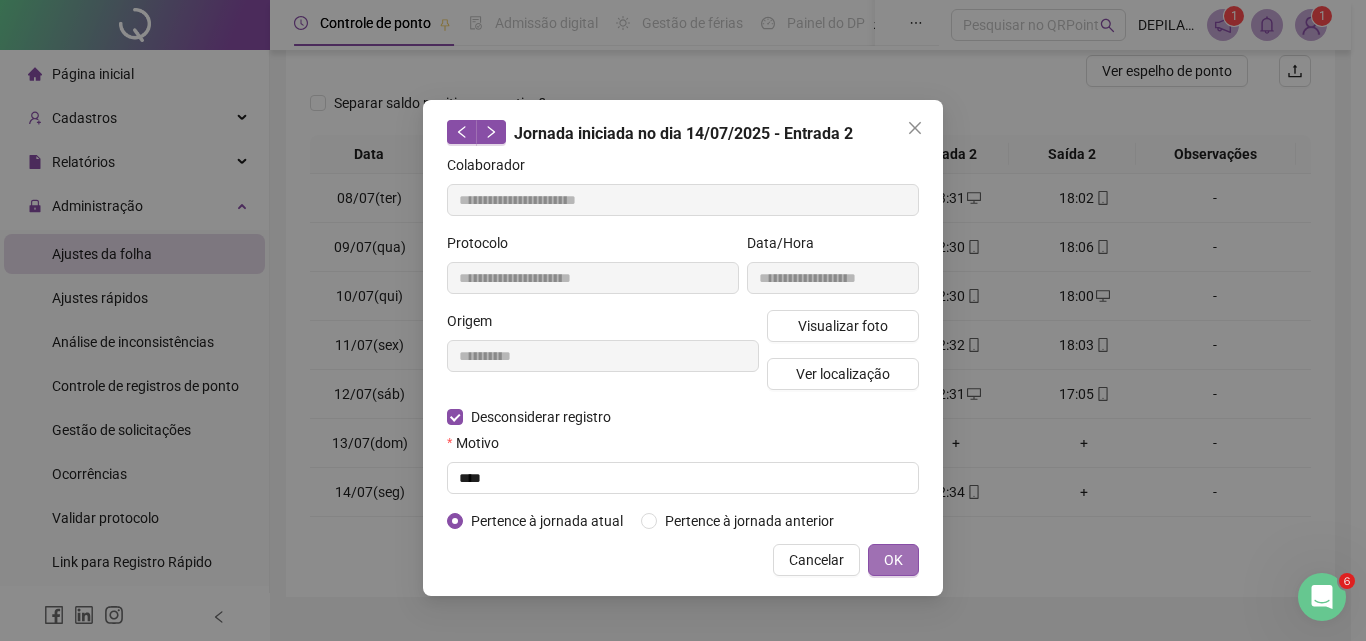 click on "OK" at bounding box center (893, 560) 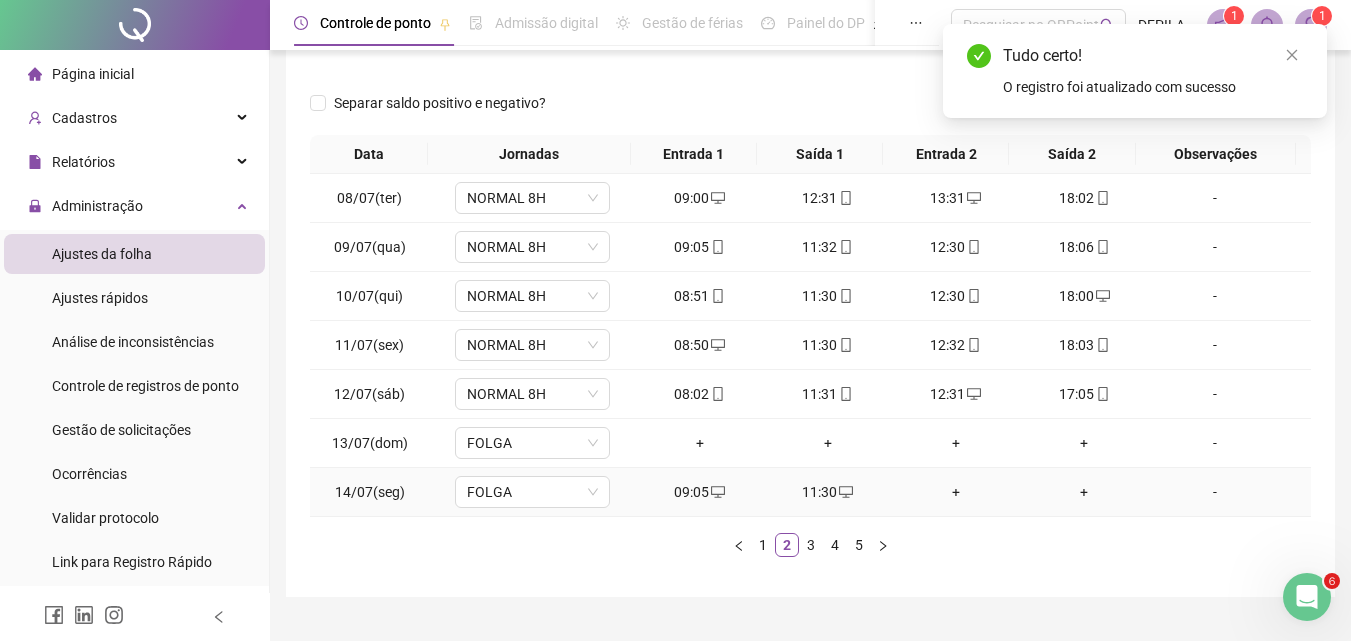 click on "11:30" at bounding box center (828, 492) 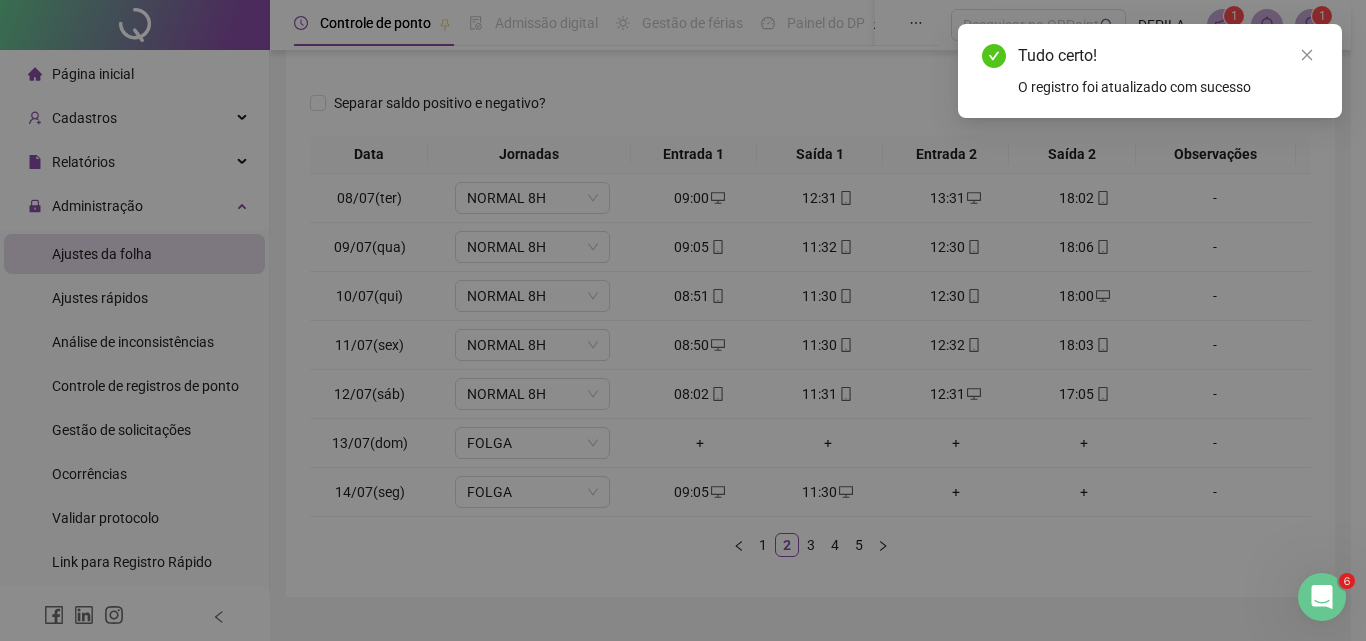 type on "**********" 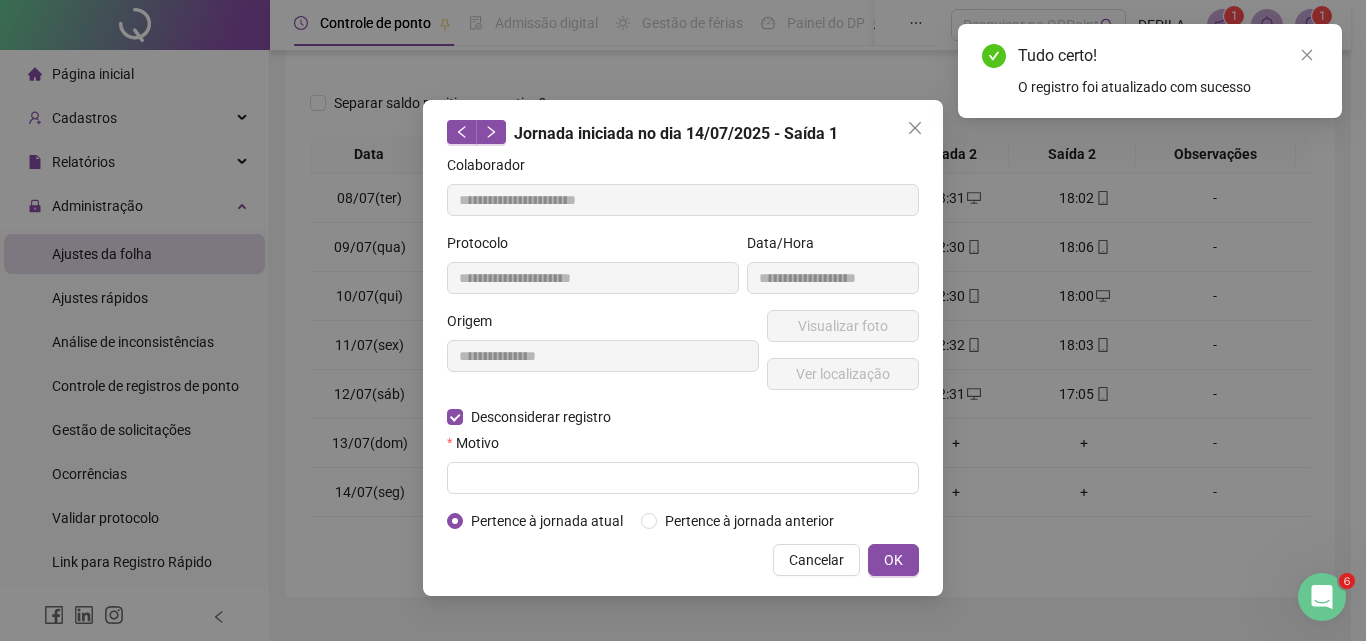 click on "**********" at bounding box center (683, 343) 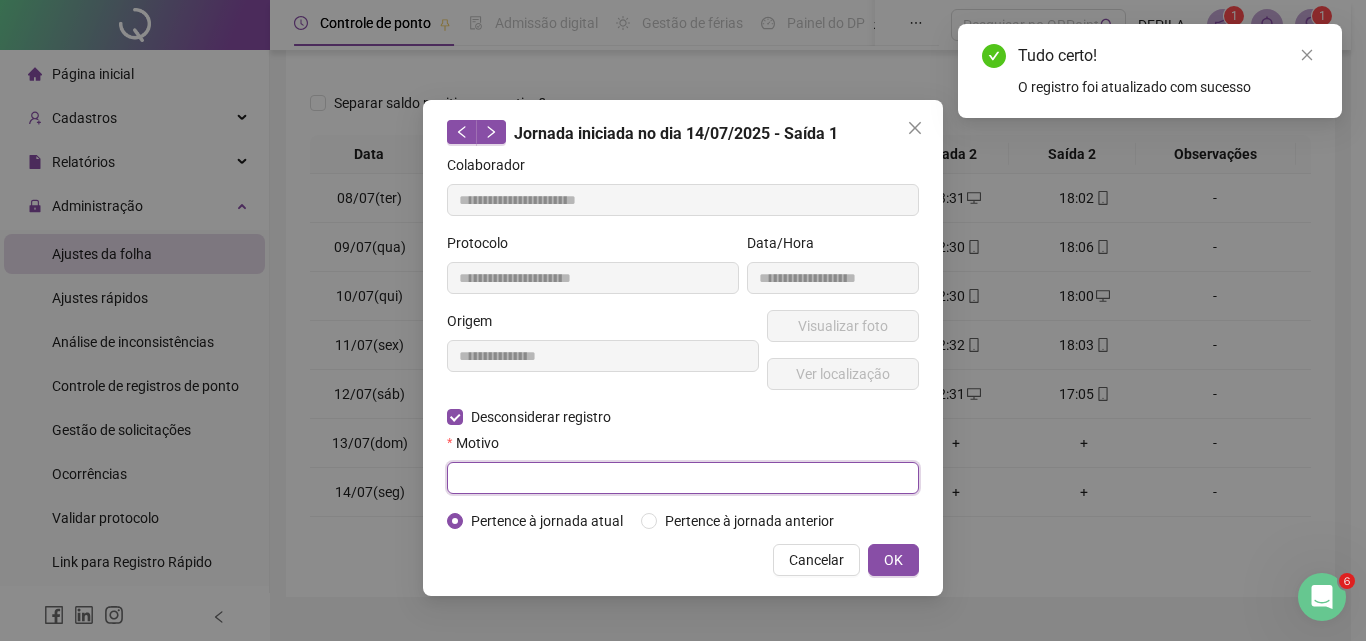 click at bounding box center (683, 478) 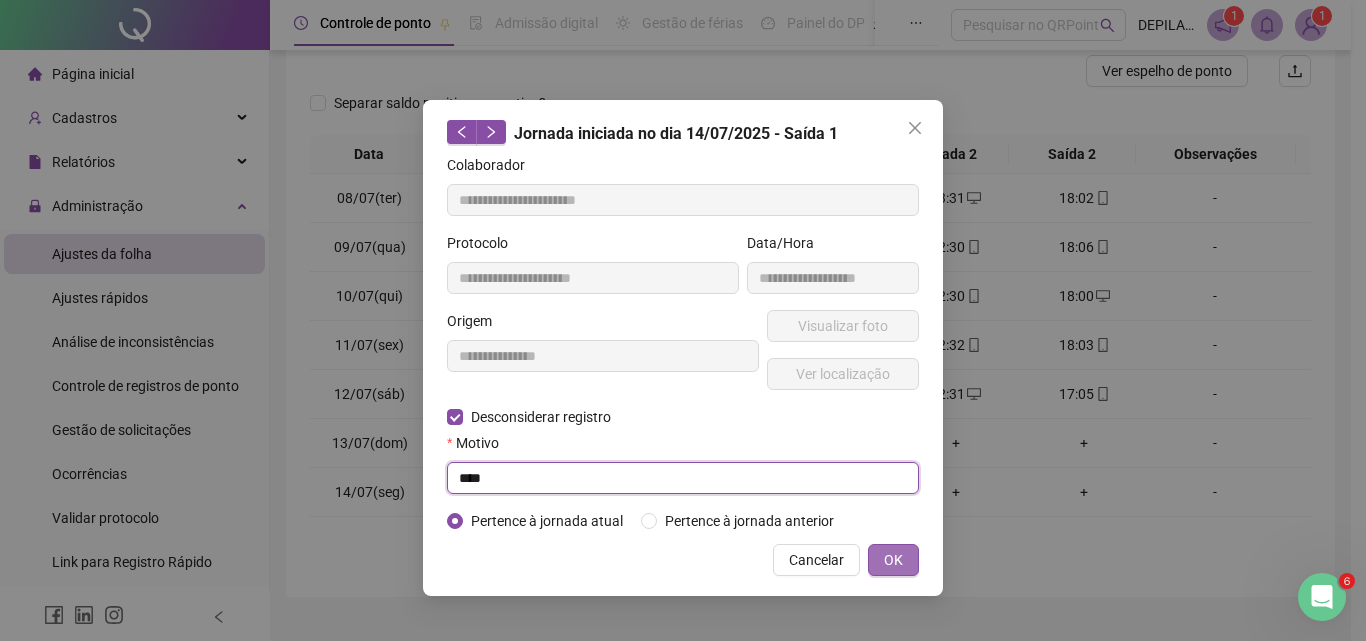 type on "****" 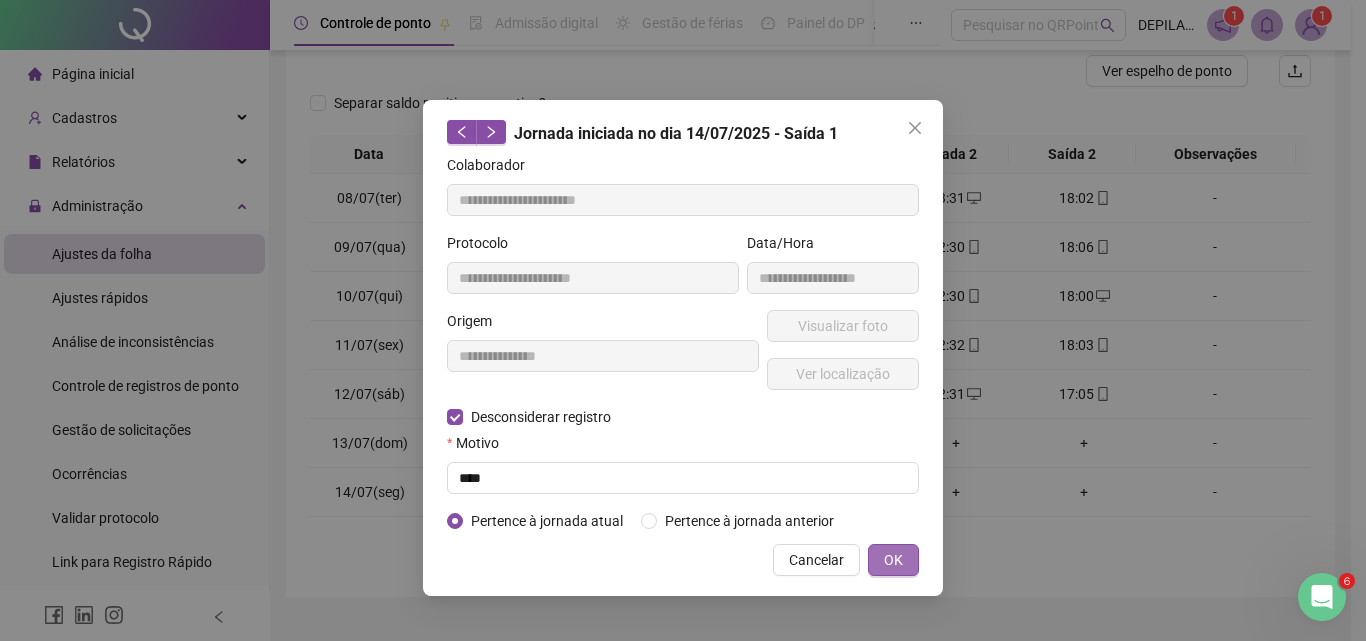 click on "OK" at bounding box center [893, 560] 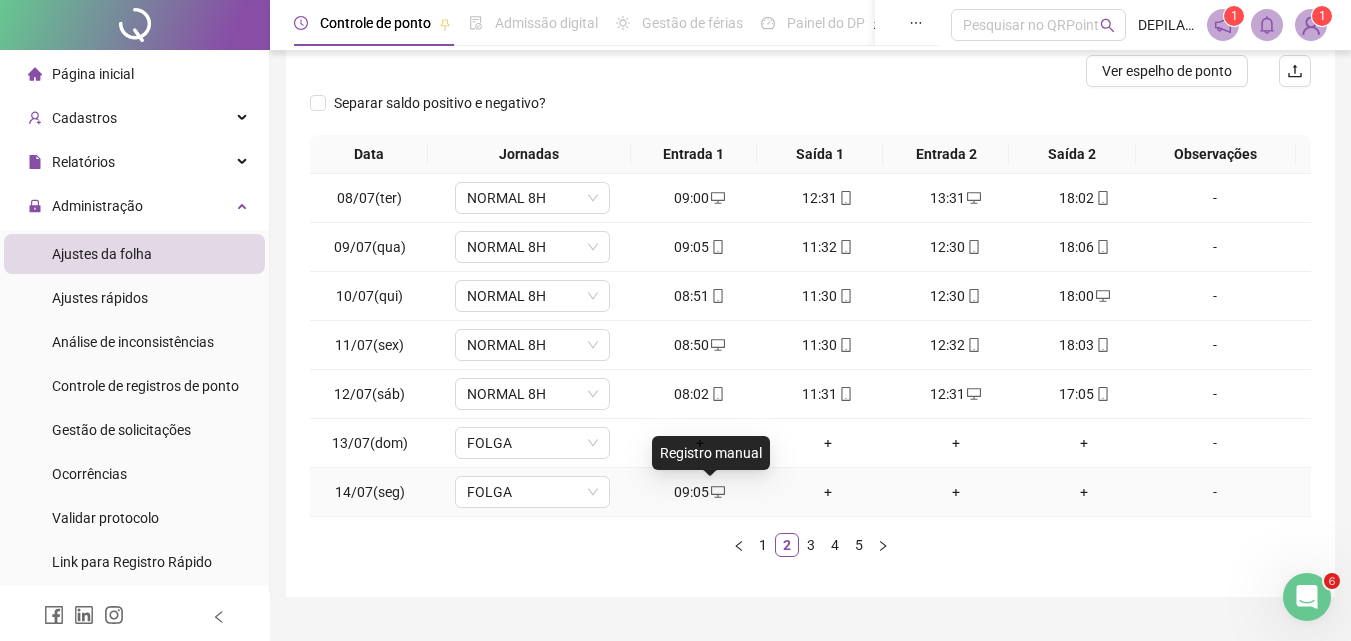 click on "09:05" at bounding box center (700, 492) 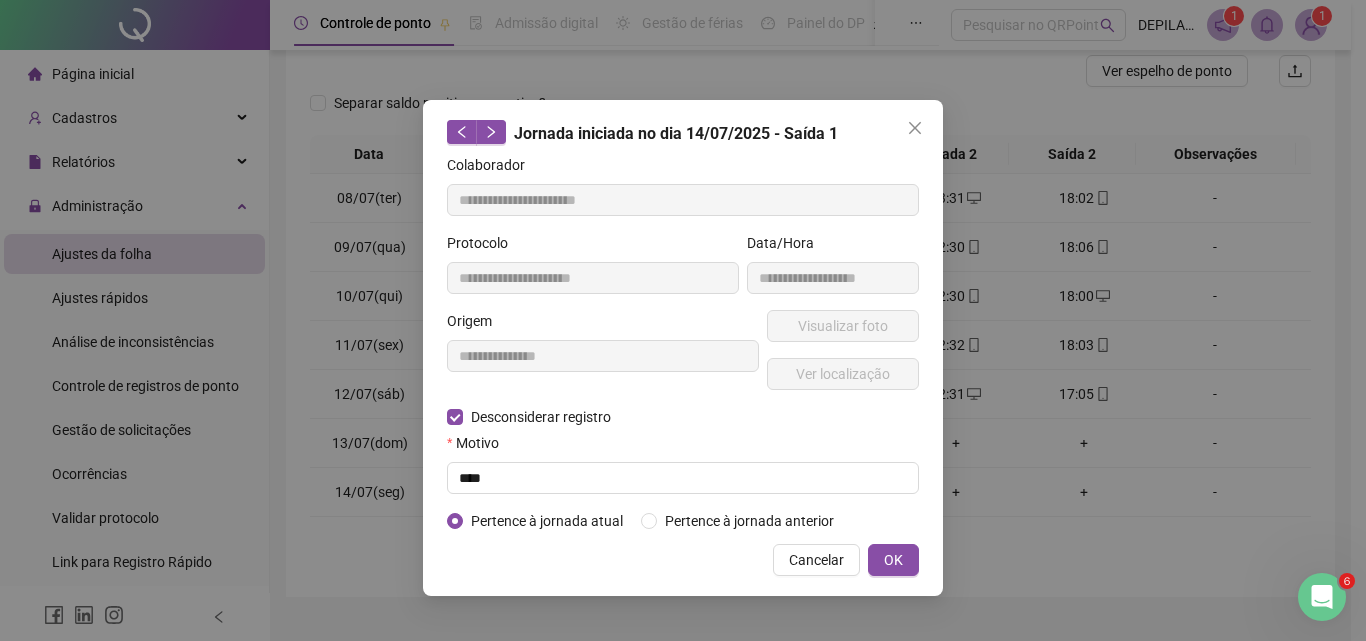 type on "**********" 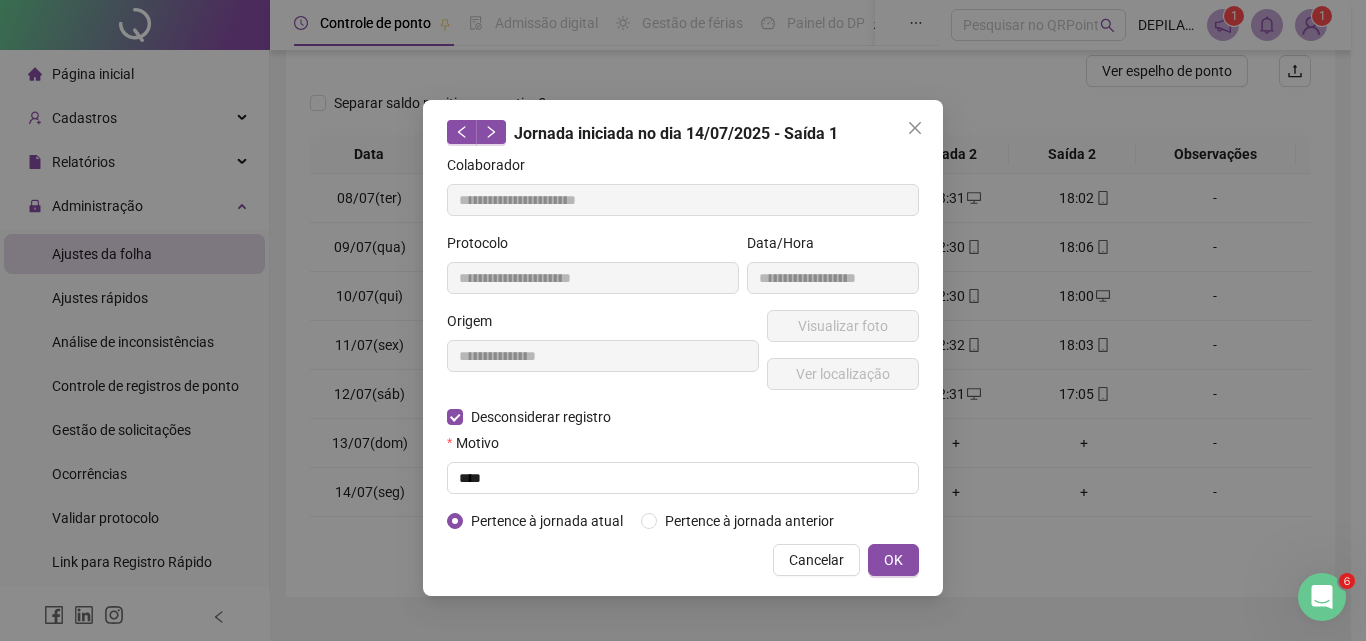 type on "**********" 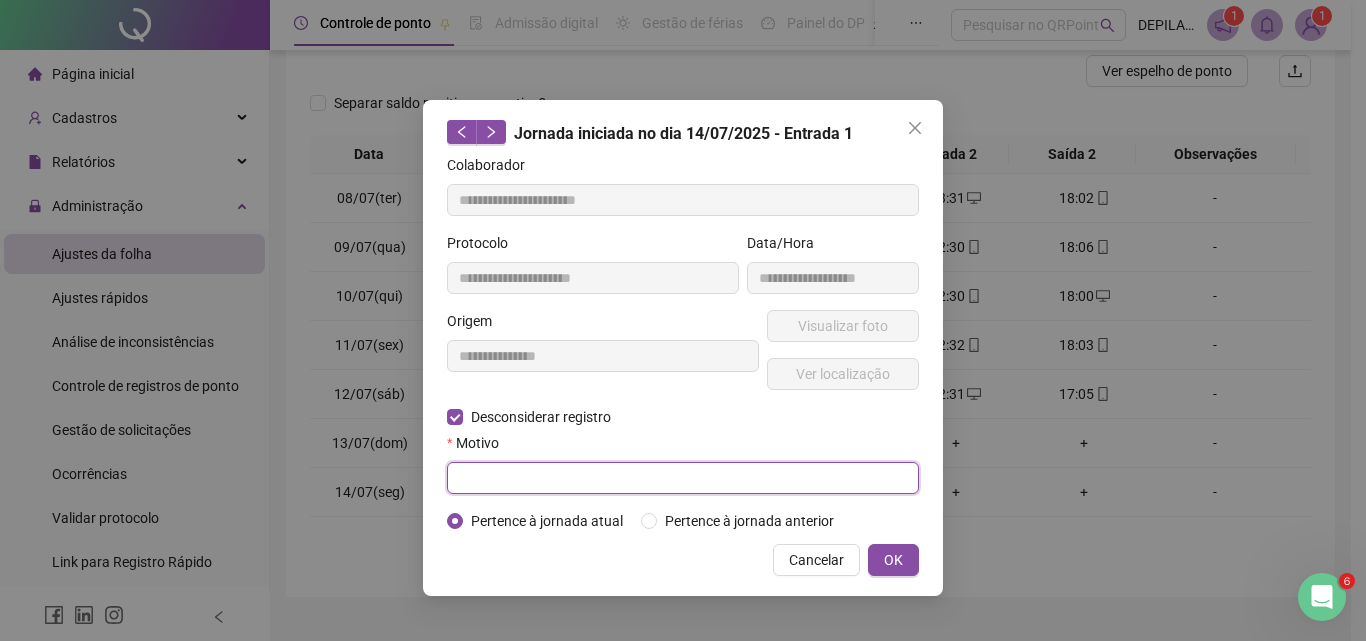 click at bounding box center [683, 478] 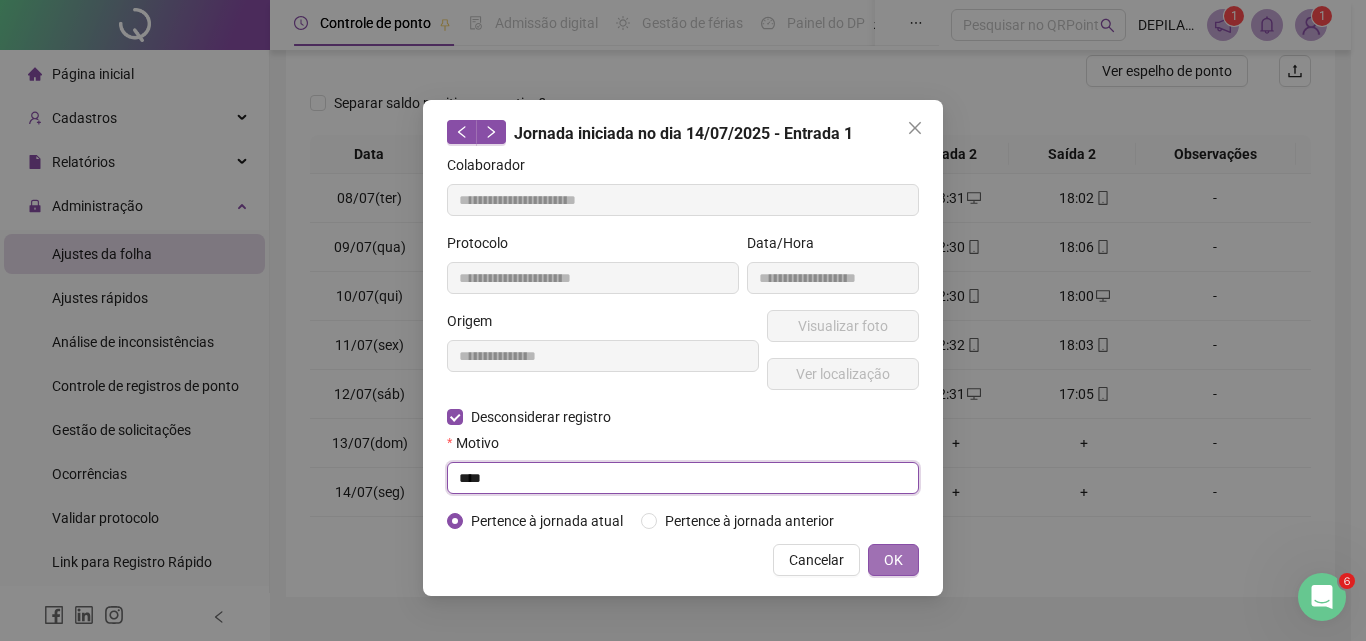 type on "****" 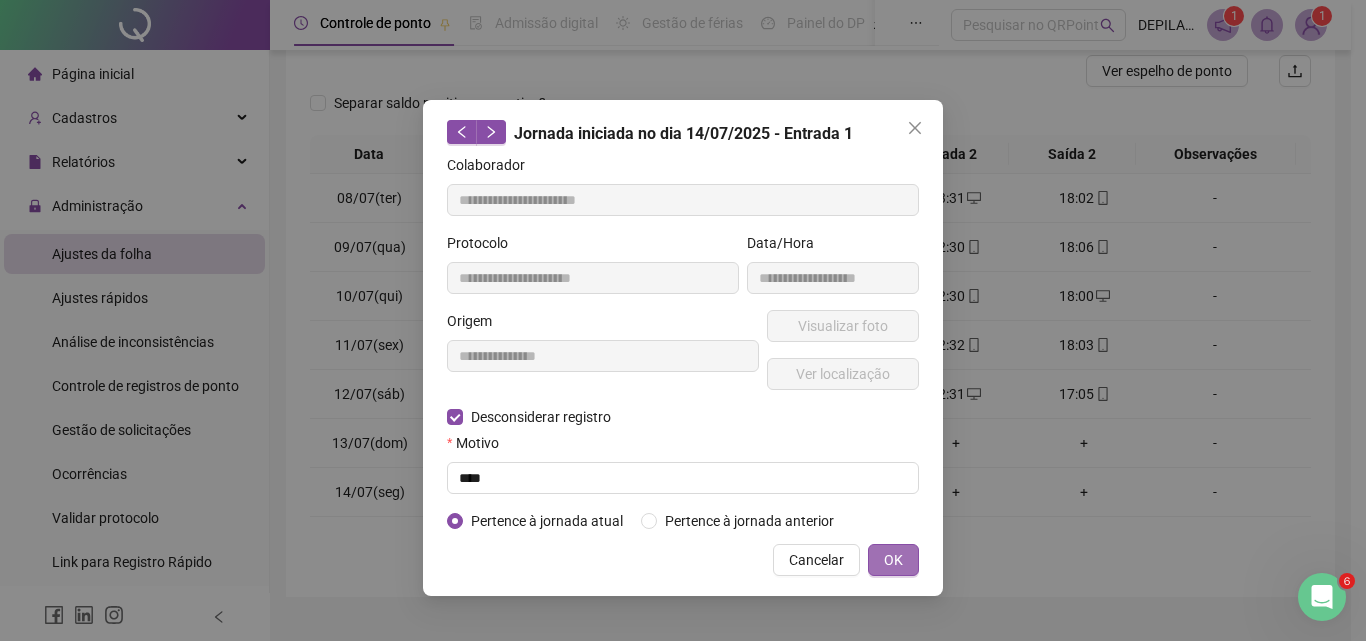 click on "OK" at bounding box center (893, 560) 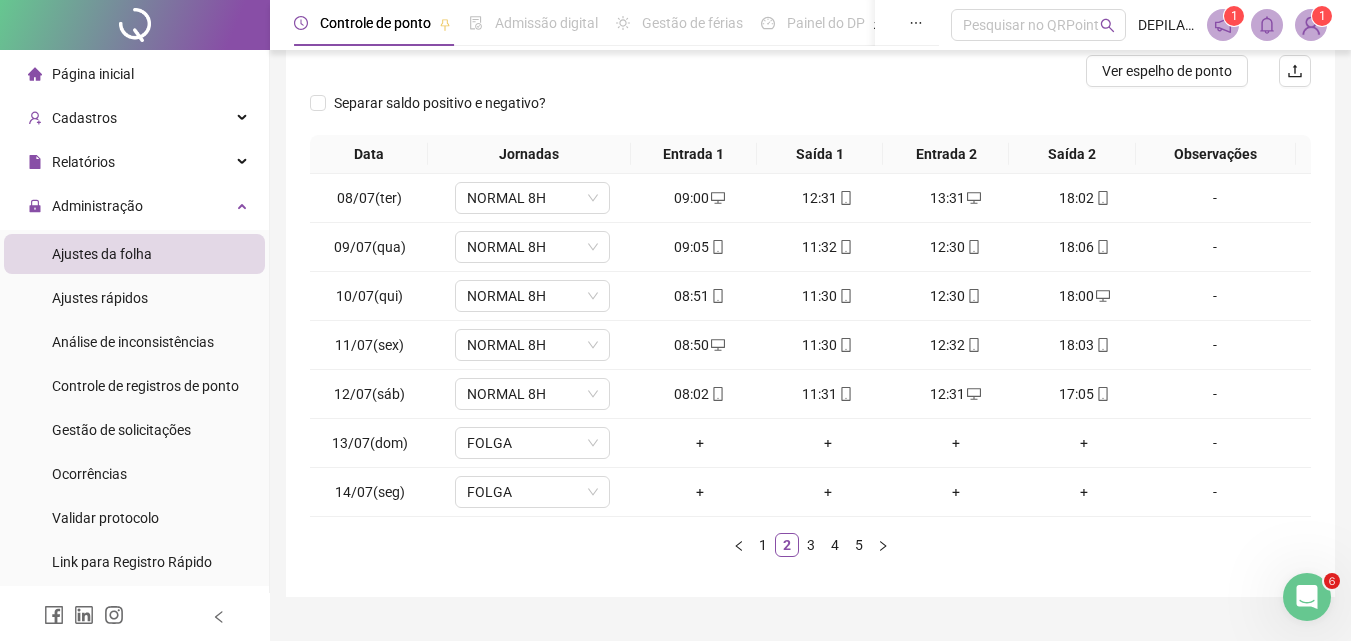 scroll, scrollTop: 297, scrollLeft: 0, axis: vertical 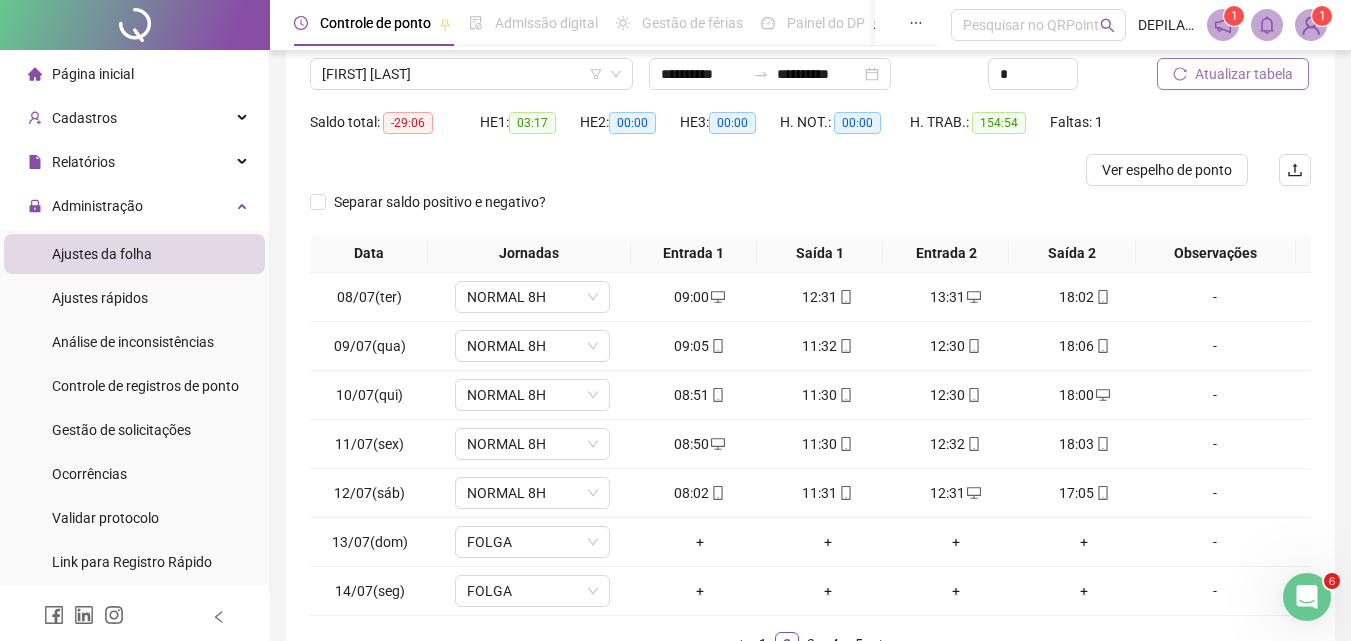 click on "Atualizar tabela" at bounding box center (1244, 74) 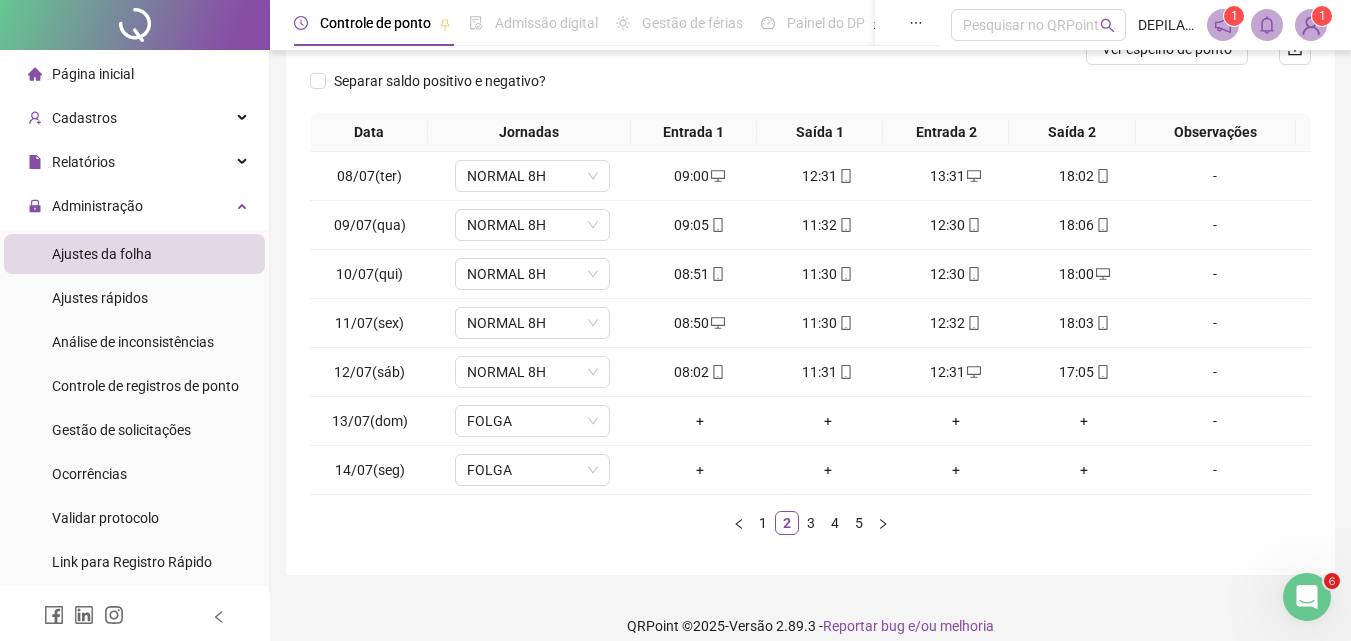scroll, scrollTop: 297, scrollLeft: 0, axis: vertical 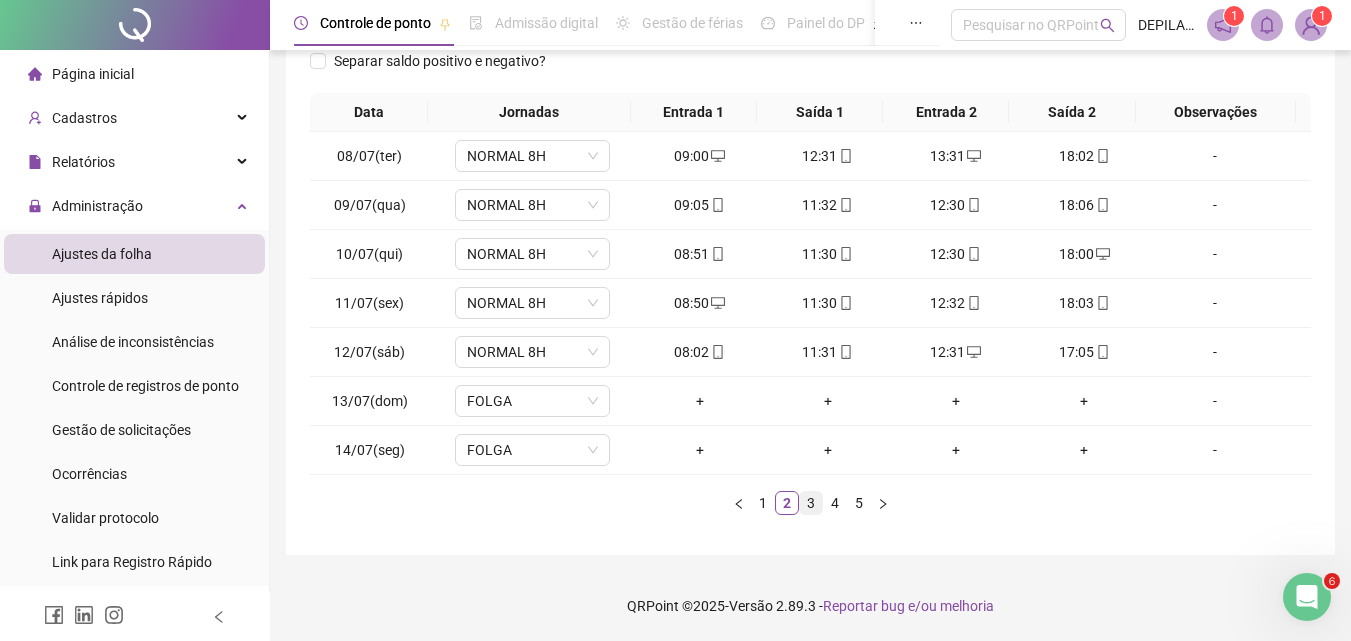 click on "3" at bounding box center [811, 503] 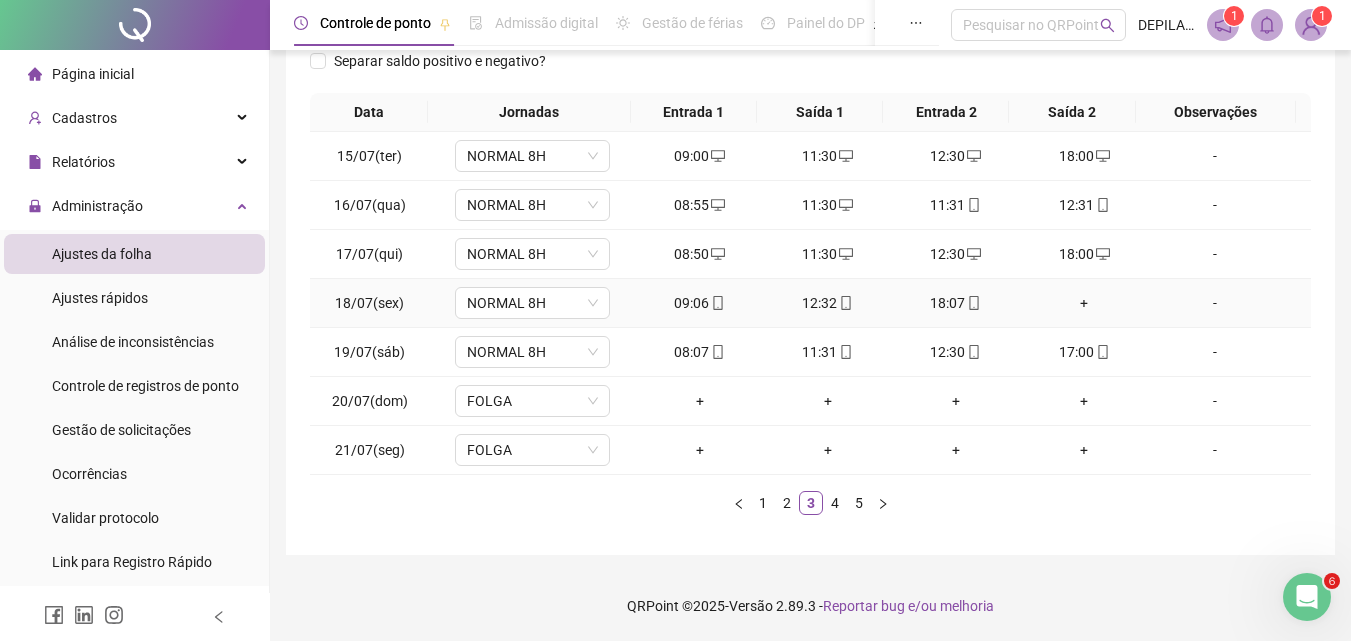 click on "+" at bounding box center (1084, 303) 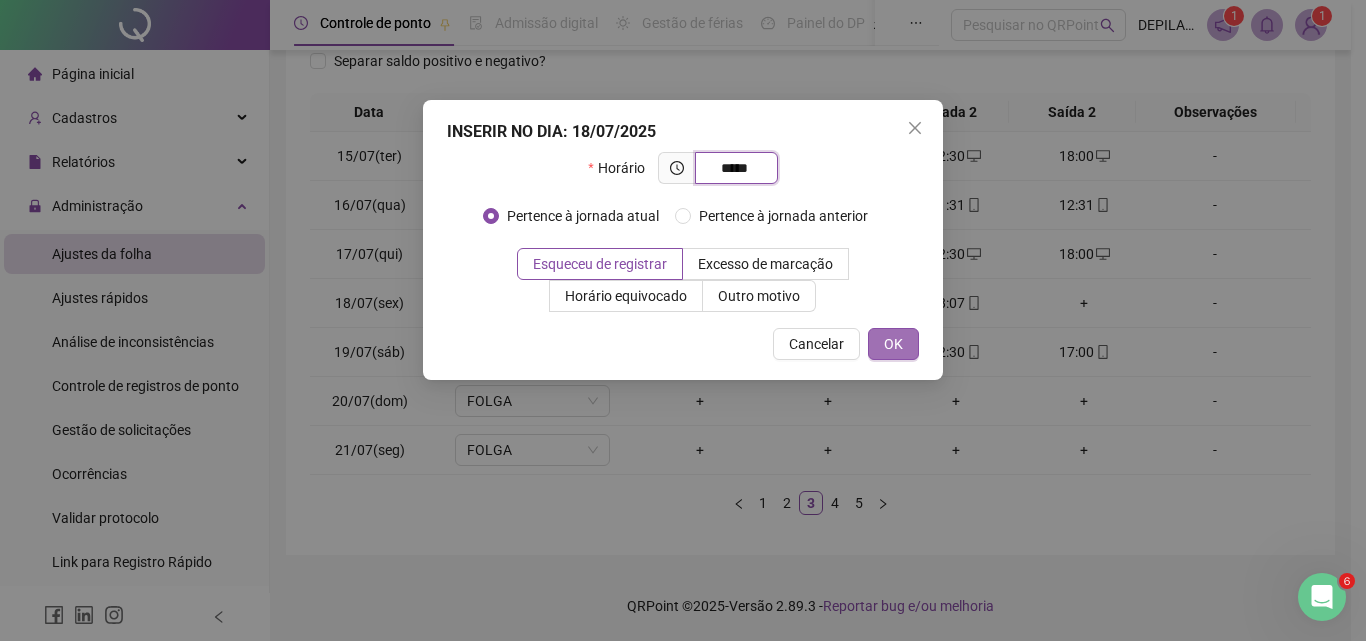 type on "*****" 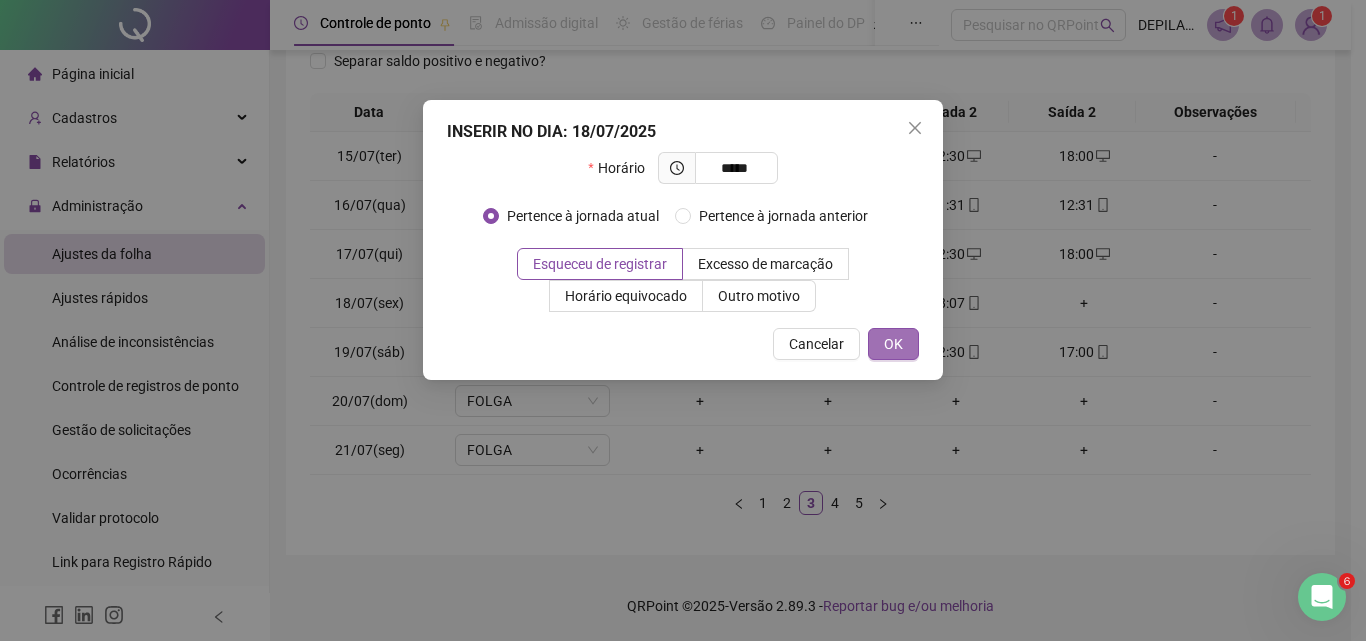 click on "OK" at bounding box center (893, 344) 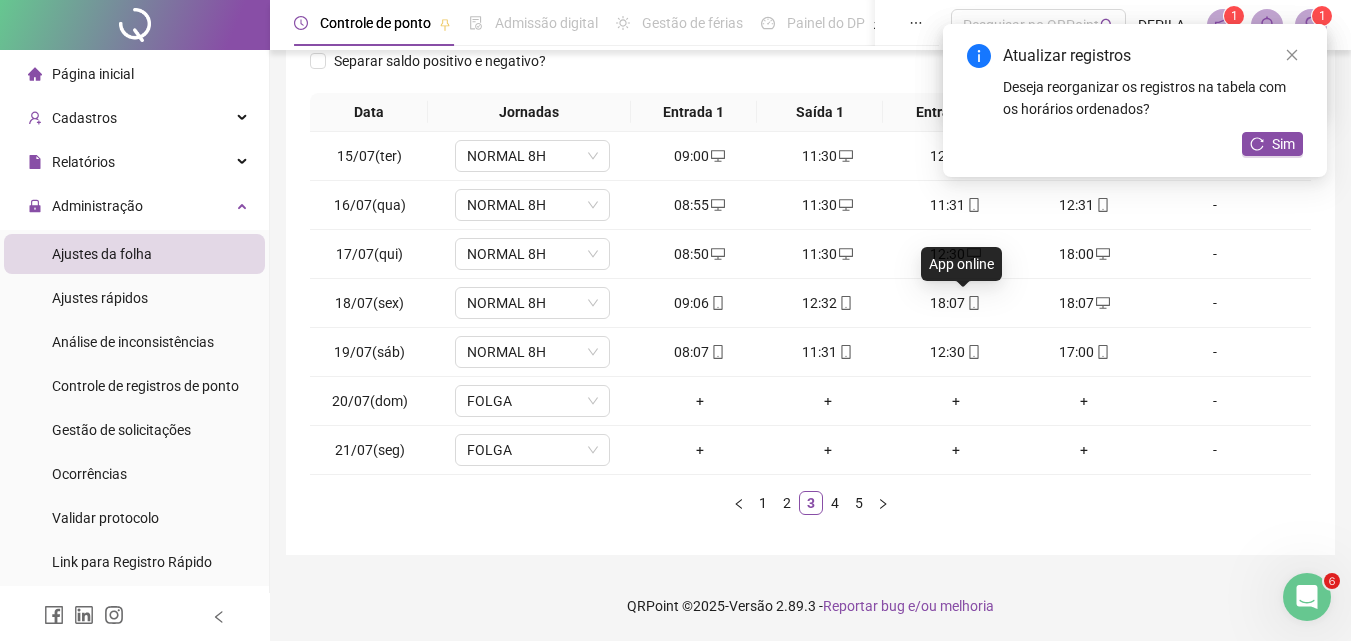 click at bounding box center [973, 303] 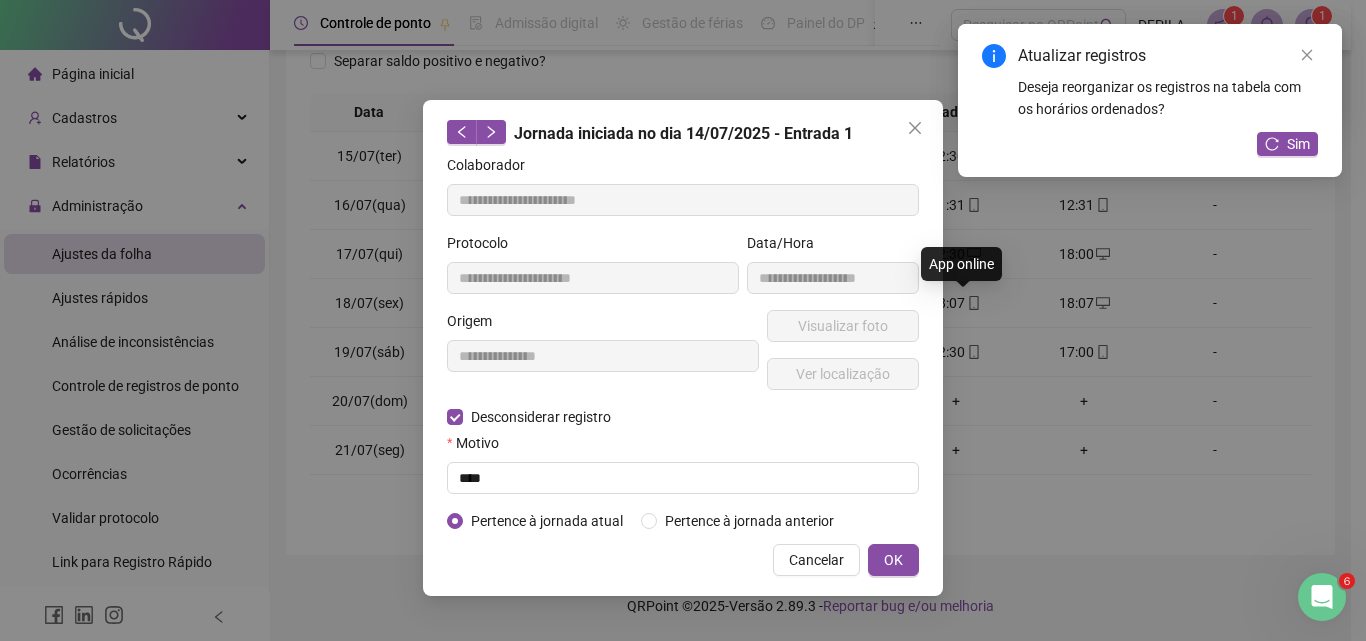 type on "**********" 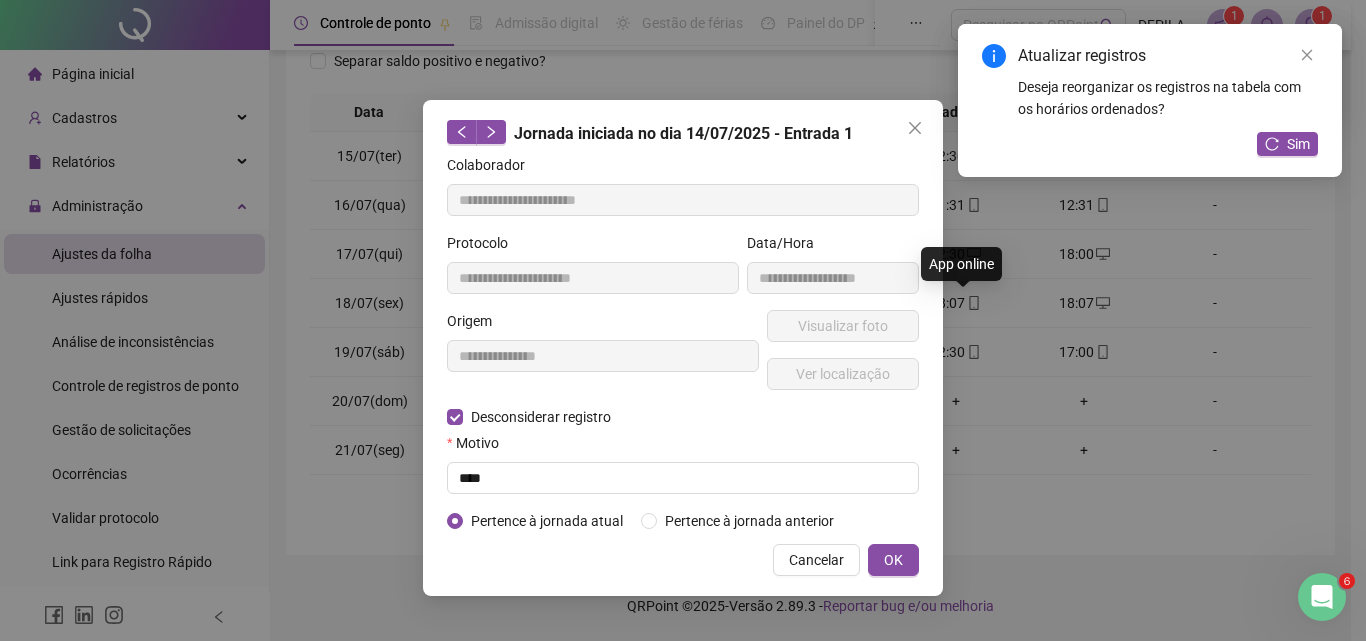 type on "**********" 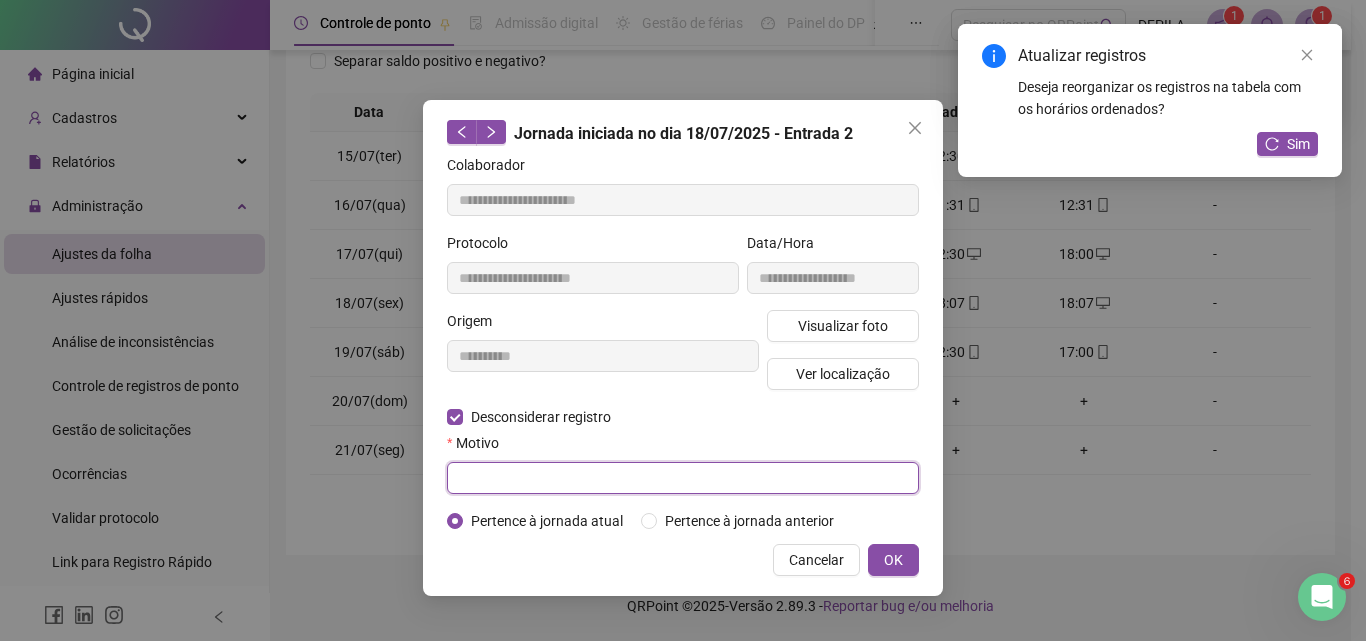 click at bounding box center (683, 478) 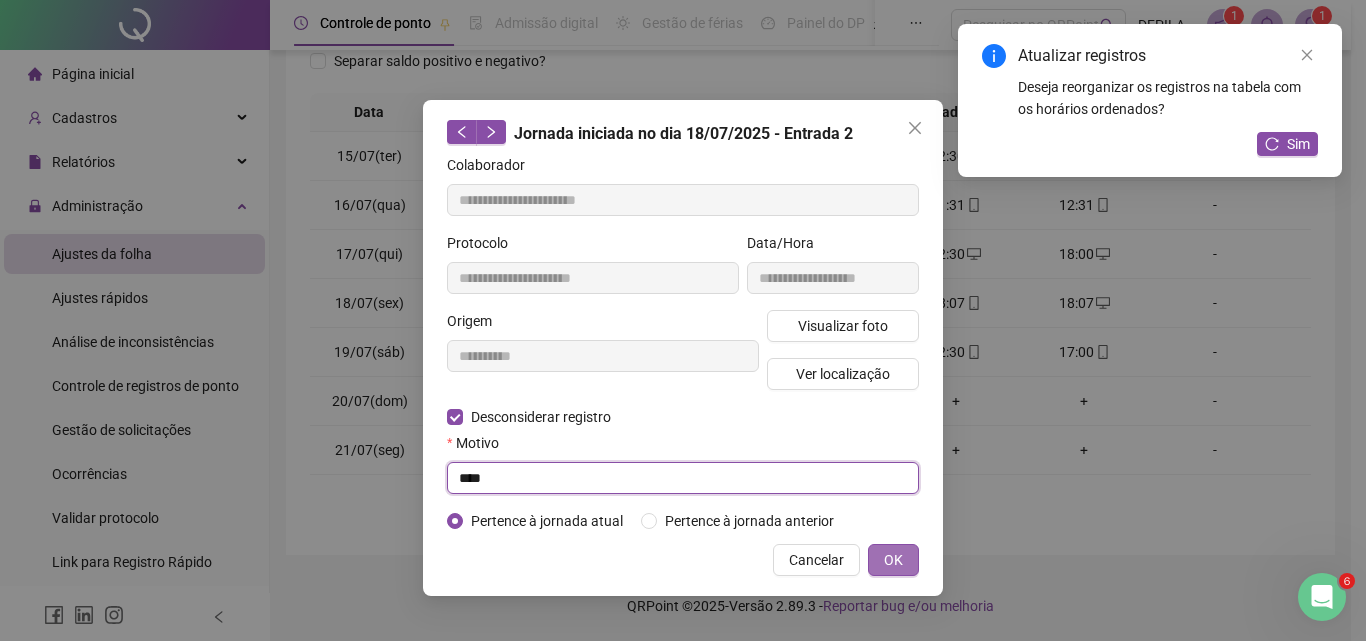 type on "****" 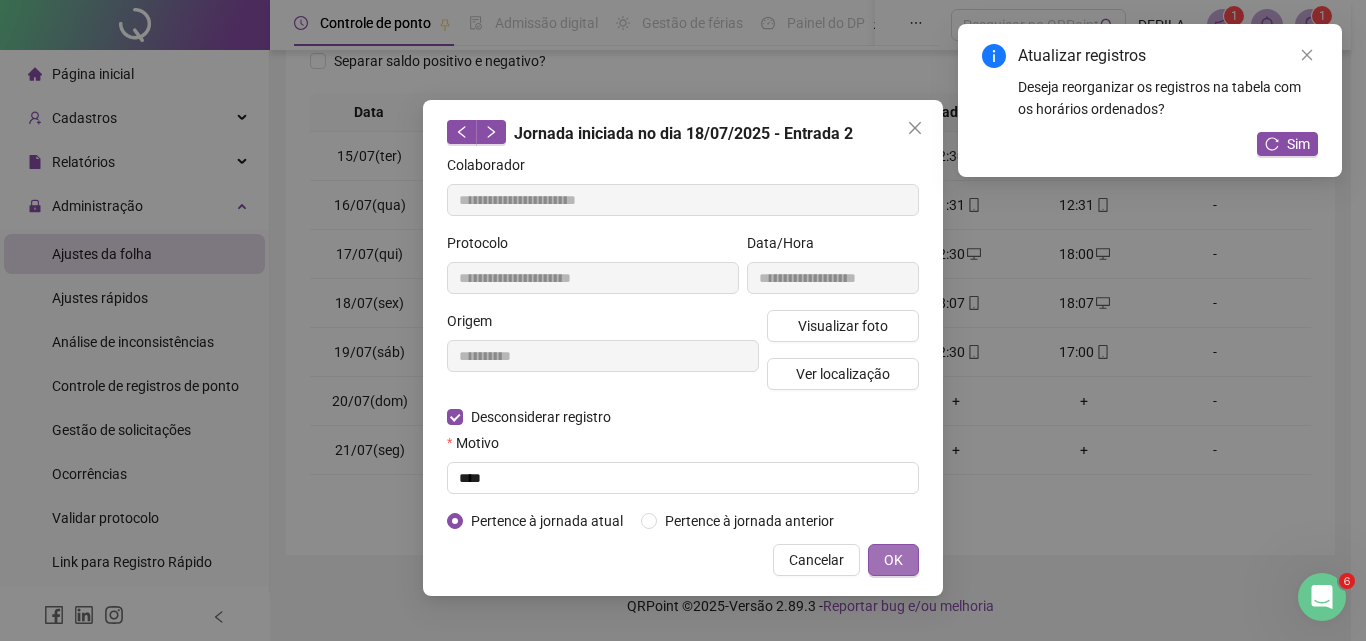 click on "OK" at bounding box center (893, 560) 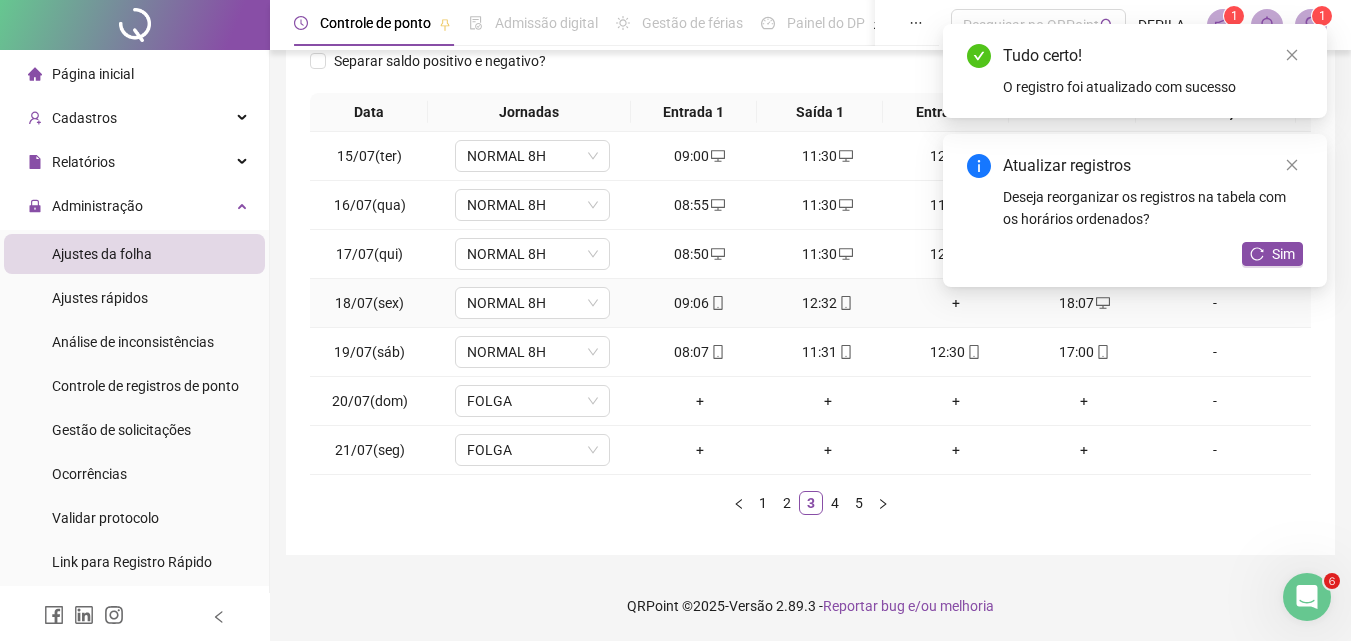 click on "+" at bounding box center (956, 303) 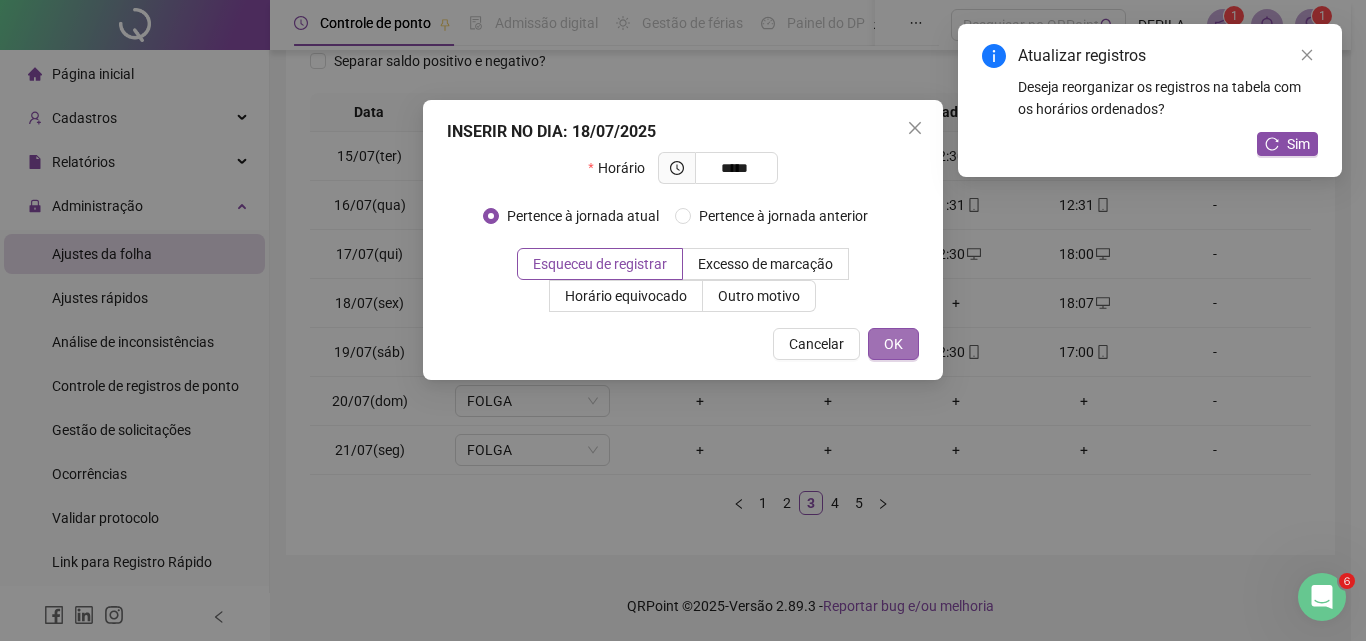 type on "*****" 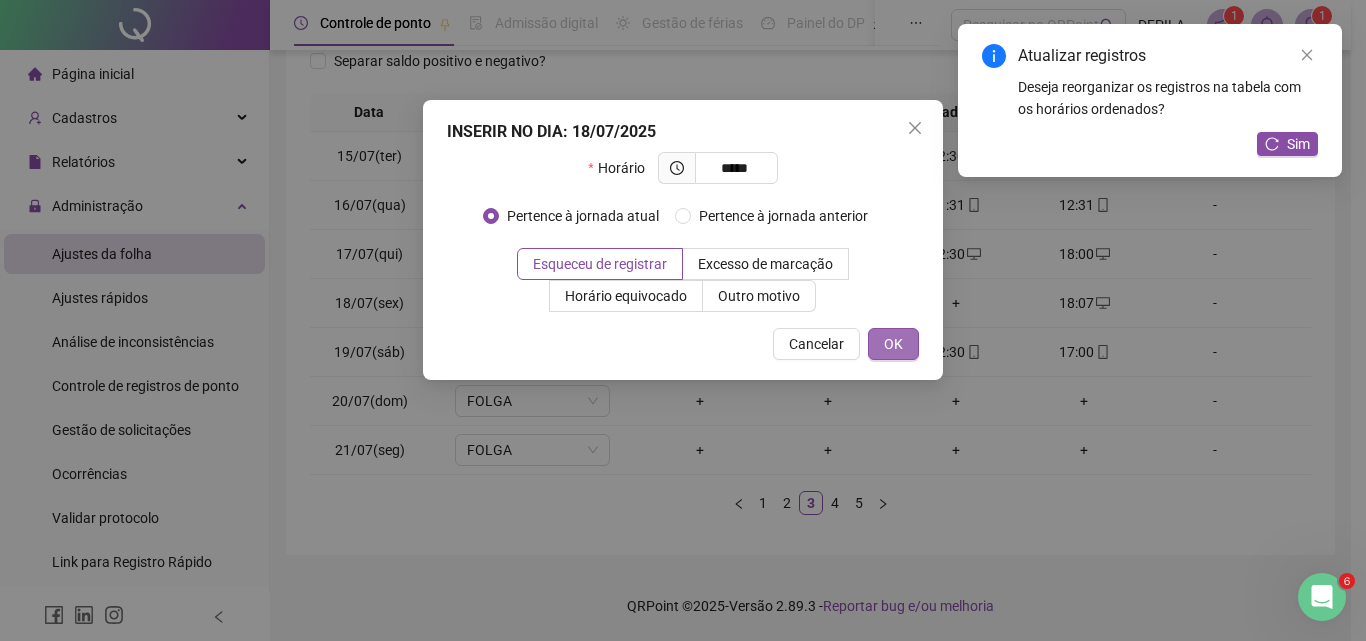click on "OK" at bounding box center [893, 344] 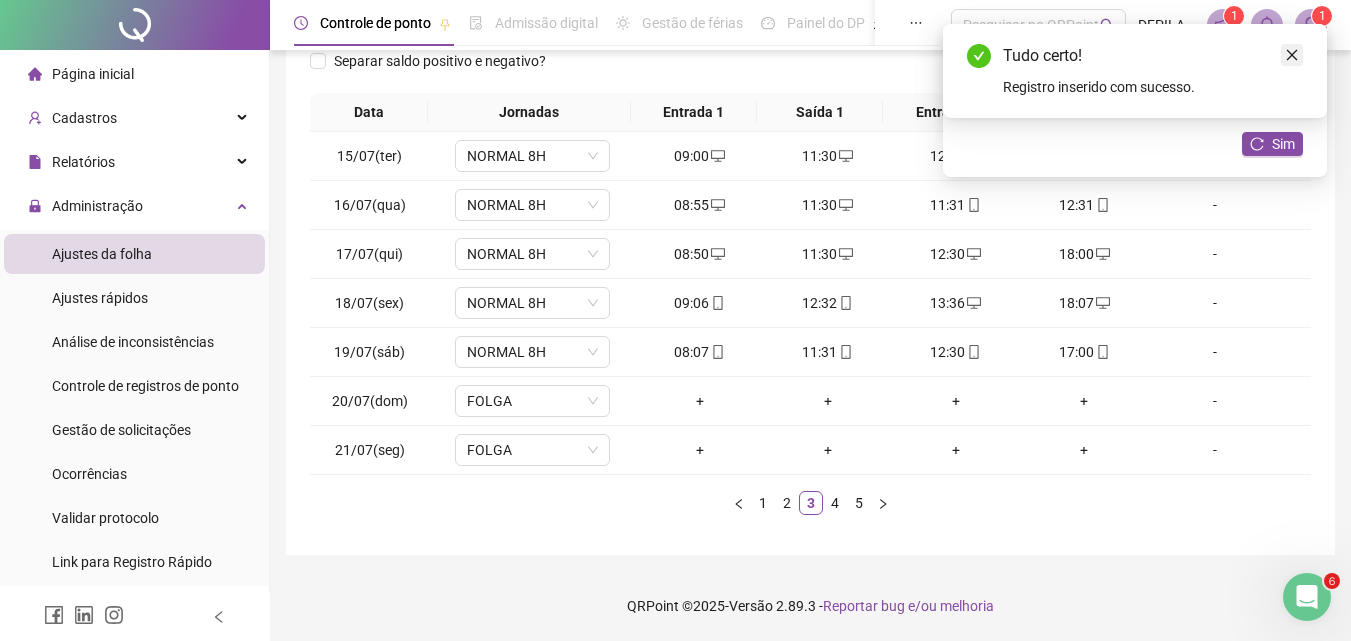 click 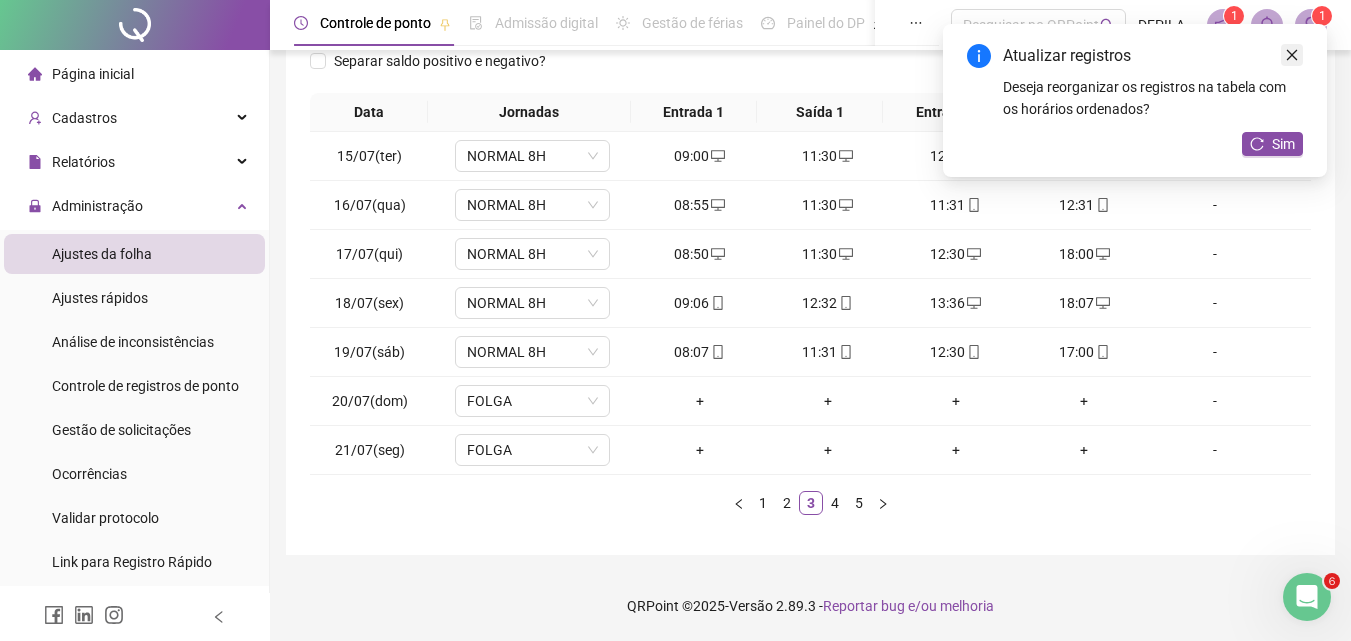 click 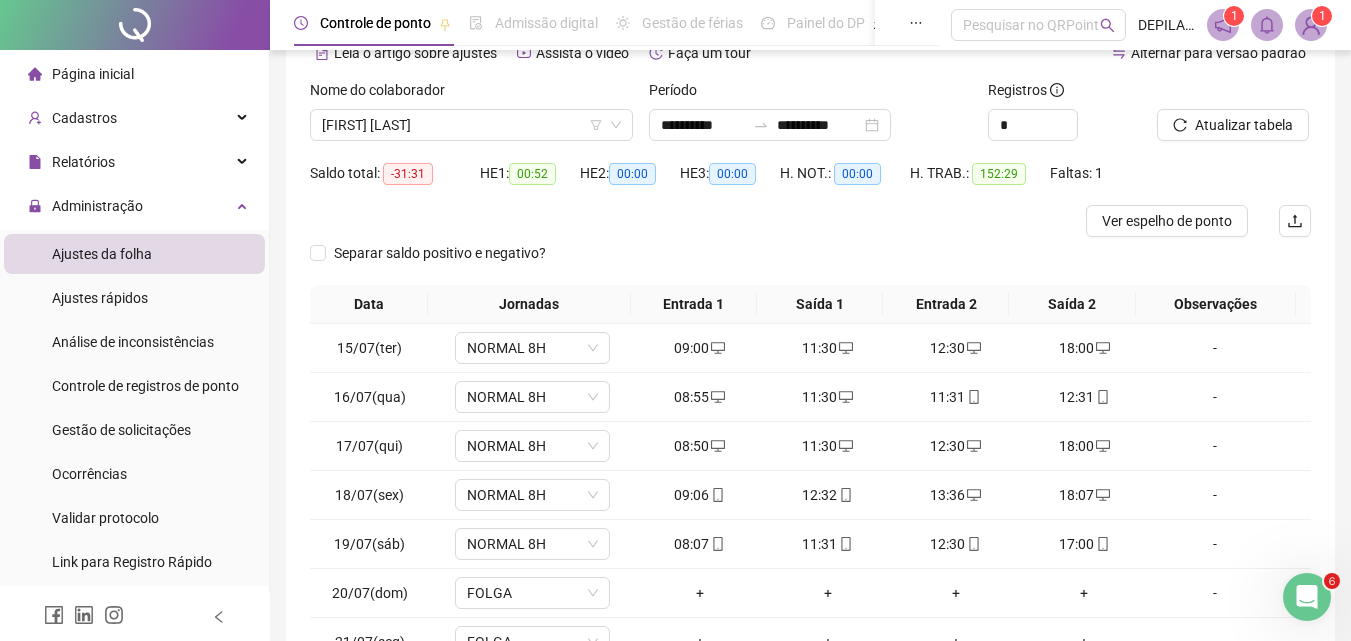 scroll, scrollTop: 96, scrollLeft: 0, axis: vertical 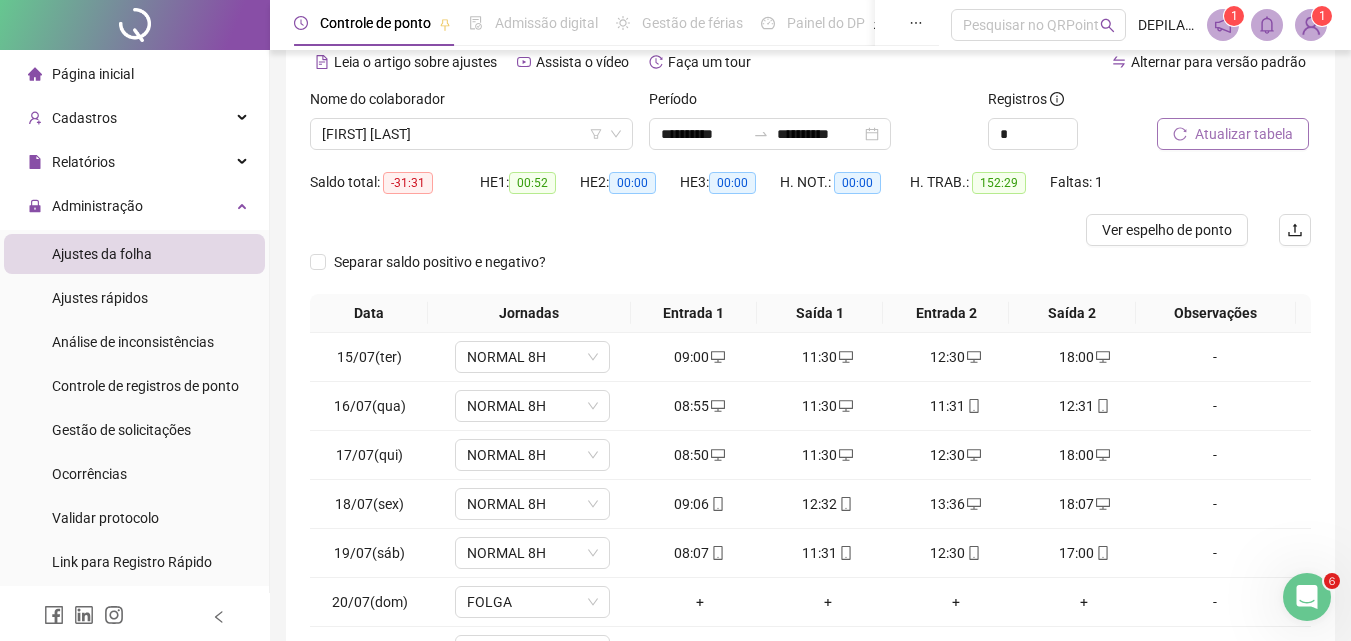 click on "Atualizar tabela" at bounding box center (1244, 134) 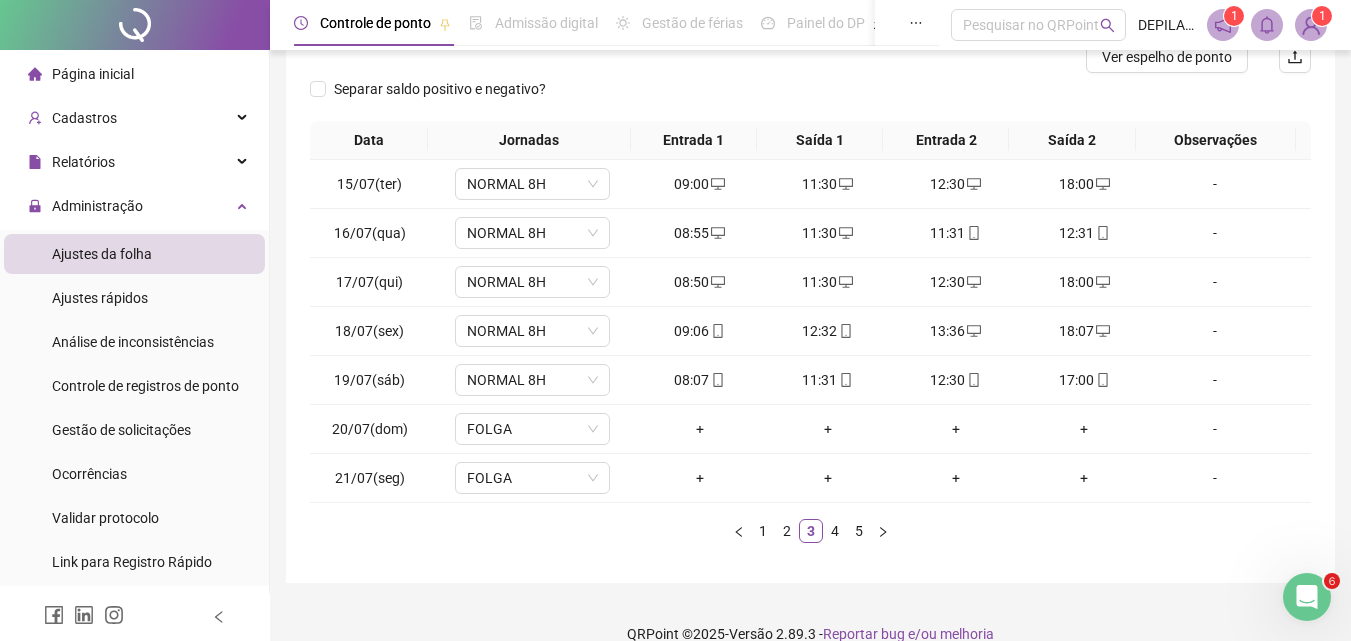 scroll, scrollTop: 297, scrollLeft: 0, axis: vertical 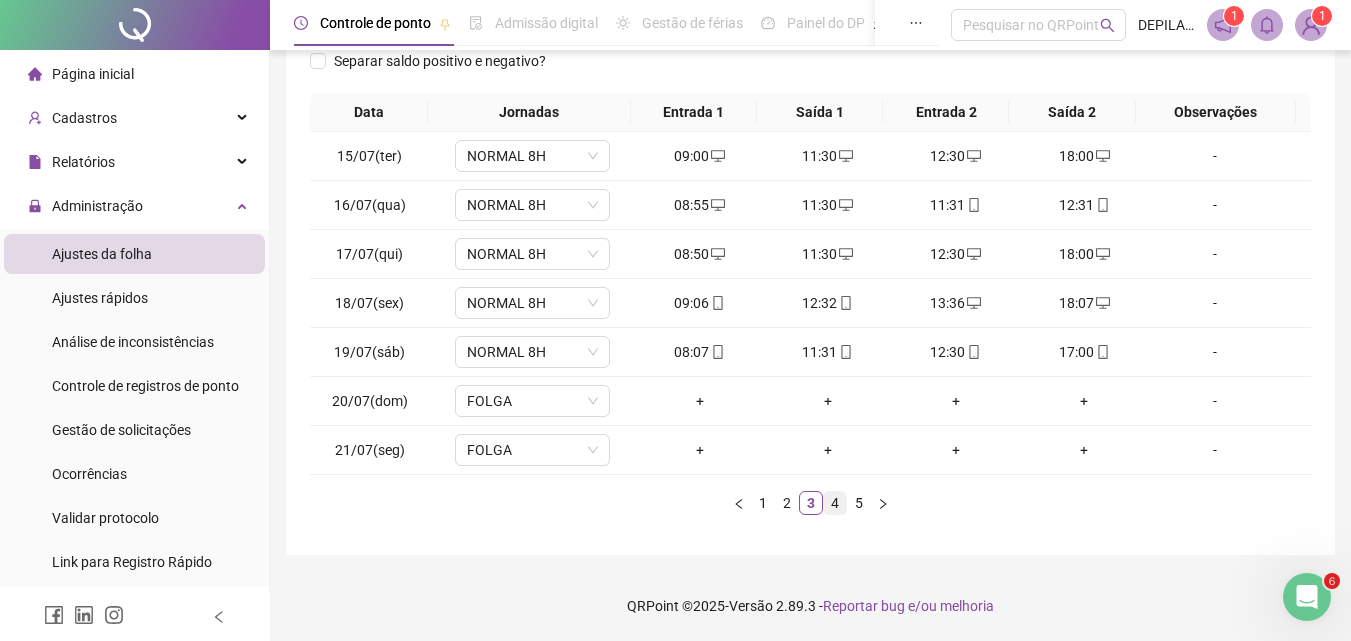 click on "4" at bounding box center [835, 503] 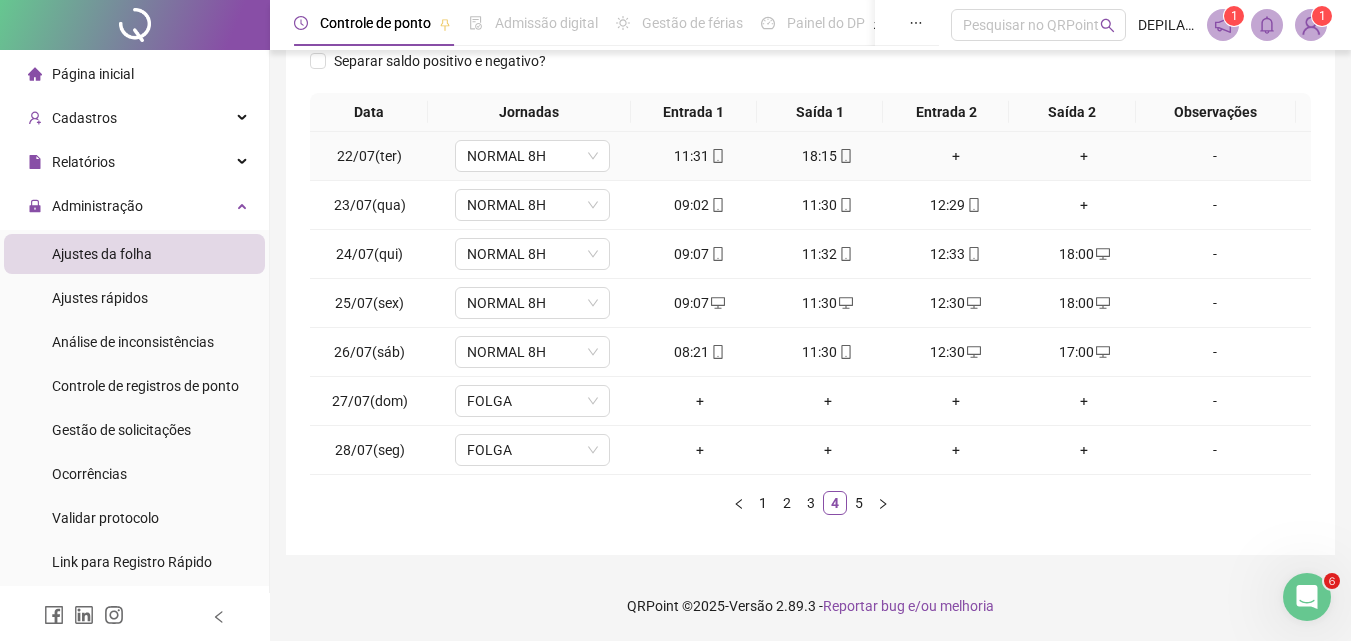 click on "+" at bounding box center [1084, 156] 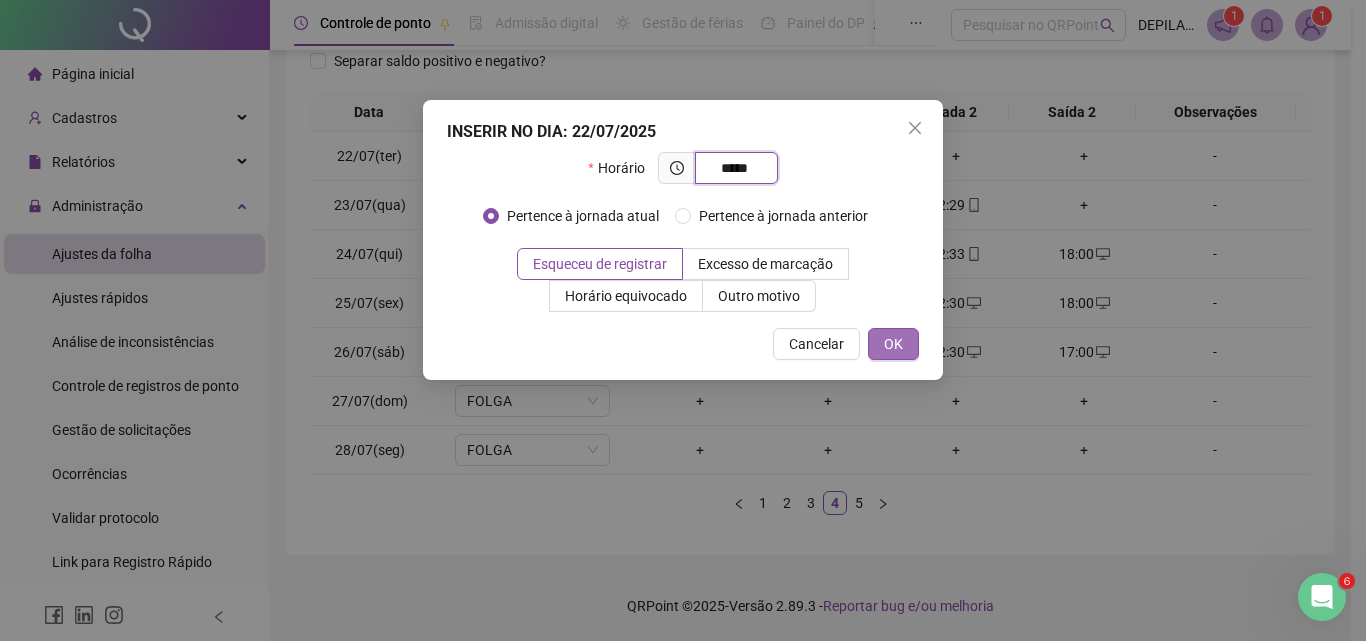 type on "*****" 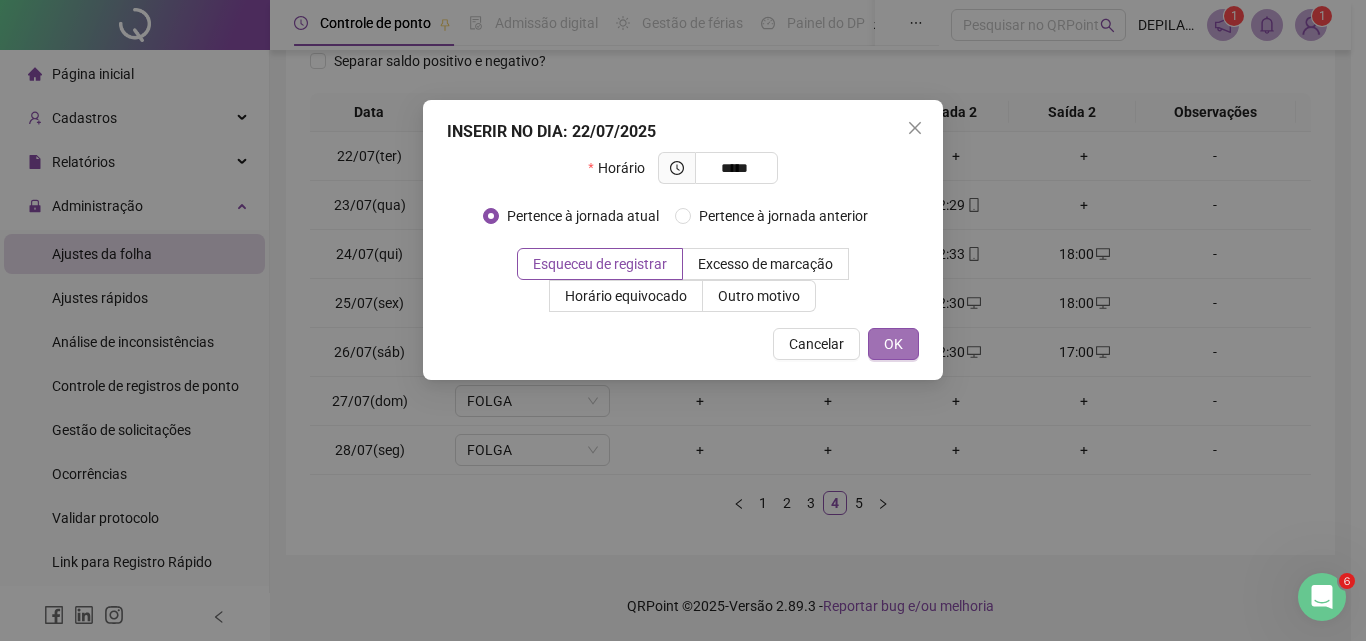 click on "OK" at bounding box center [893, 344] 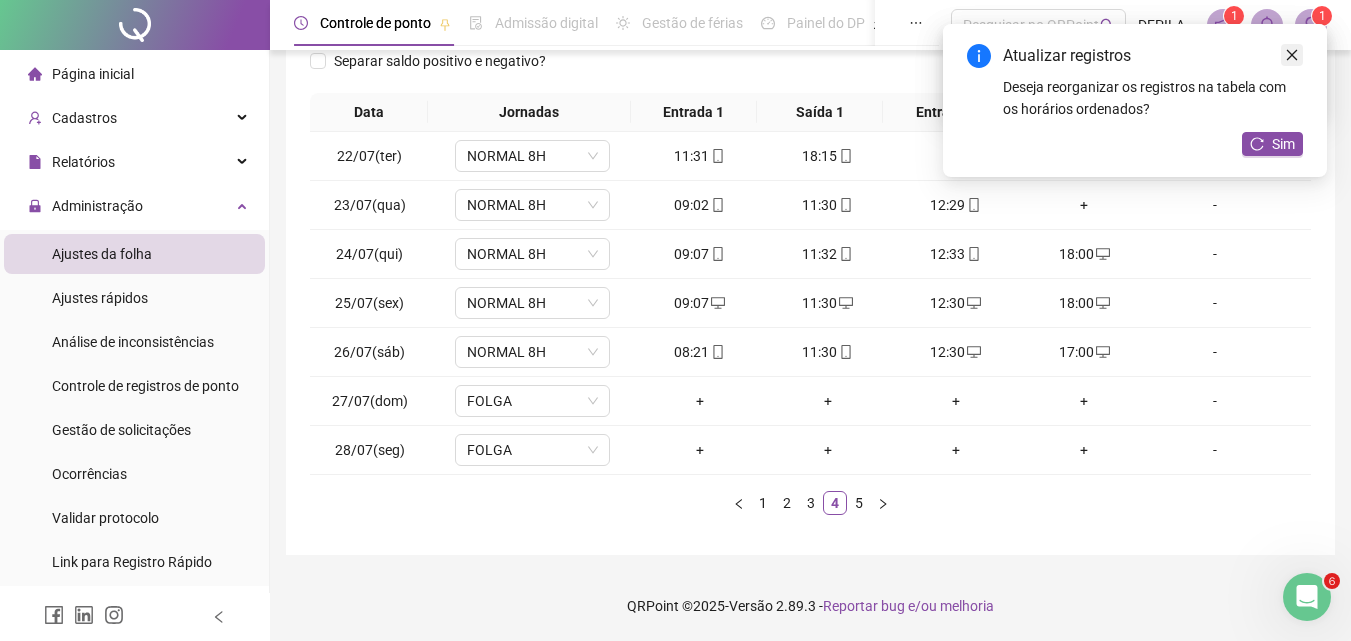 click at bounding box center [1292, 55] 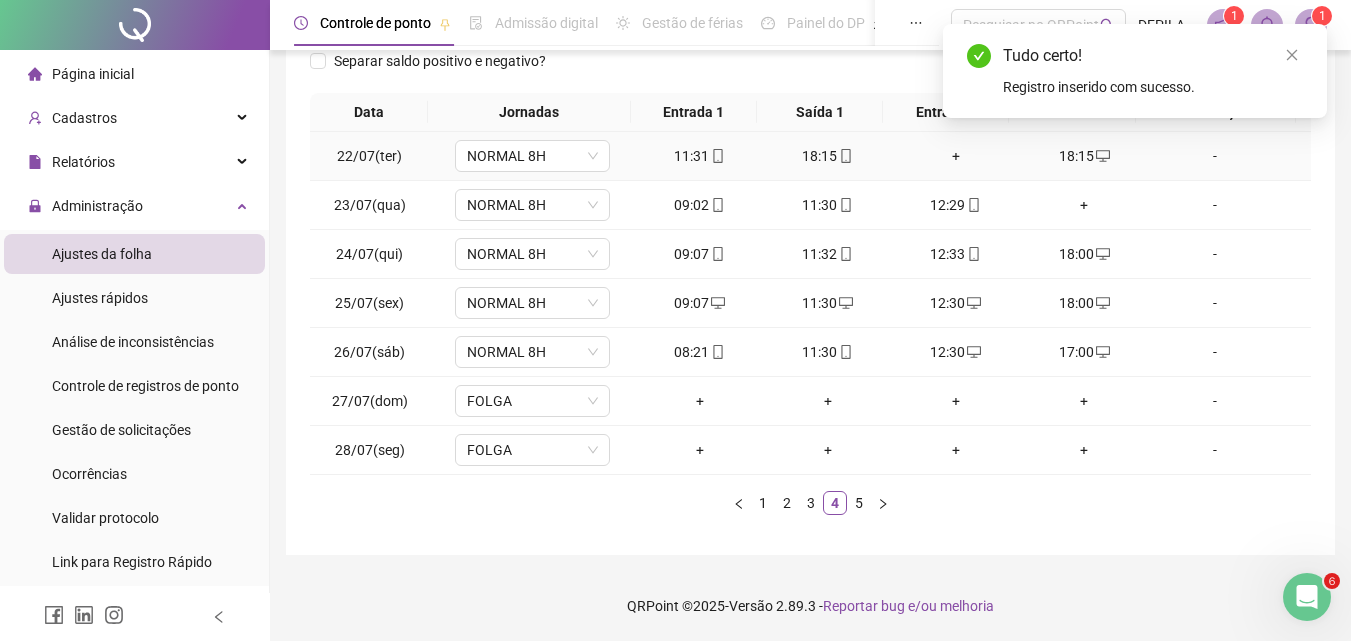 click on "+" at bounding box center [956, 156] 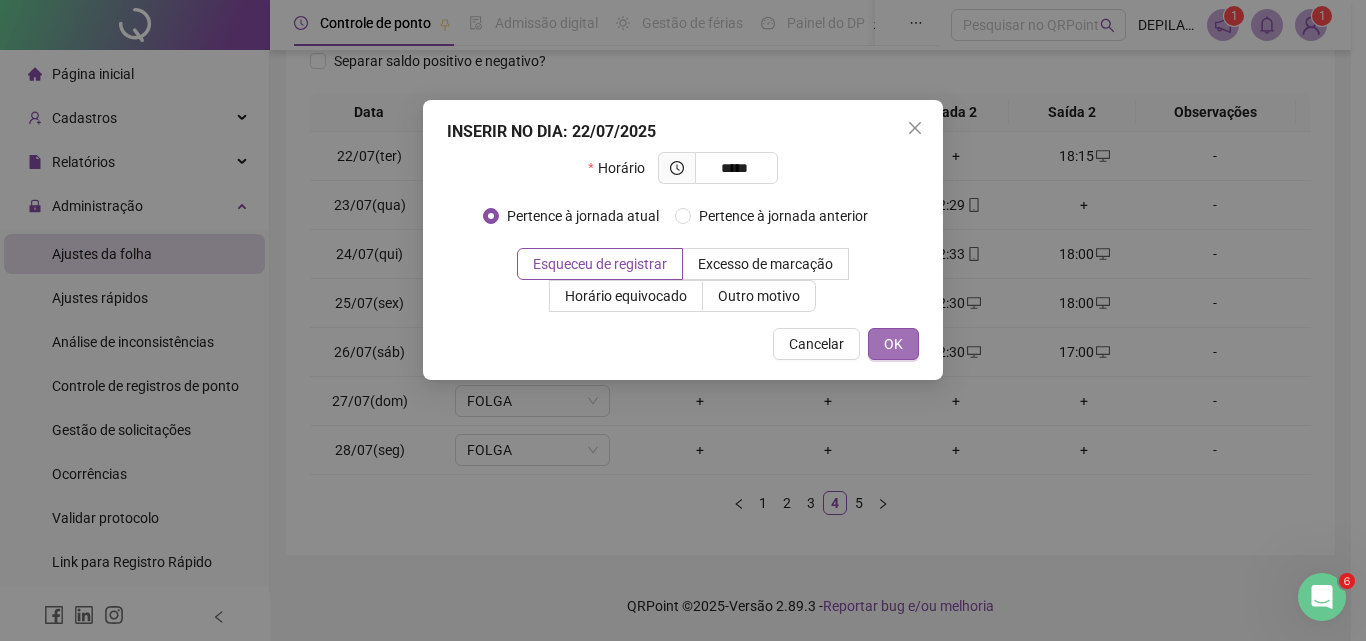 type on "*****" 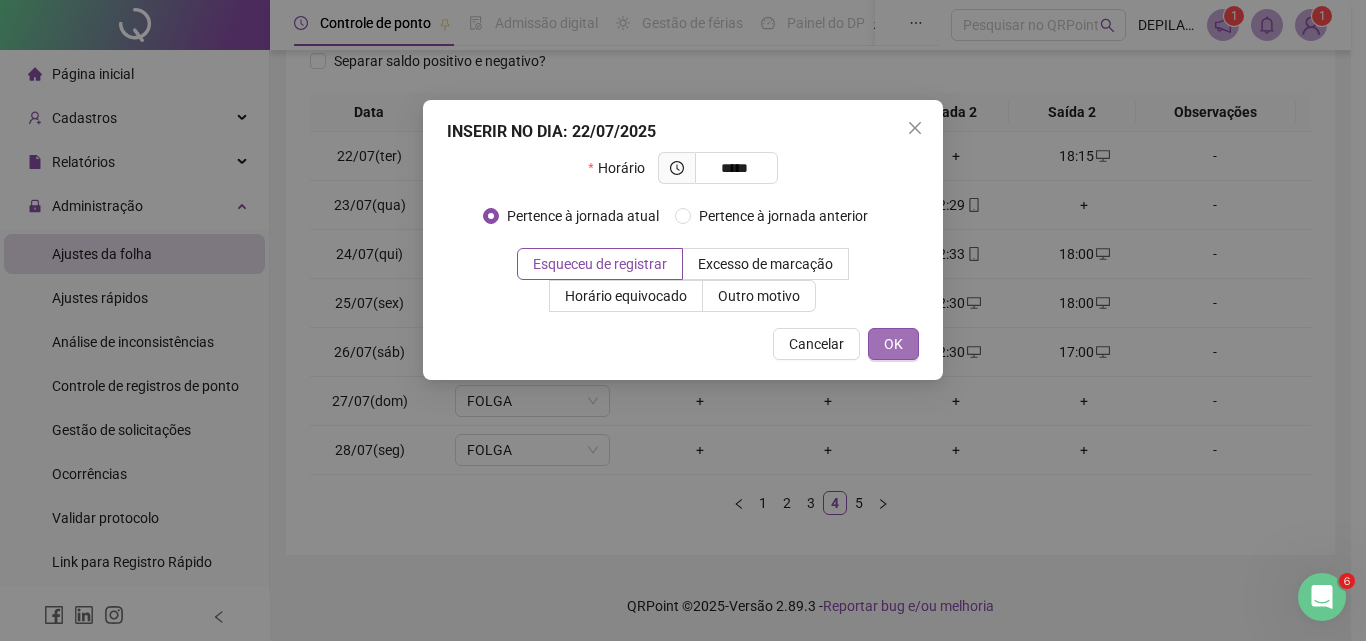 click on "OK" at bounding box center (893, 344) 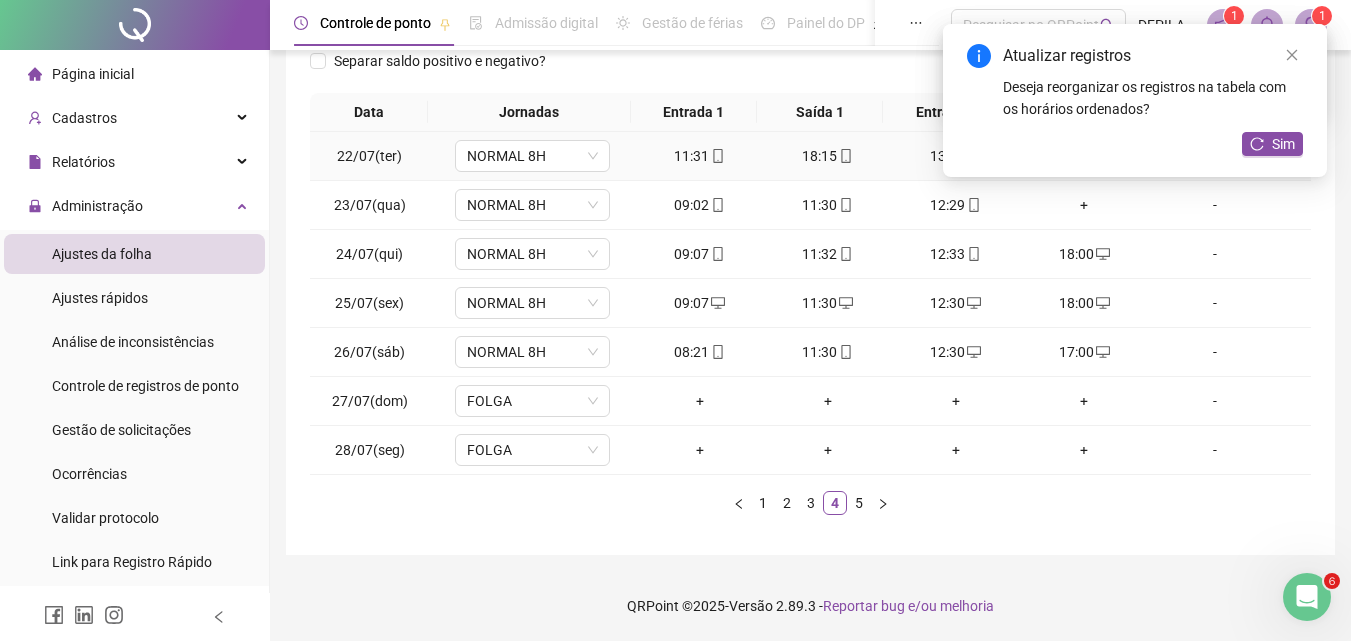 click on "18:15" at bounding box center (828, 156) 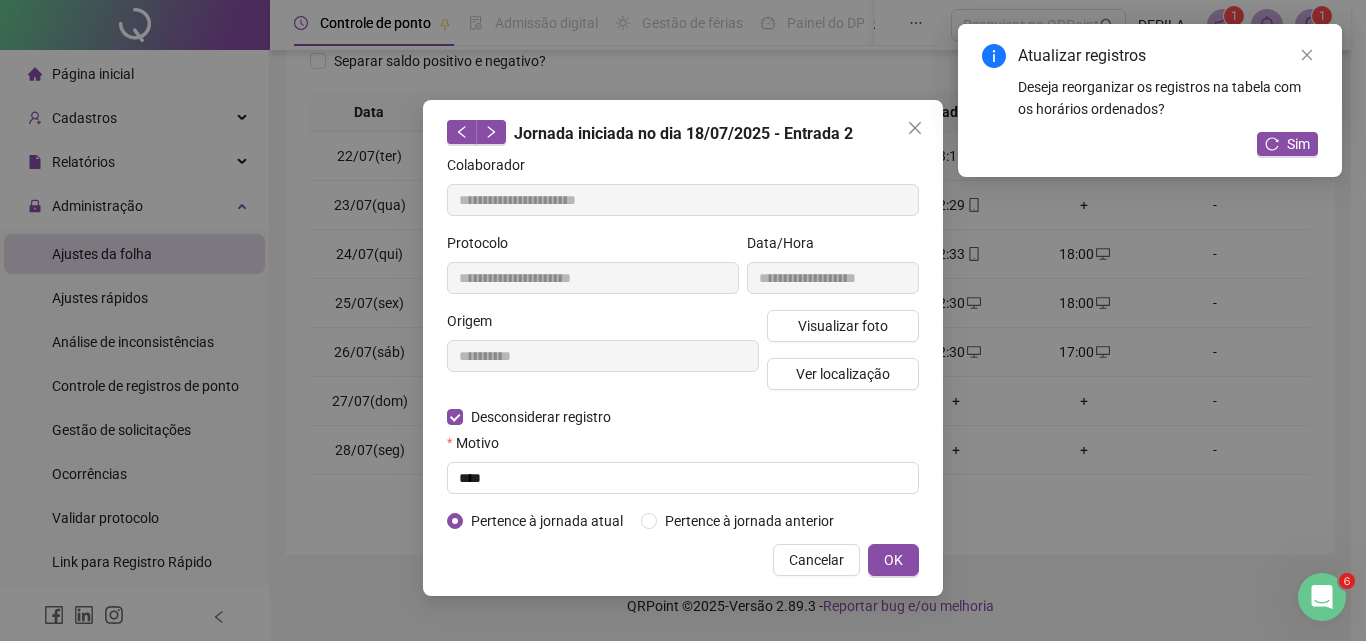 type on "**********" 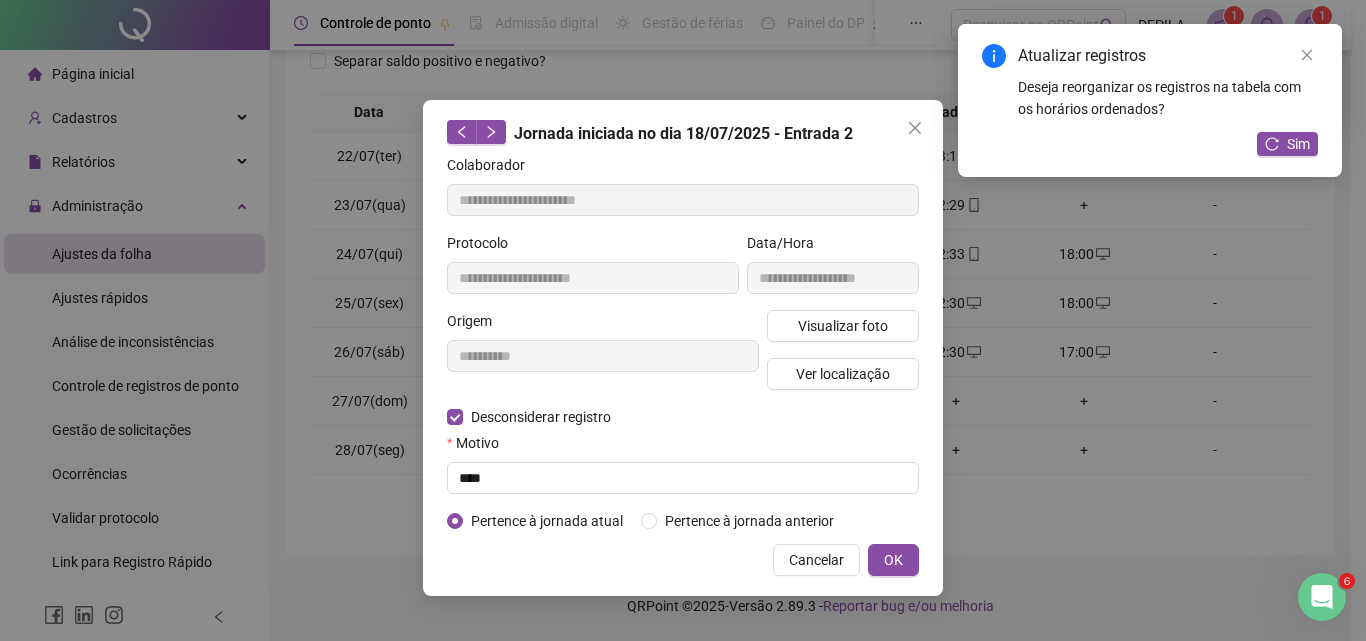 type on "**********" 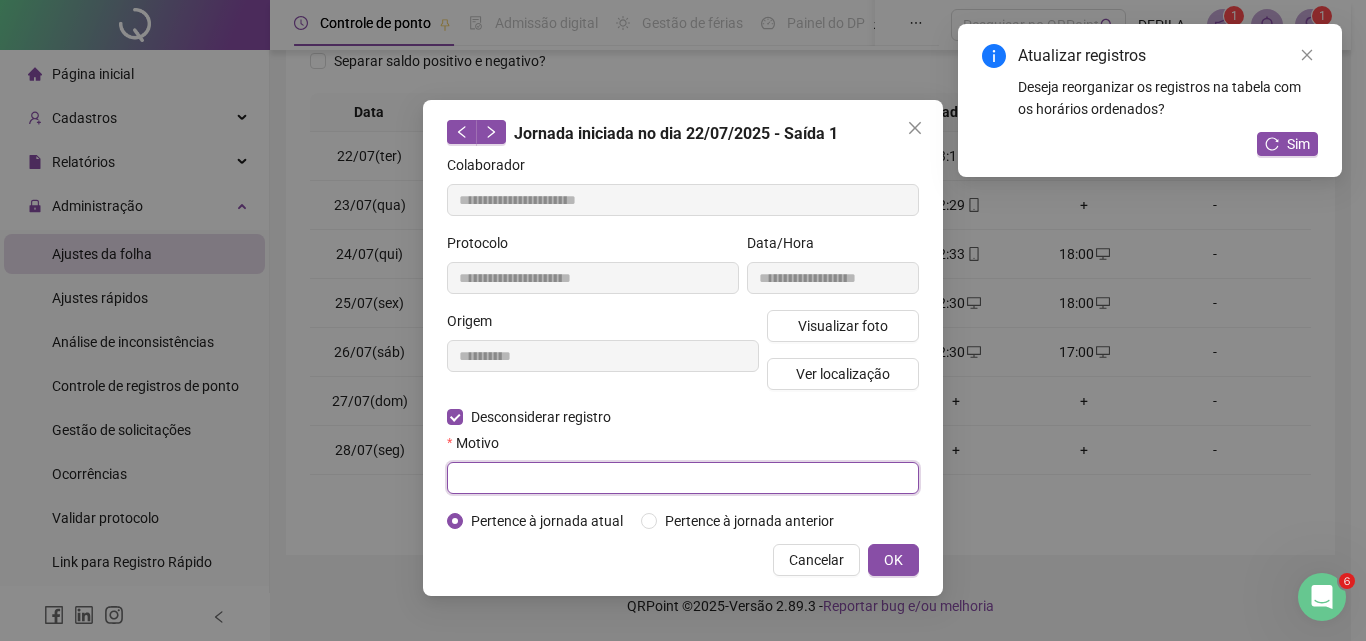 click at bounding box center [683, 478] 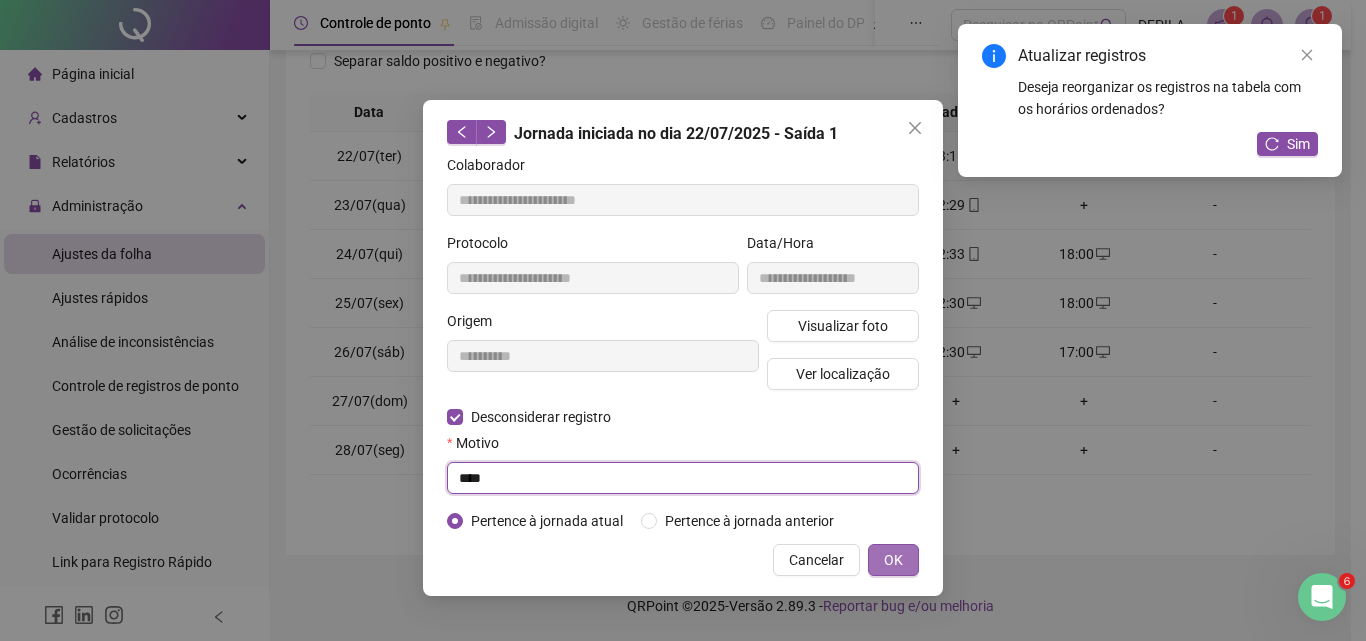 type on "****" 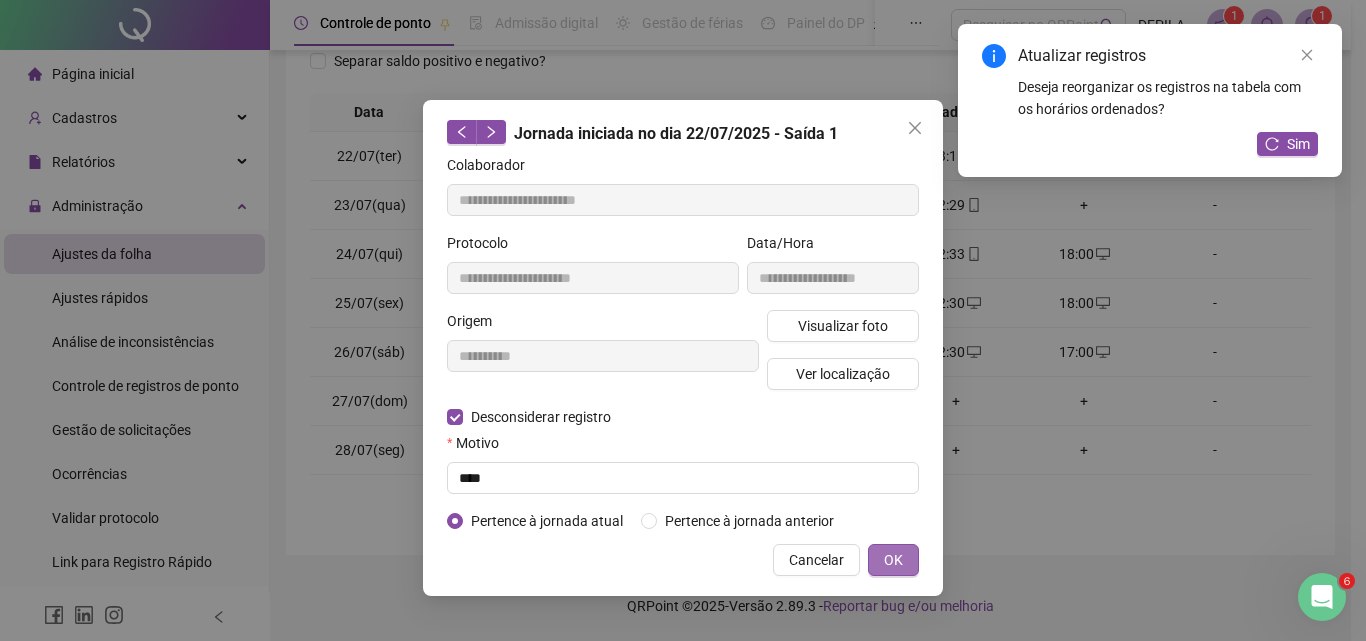 click on "OK" at bounding box center (893, 560) 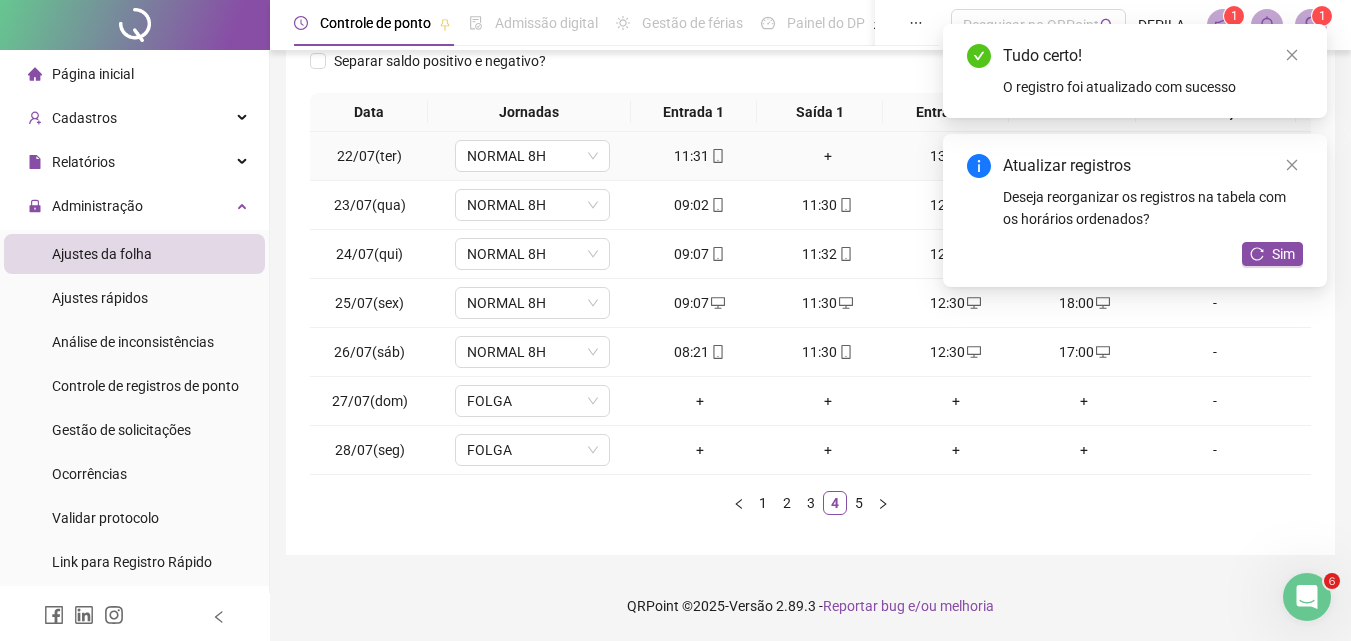 click on "+" at bounding box center (828, 156) 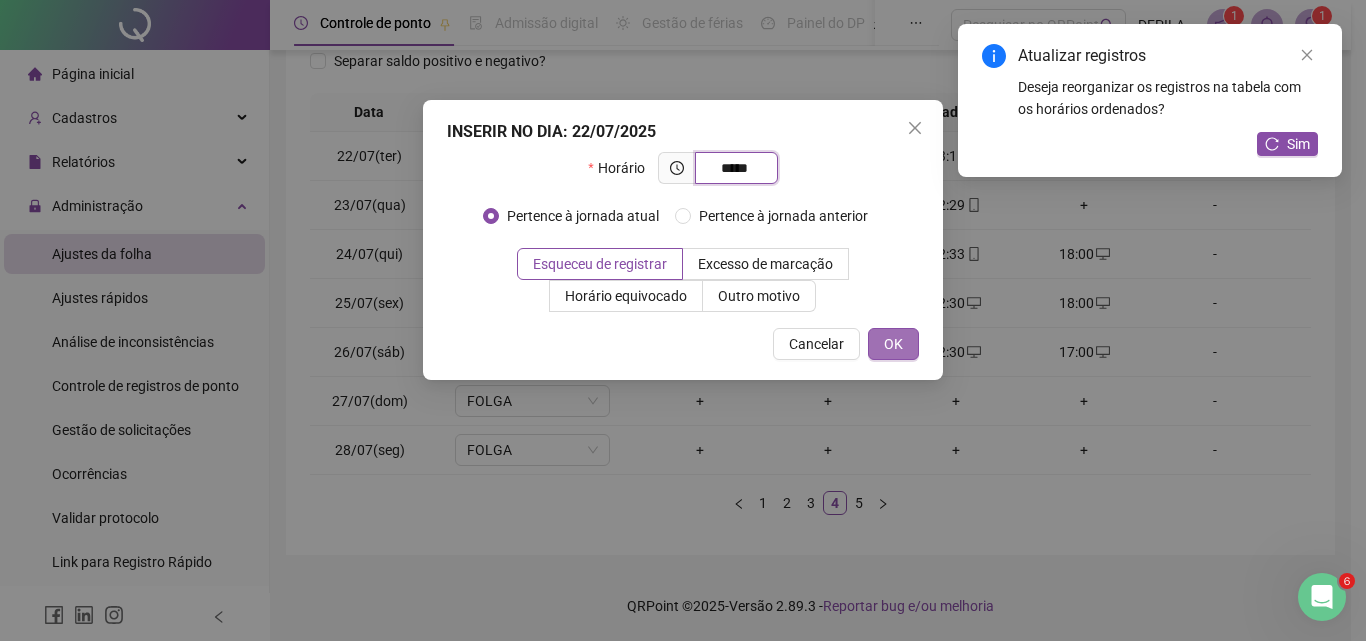 type on "*****" 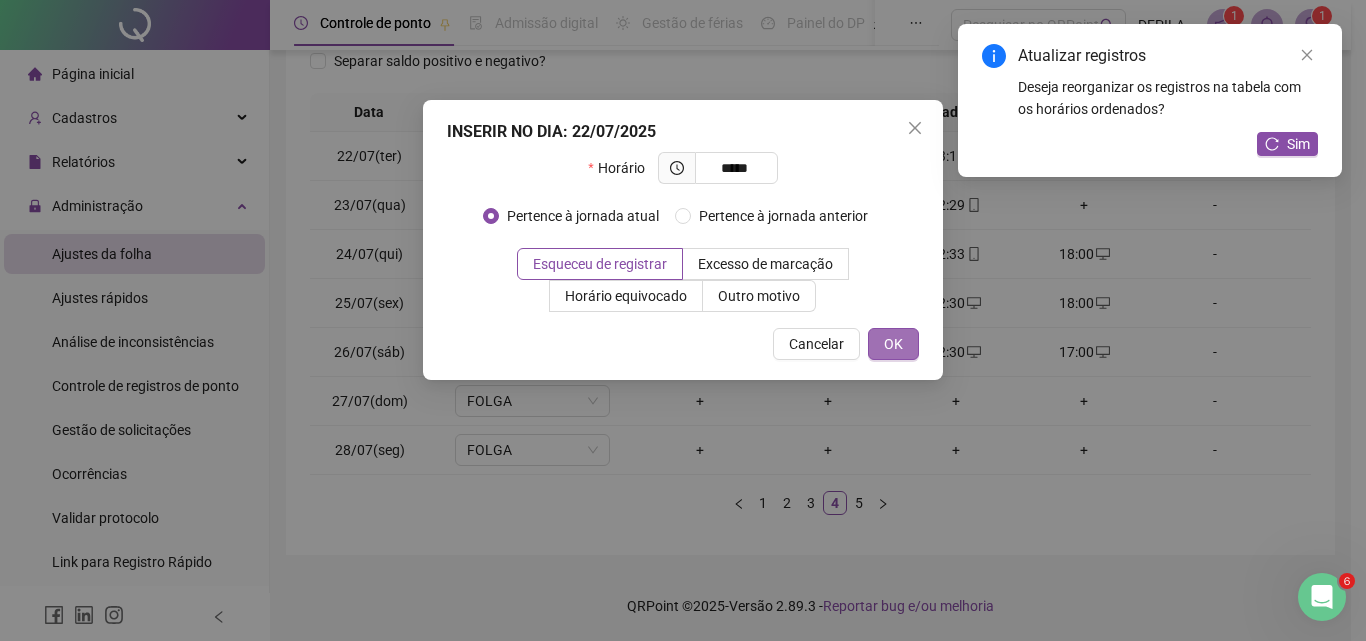 click on "OK" at bounding box center [893, 344] 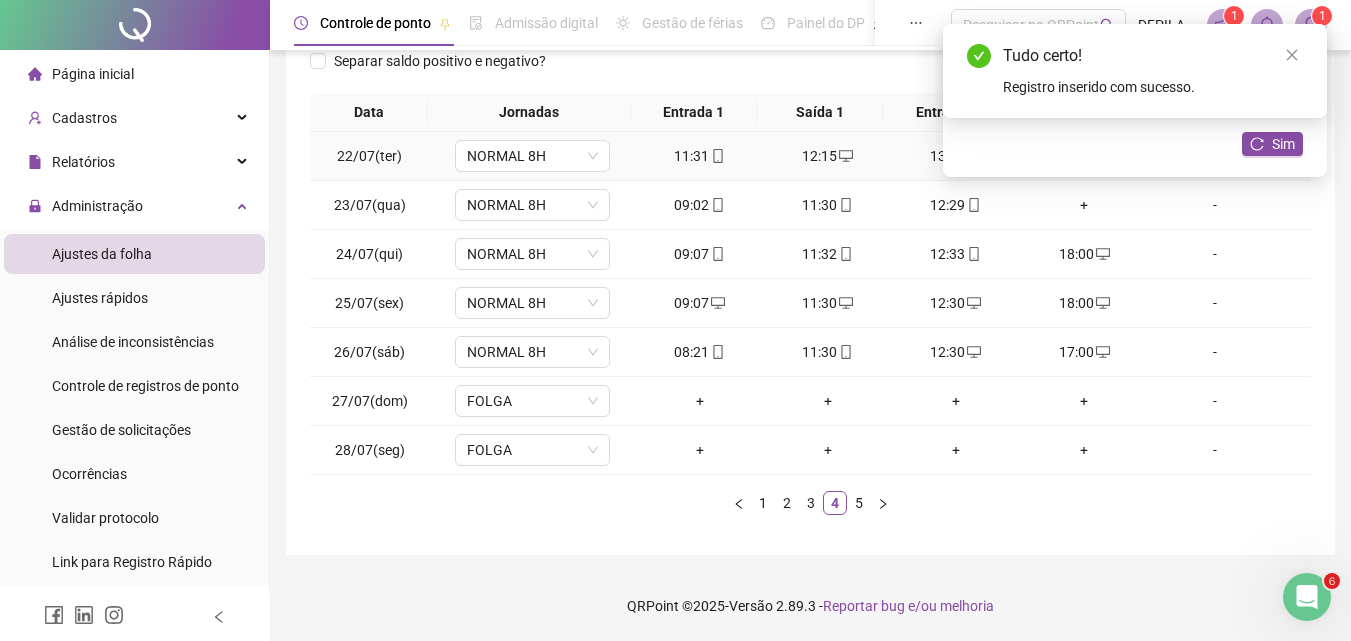 click on "11:31" at bounding box center [700, 156] 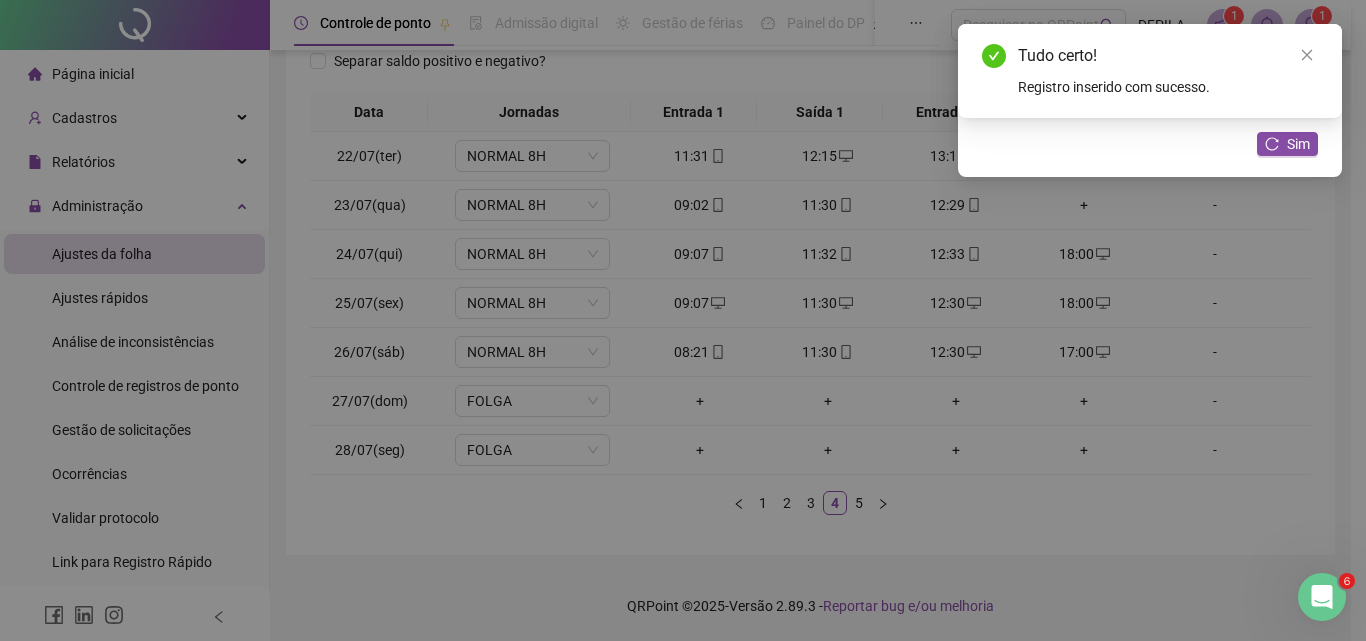 type on "**********" 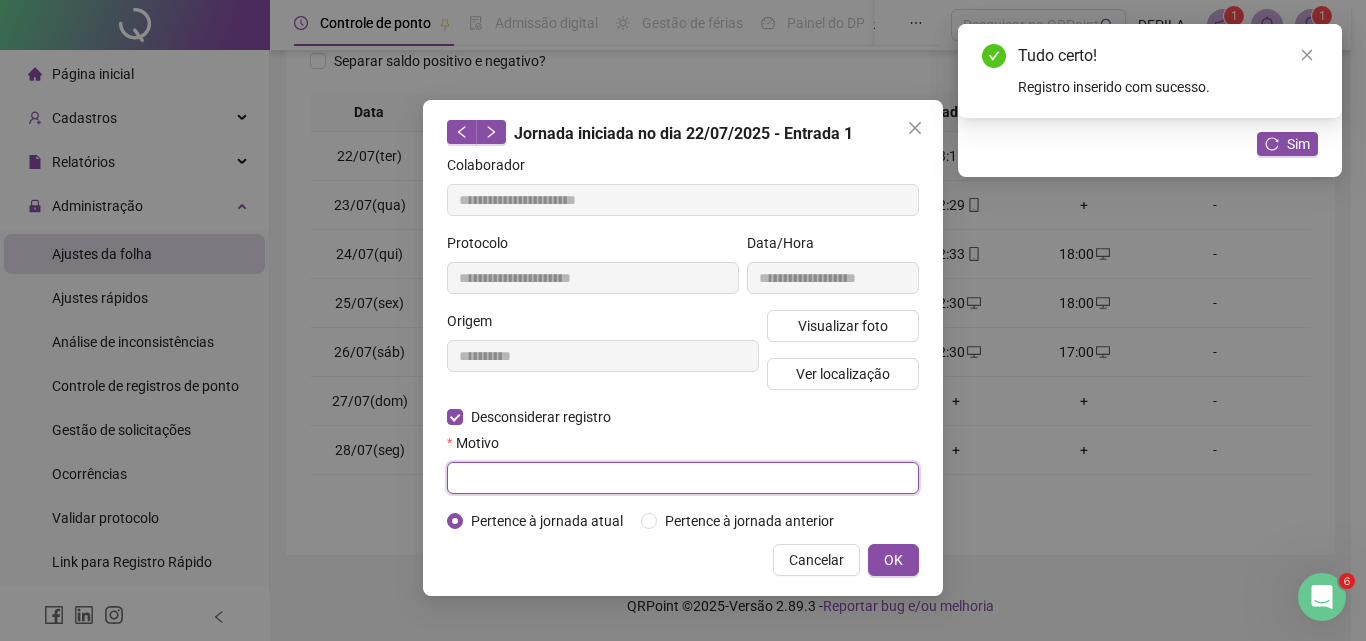 click at bounding box center (683, 478) 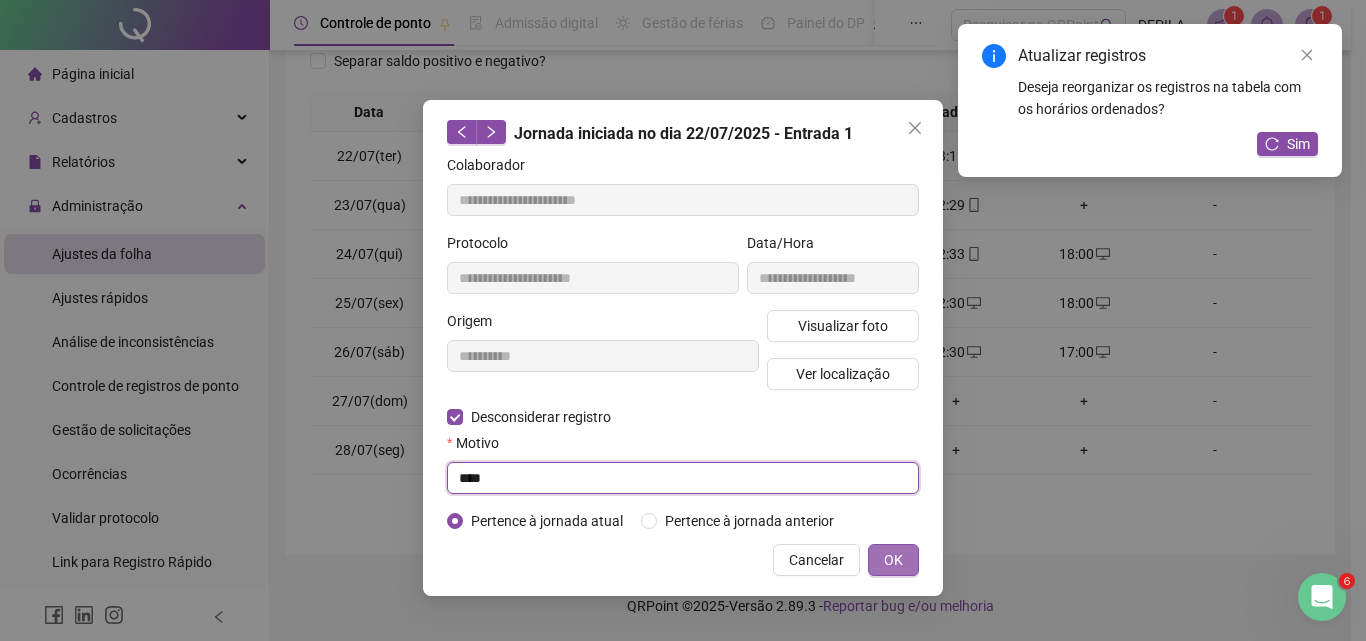 type on "****" 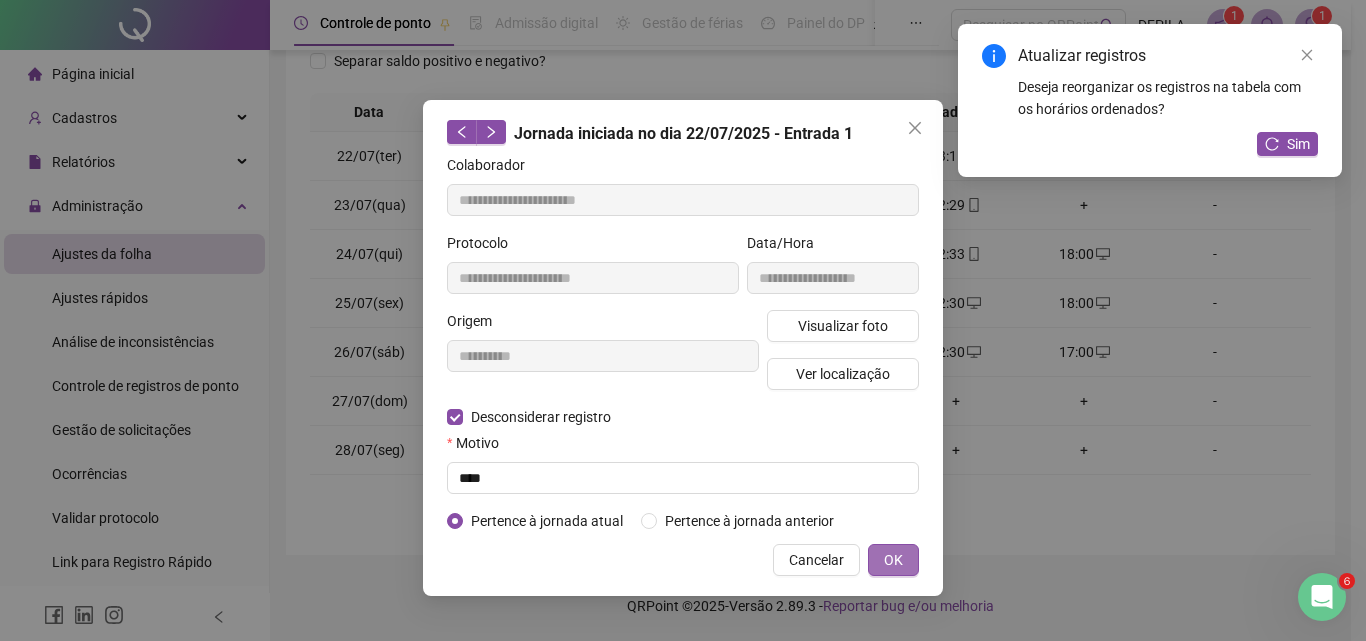 click on "OK" at bounding box center [893, 560] 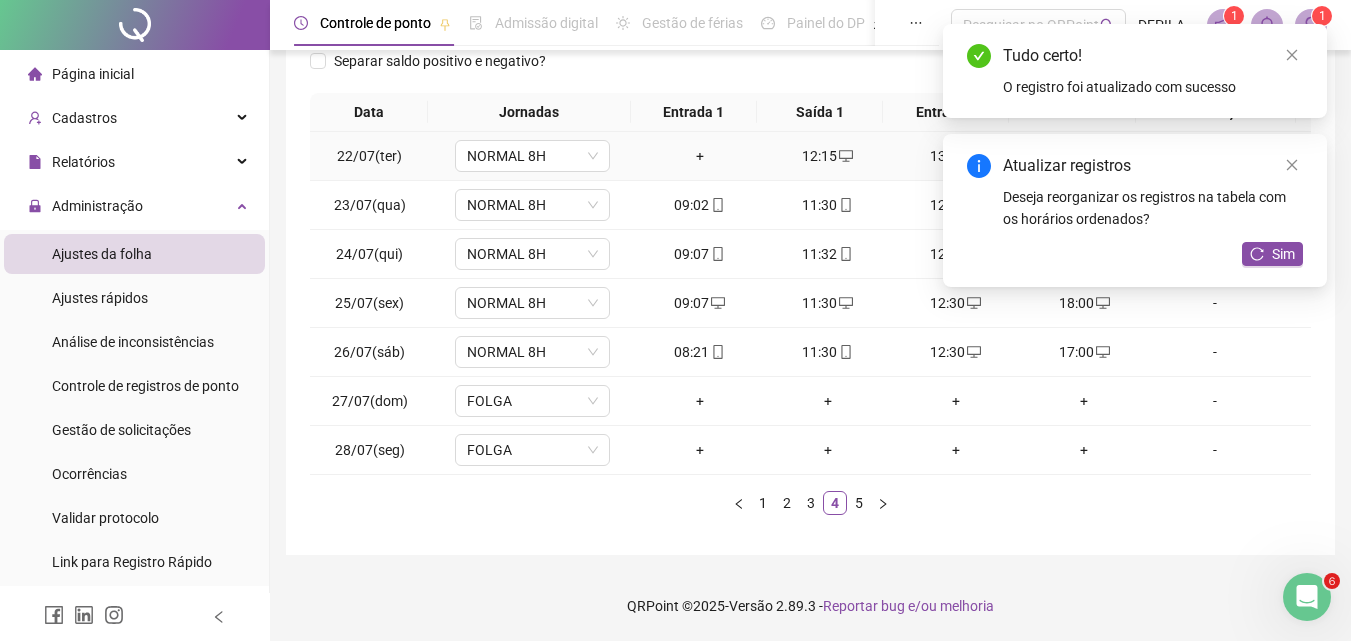 click on "+" at bounding box center (700, 156) 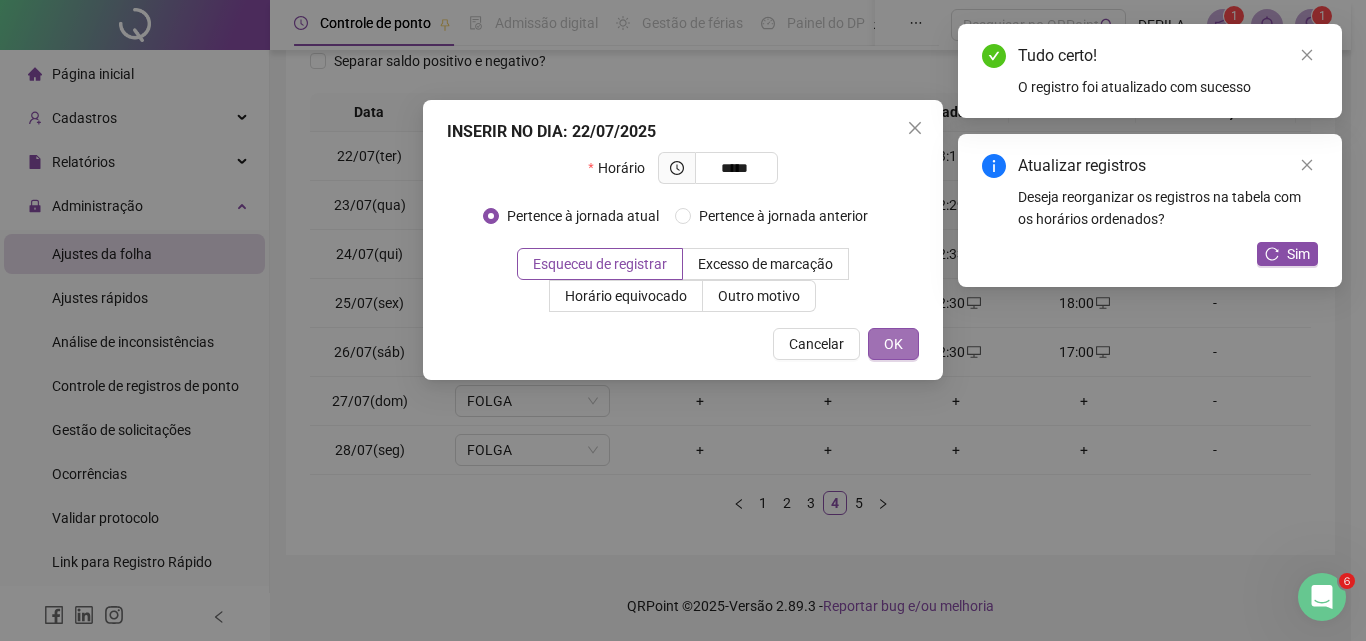 type on "*****" 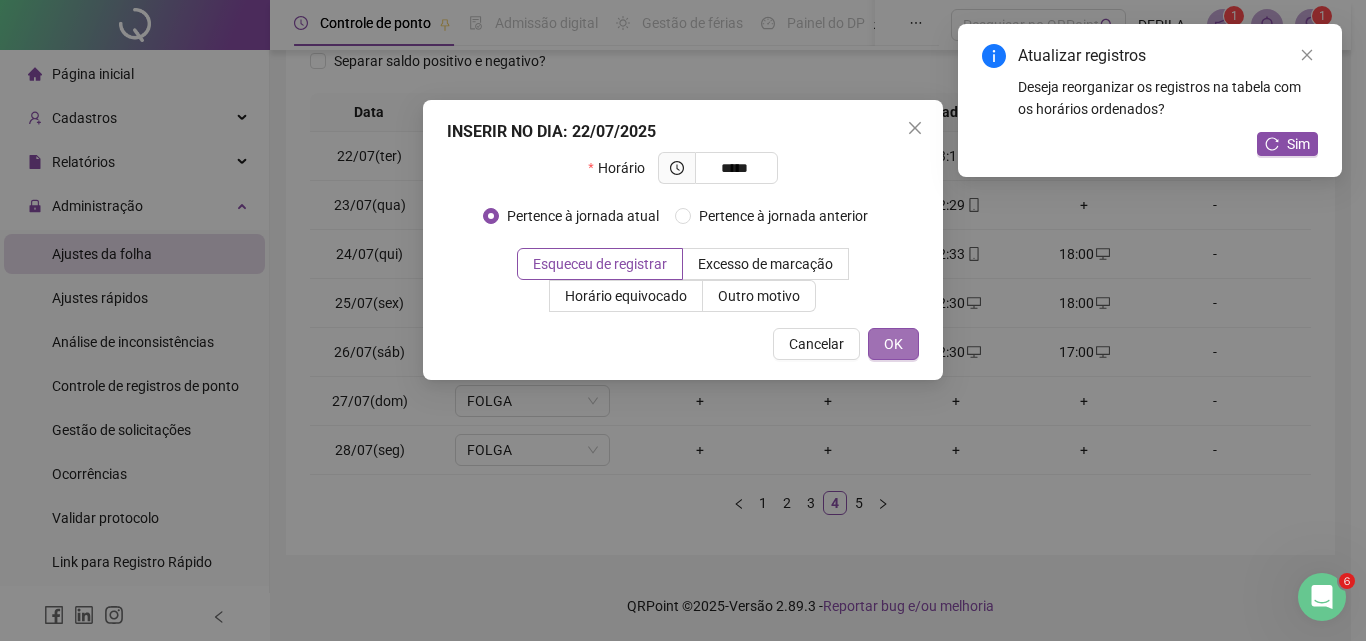 click on "OK" at bounding box center (893, 344) 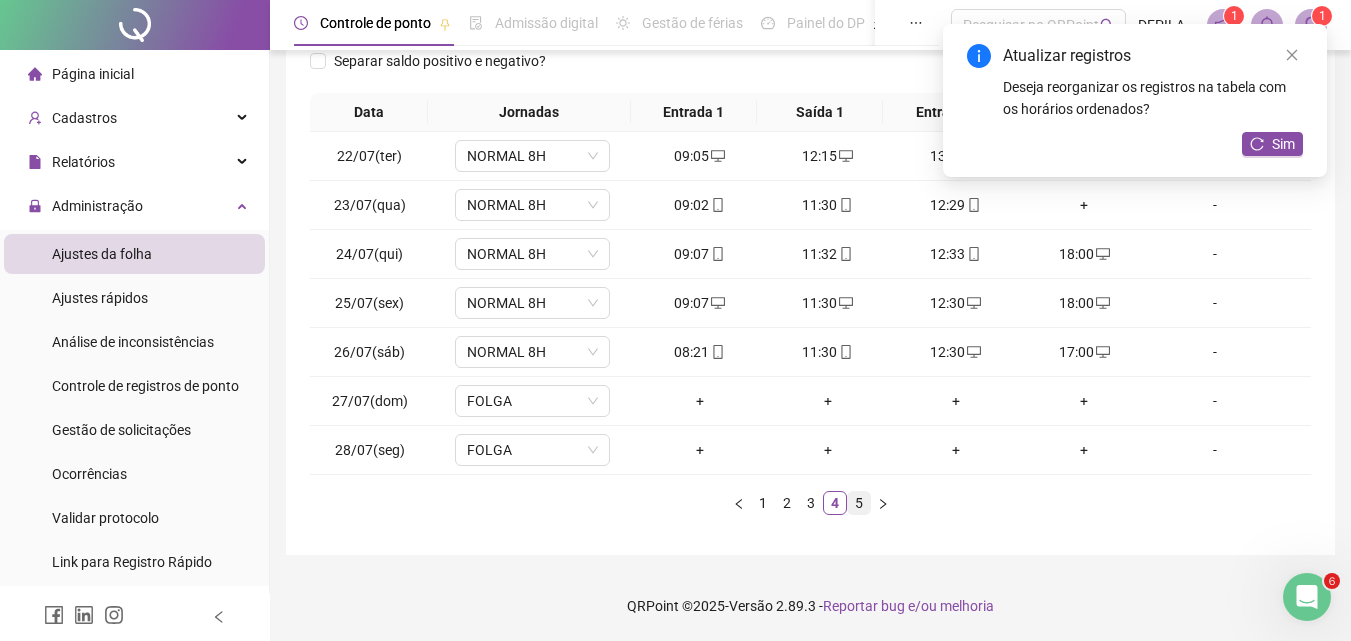 click on "5" at bounding box center [859, 503] 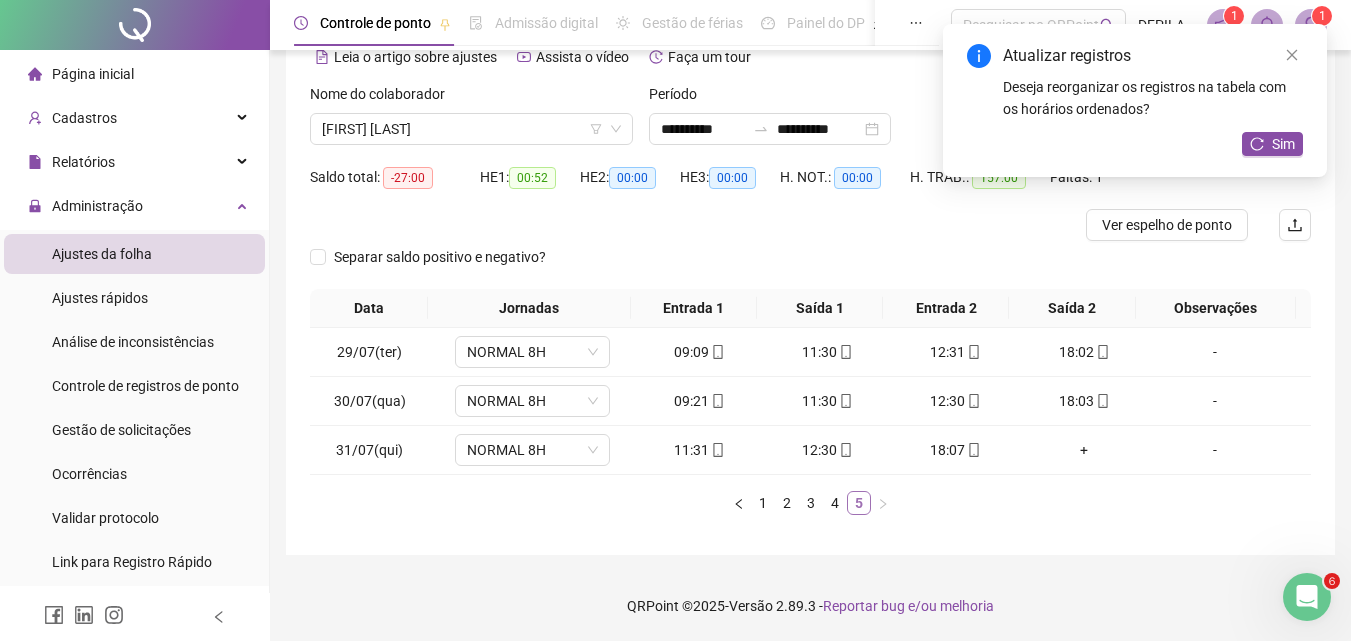 scroll, scrollTop: 101, scrollLeft: 0, axis: vertical 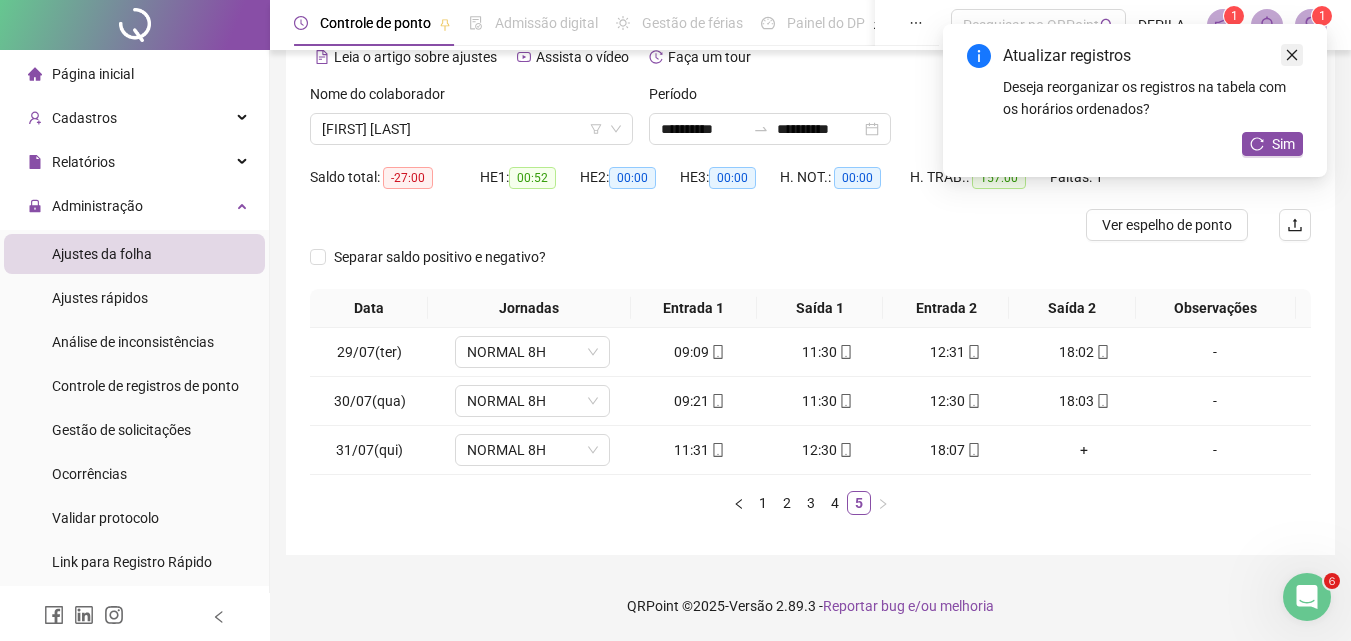 click 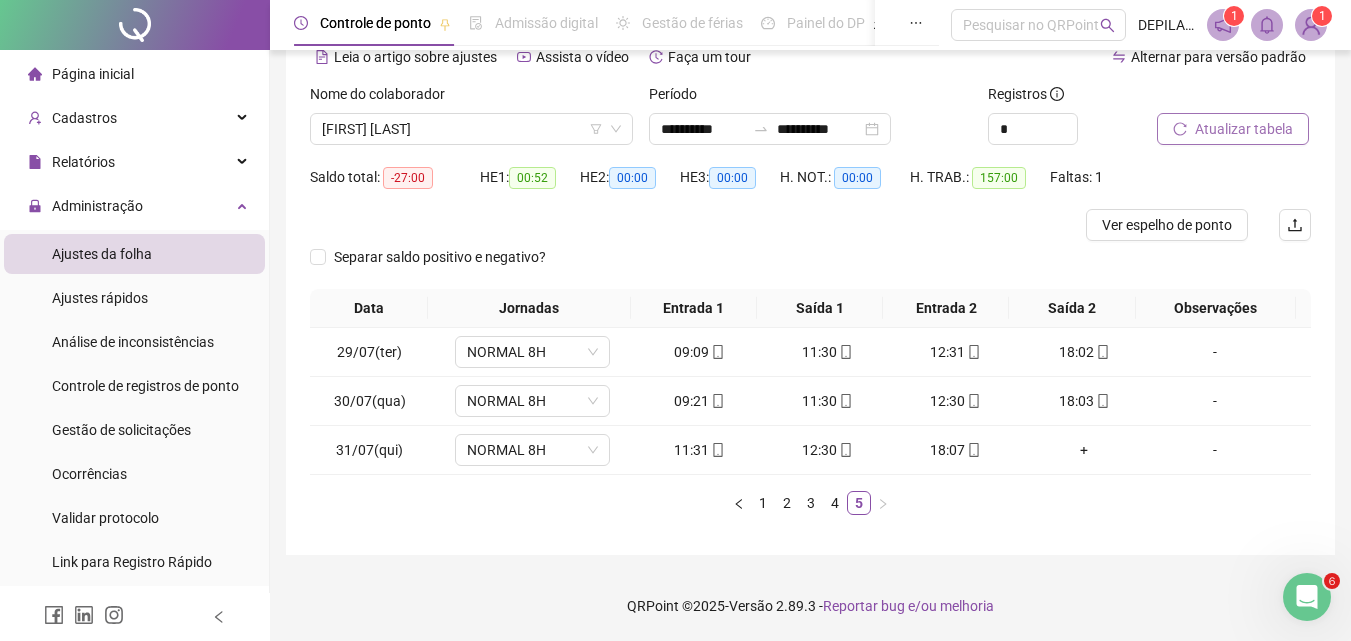 click on "Atualizar tabela" at bounding box center (1244, 129) 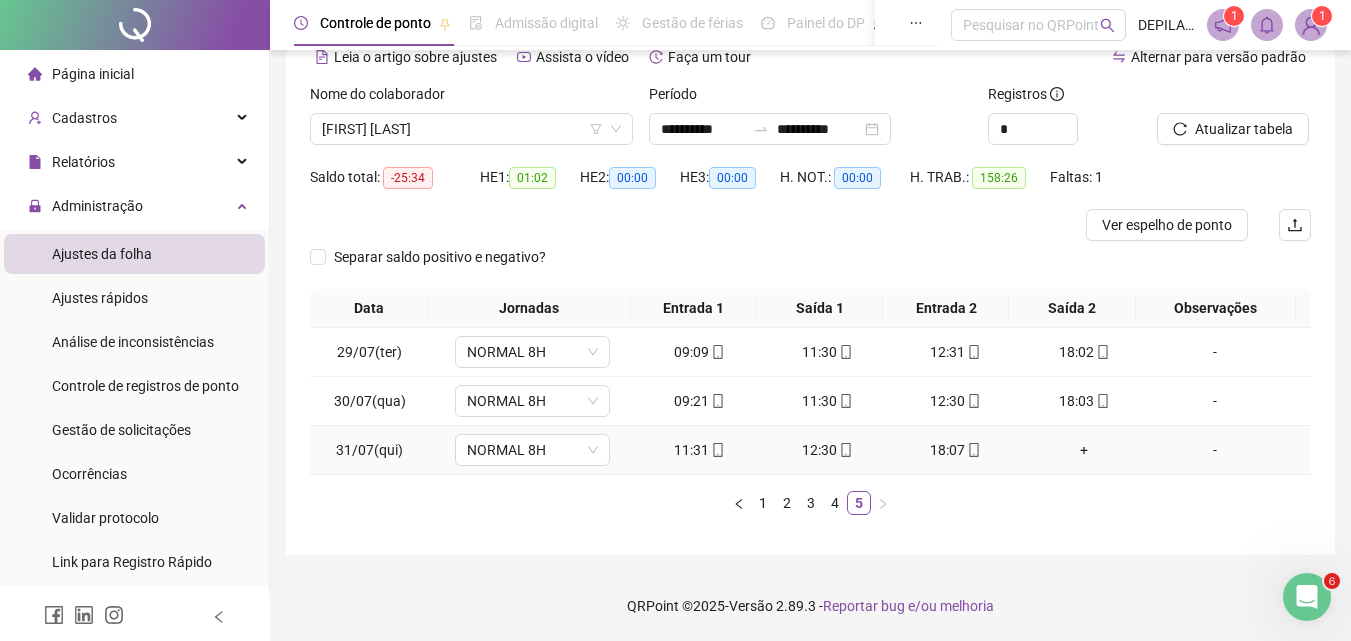 click on "+" at bounding box center (1084, 450) 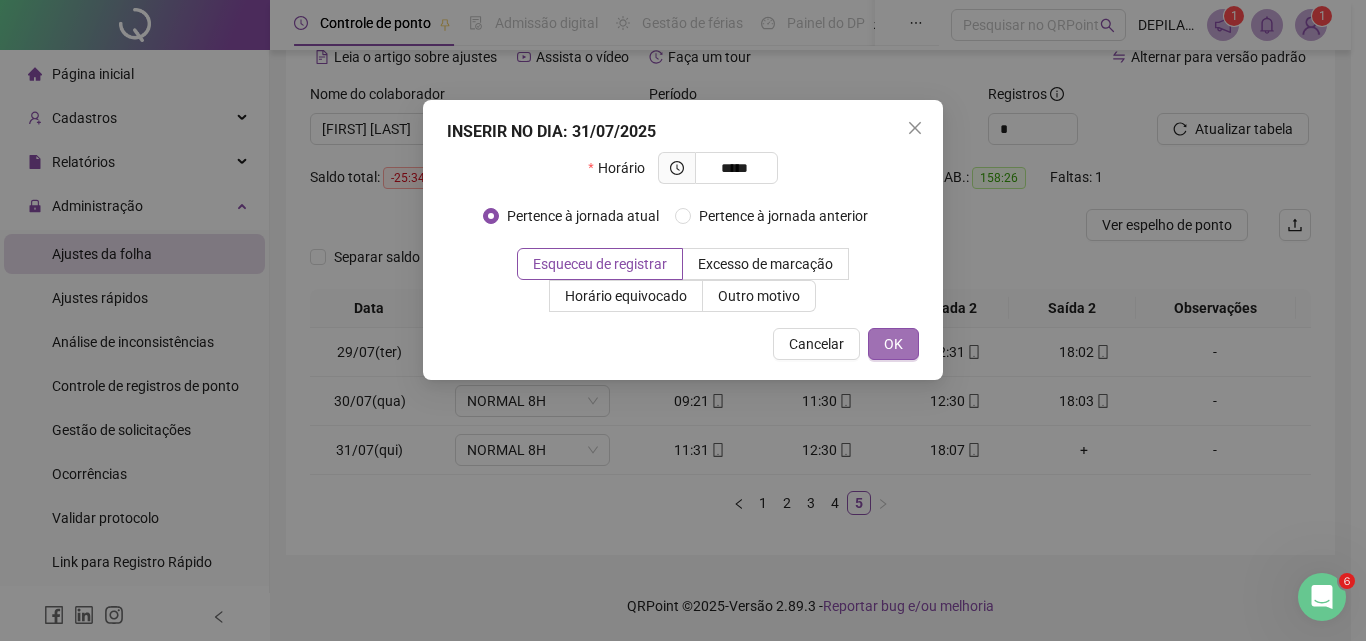type on "*****" 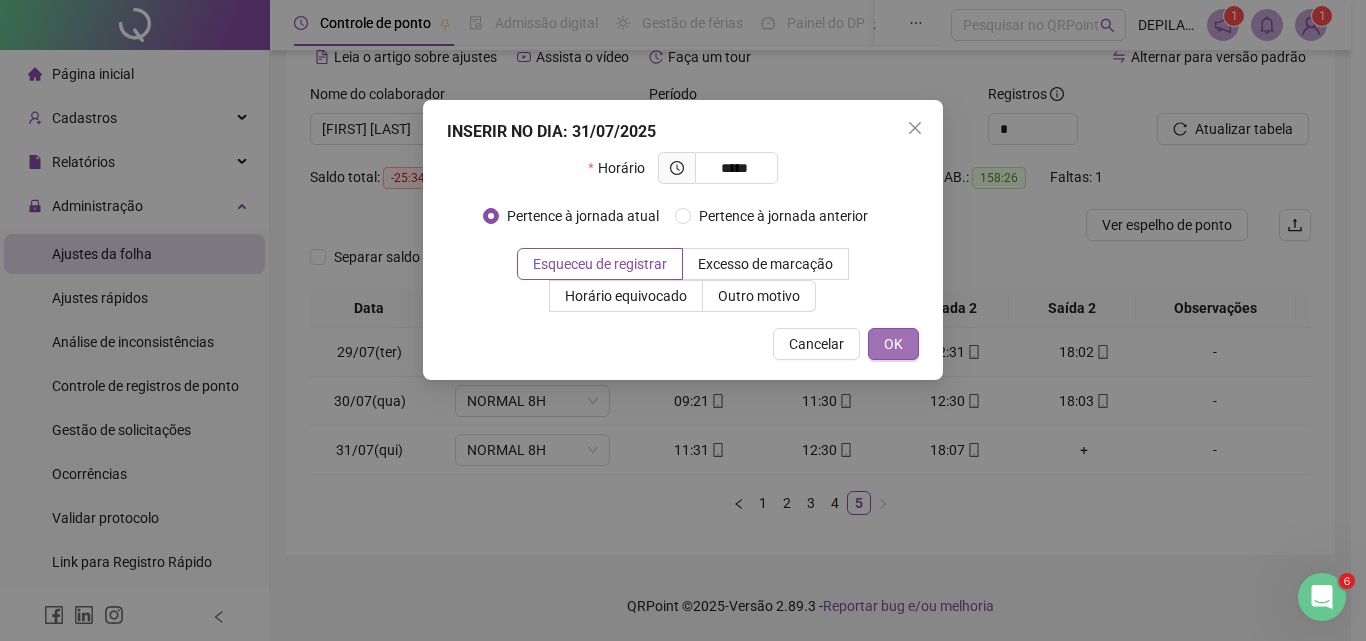 click on "OK" at bounding box center [893, 344] 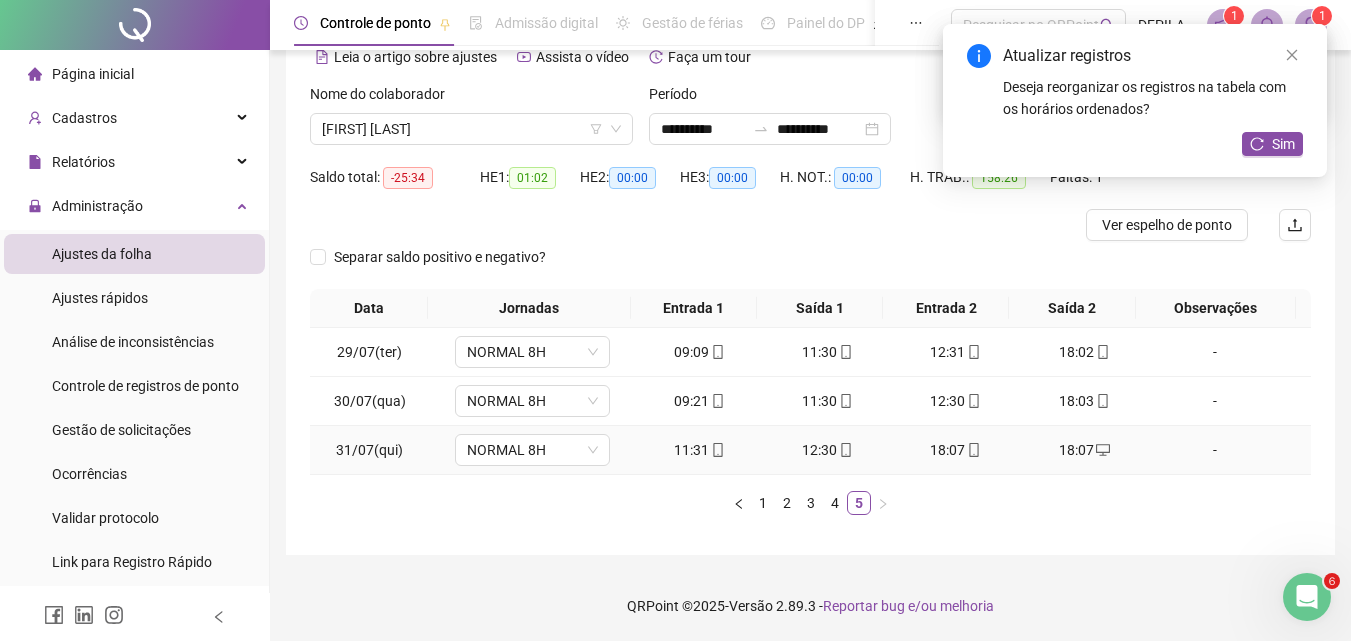 click on "18:07" at bounding box center [956, 450] 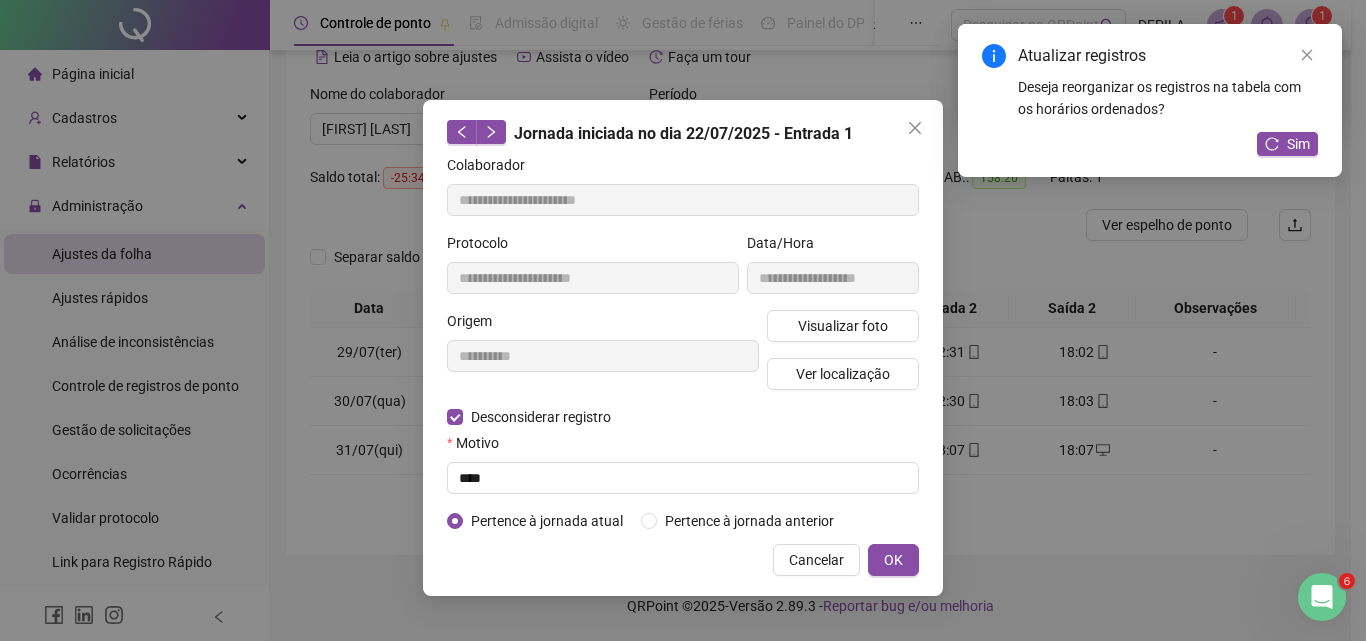 type on "**********" 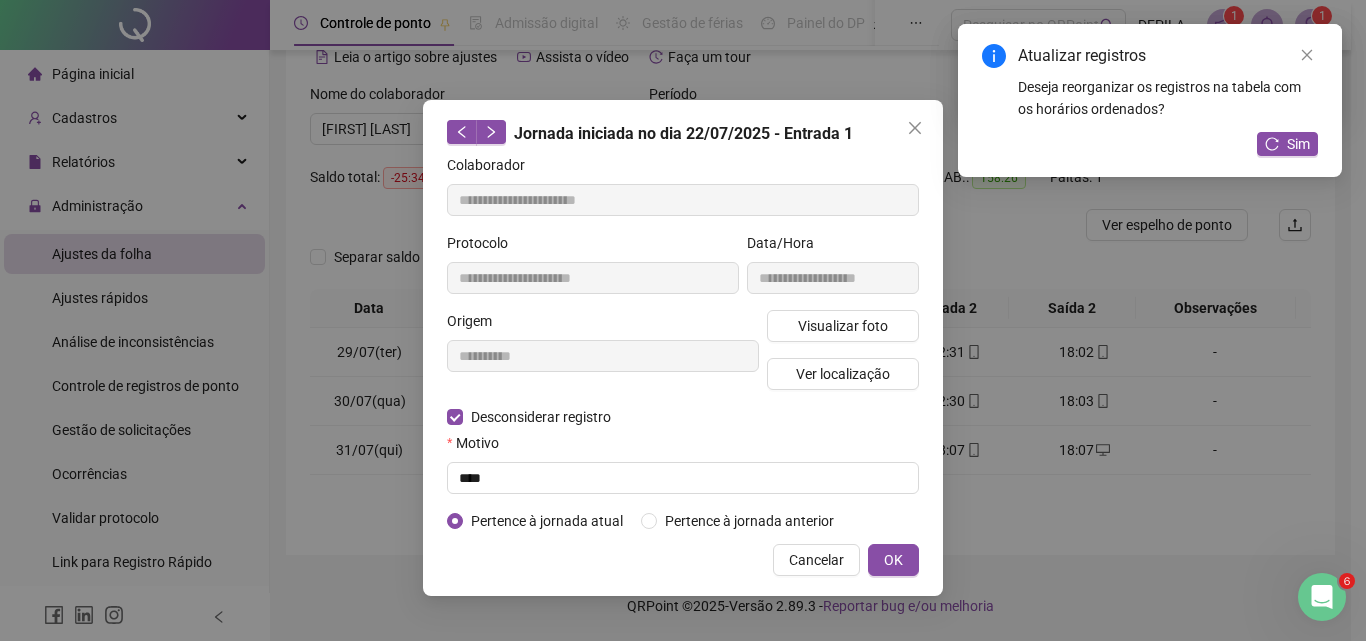 type on "**********" 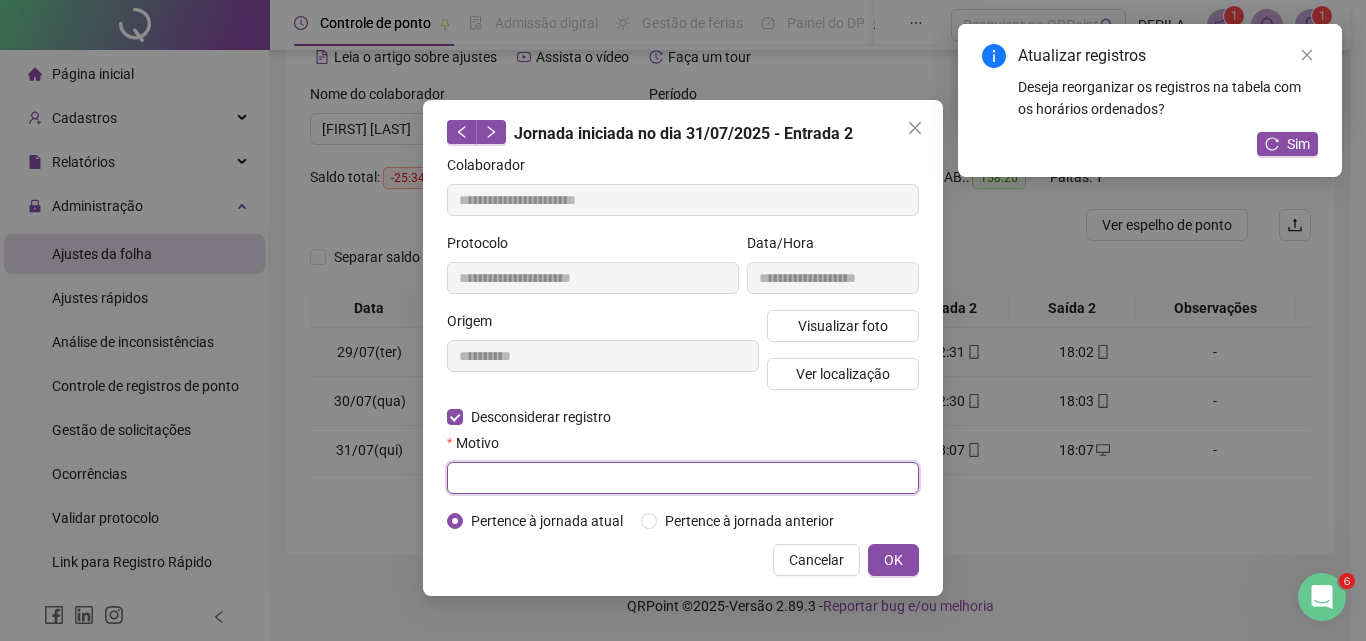 click at bounding box center (683, 478) 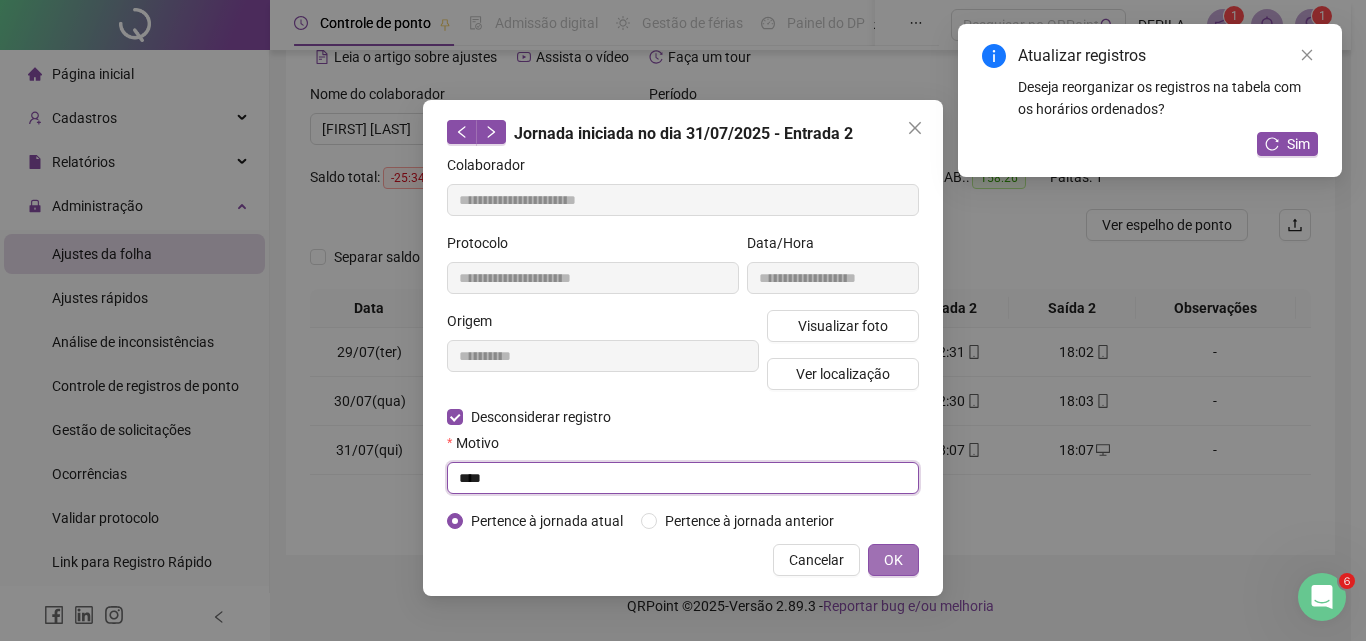 type on "****" 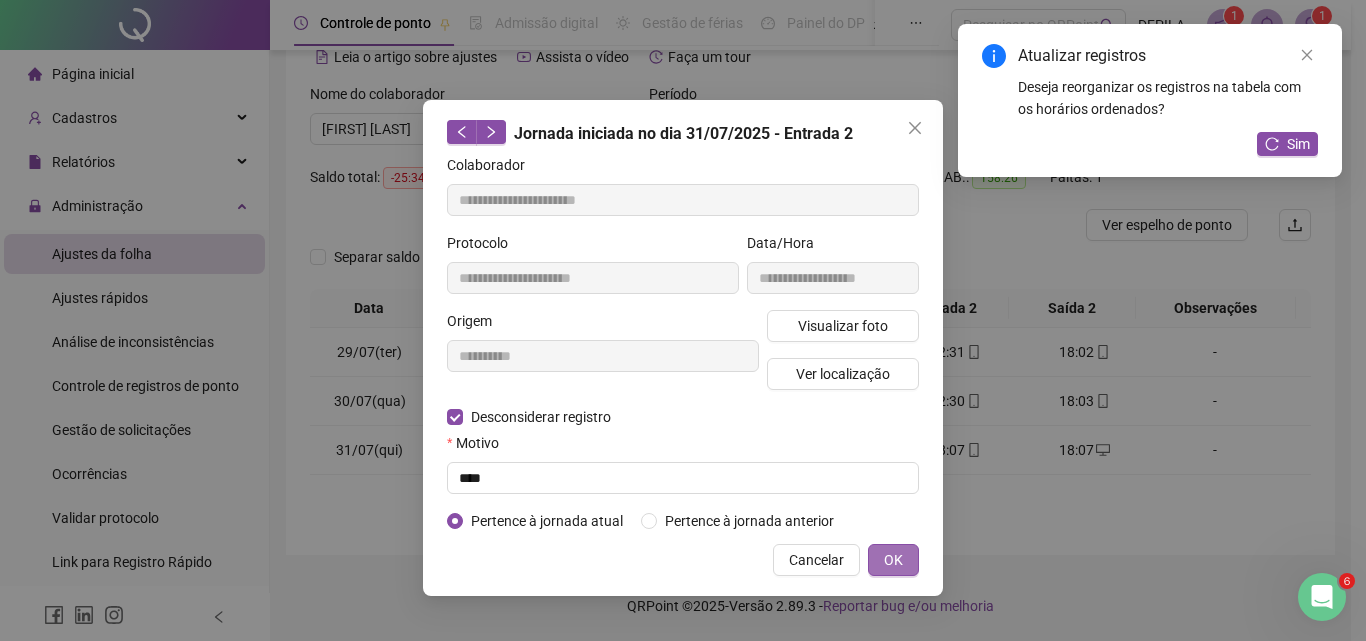 click on "OK" at bounding box center (893, 560) 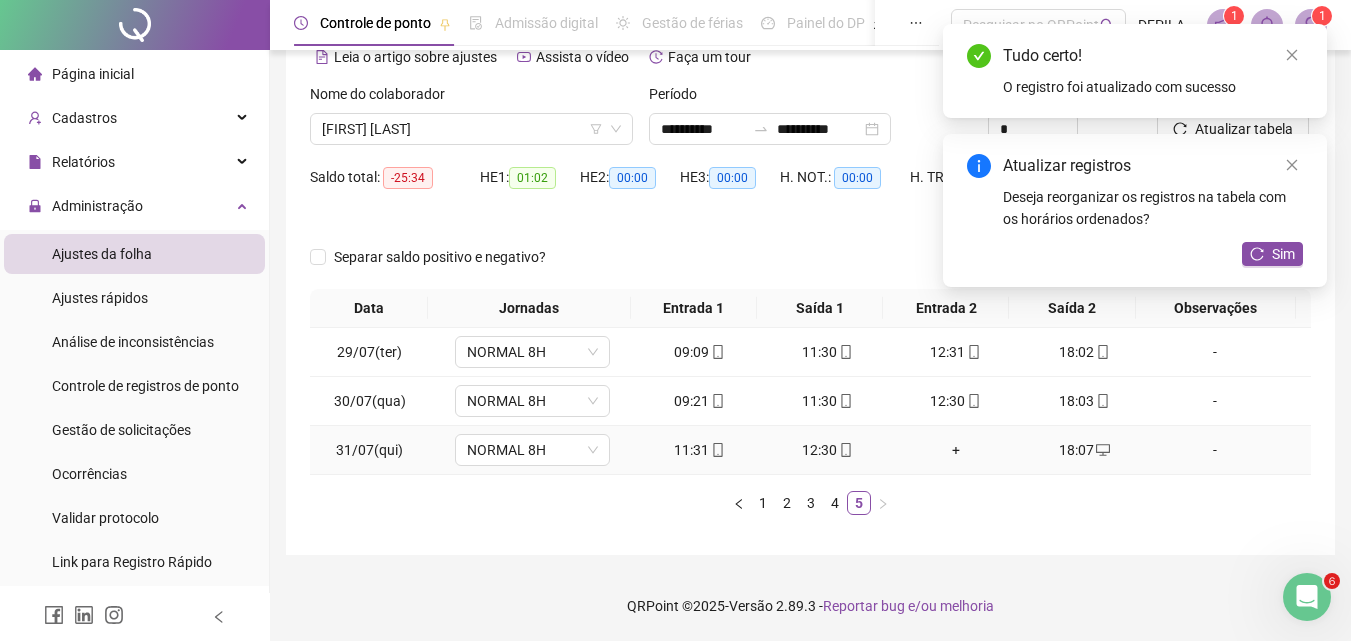 click on "+" at bounding box center [956, 450] 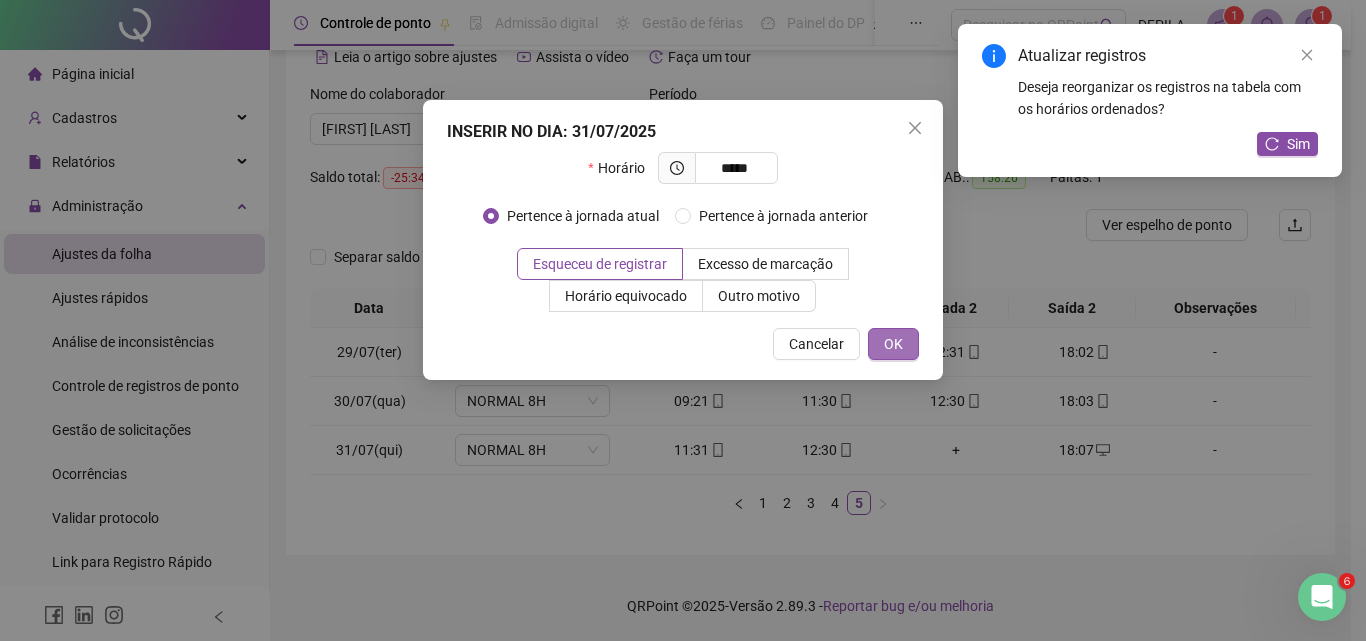 type on "*****" 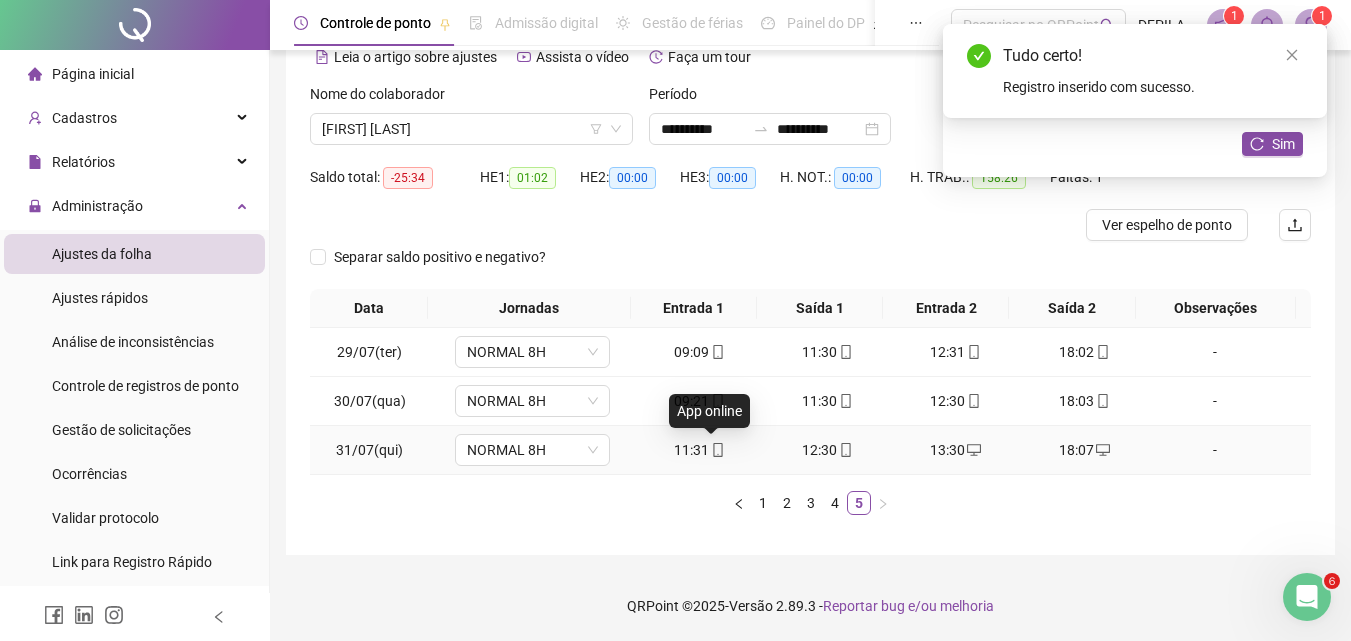 click on "11:31" at bounding box center [700, 450] 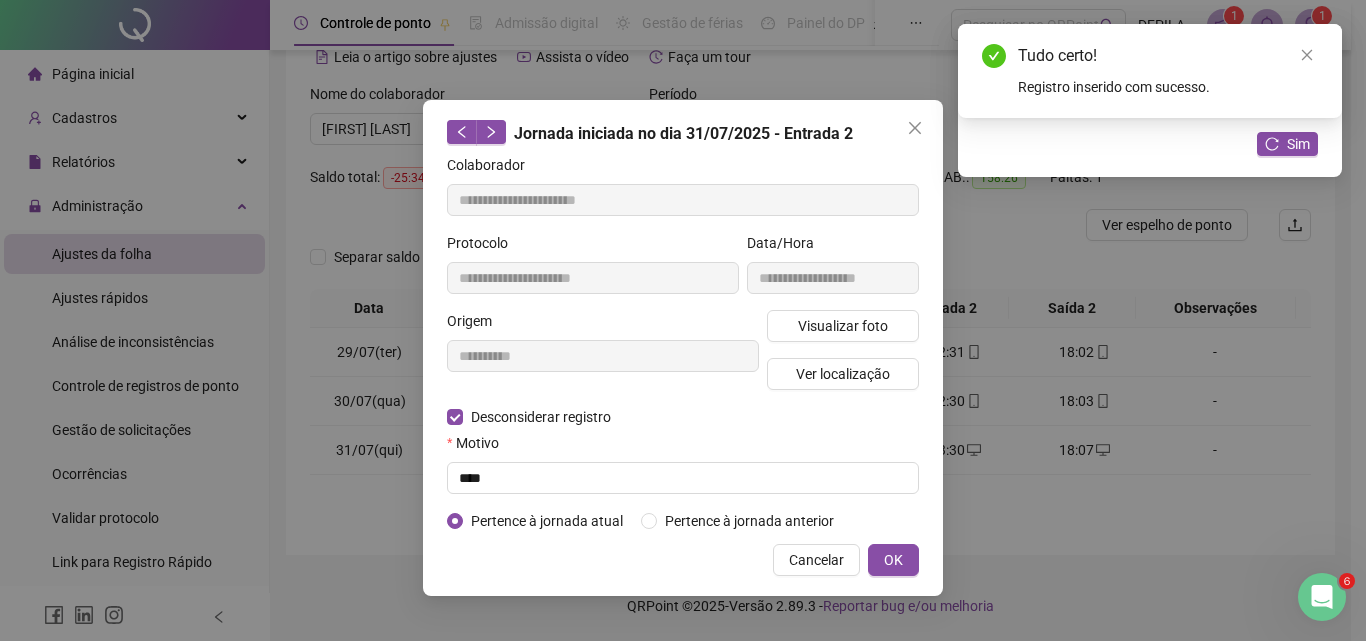 type on "**********" 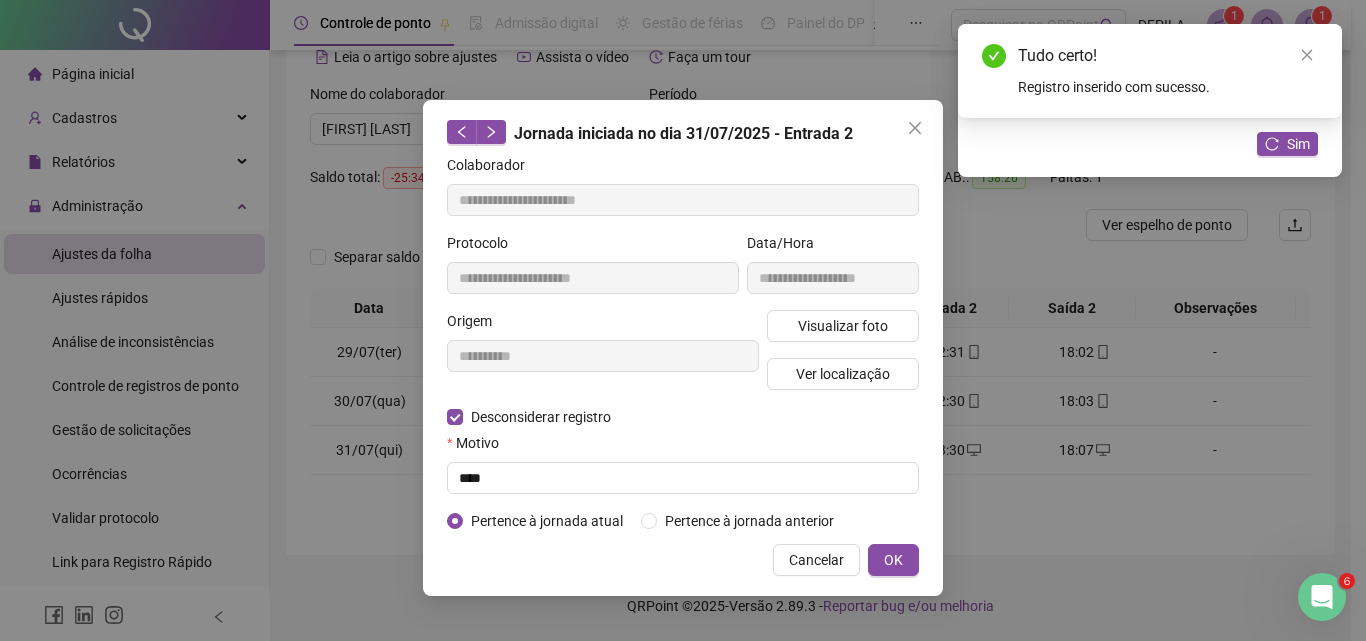 type on "**********" 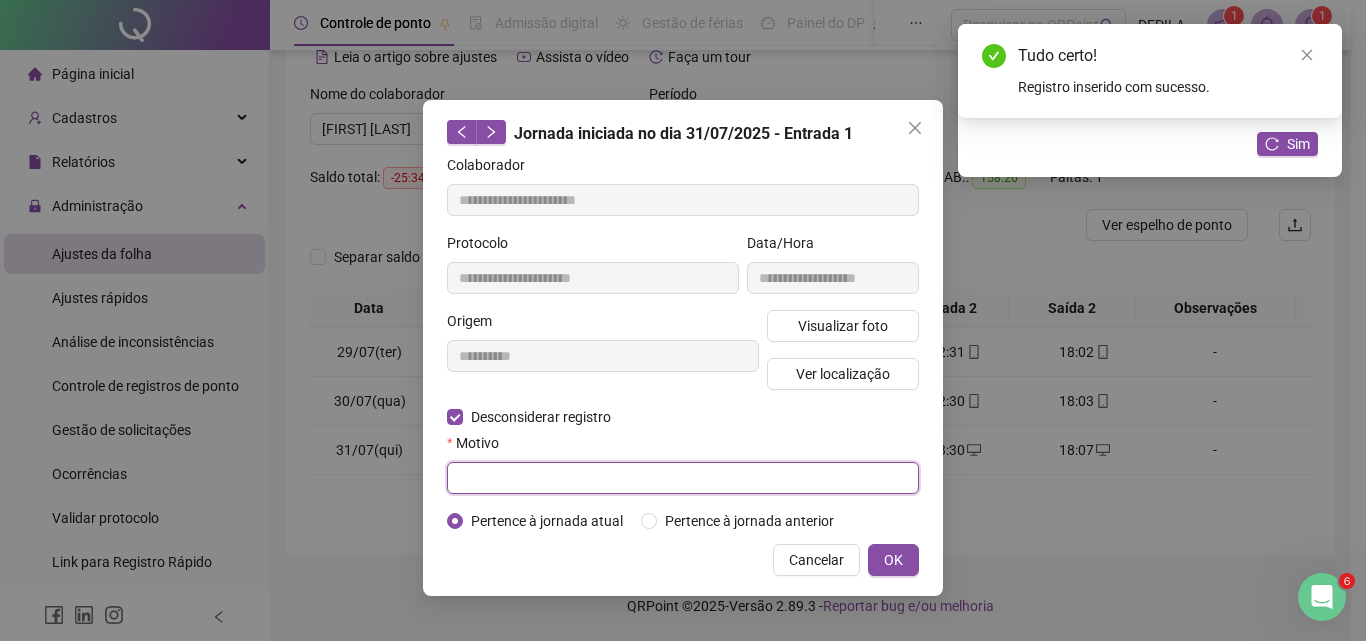 click at bounding box center [683, 478] 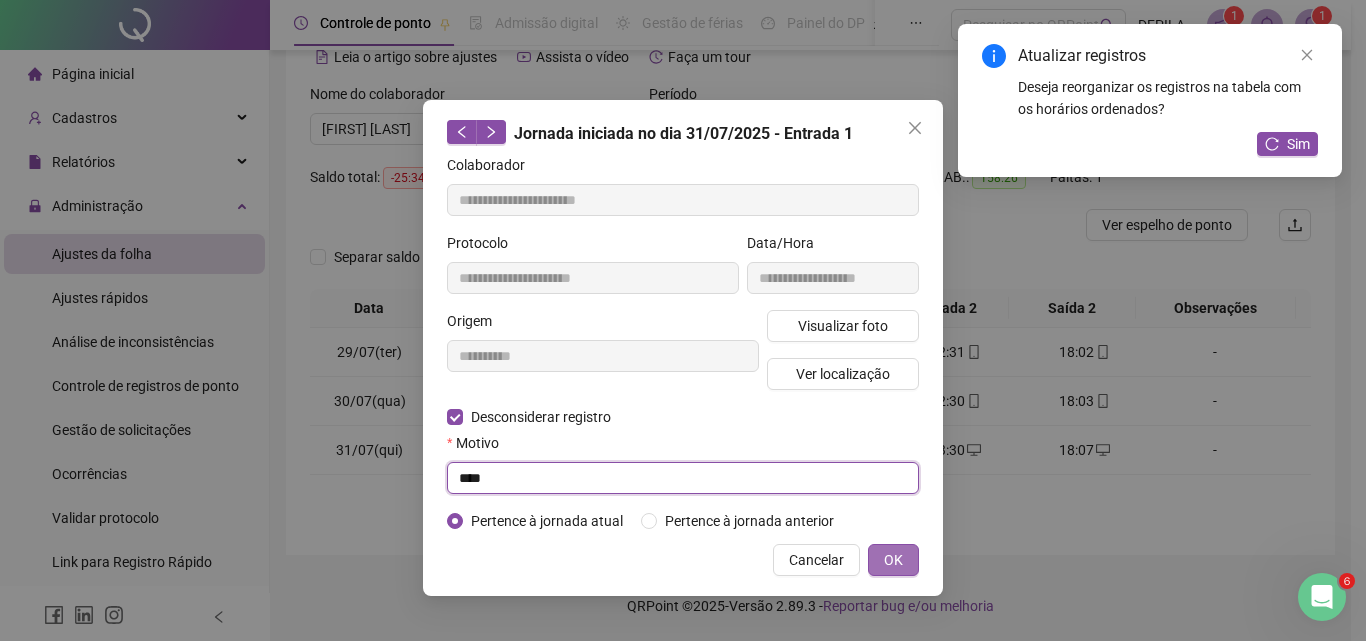 type on "****" 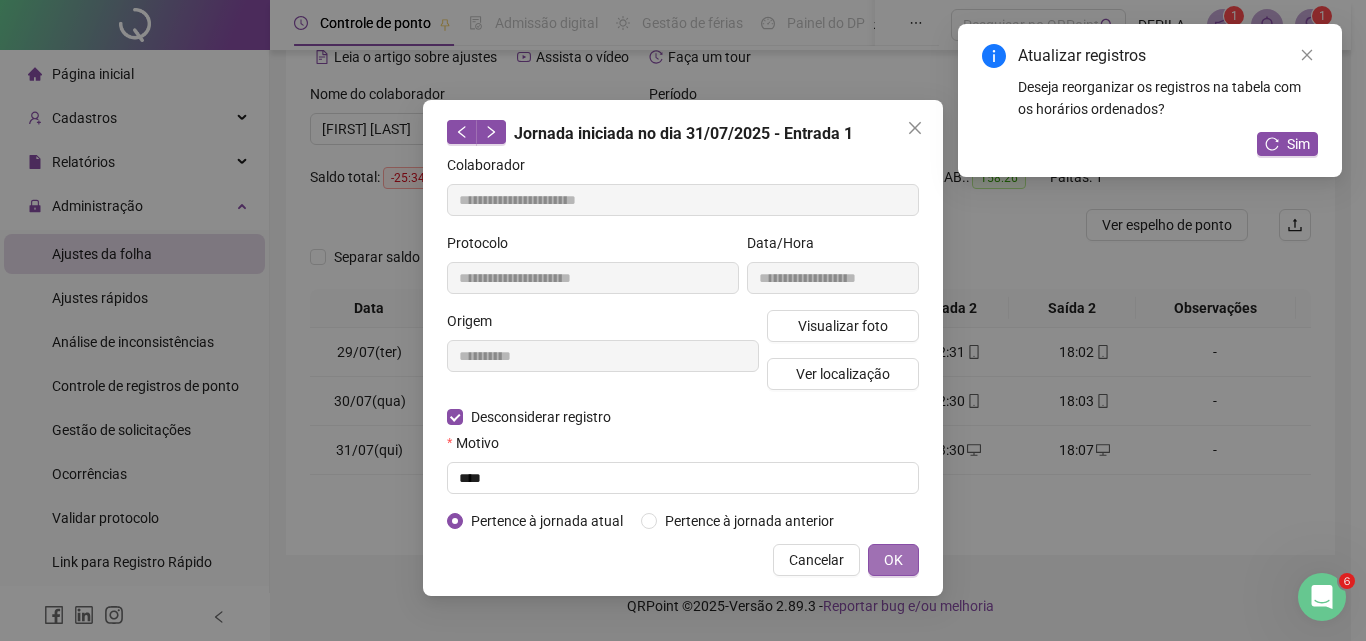 click on "OK" at bounding box center (893, 560) 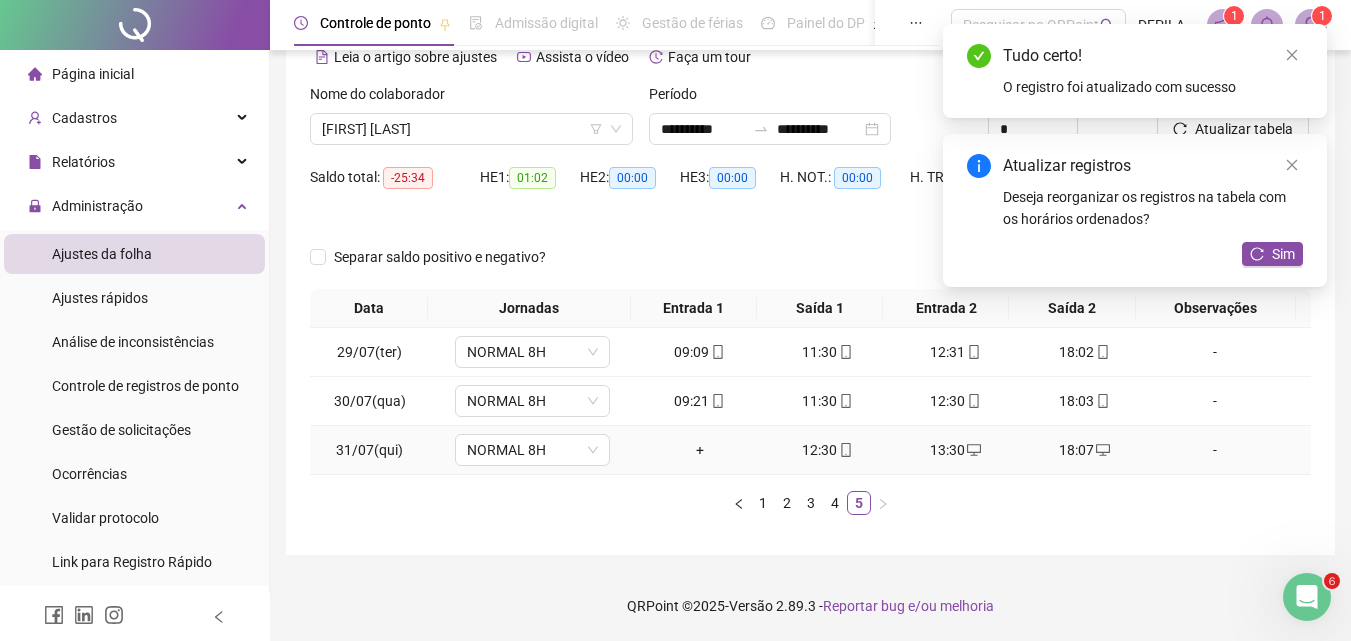 click on "+" at bounding box center [700, 450] 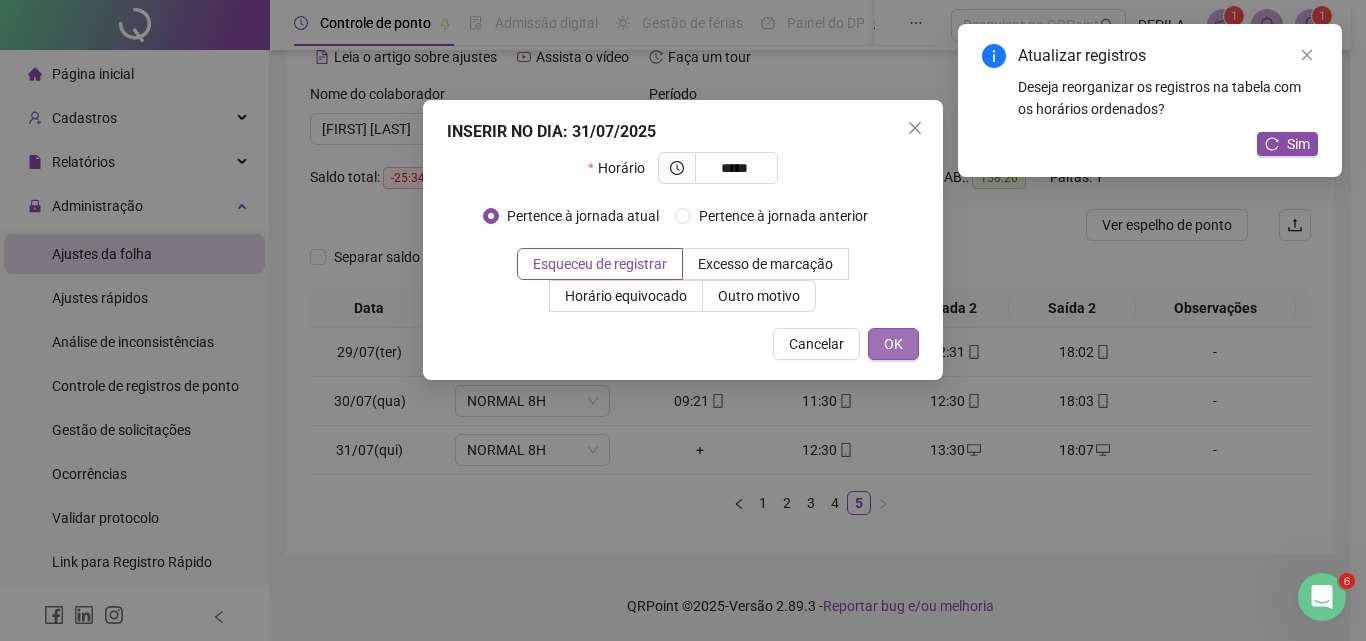 type on "*****" 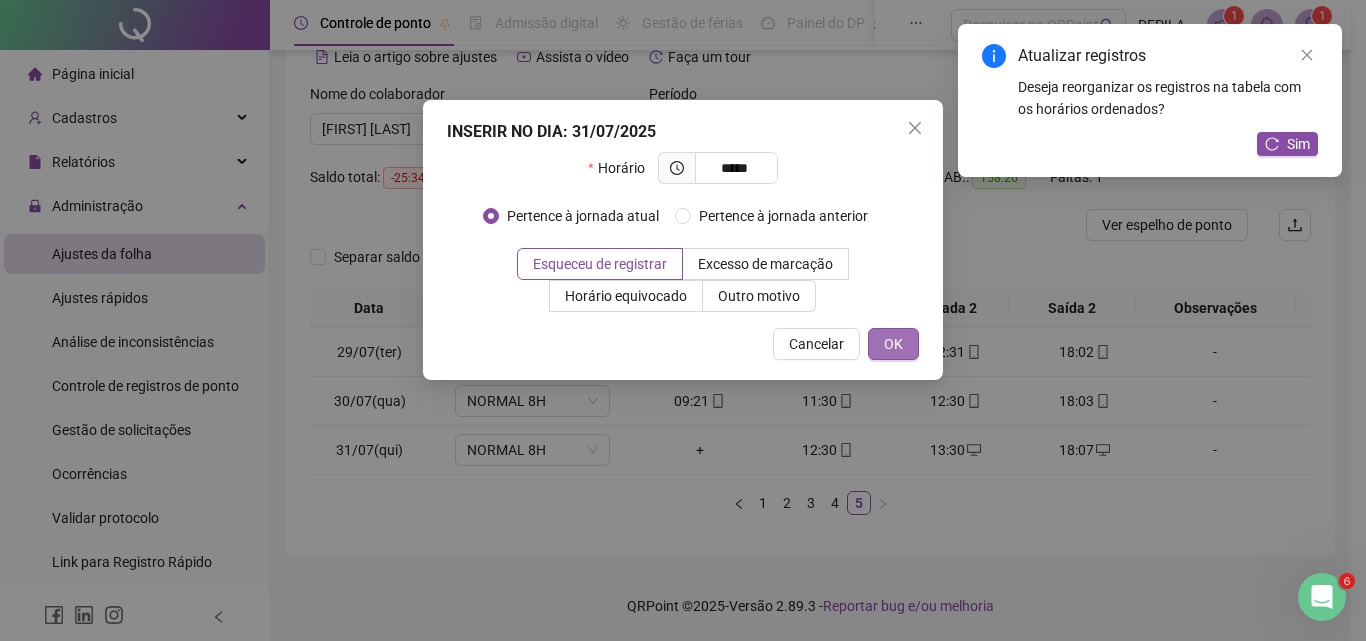 click on "OK" at bounding box center (893, 344) 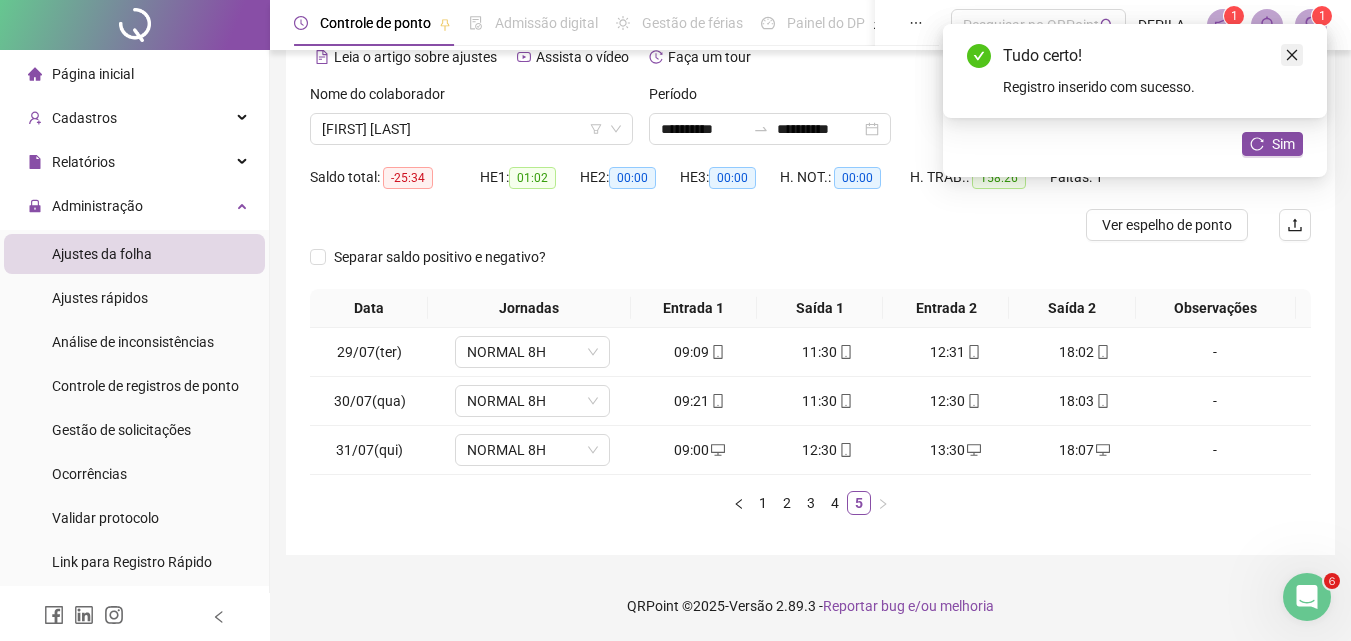 click at bounding box center [1292, 55] 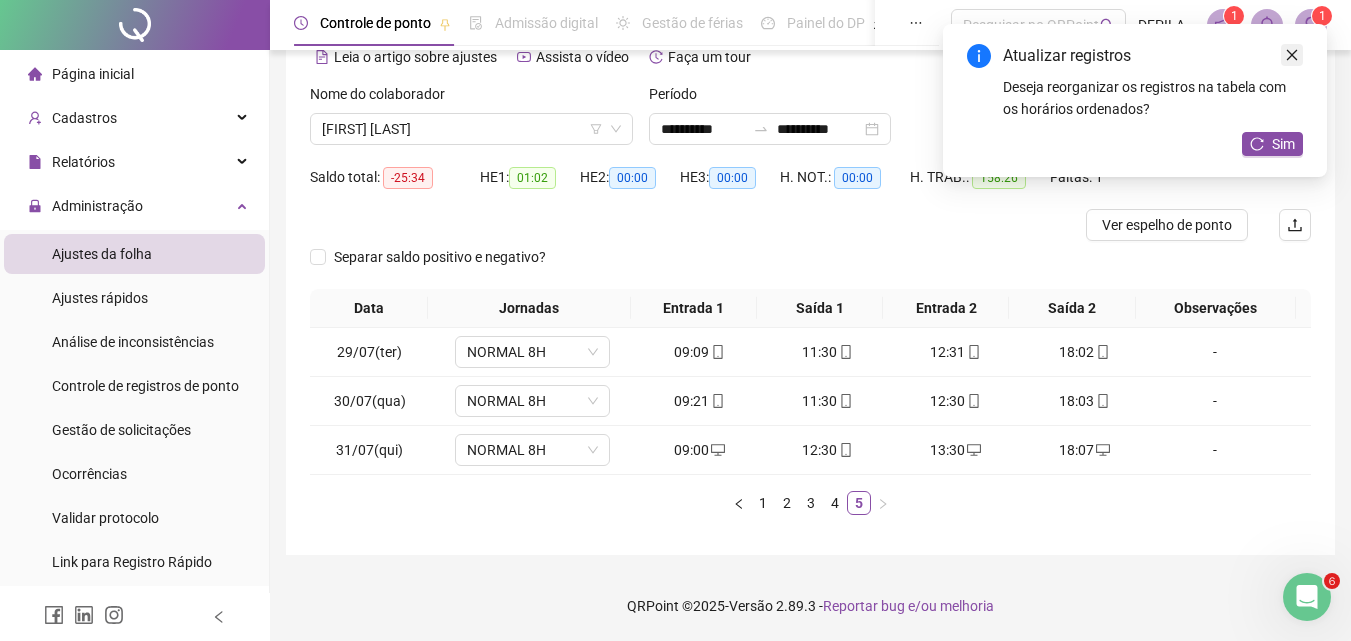 click 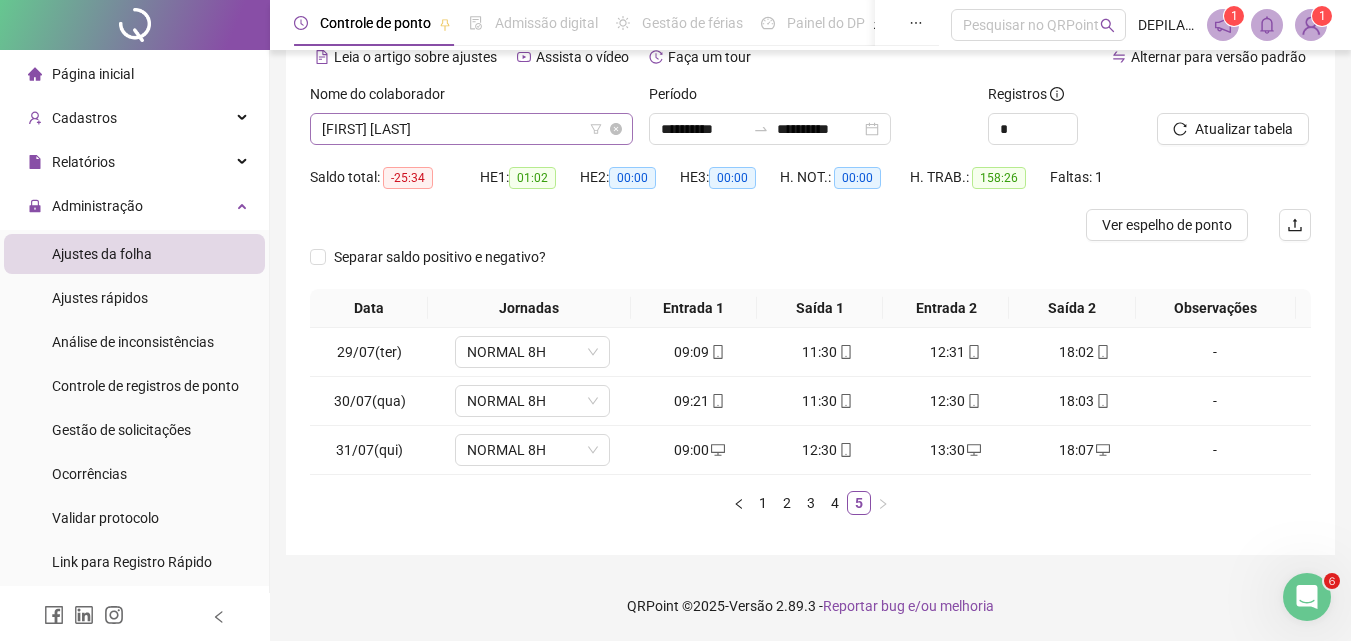 click on "[FIRST] [LAST]" at bounding box center (471, 129) 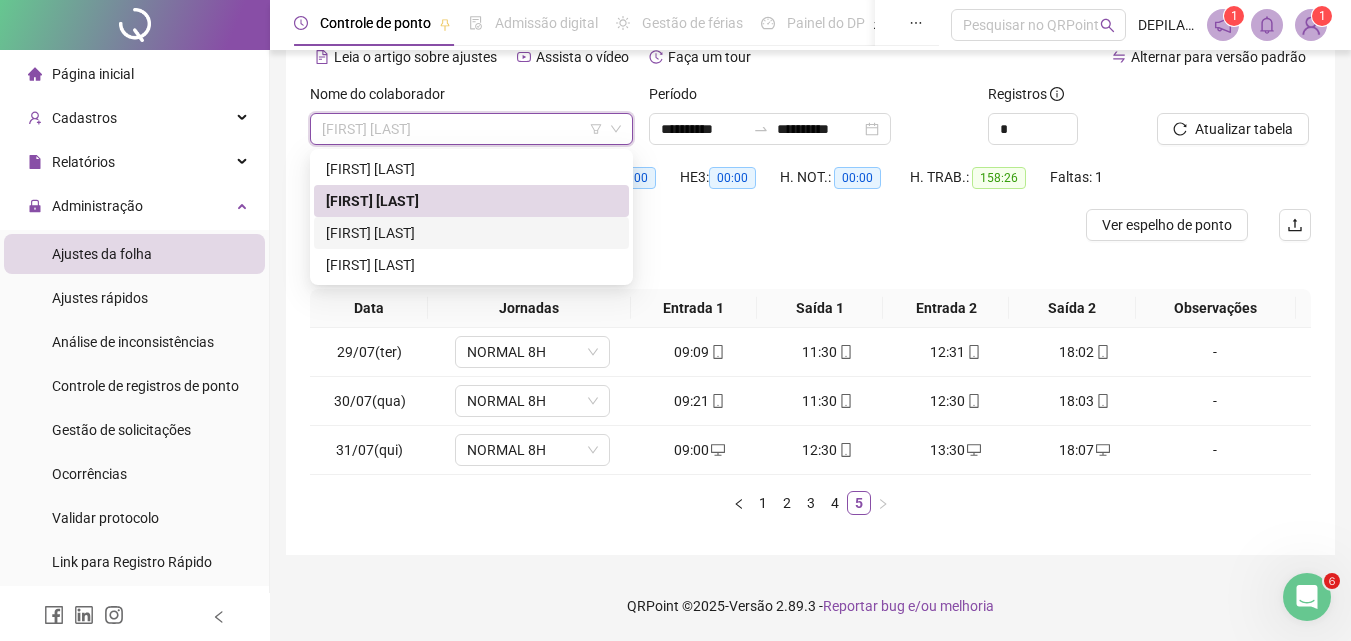 click on "[FIRST] [LAST]" at bounding box center [471, 233] 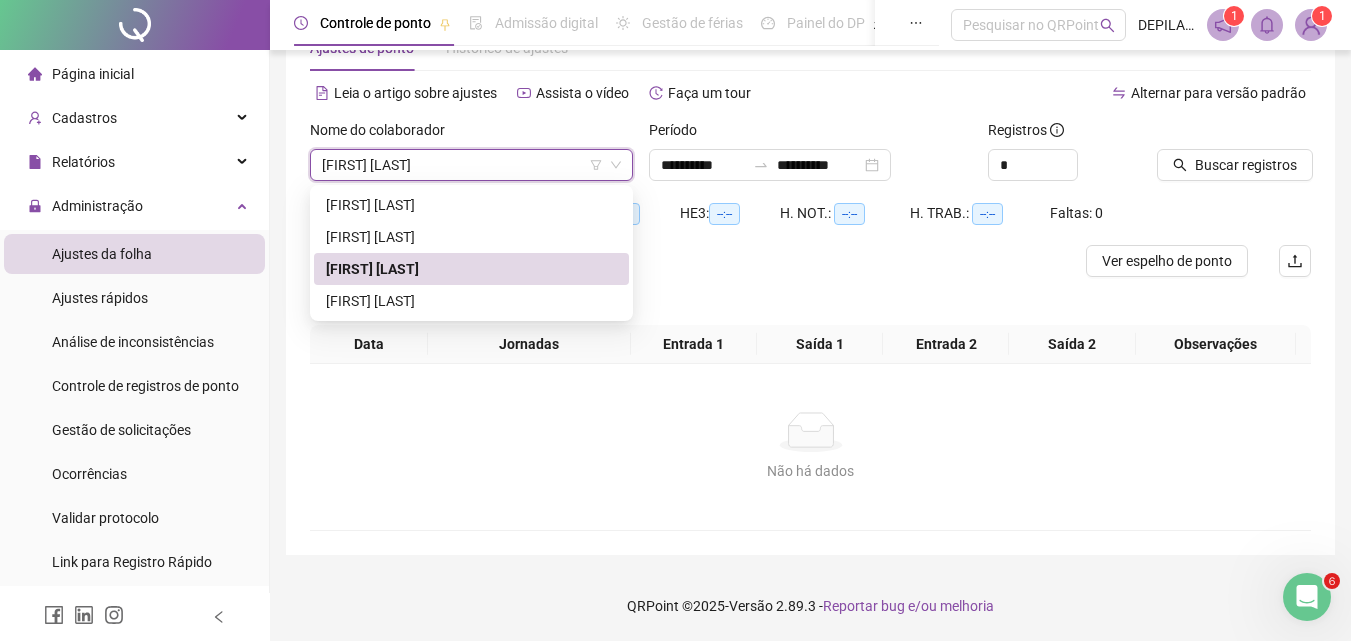 scroll, scrollTop: 65, scrollLeft: 0, axis: vertical 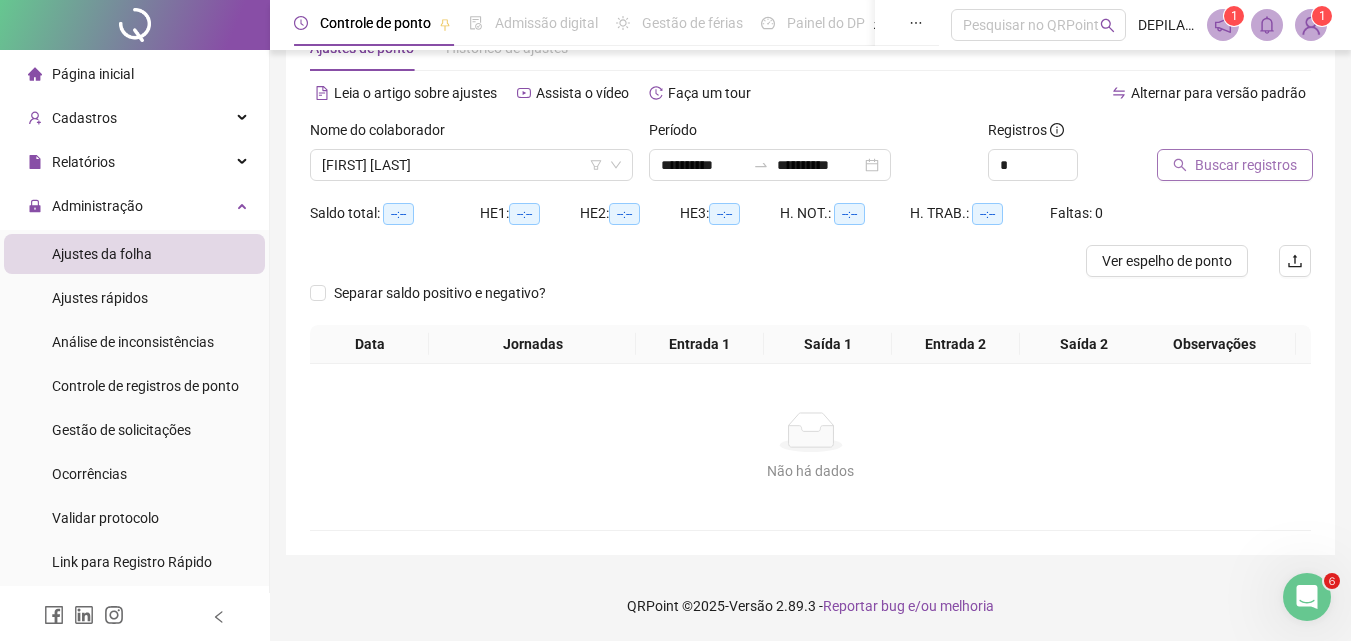click 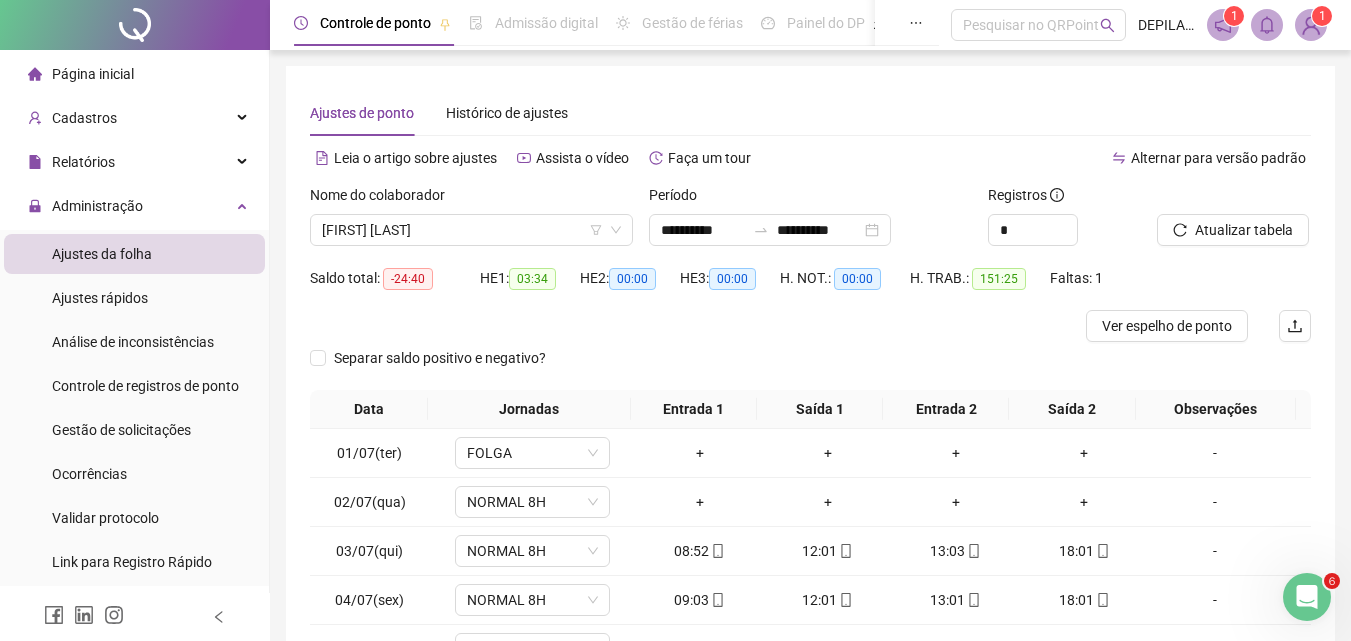 scroll, scrollTop: 36, scrollLeft: 0, axis: vertical 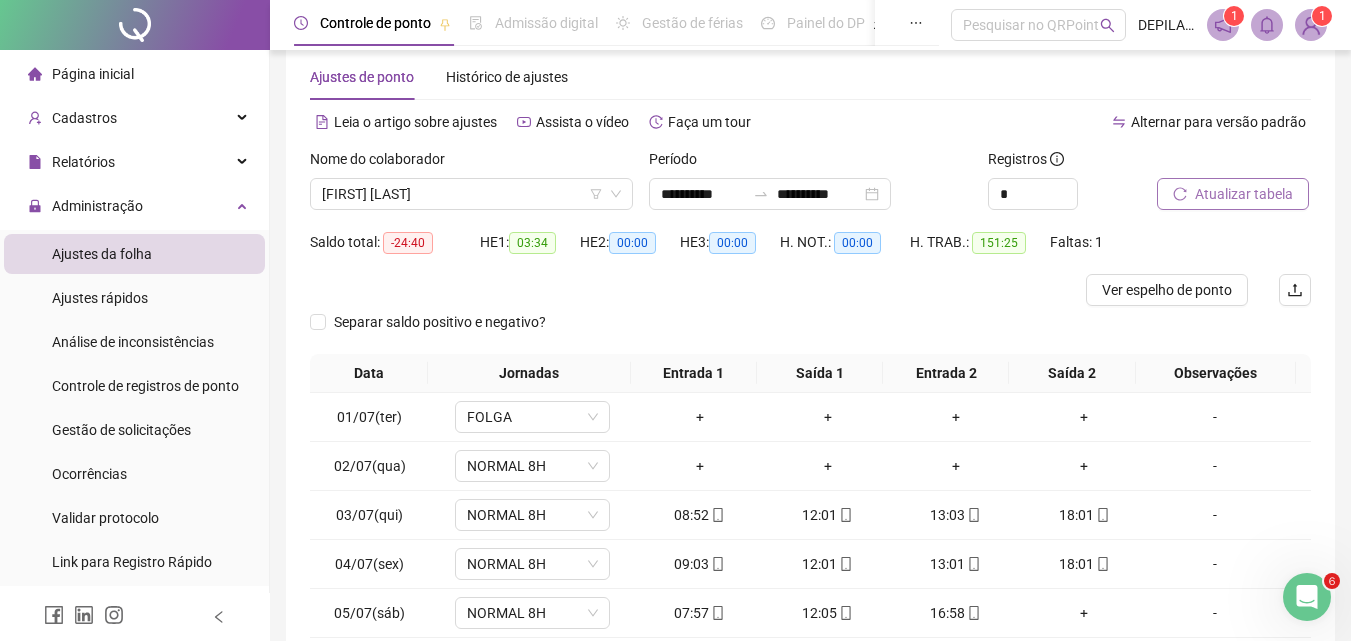 click on "Atualizar tabela" at bounding box center (1244, 194) 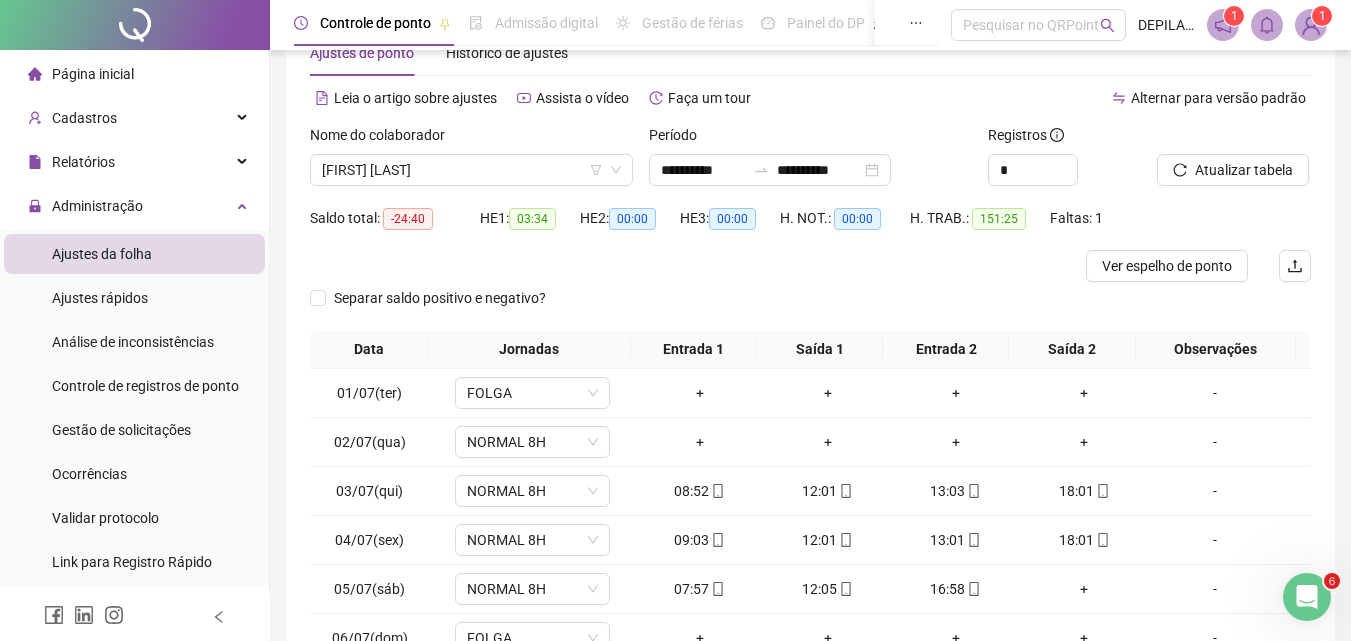 scroll, scrollTop: 59, scrollLeft: 0, axis: vertical 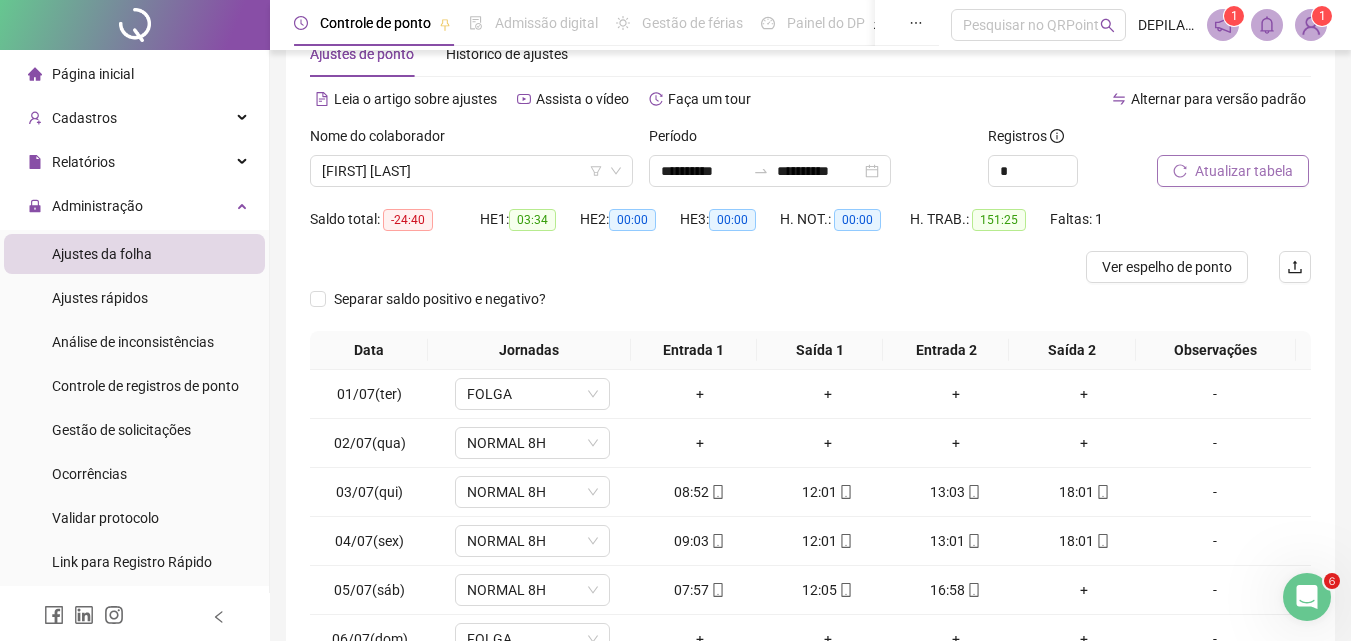 click on "Atualizar tabela" at bounding box center [1244, 171] 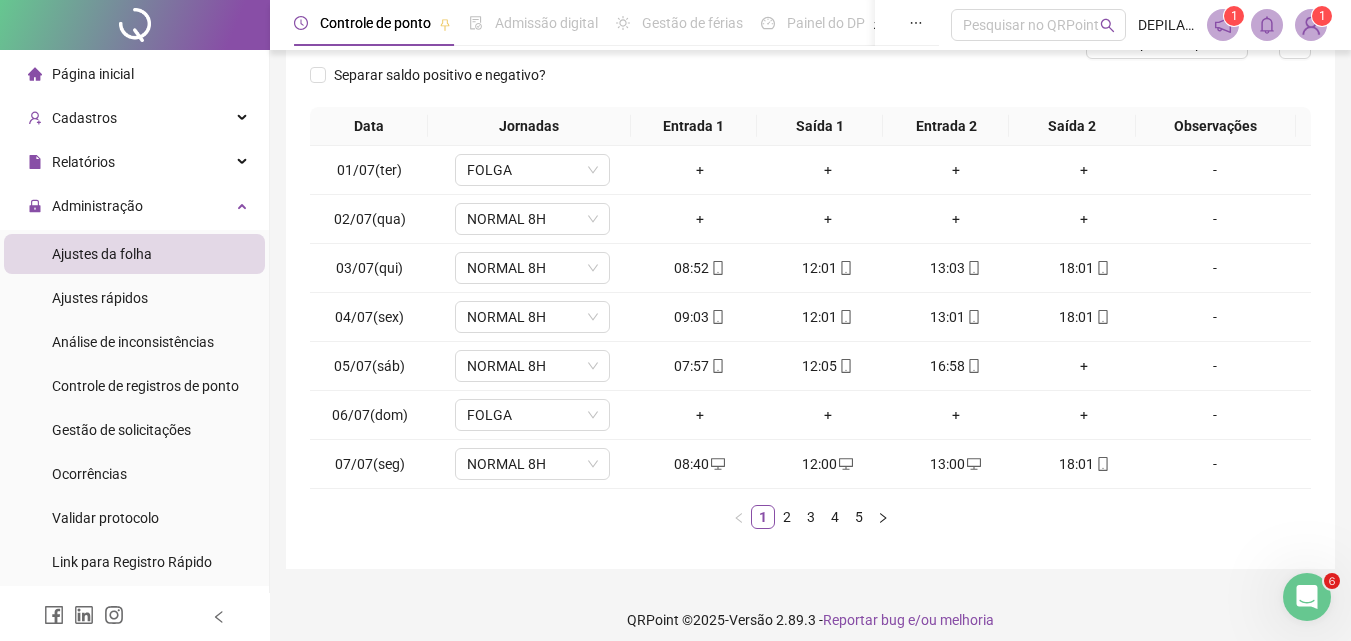 scroll, scrollTop: 297, scrollLeft: 0, axis: vertical 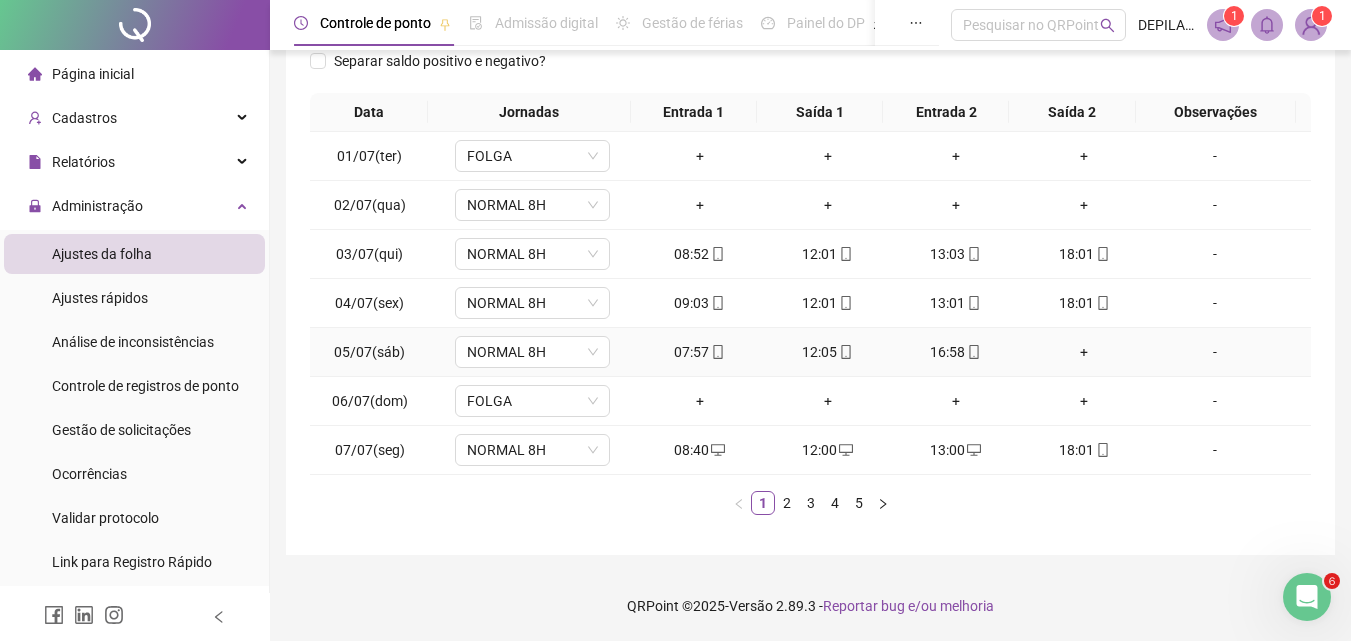 click on "+" at bounding box center (1084, 352) 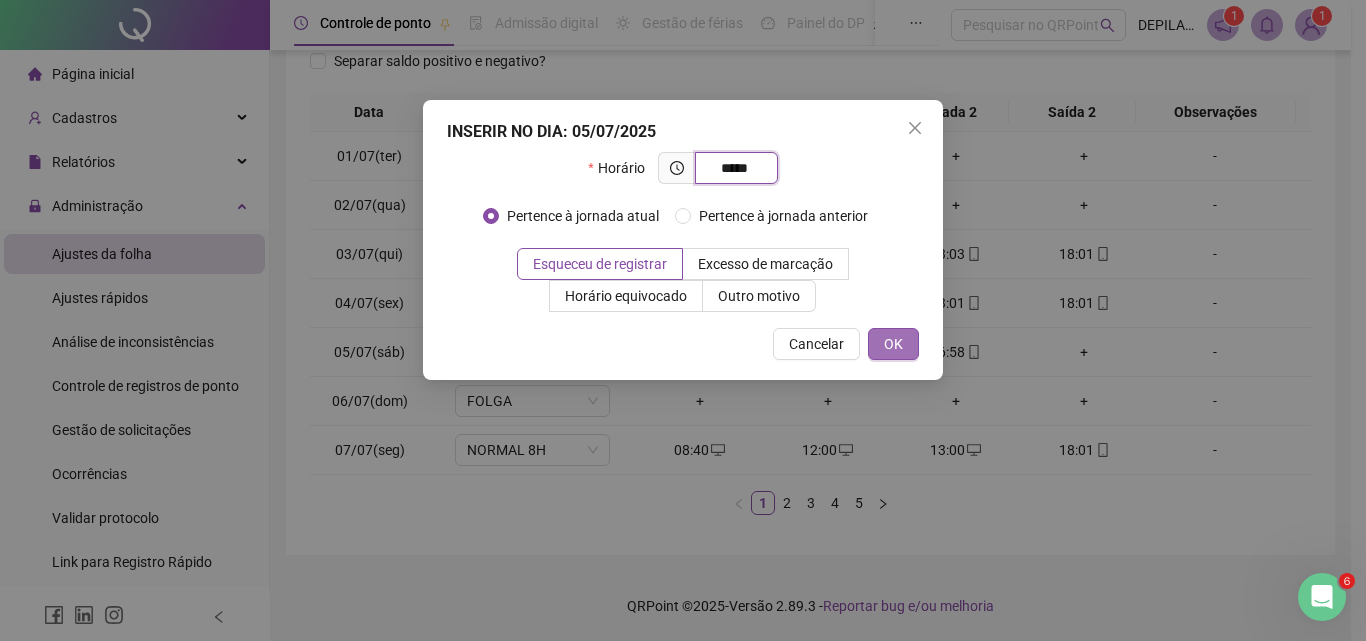 type on "*****" 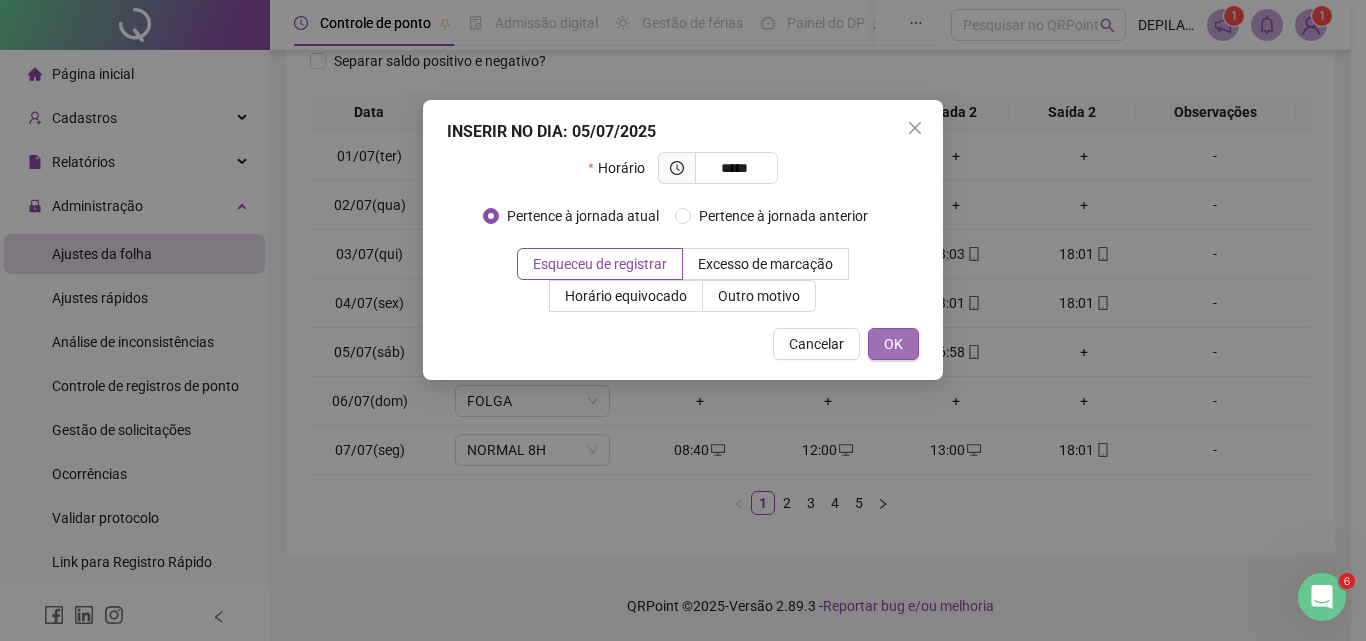 click on "OK" at bounding box center (893, 344) 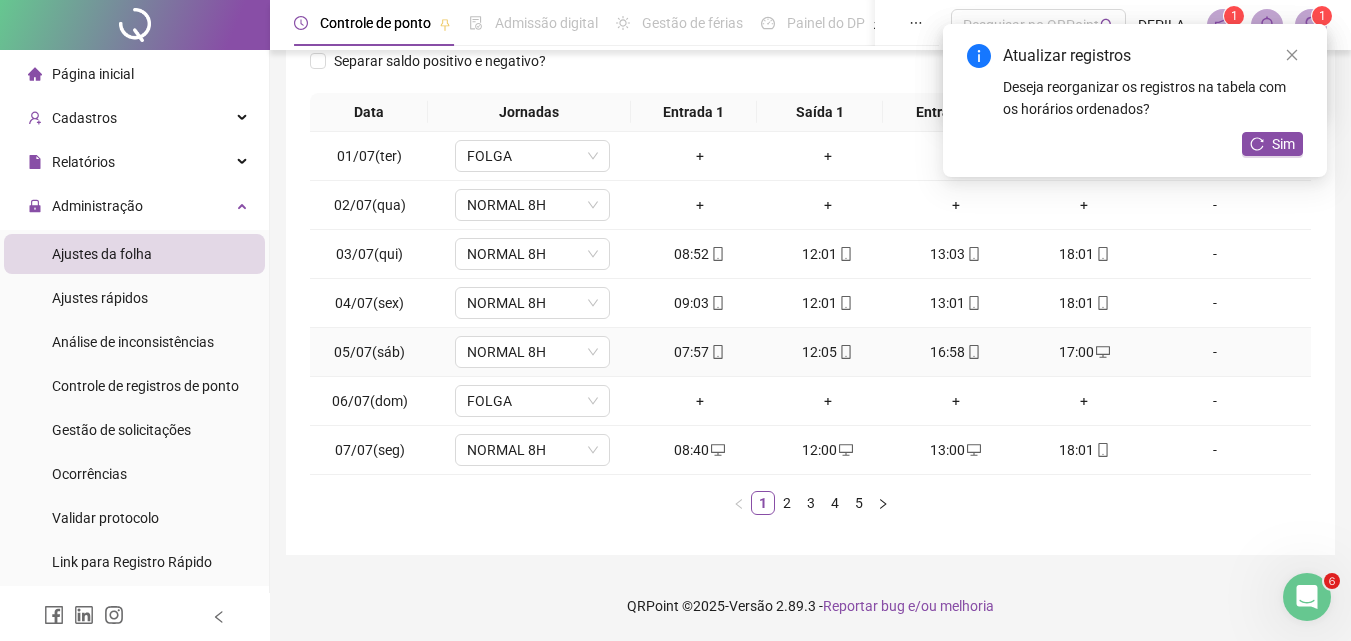 click on "16:58" at bounding box center [956, 352] 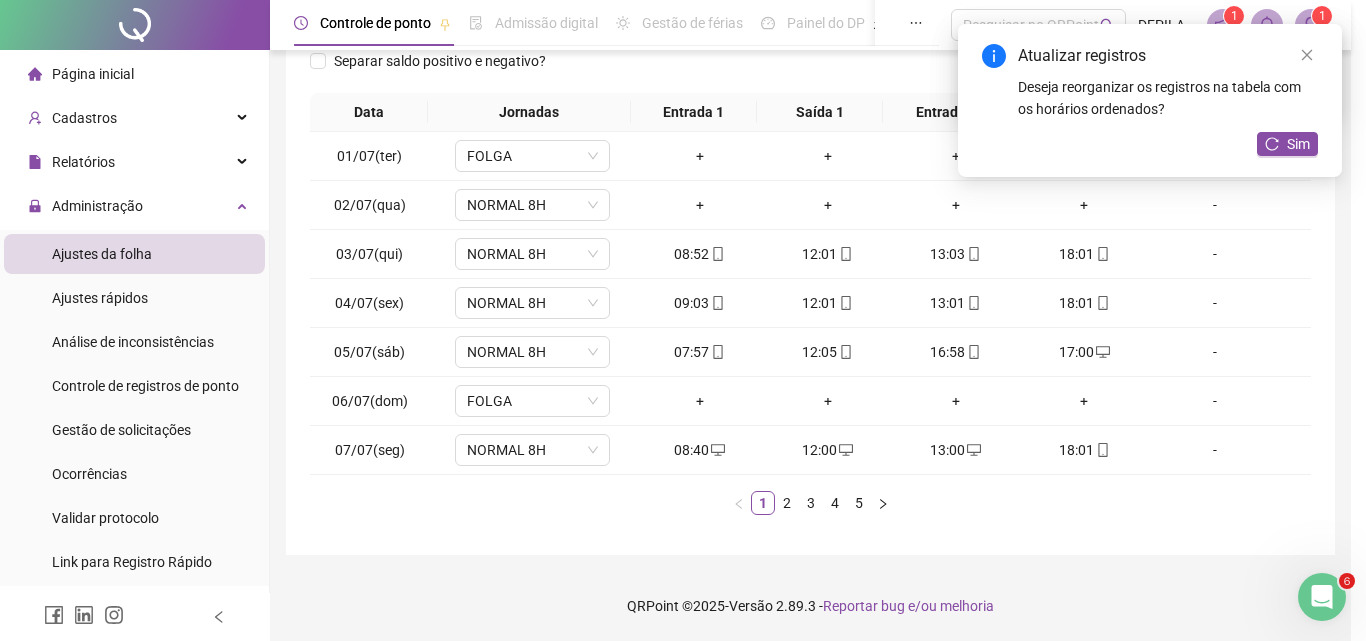 type on "**********" 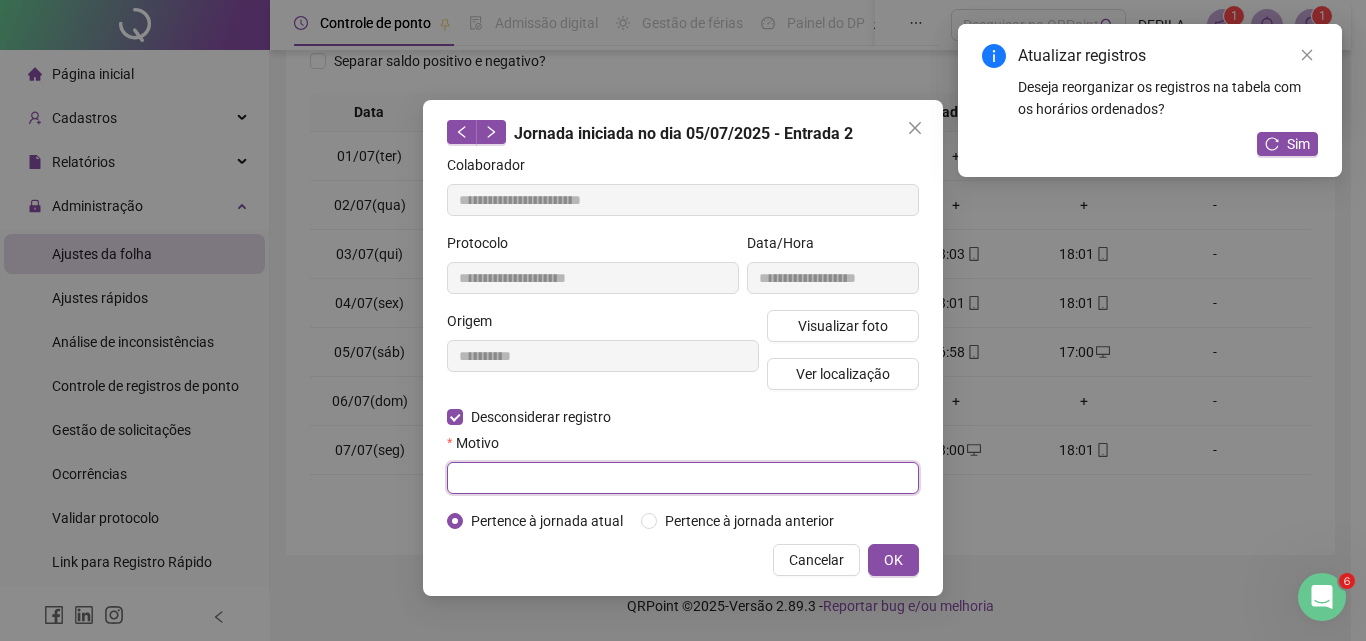 click at bounding box center (683, 478) 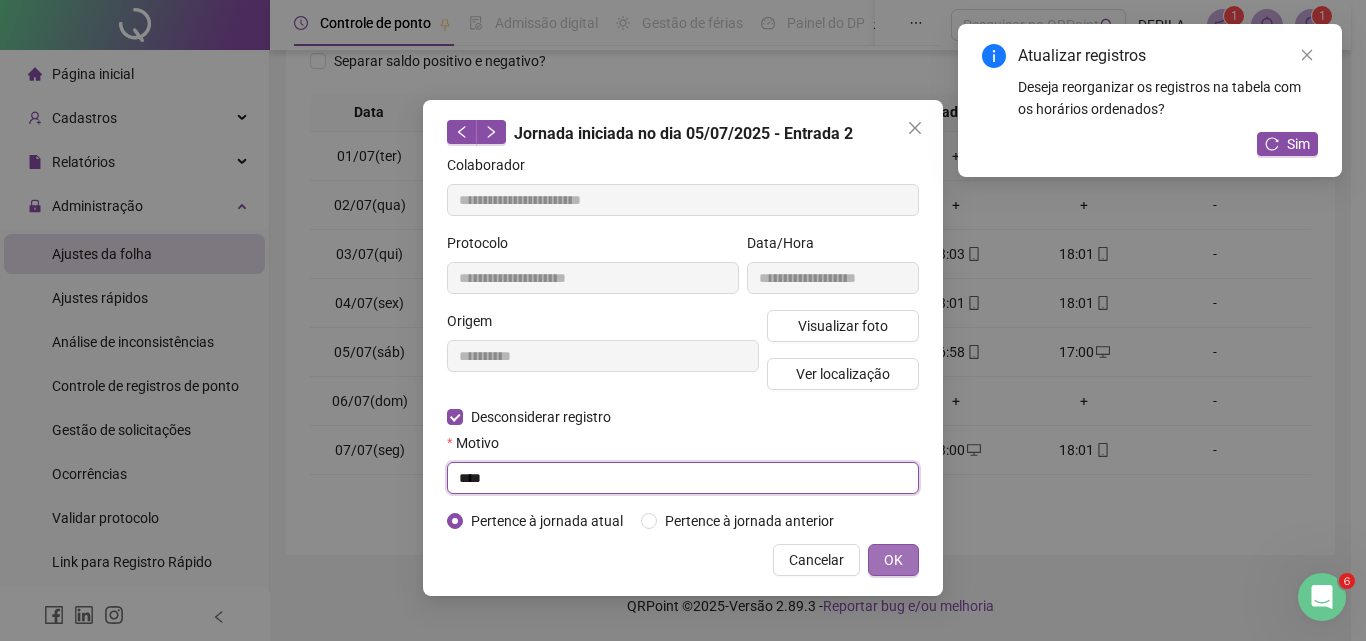 type on "****" 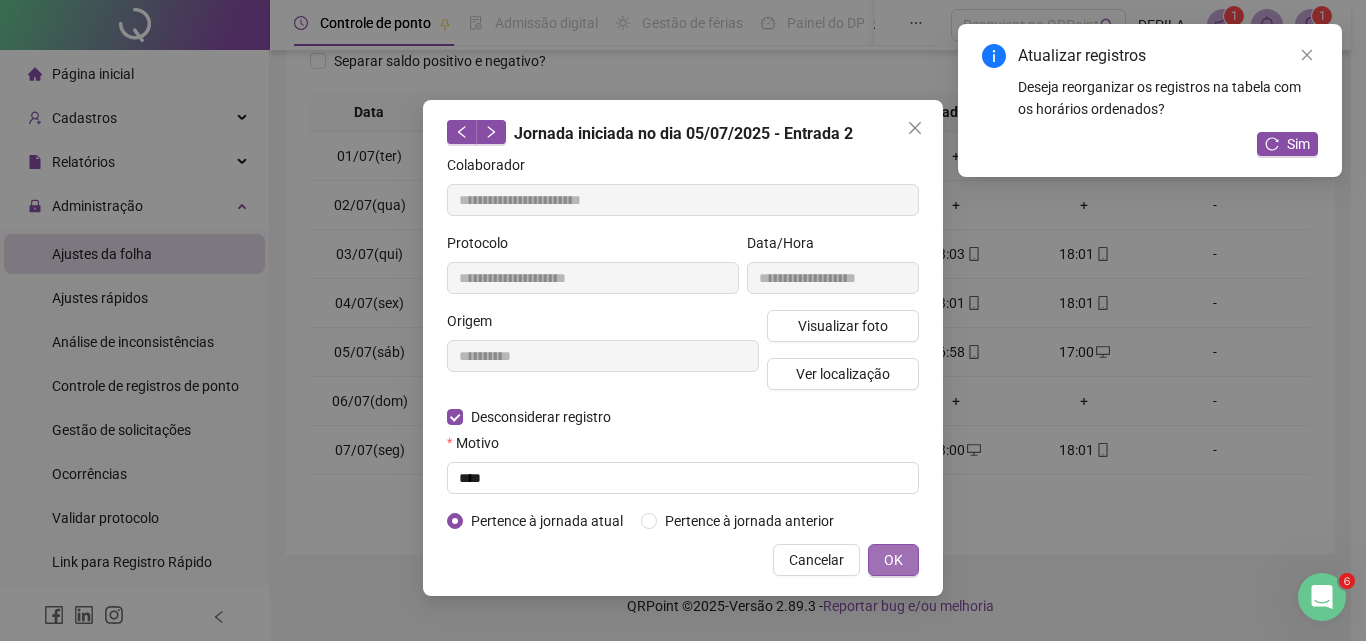 click on "OK" at bounding box center (893, 560) 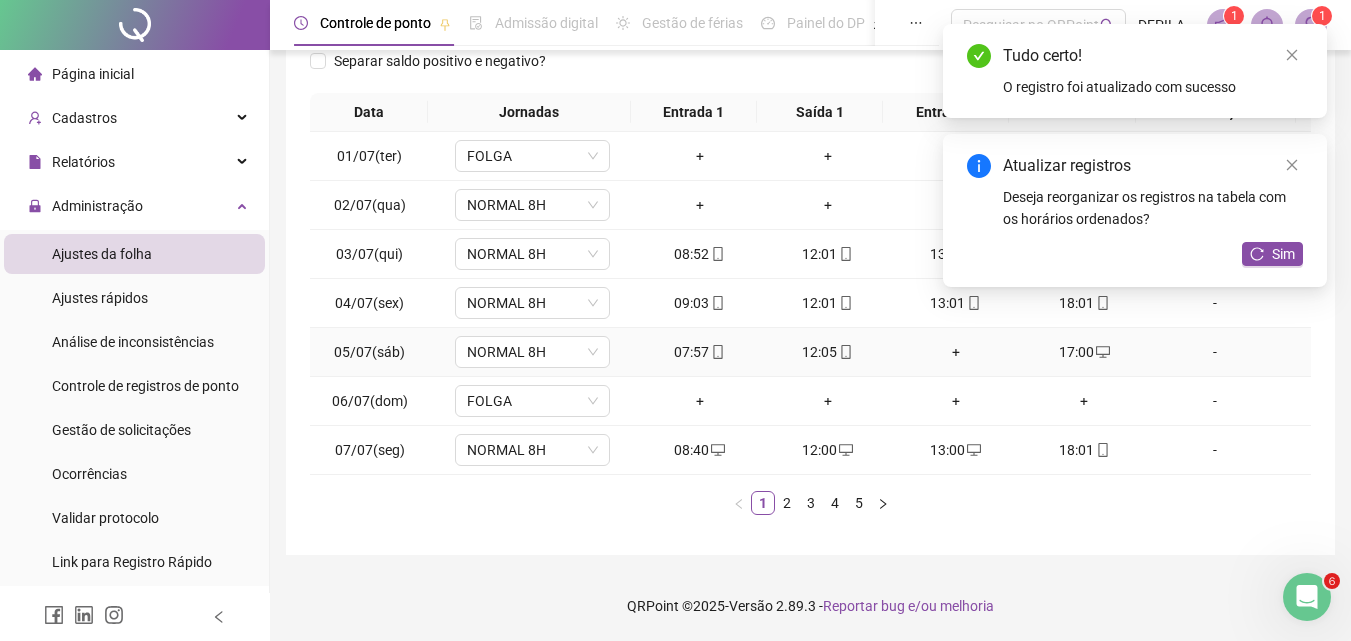 click on "+" at bounding box center [956, 352] 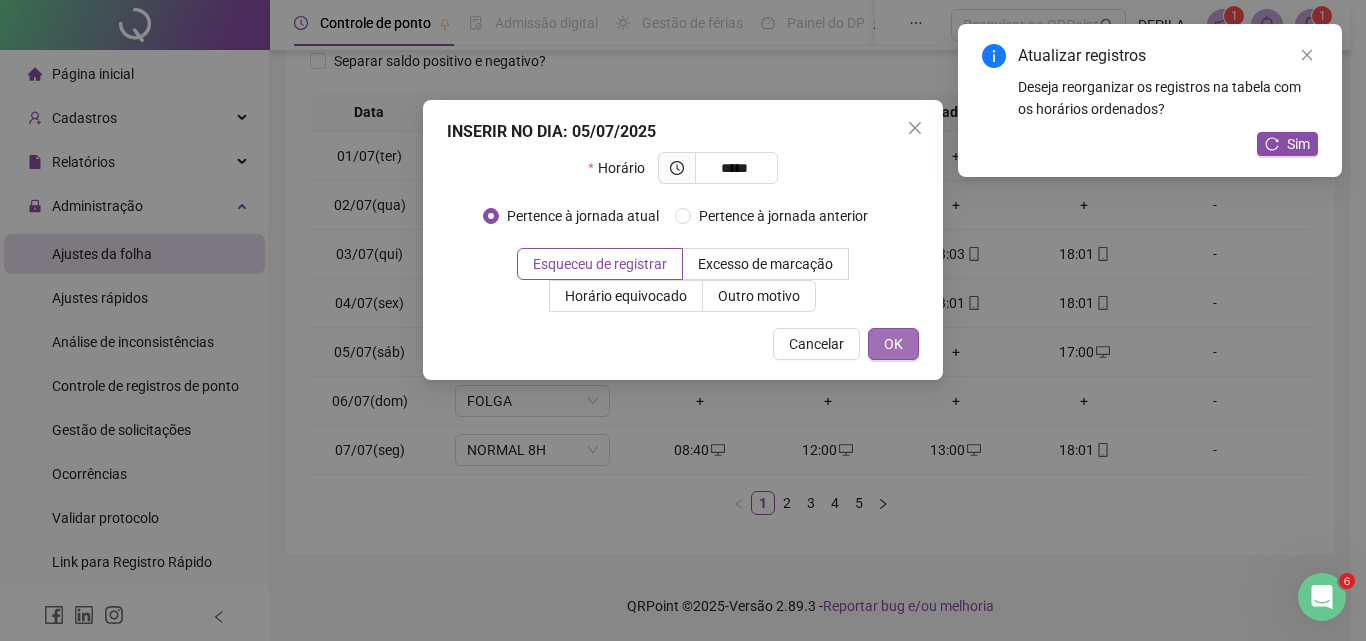 type on "*****" 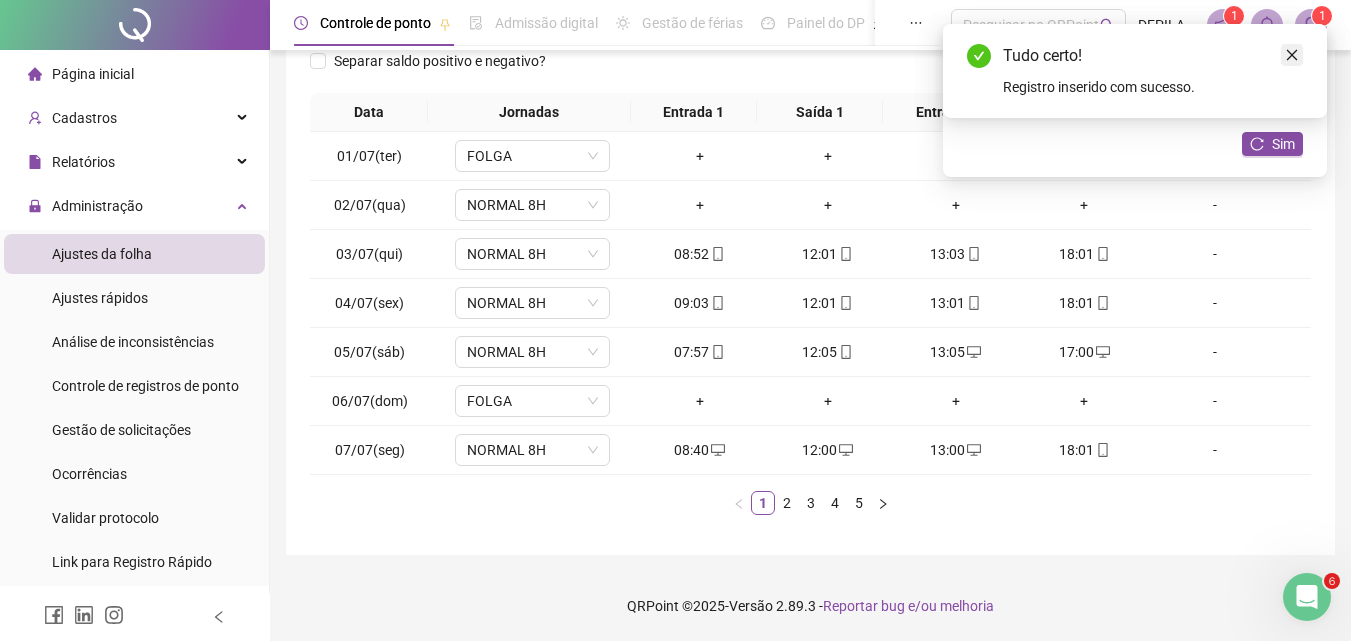 click 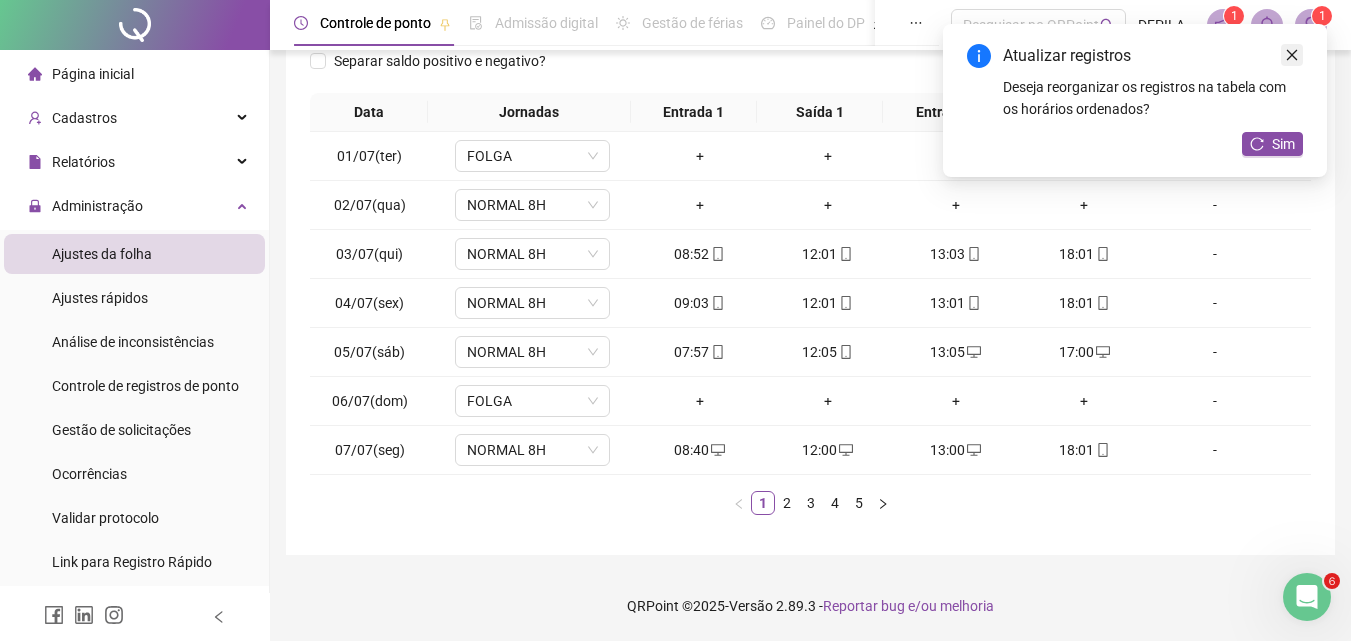 click 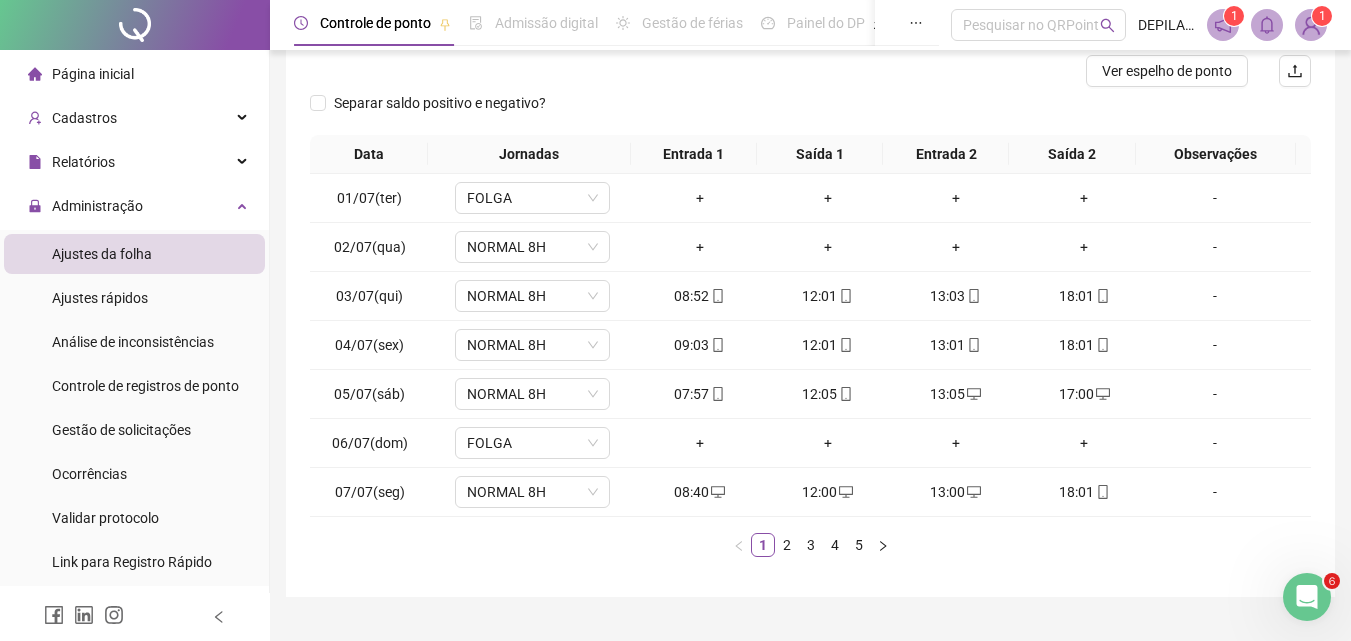 scroll, scrollTop: 152, scrollLeft: 0, axis: vertical 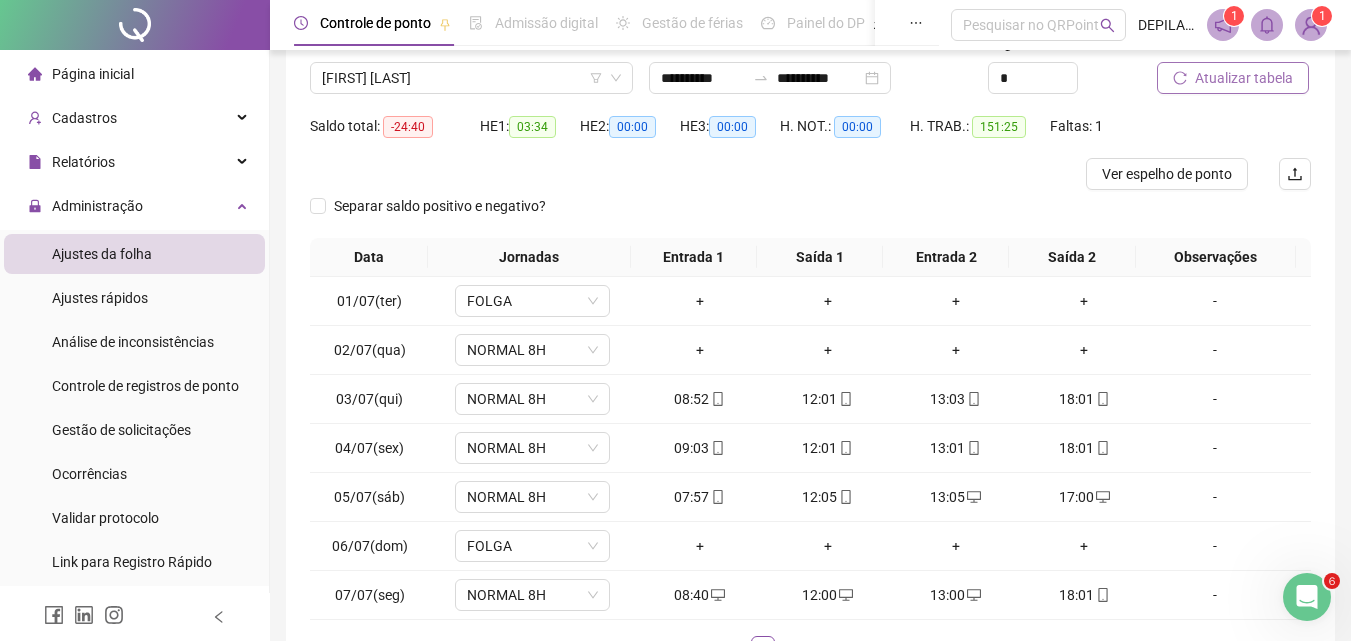 click on "Atualizar tabela" at bounding box center (1244, 78) 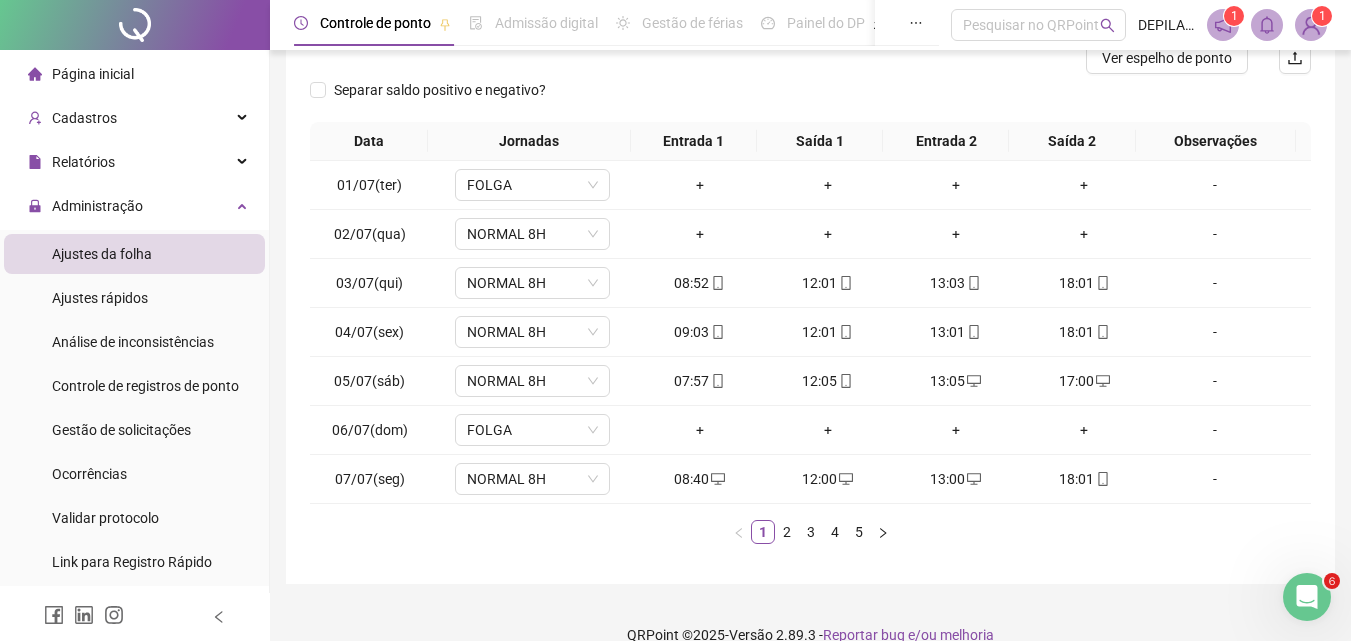 scroll, scrollTop: 297, scrollLeft: 0, axis: vertical 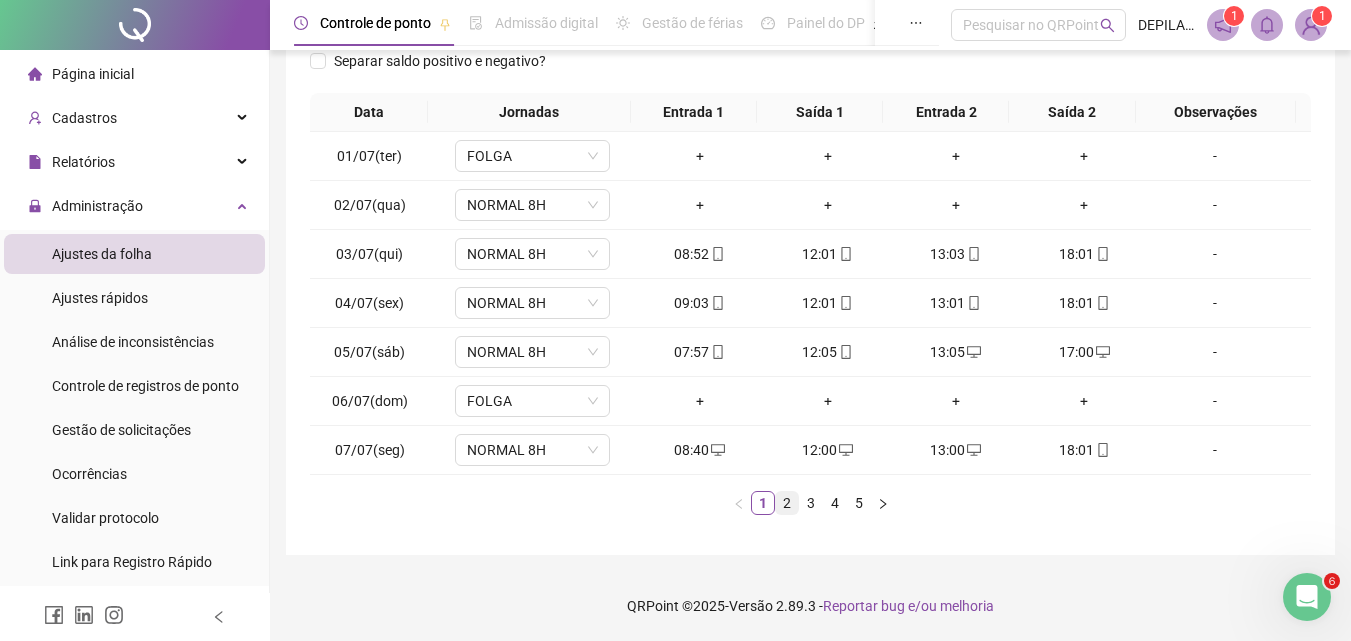 click on "2" at bounding box center (787, 503) 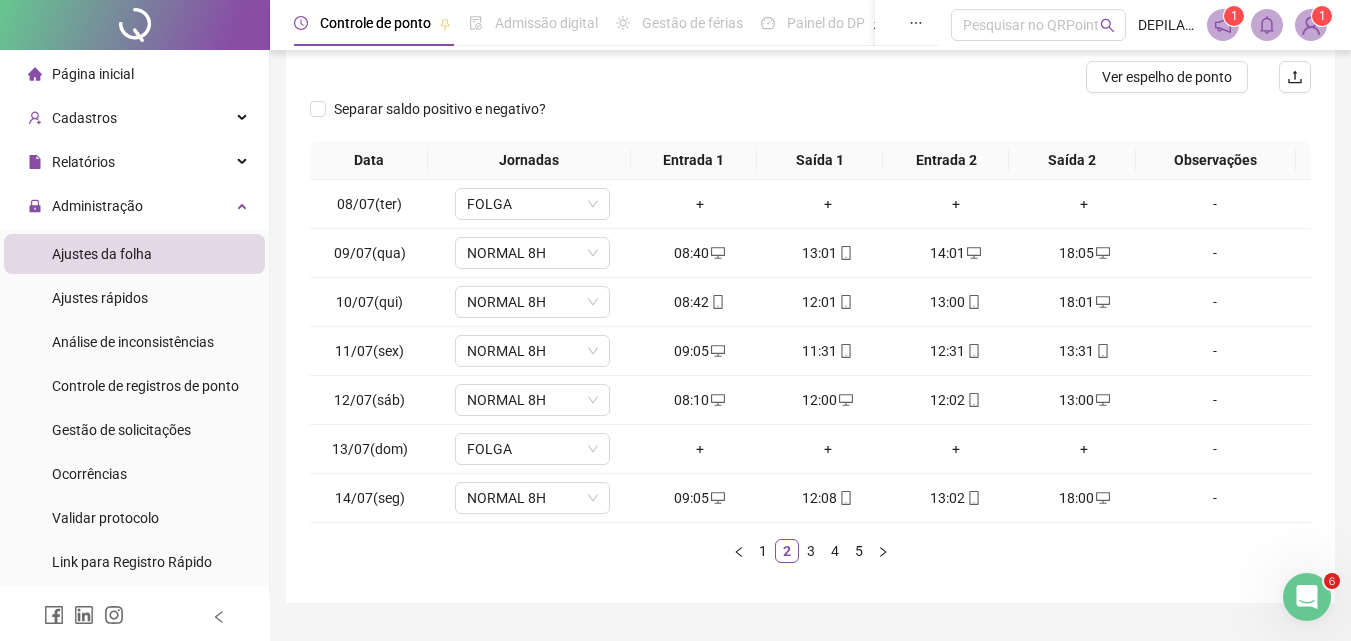 scroll, scrollTop: 297, scrollLeft: 0, axis: vertical 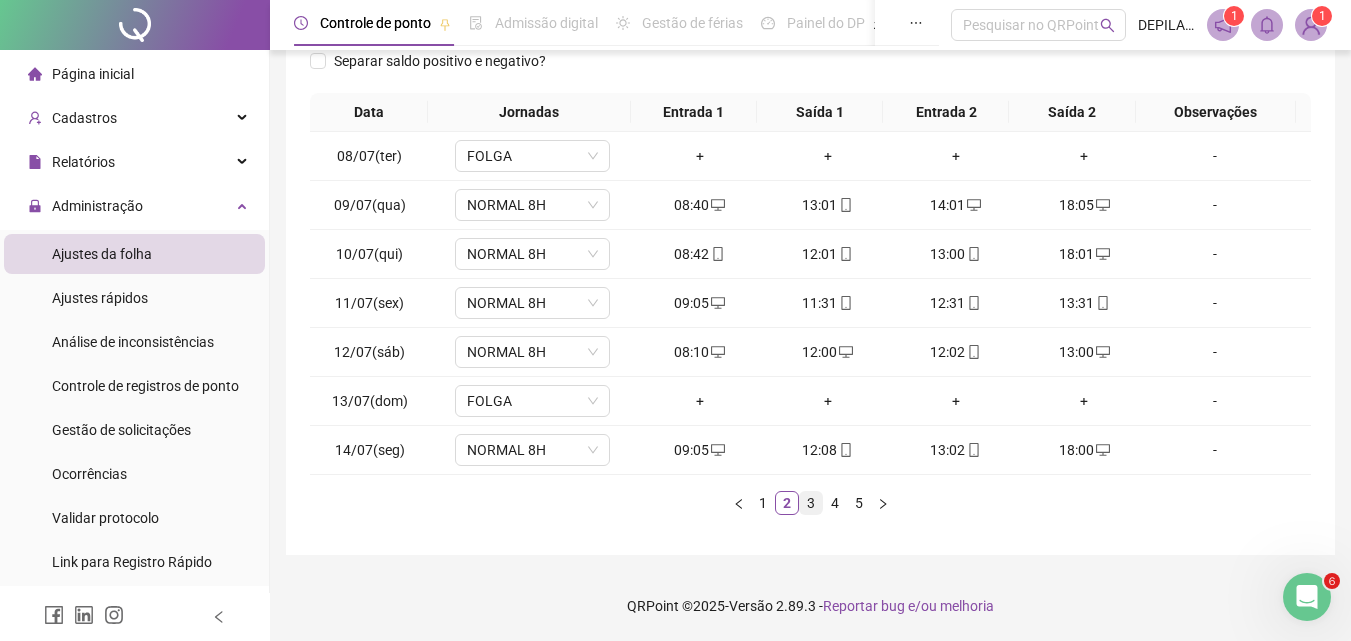 click on "3" at bounding box center (811, 503) 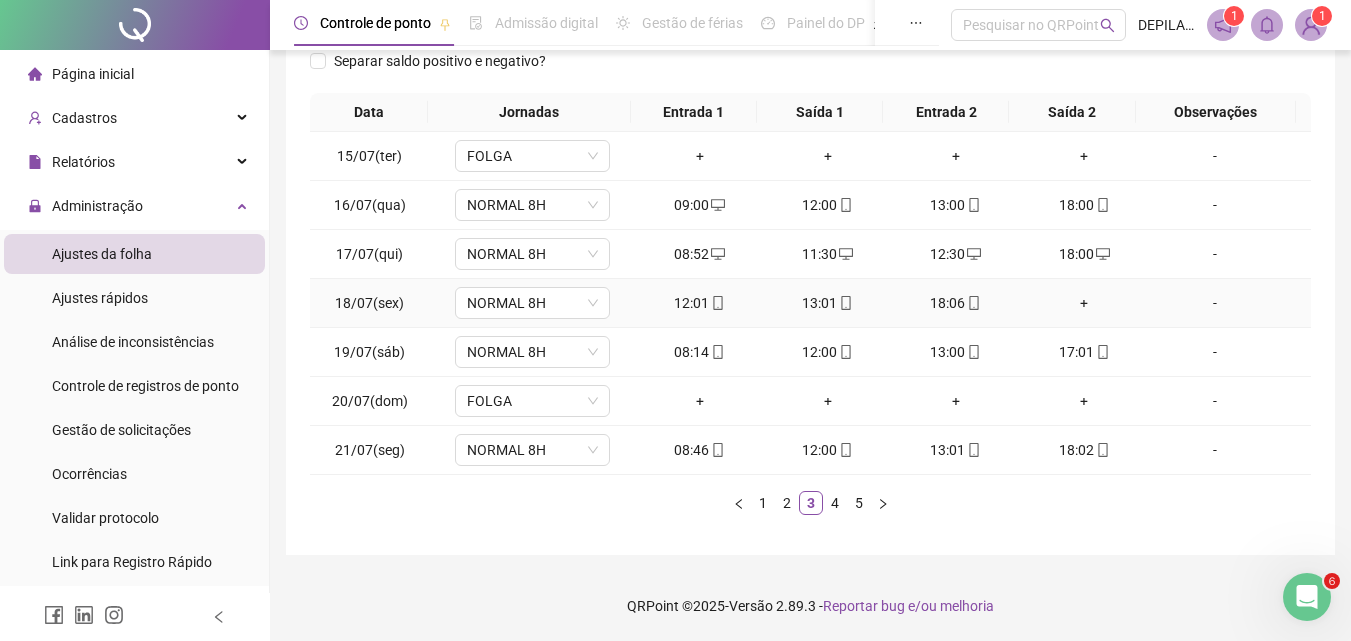 click on "+" at bounding box center [1084, 303] 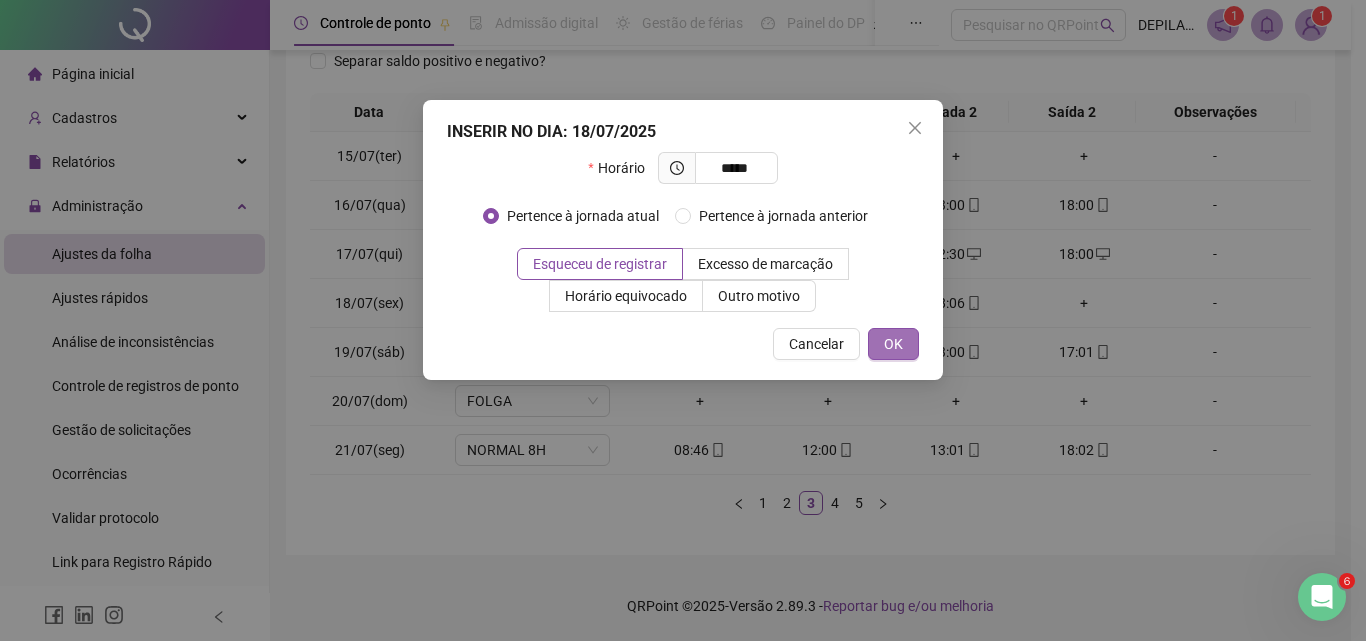 type on "*****" 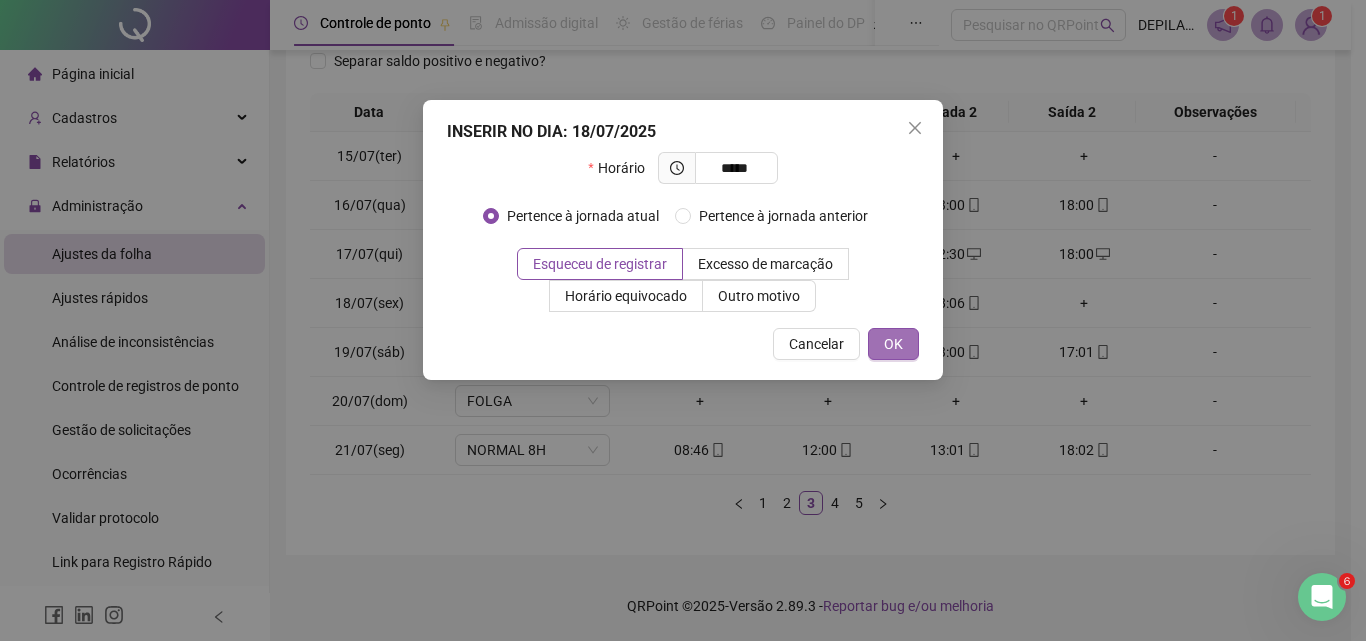 click on "OK" at bounding box center [893, 344] 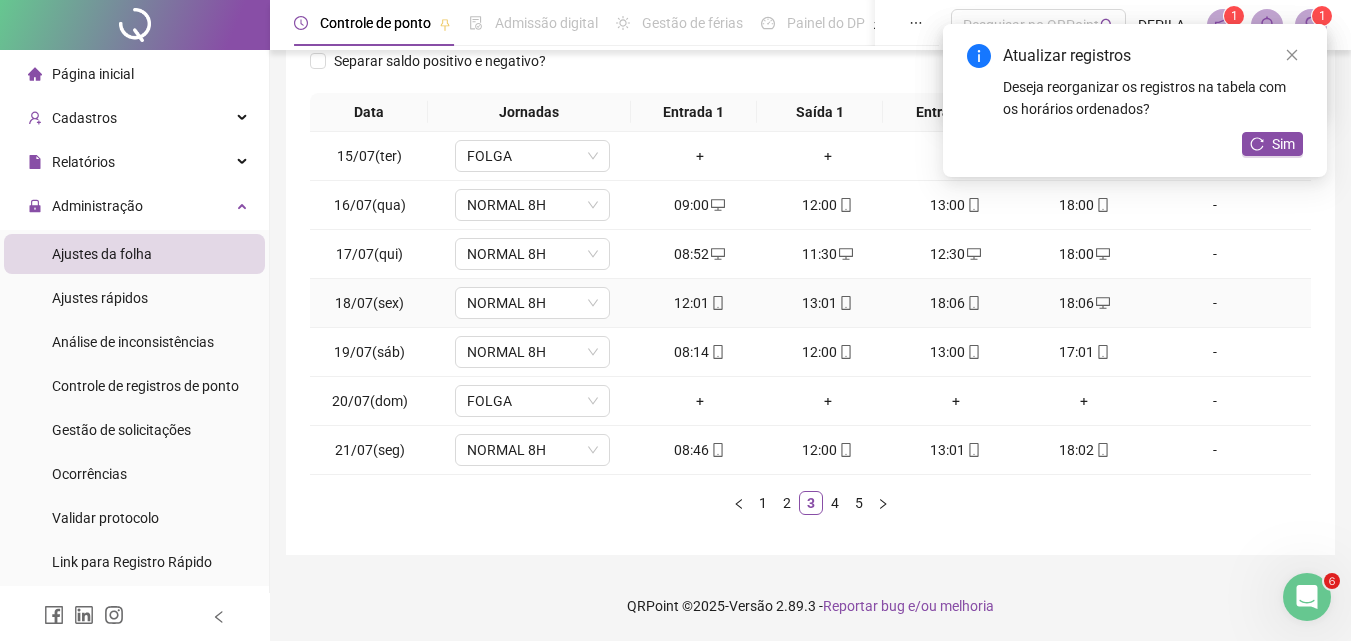 click on "18:06" at bounding box center [956, 303] 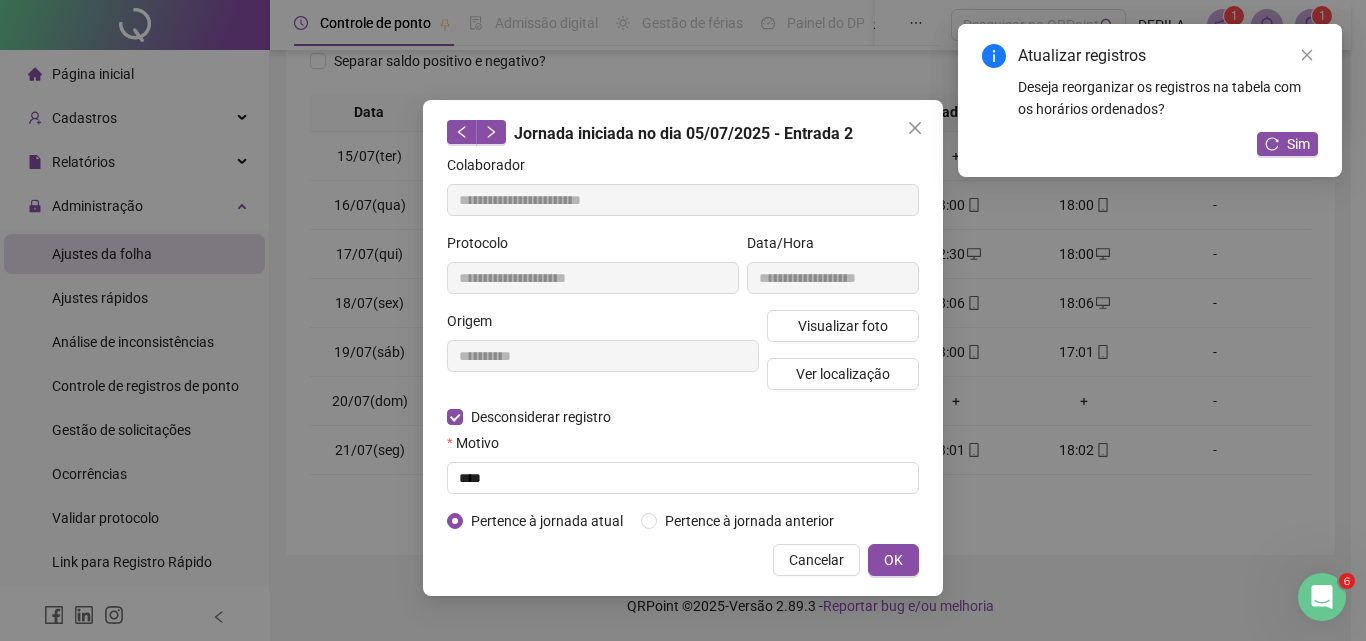 type on "**********" 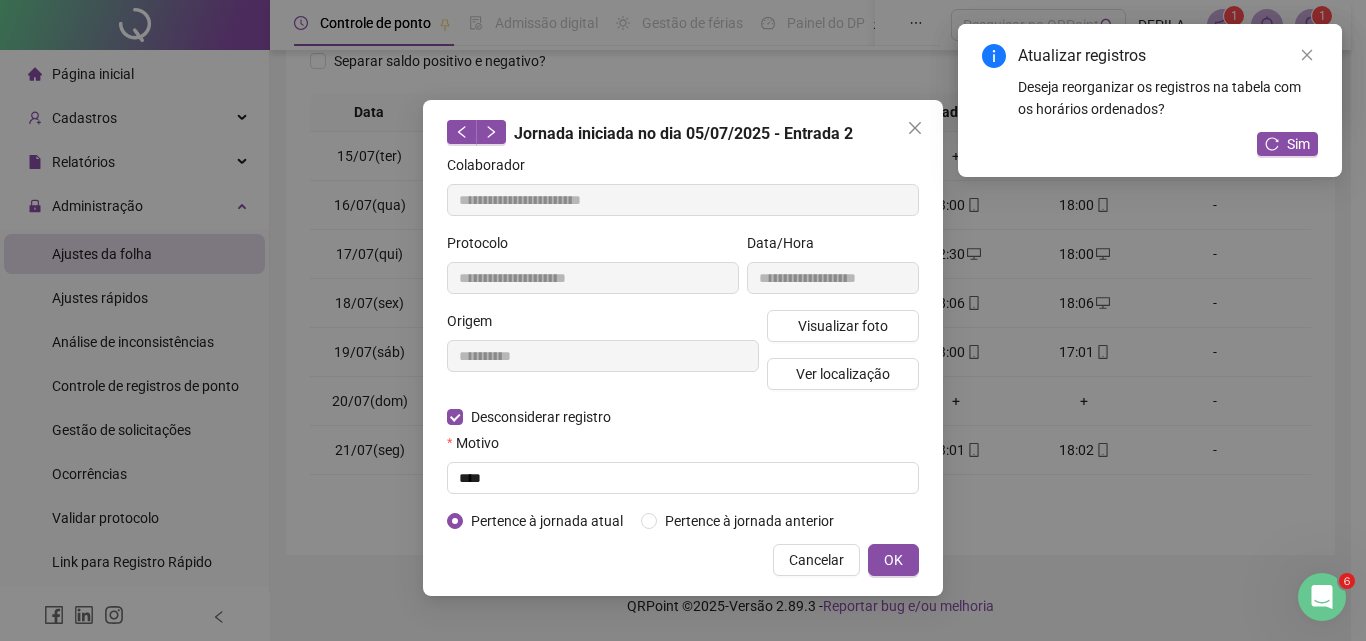 type on "**********" 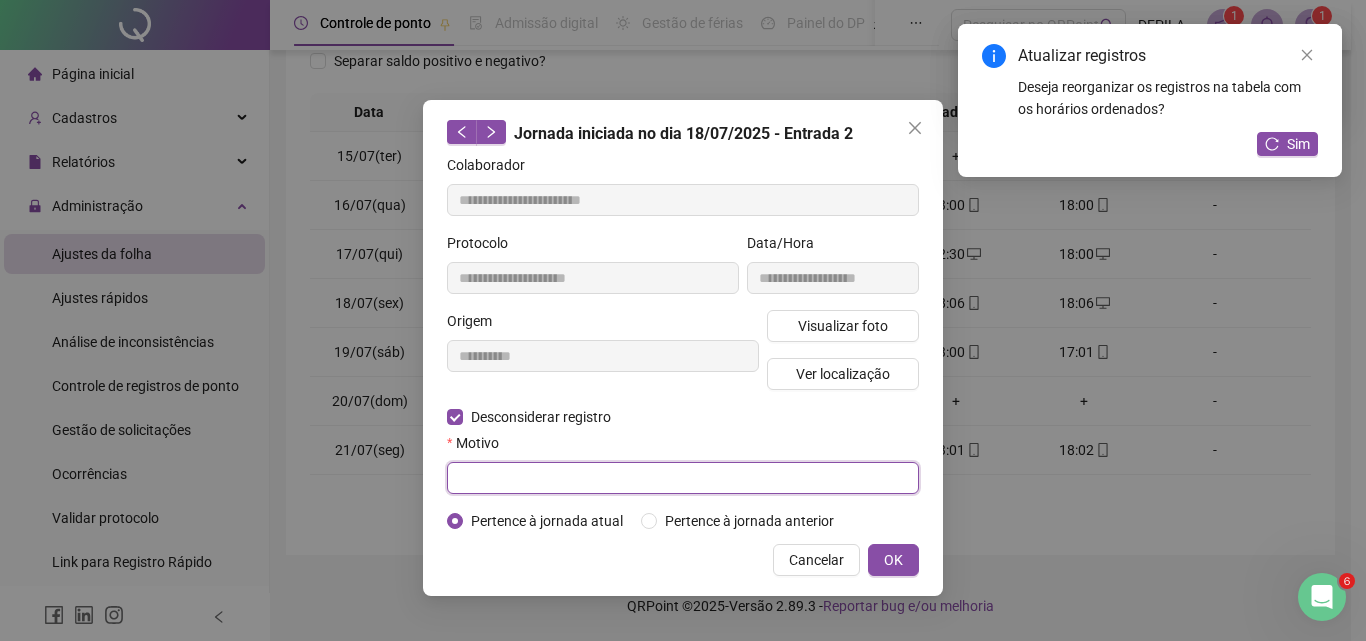 click at bounding box center (683, 478) 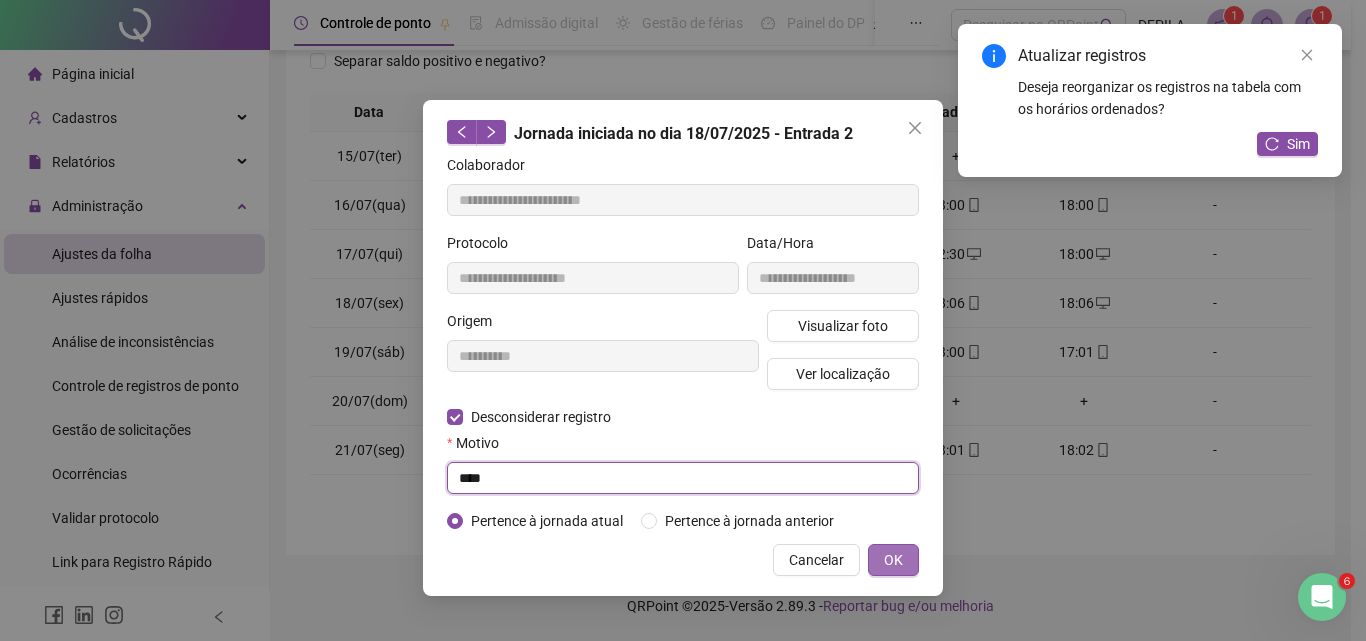 type on "****" 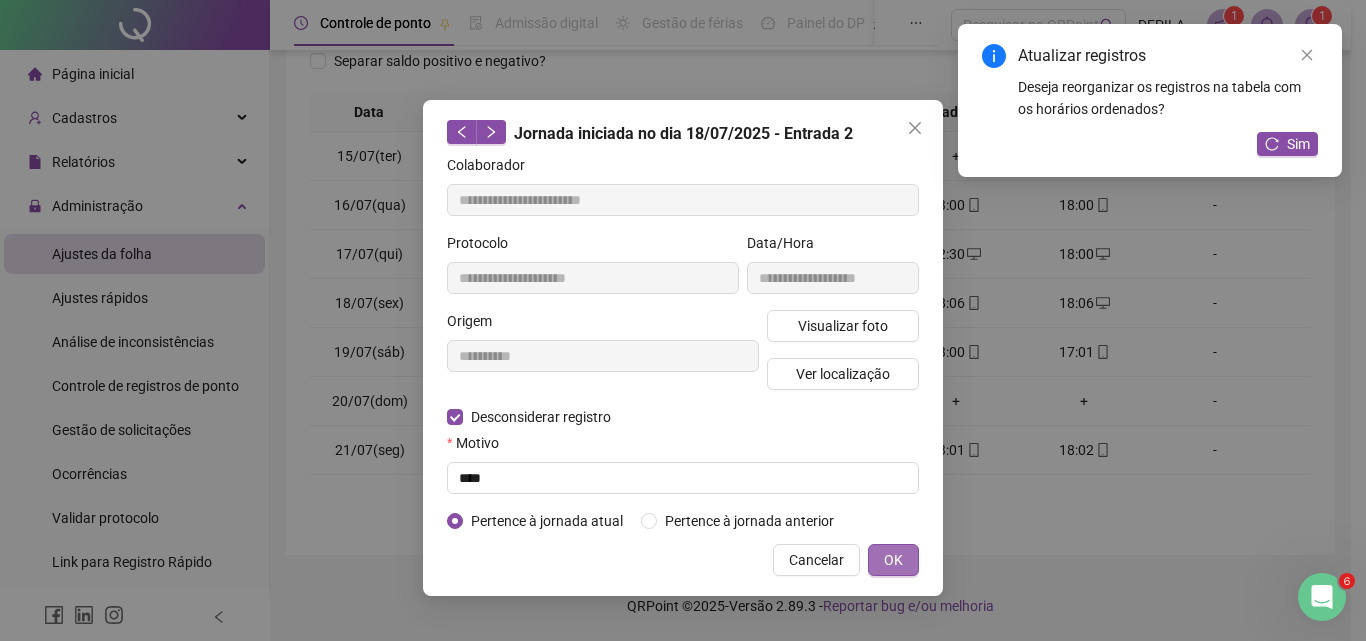 click on "OK" at bounding box center [893, 560] 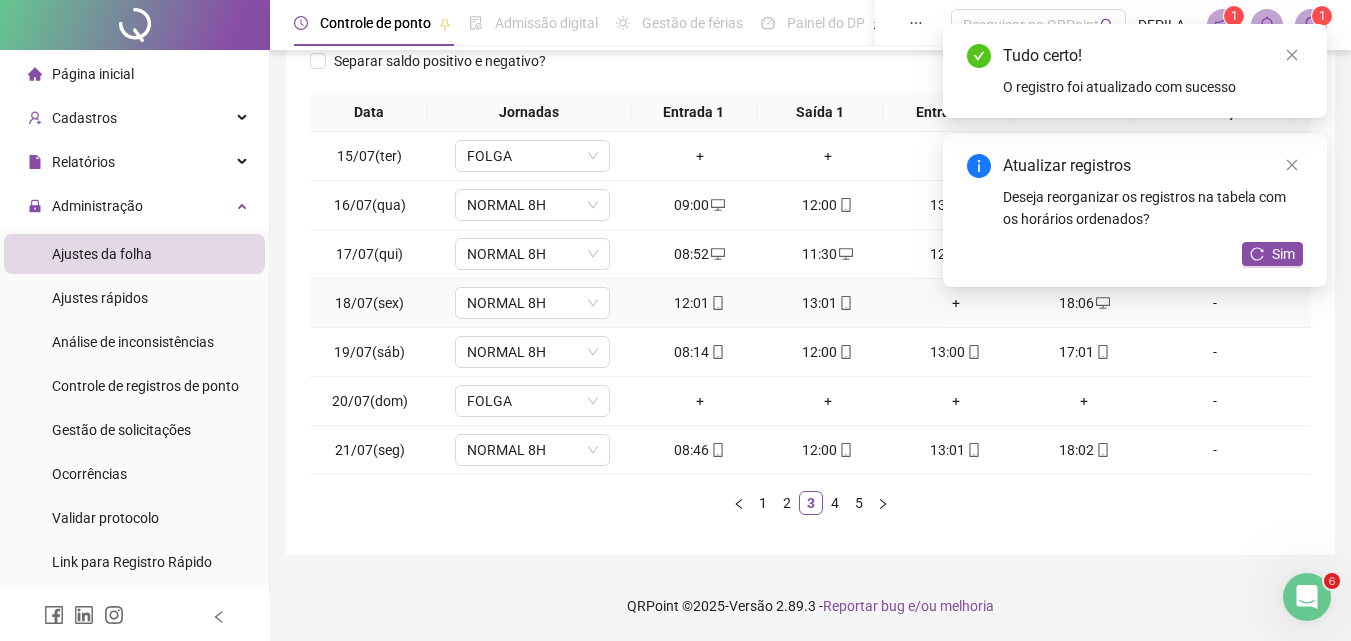 click on "+" at bounding box center (956, 303) 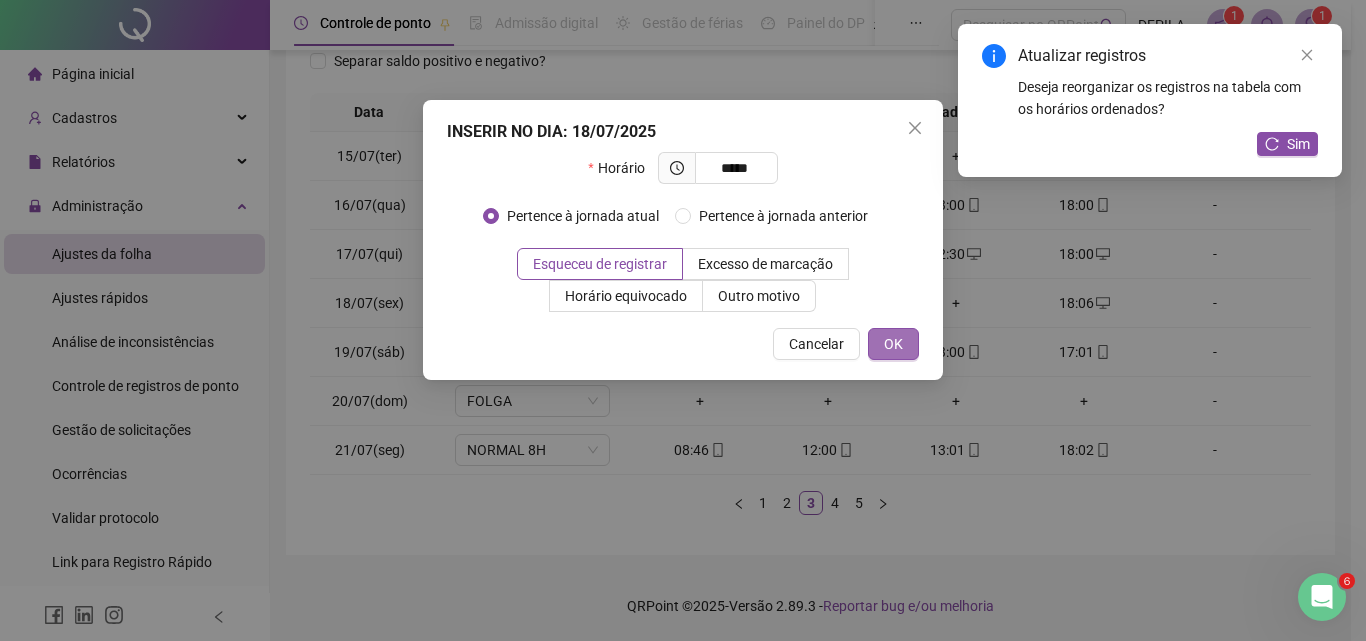 type on "*****" 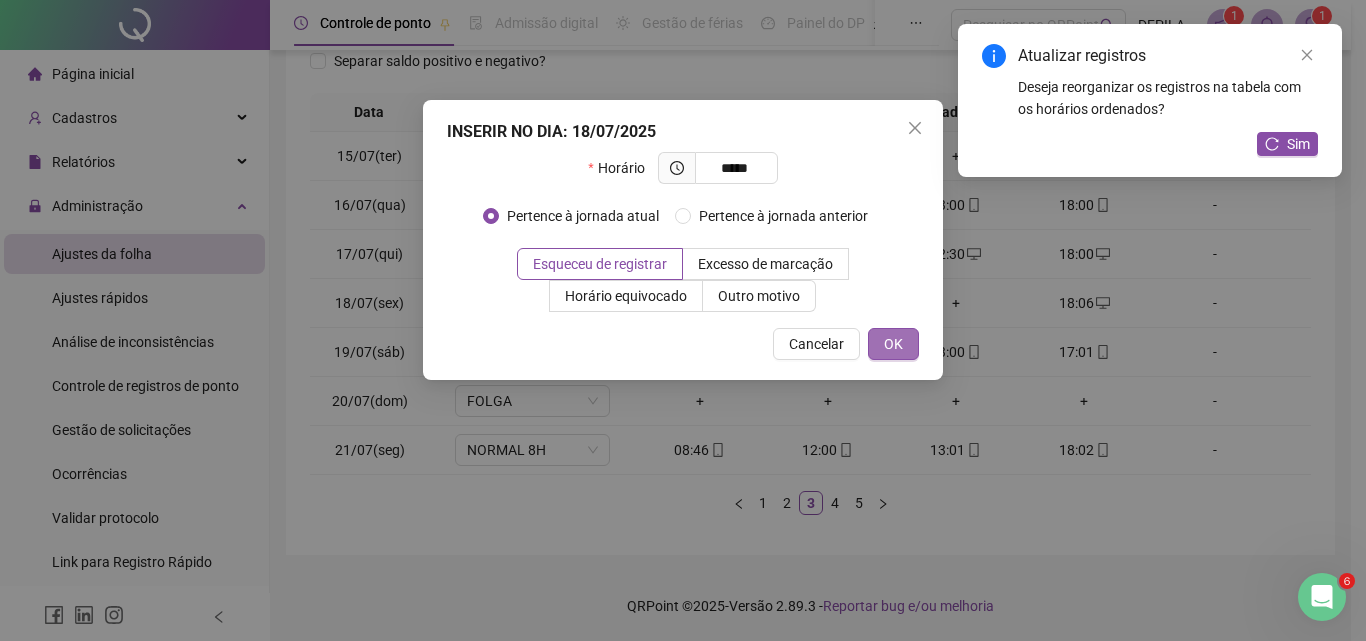 click on "OK" at bounding box center (893, 344) 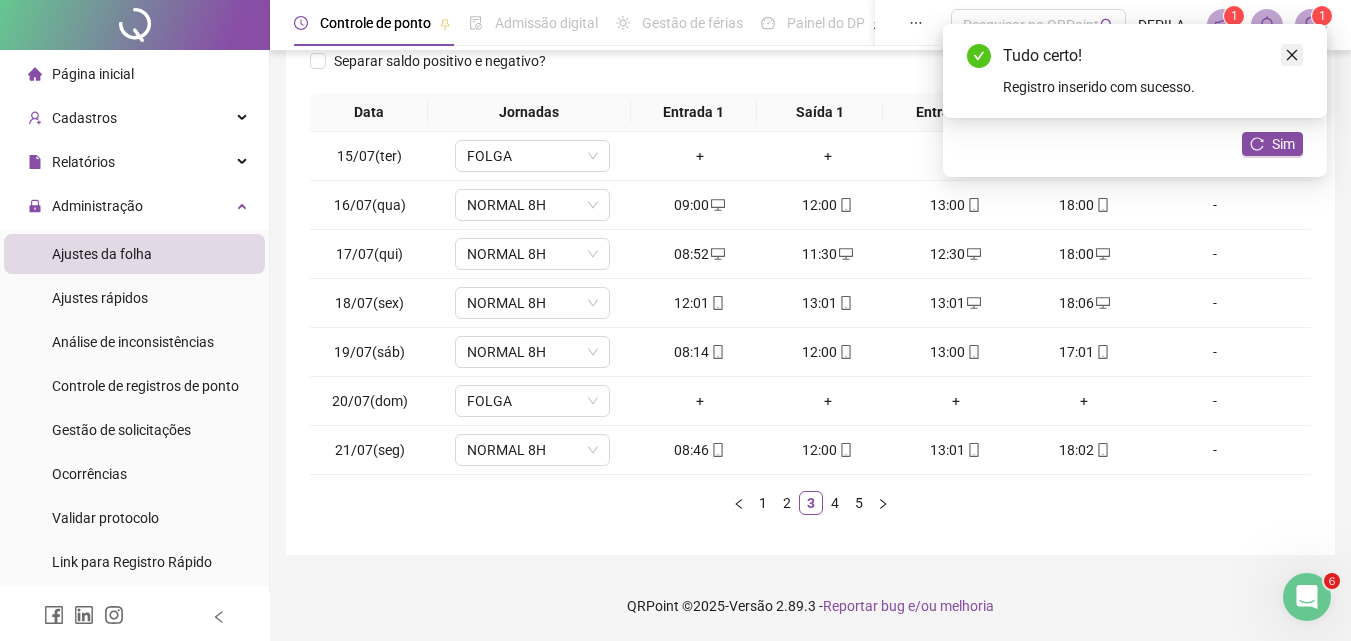 click 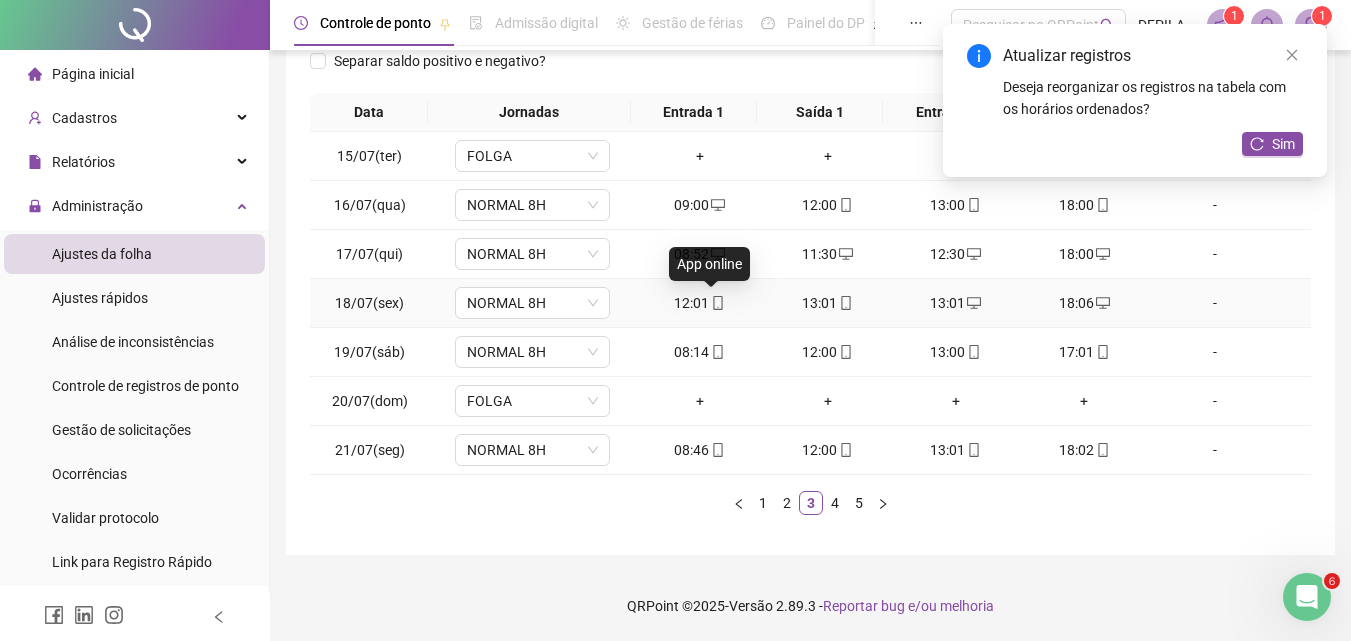 click on "12:01" at bounding box center (700, 303) 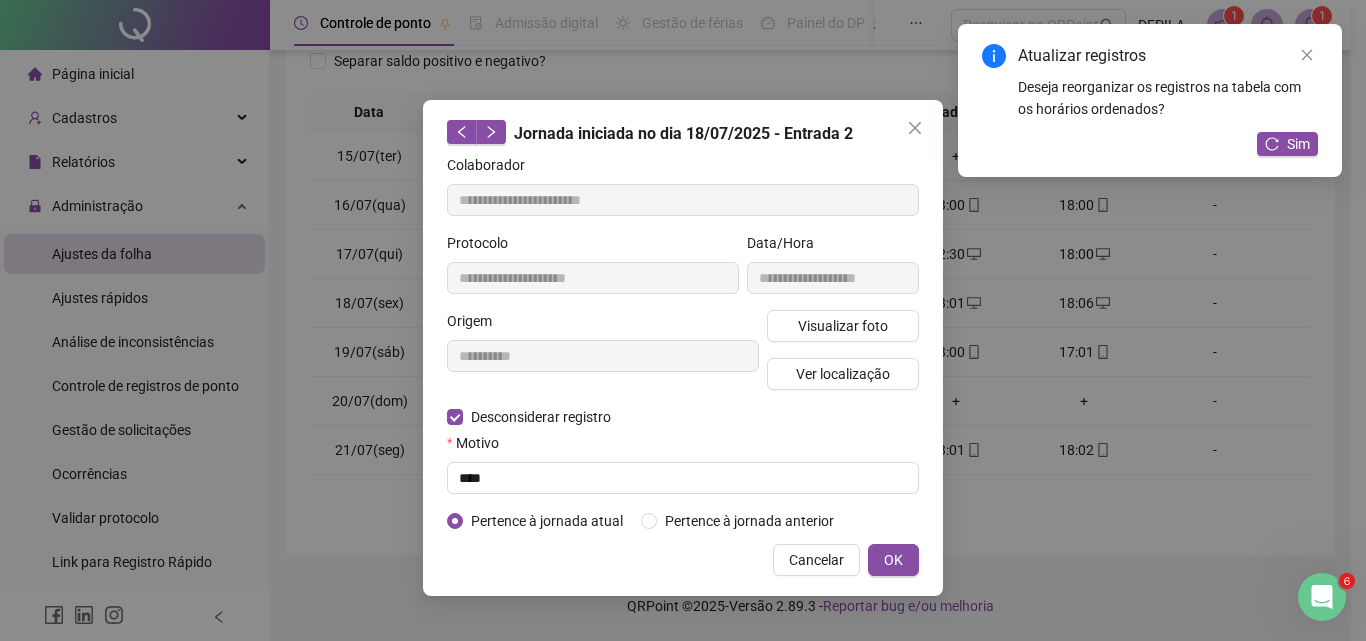 type on "**********" 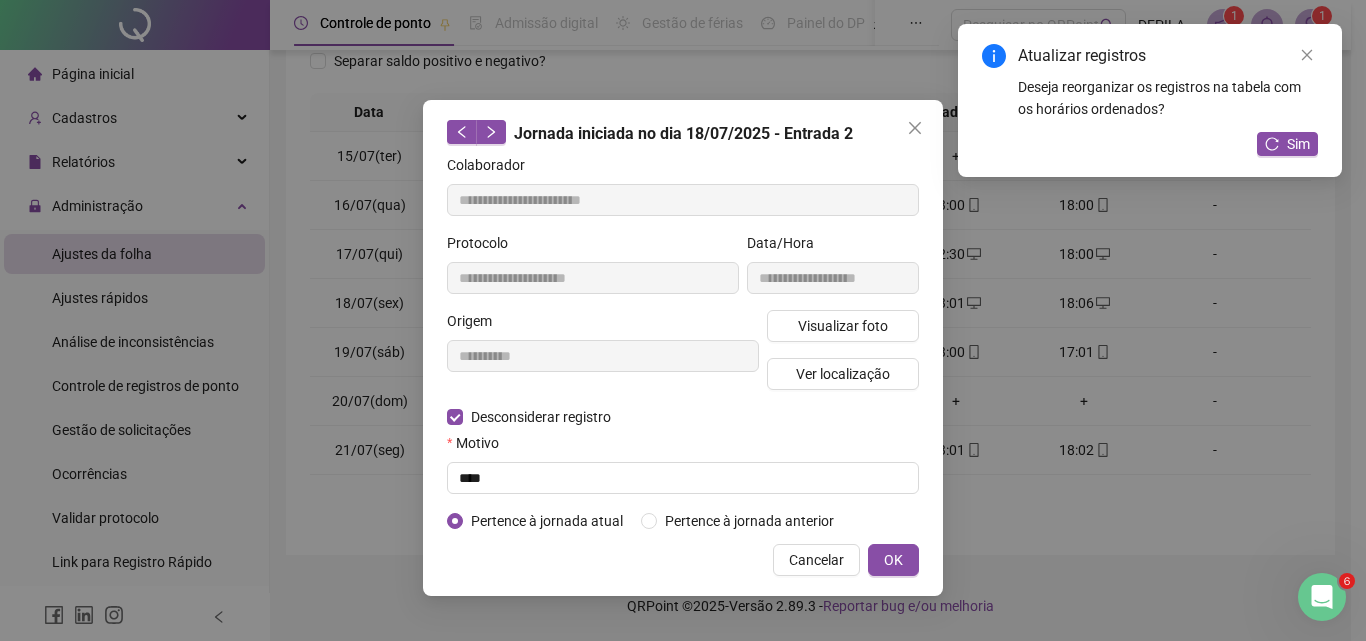 type on "**********" 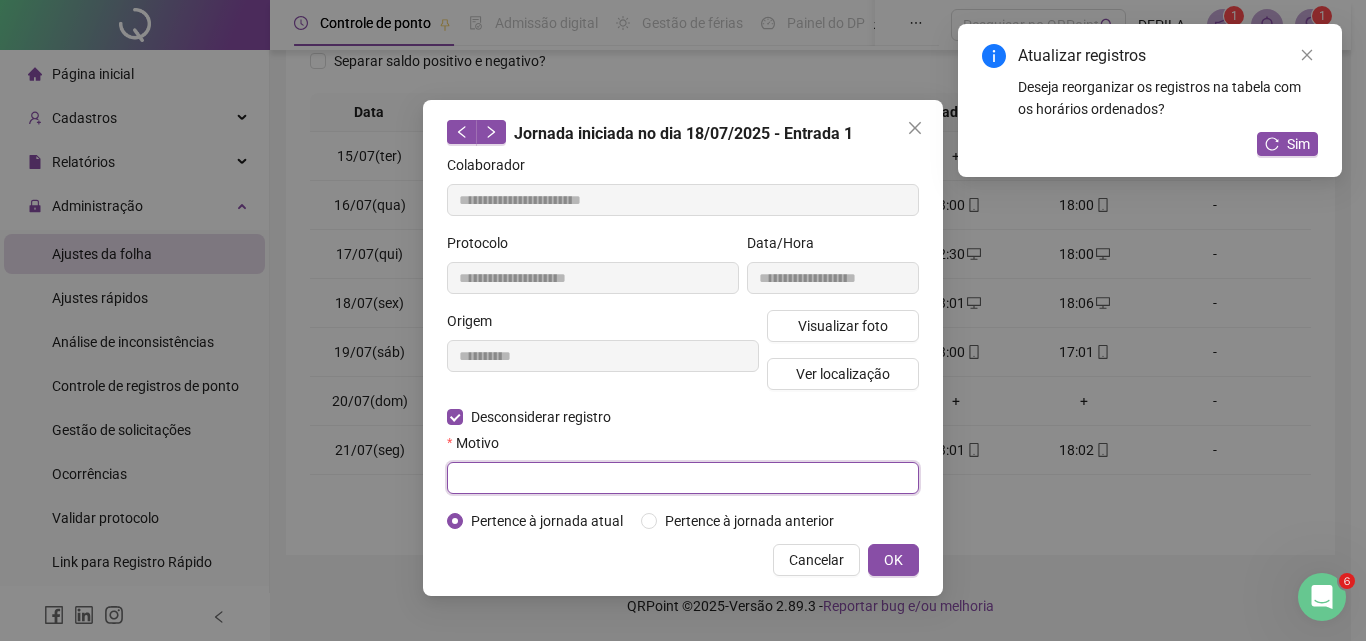 click at bounding box center [683, 478] 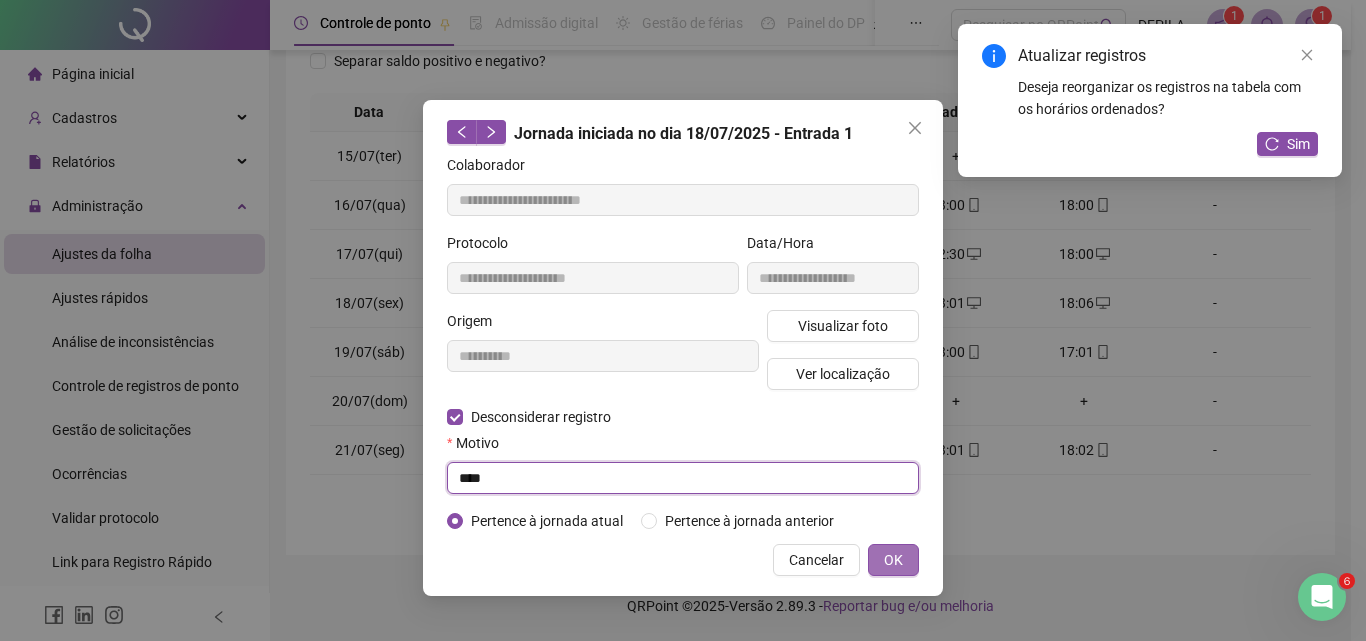 type on "****" 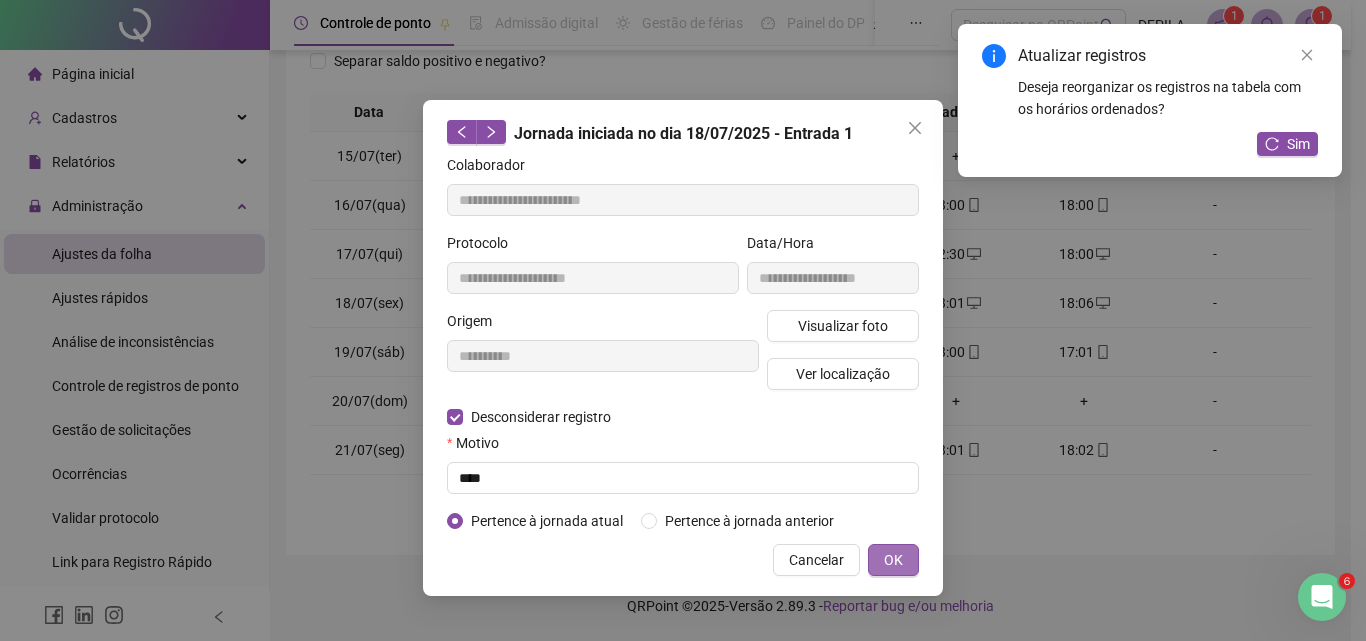 click on "OK" at bounding box center [893, 560] 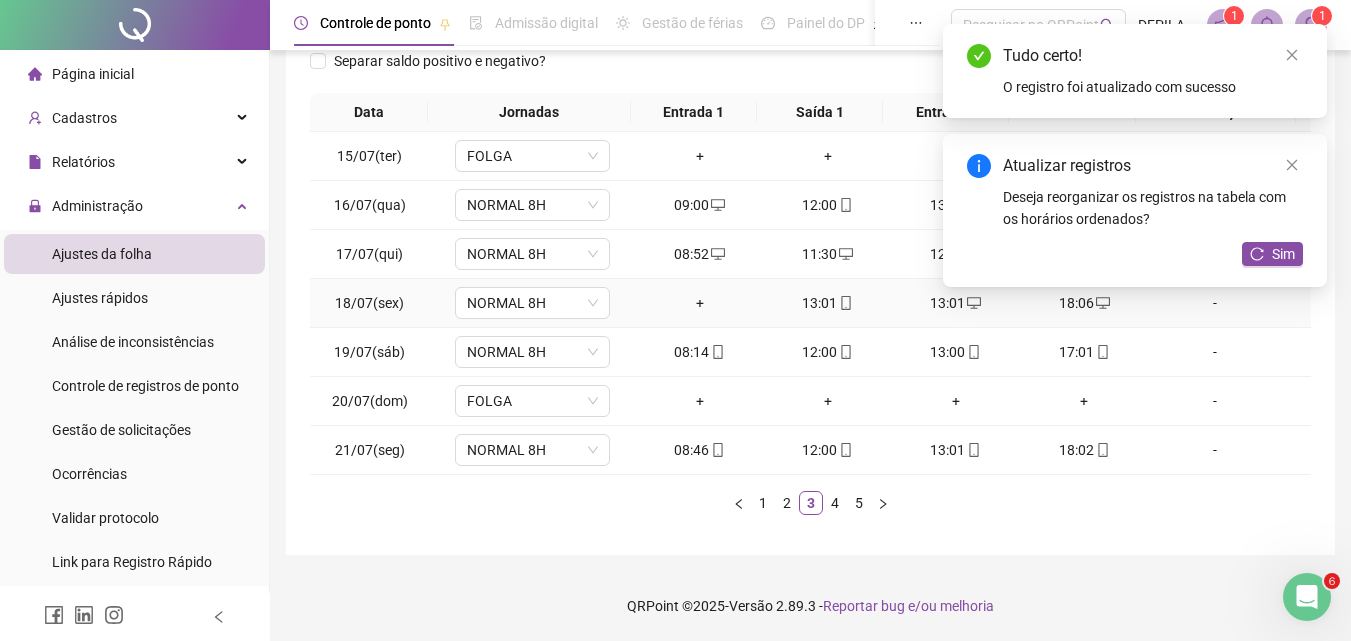 click on "+" at bounding box center (700, 303) 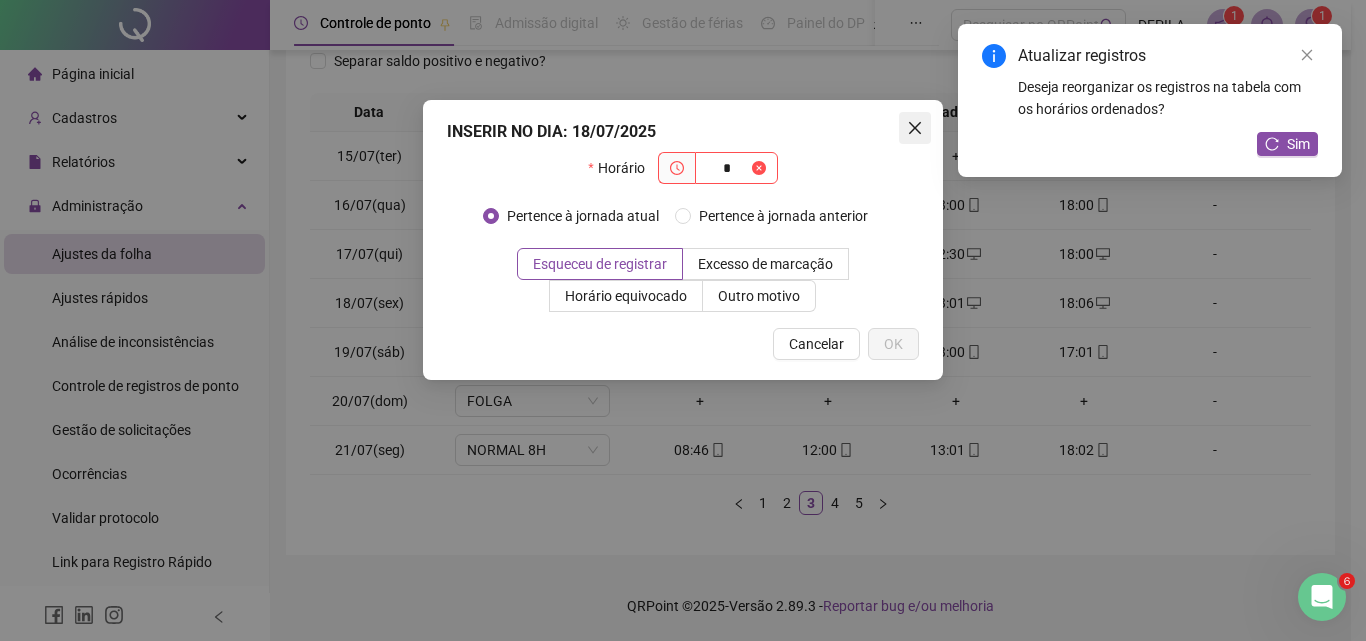 type on "*" 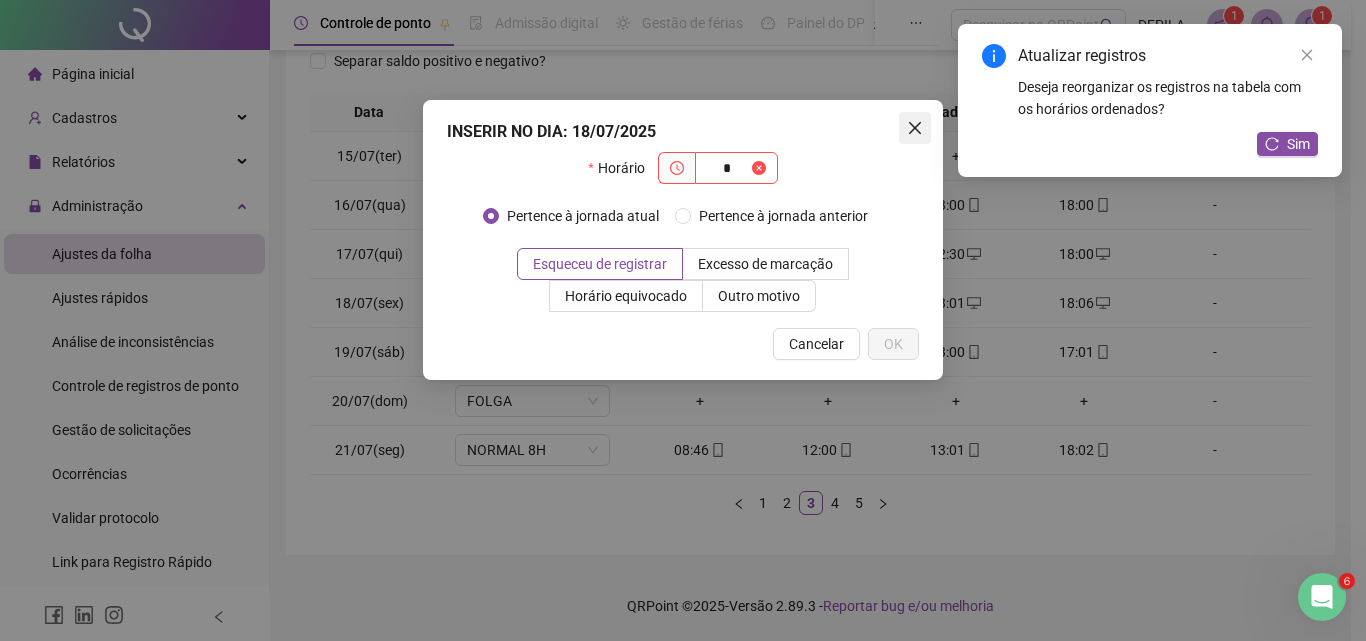 click 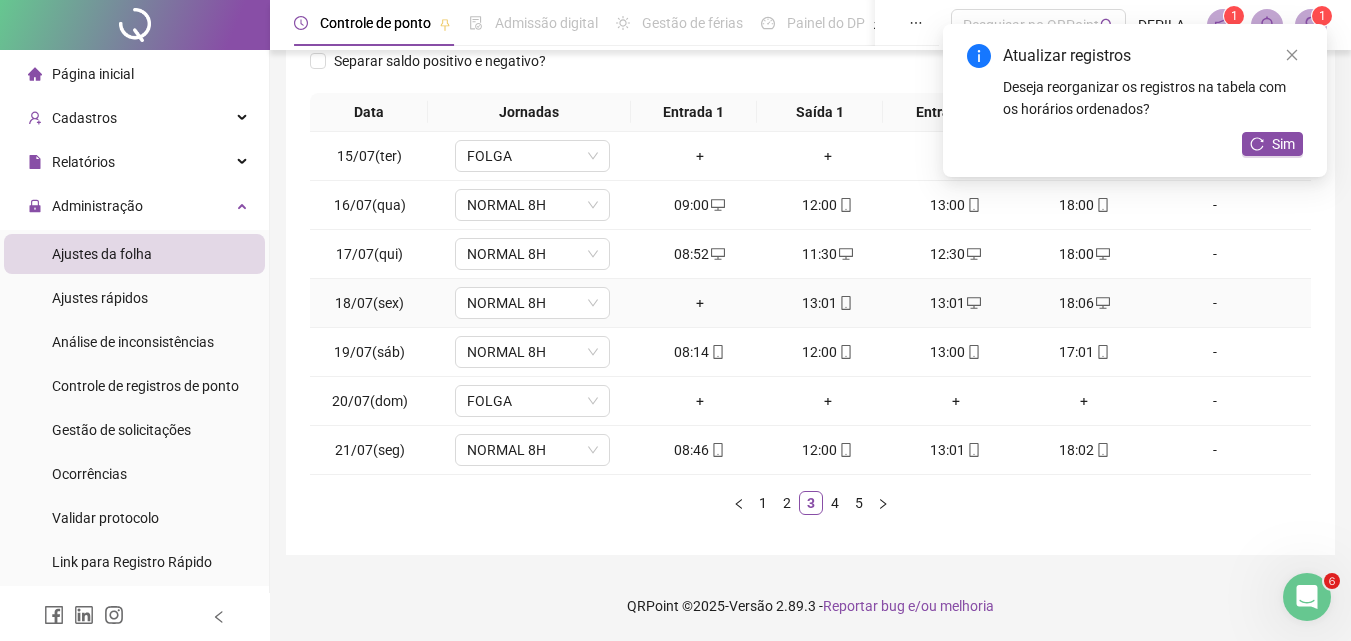 click on "+" at bounding box center [700, 303] 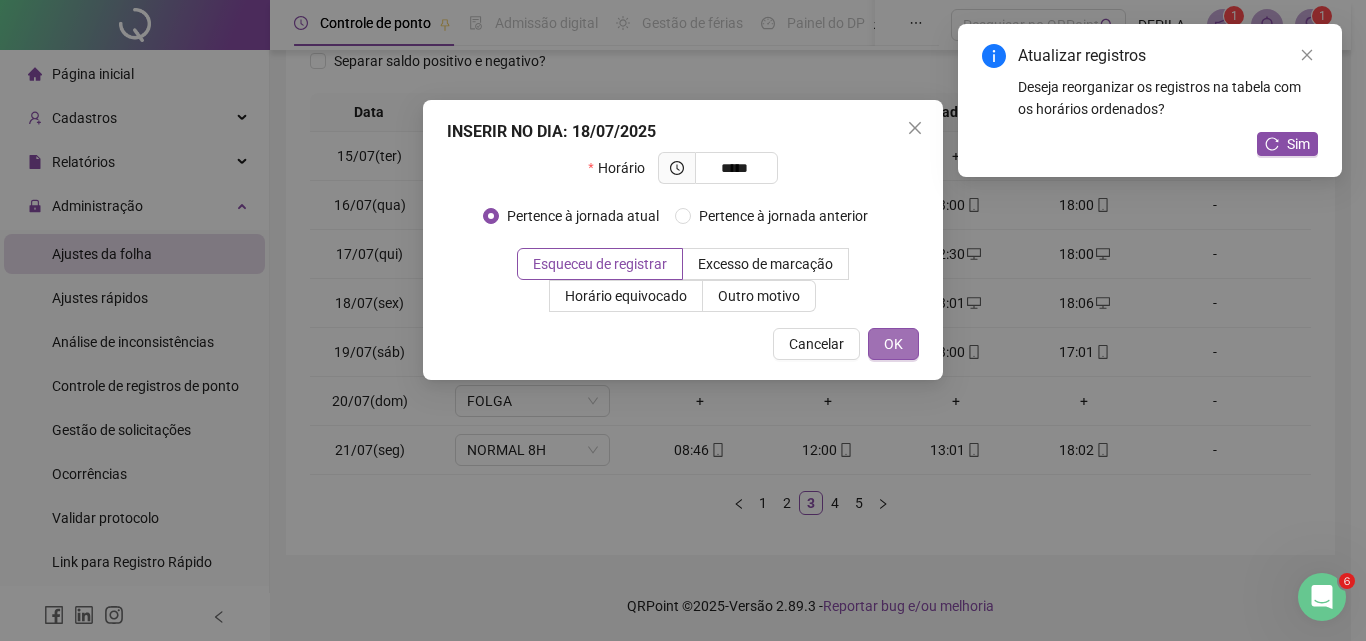 type on "*****" 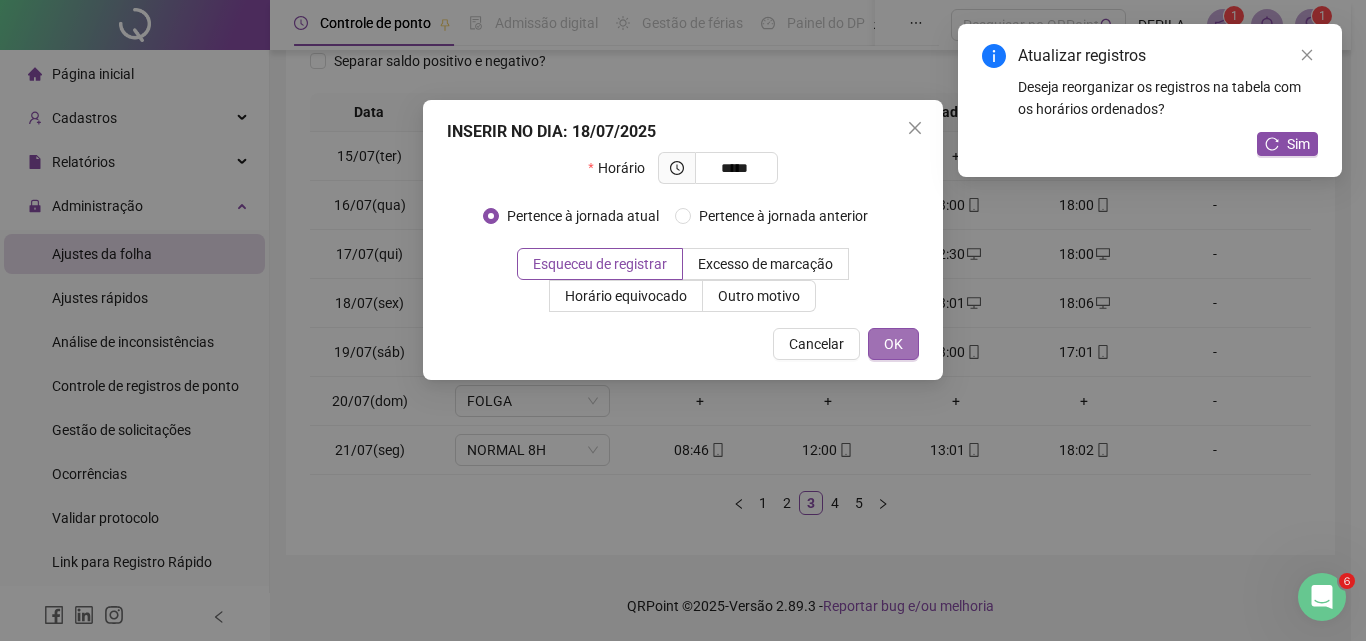 click on "OK" at bounding box center [893, 344] 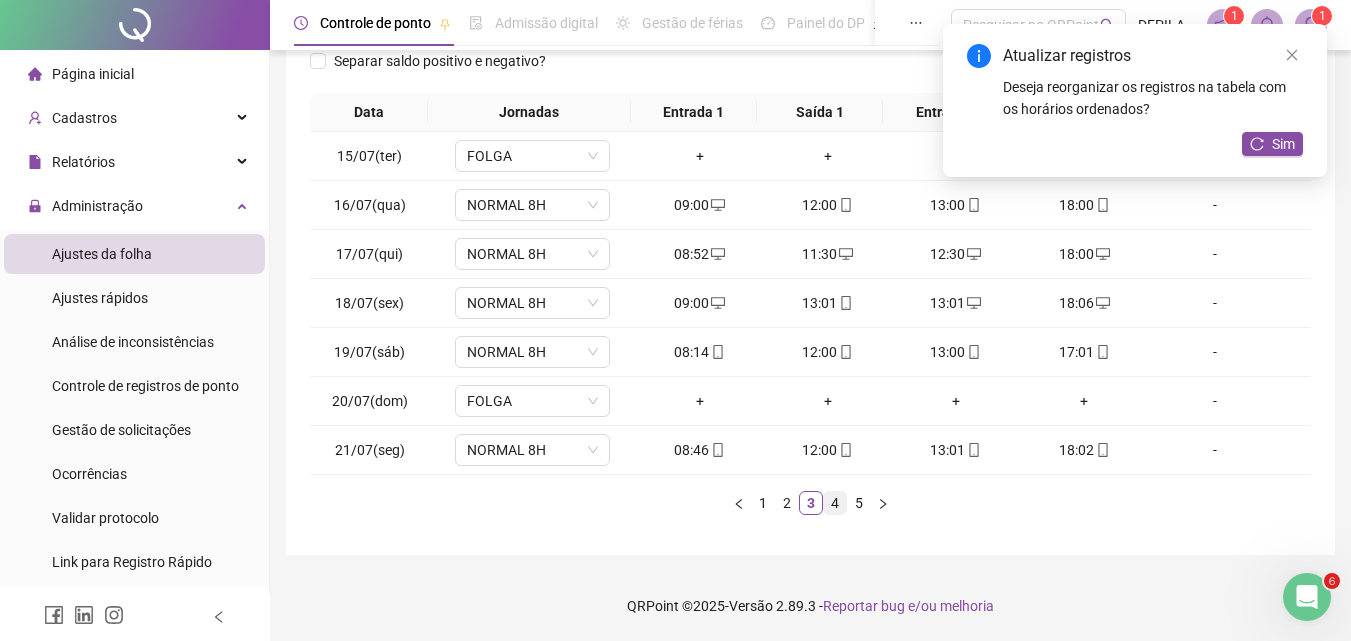 click on "4" at bounding box center [835, 503] 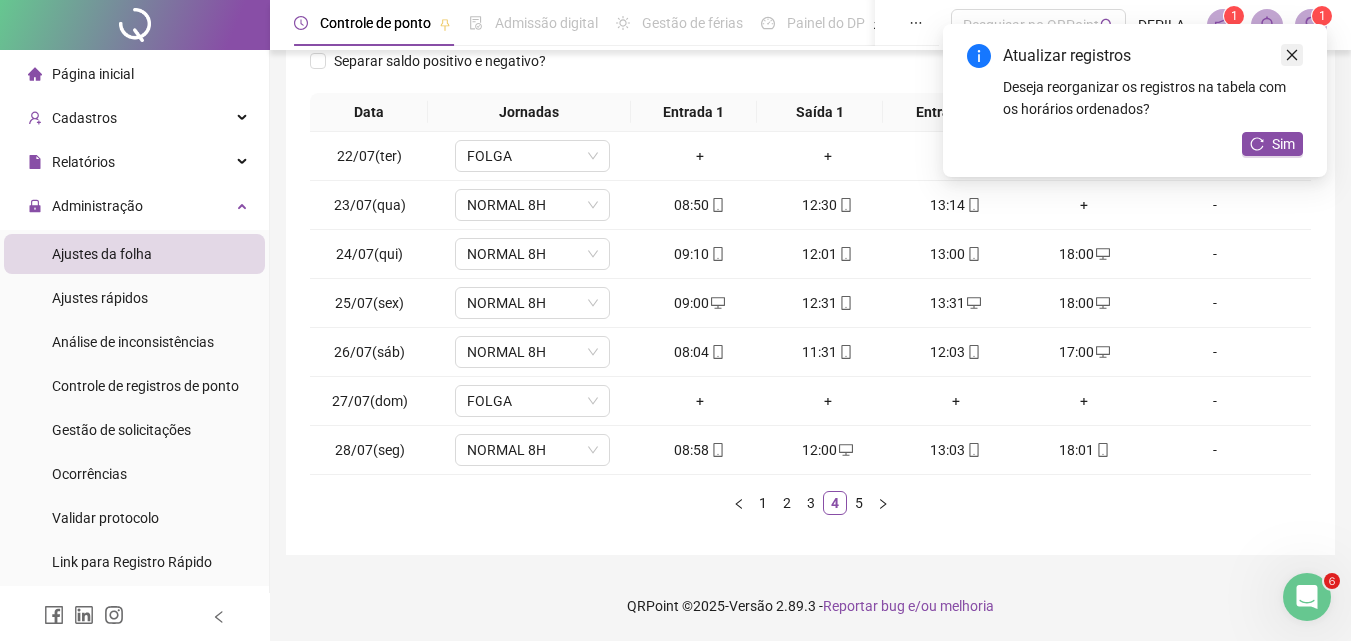 click 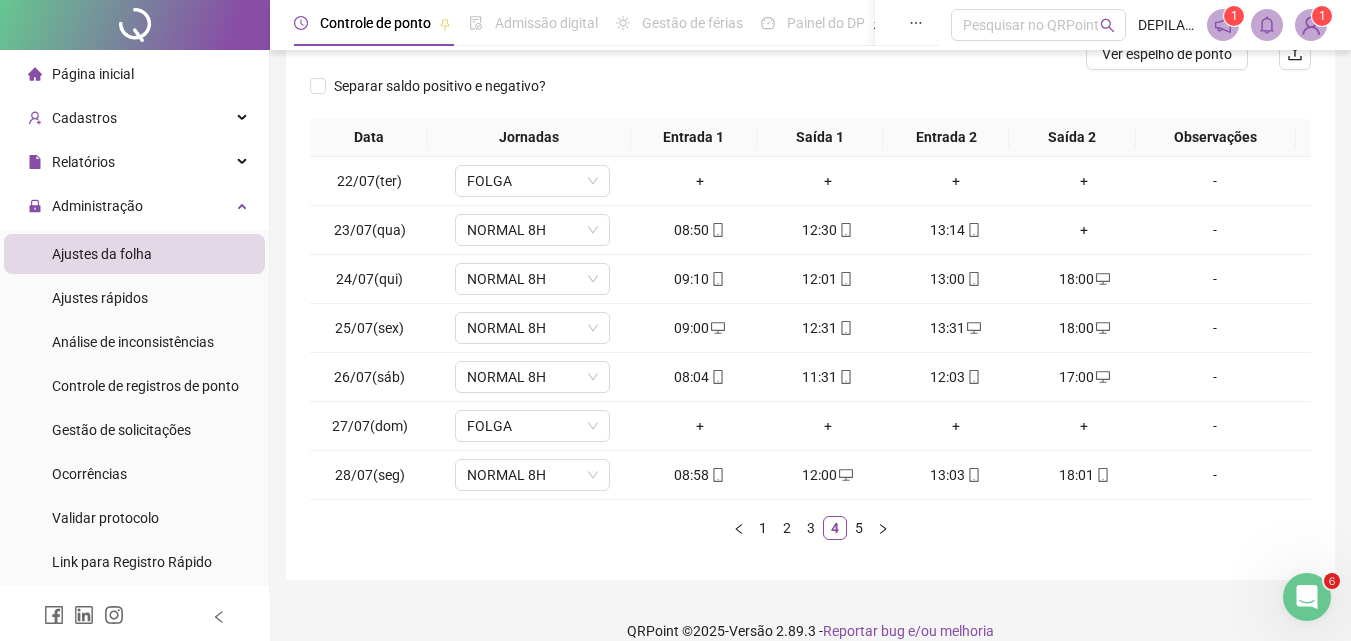 scroll, scrollTop: 297, scrollLeft: 0, axis: vertical 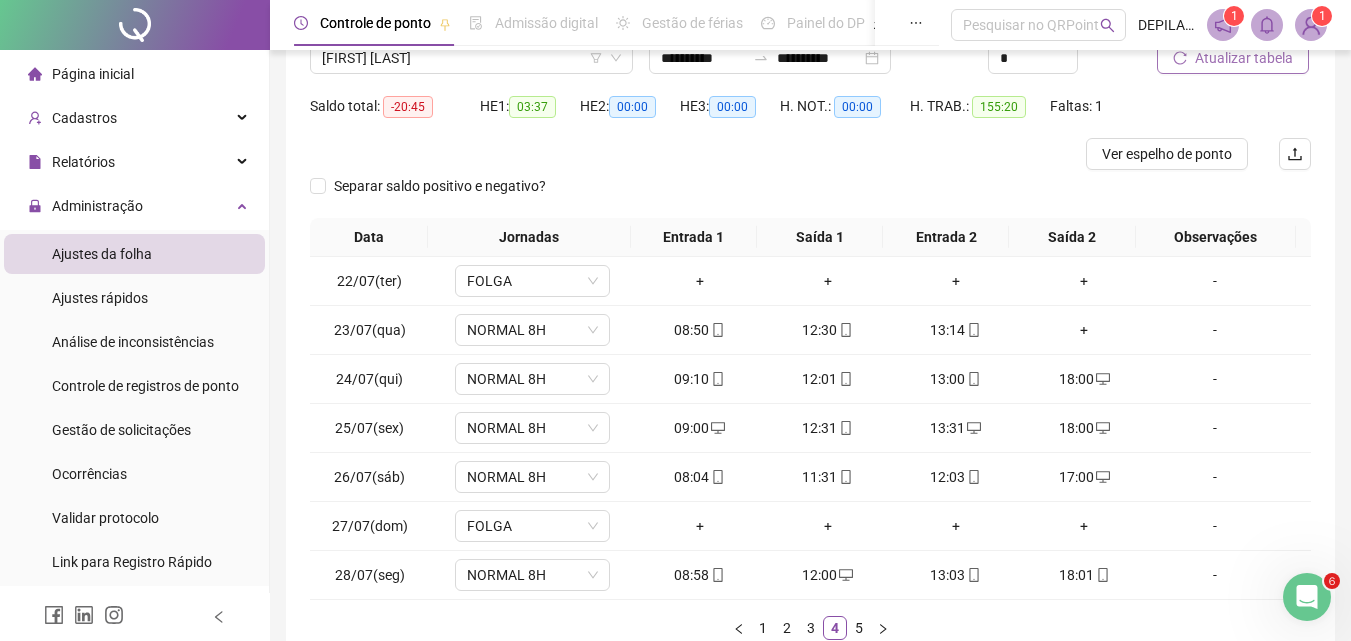 click on "Atualizar tabela" at bounding box center (1244, 58) 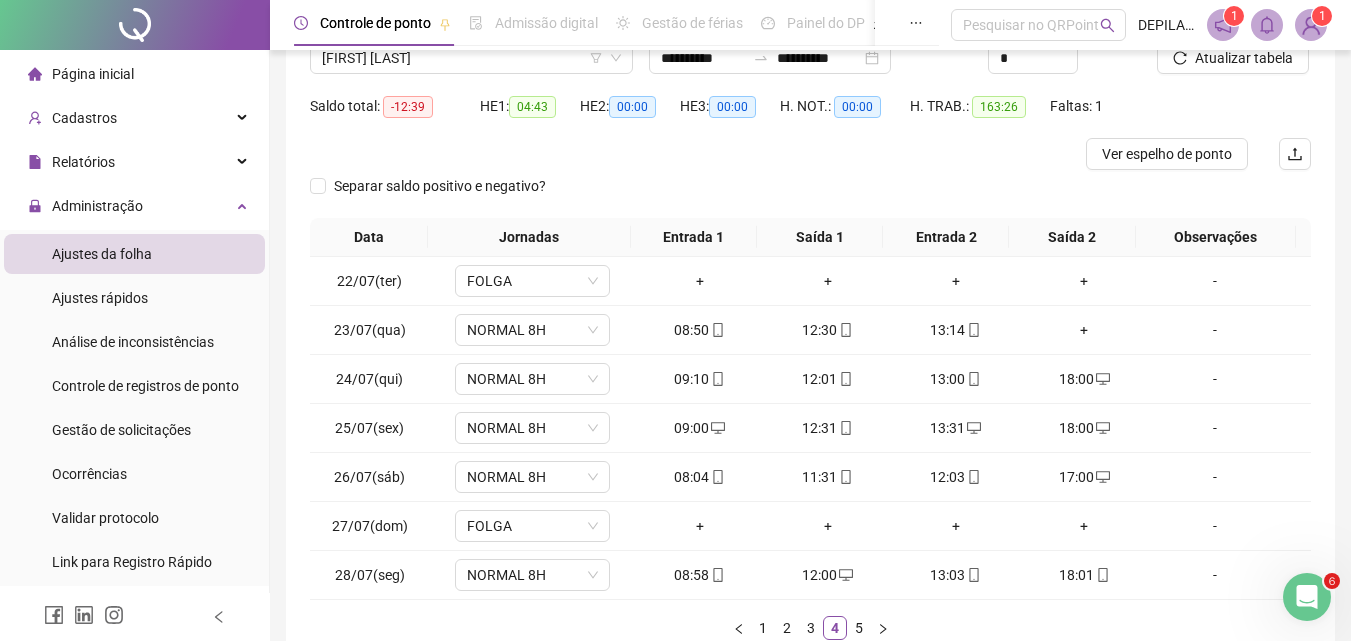 scroll, scrollTop: 297, scrollLeft: 0, axis: vertical 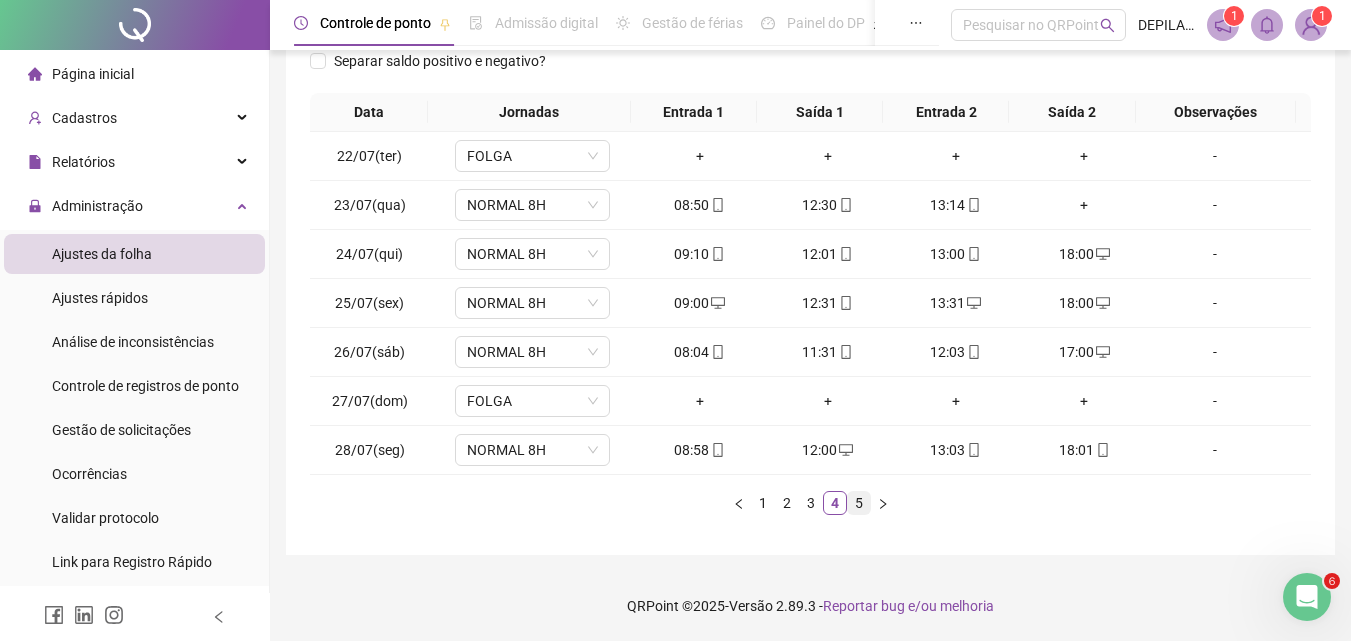 click on "5" at bounding box center (859, 503) 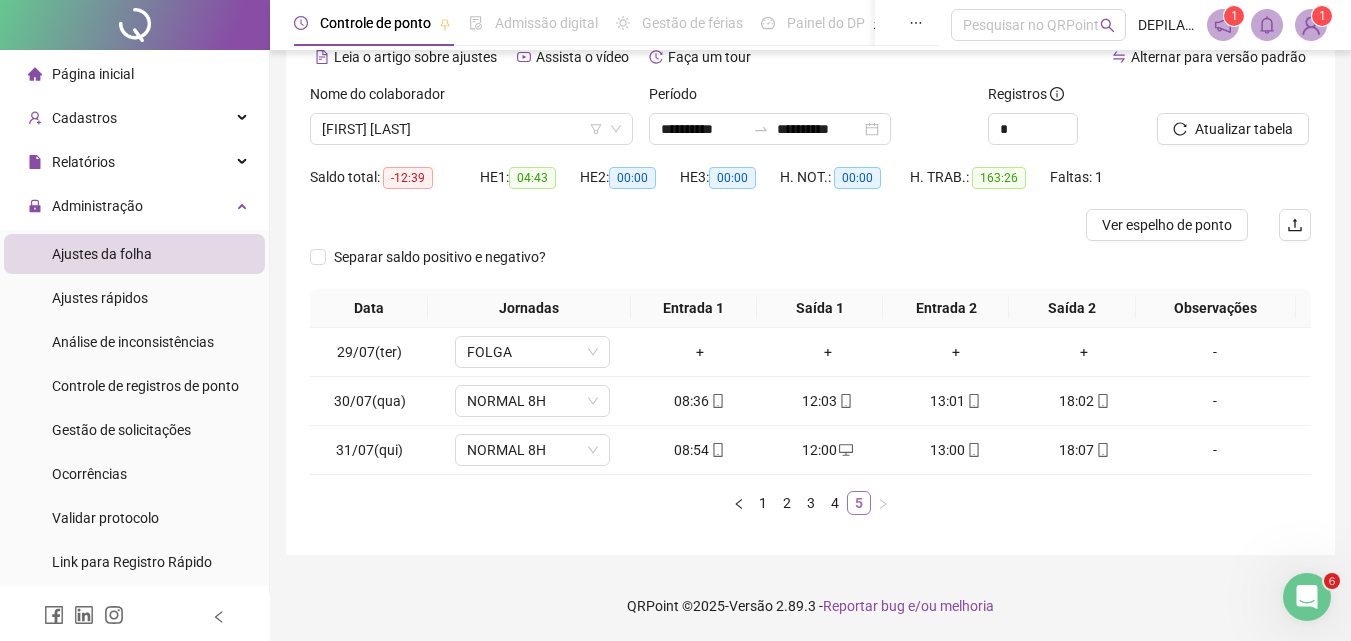 scroll, scrollTop: 101, scrollLeft: 0, axis: vertical 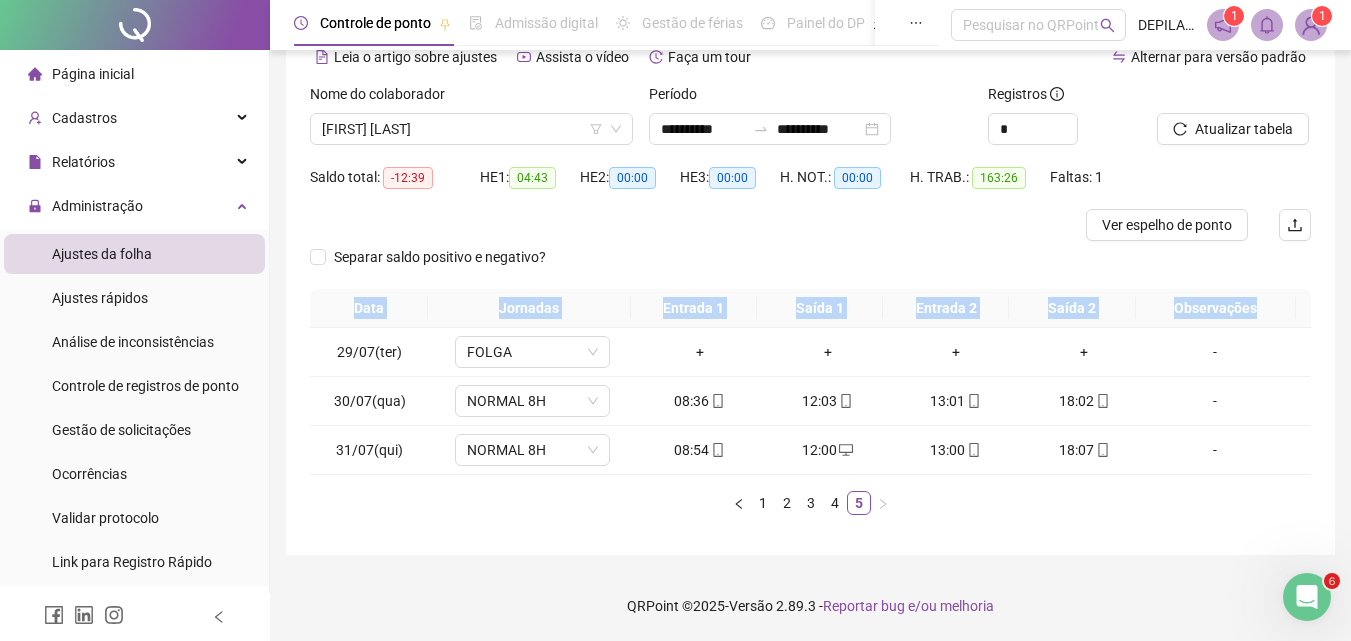 drag, startPoint x: 1350, startPoint y: 353, endPoint x: 1342, endPoint y: 248, distance: 105.30432 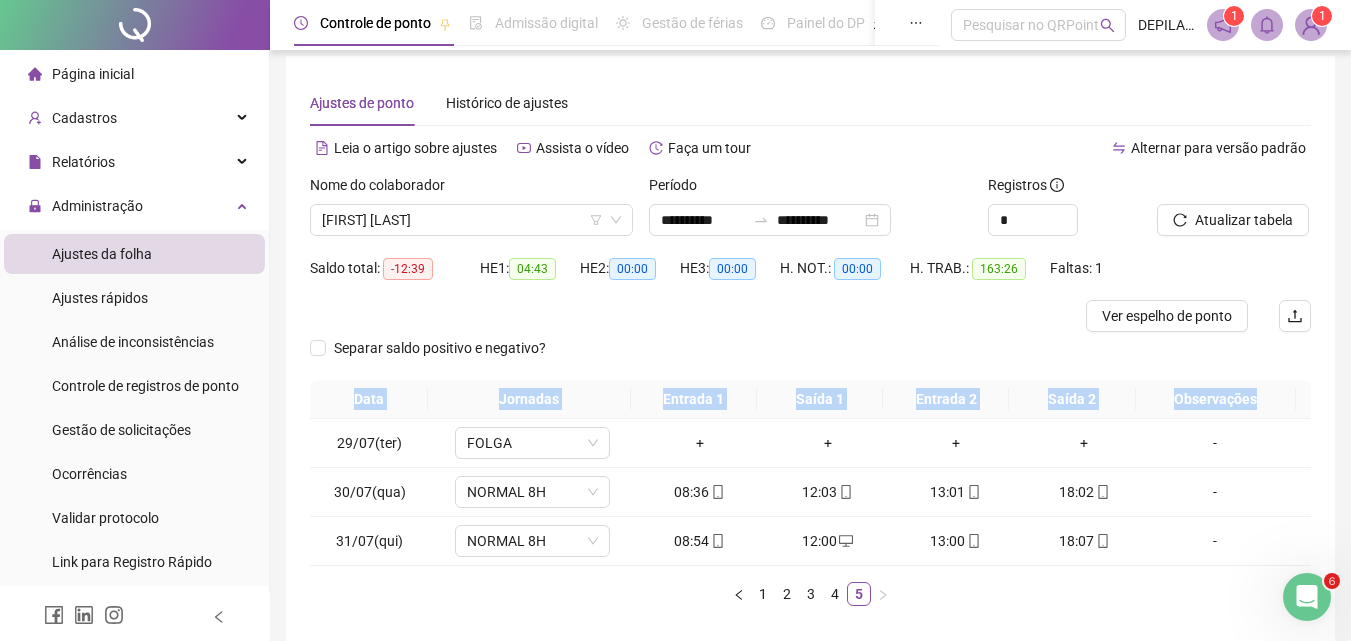 scroll, scrollTop: 0, scrollLeft: 0, axis: both 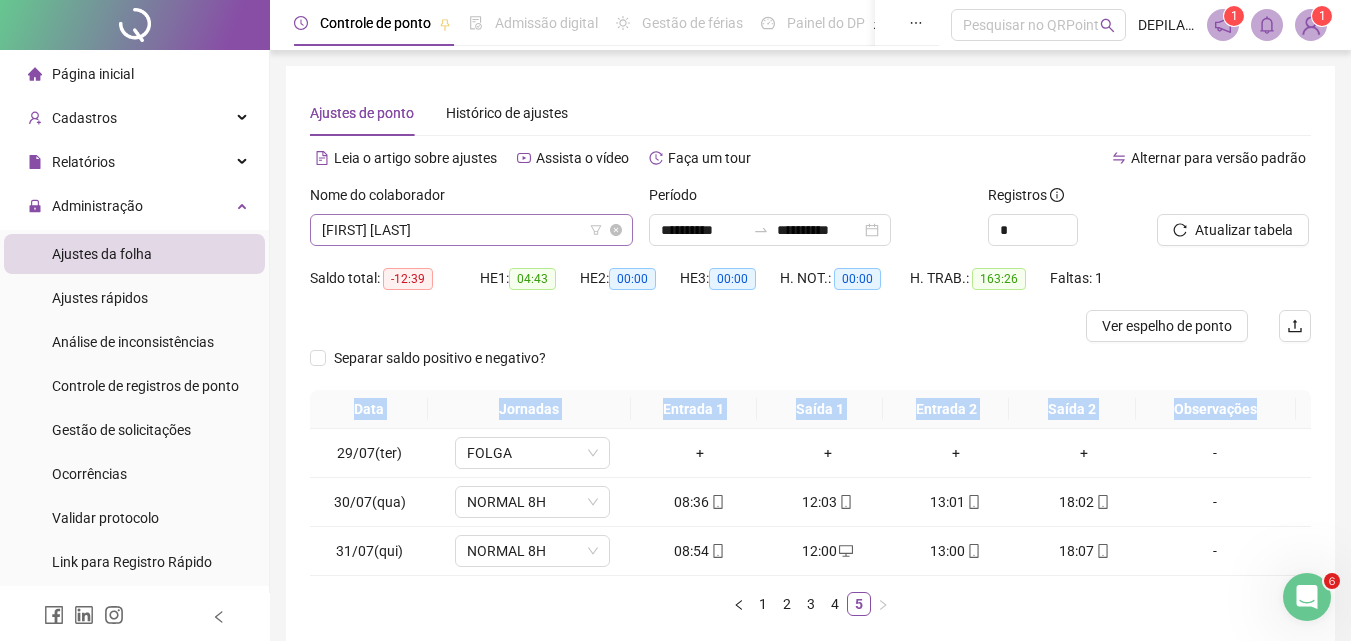 click on "[FIRST] [LAST]" at bounding box center [471, 230] 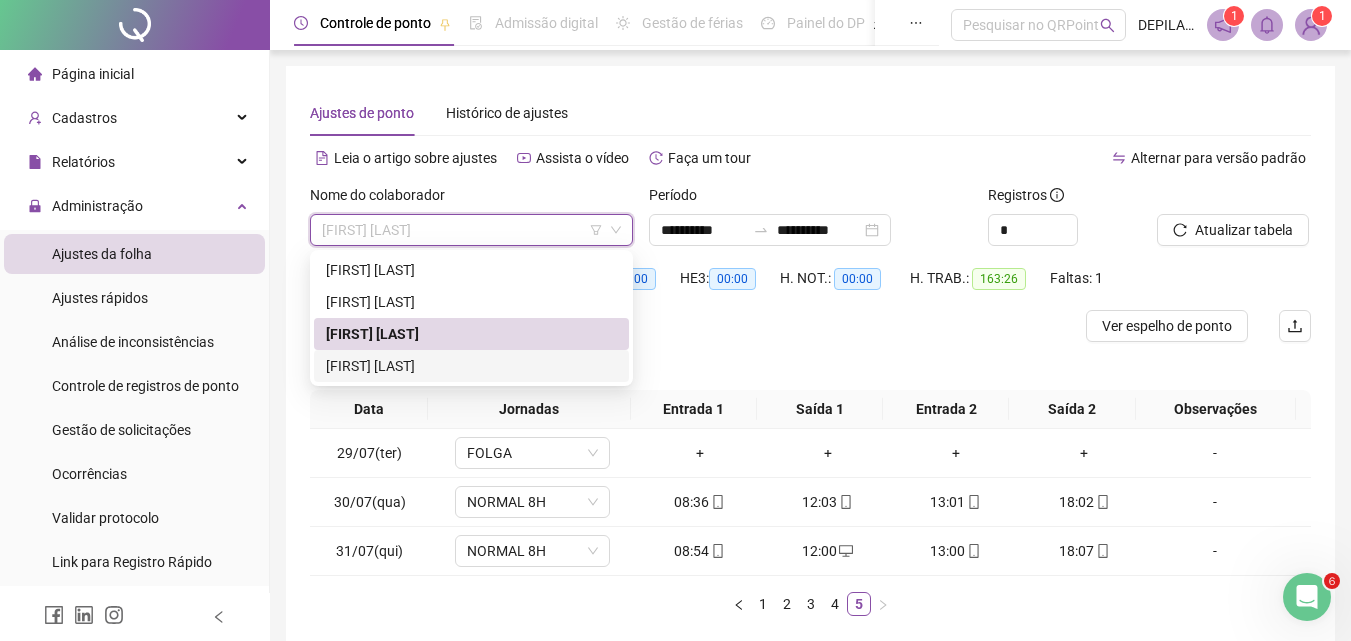 click on "[FIRST] [LAST]" at bounding box center [471, 366] 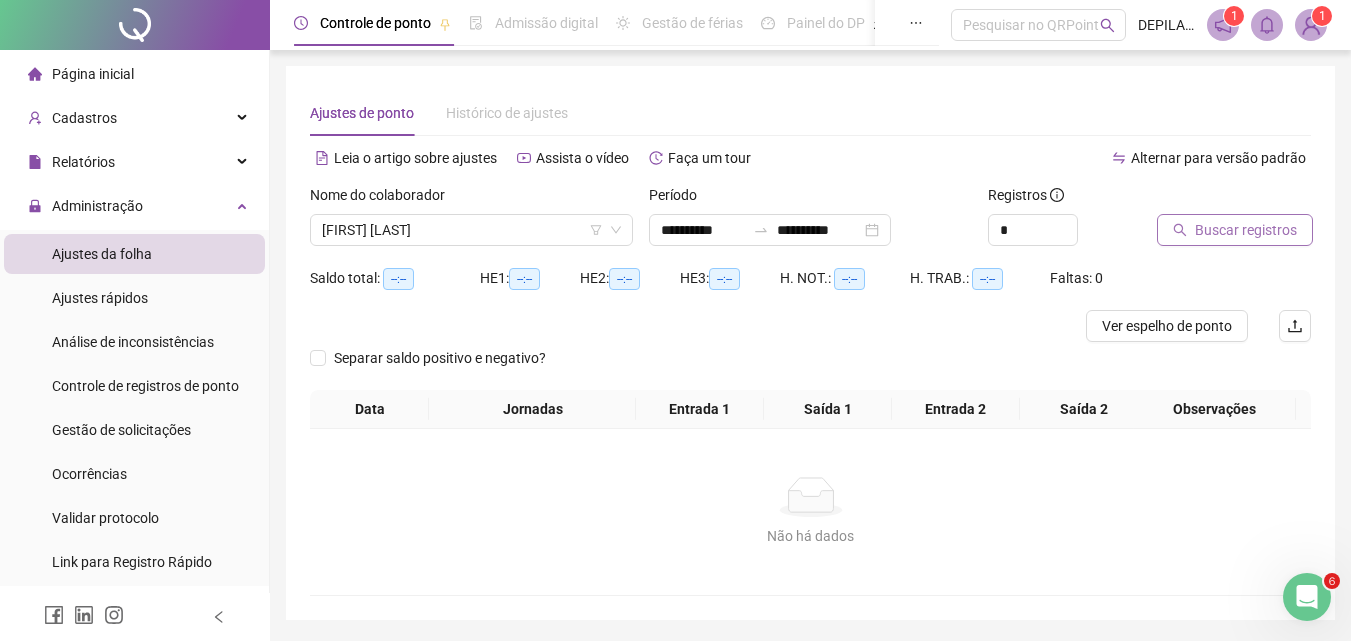 click on "Buscar registros" at bounding box center [1246, 230] 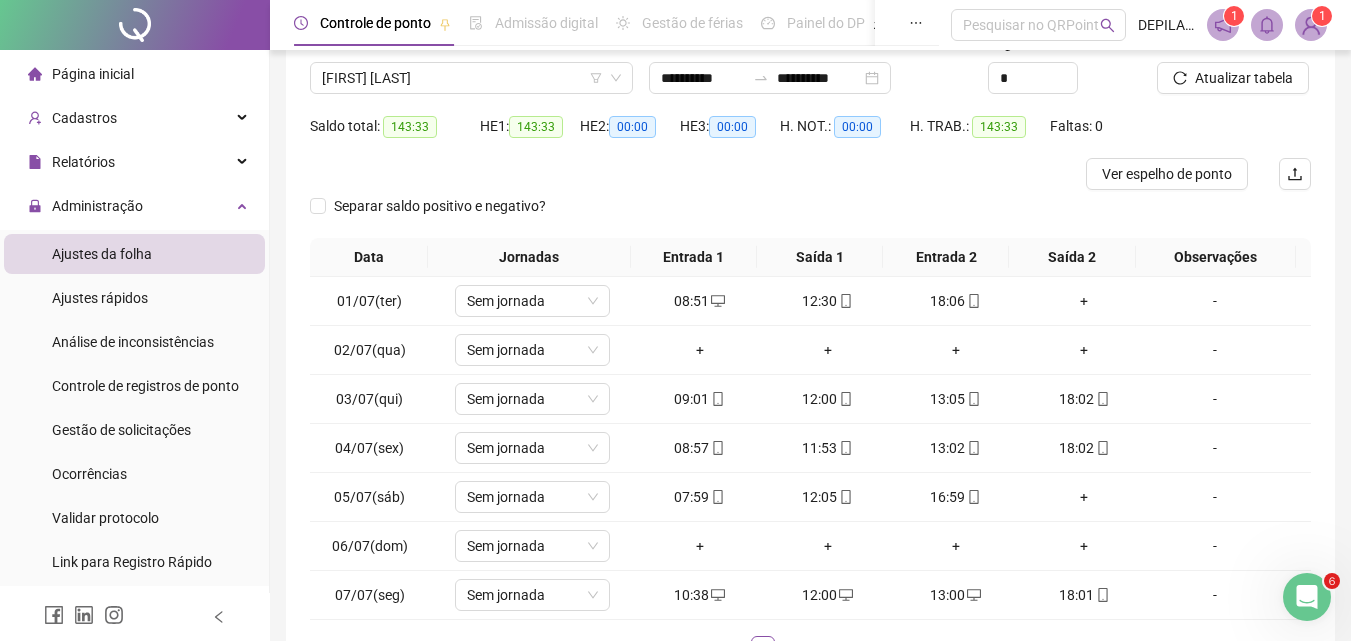 scroll, scrollTop: 156, scrollLeft: 0, axis: vertical 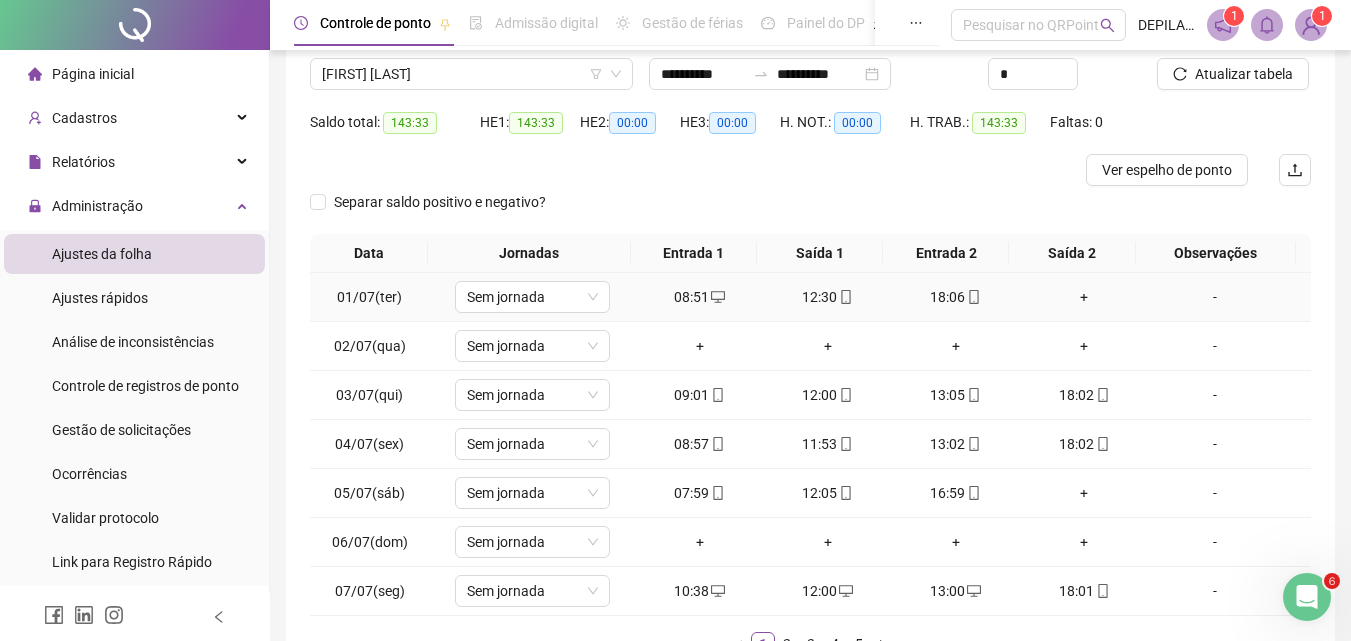 click on "+" at bounding box center [1084, 297] 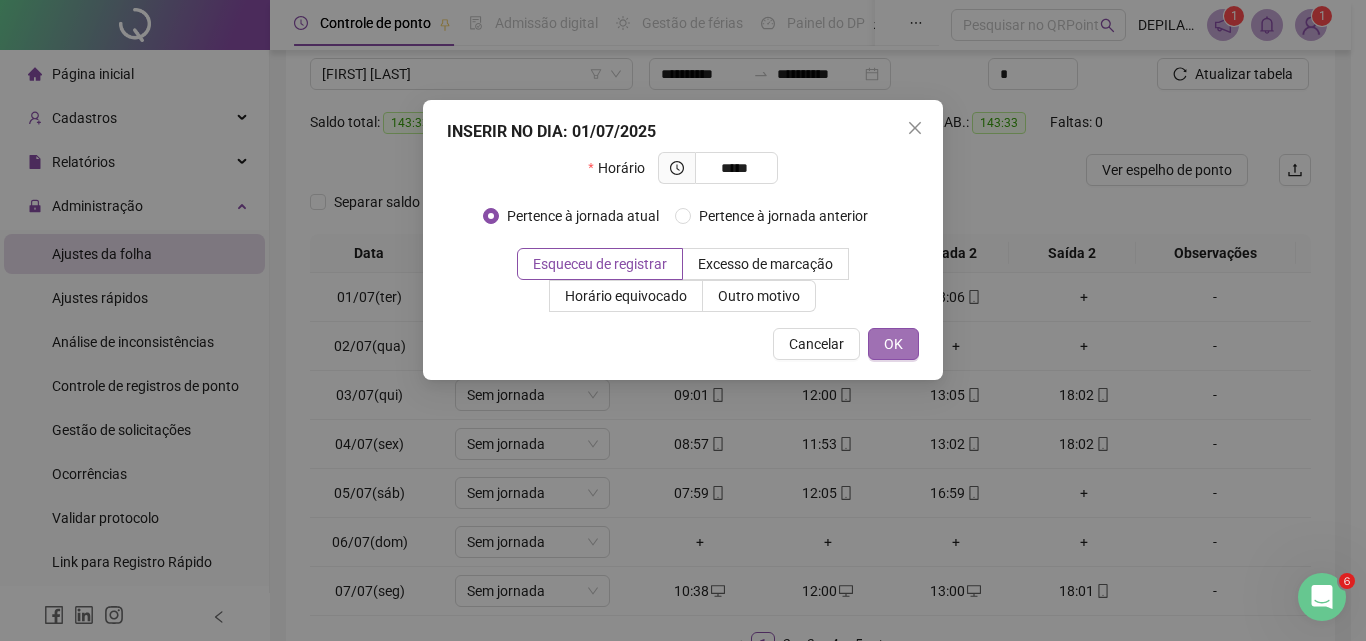 type on "*****" 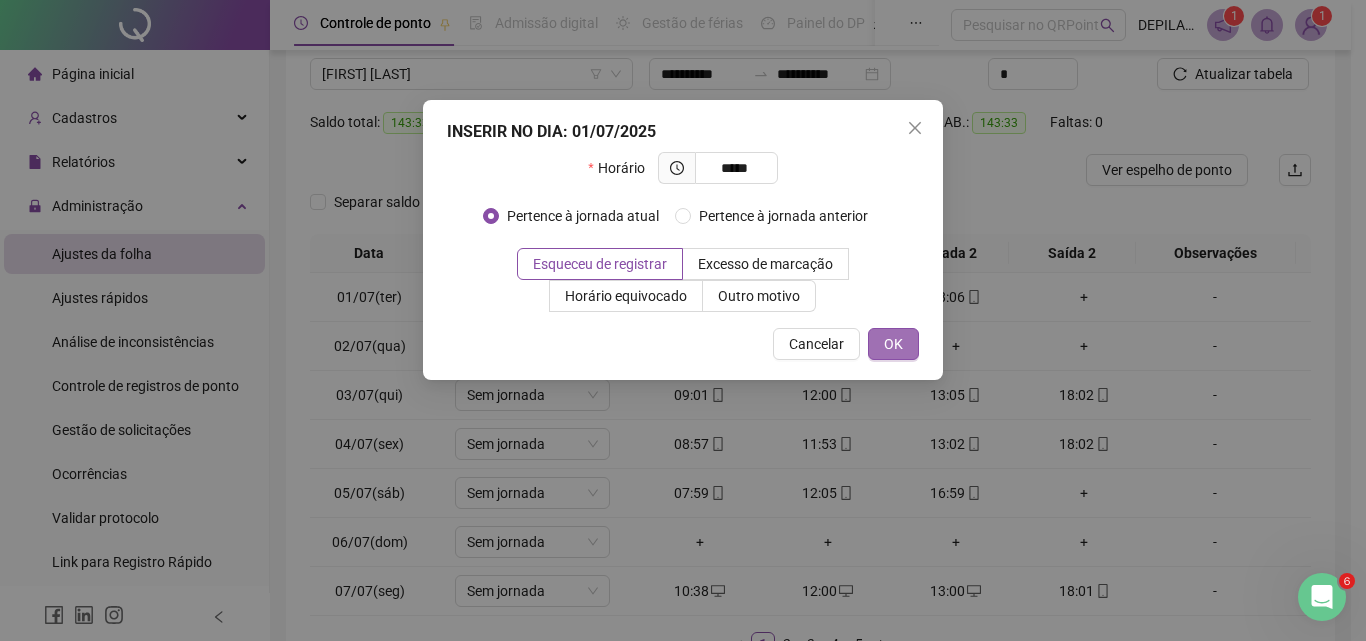 drag, startPoint x: 883, startPoint y: 346, endPoint x: 914, endPoint y: 332, distance: 34.0147 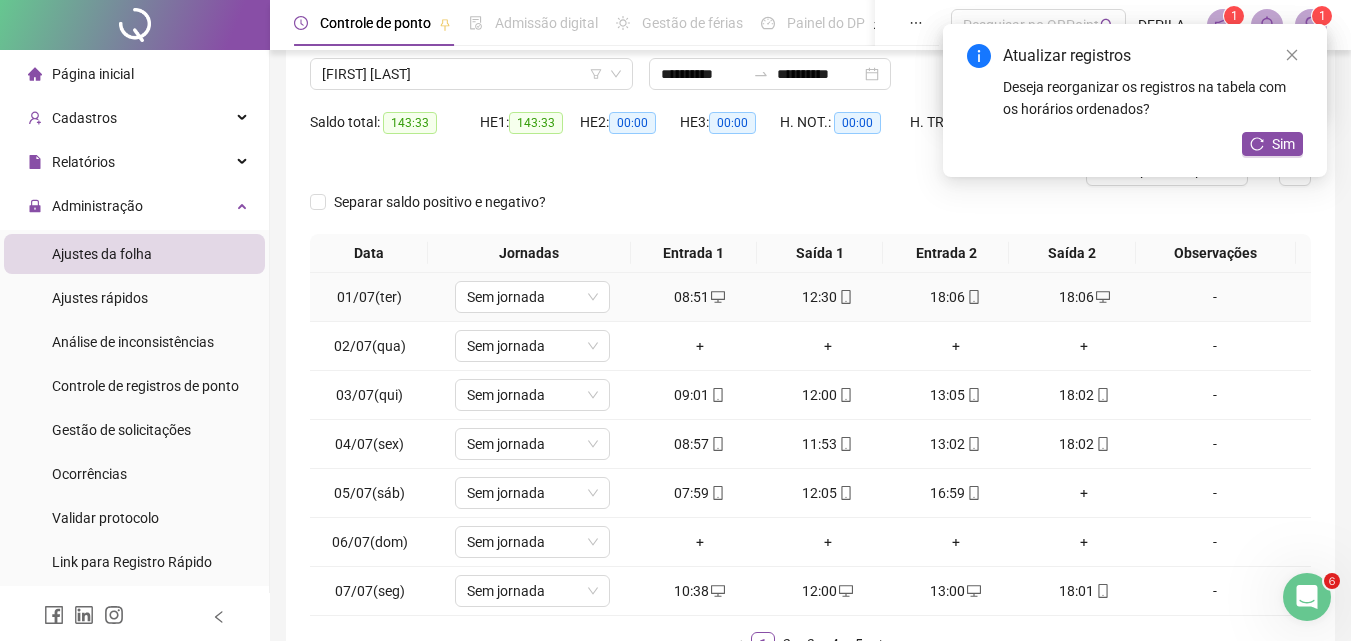 click on "18:06" at bounding box center (956, 297) 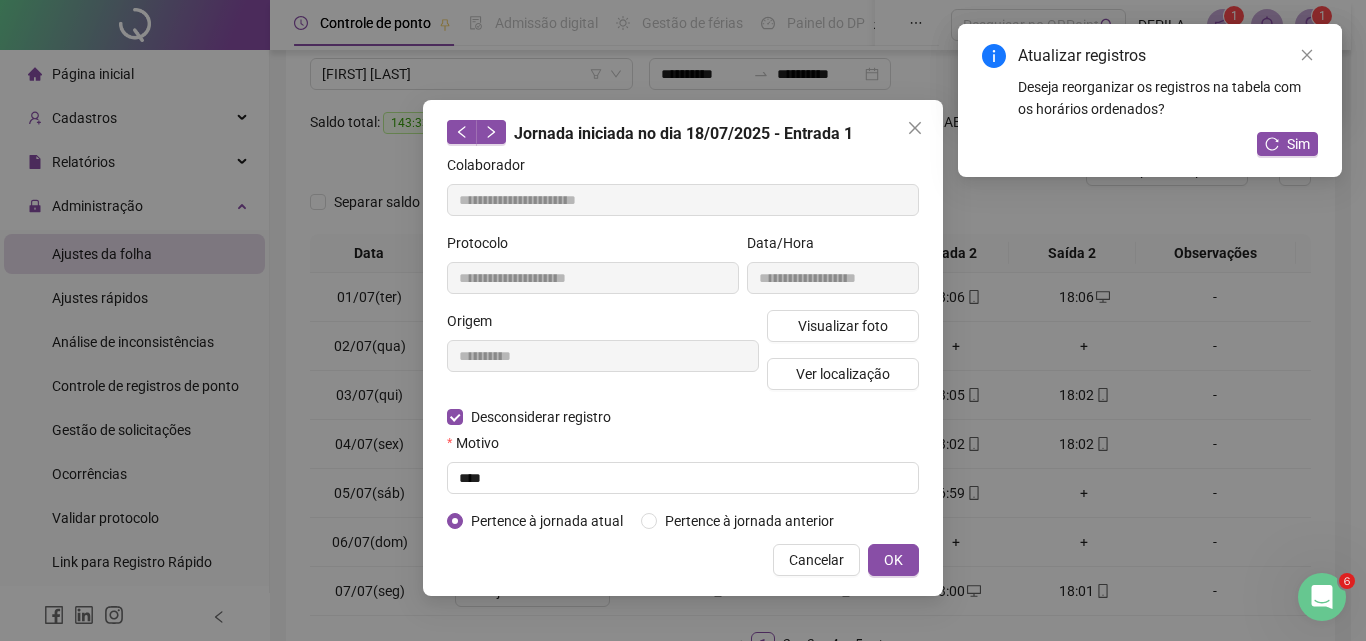 type on "**********" 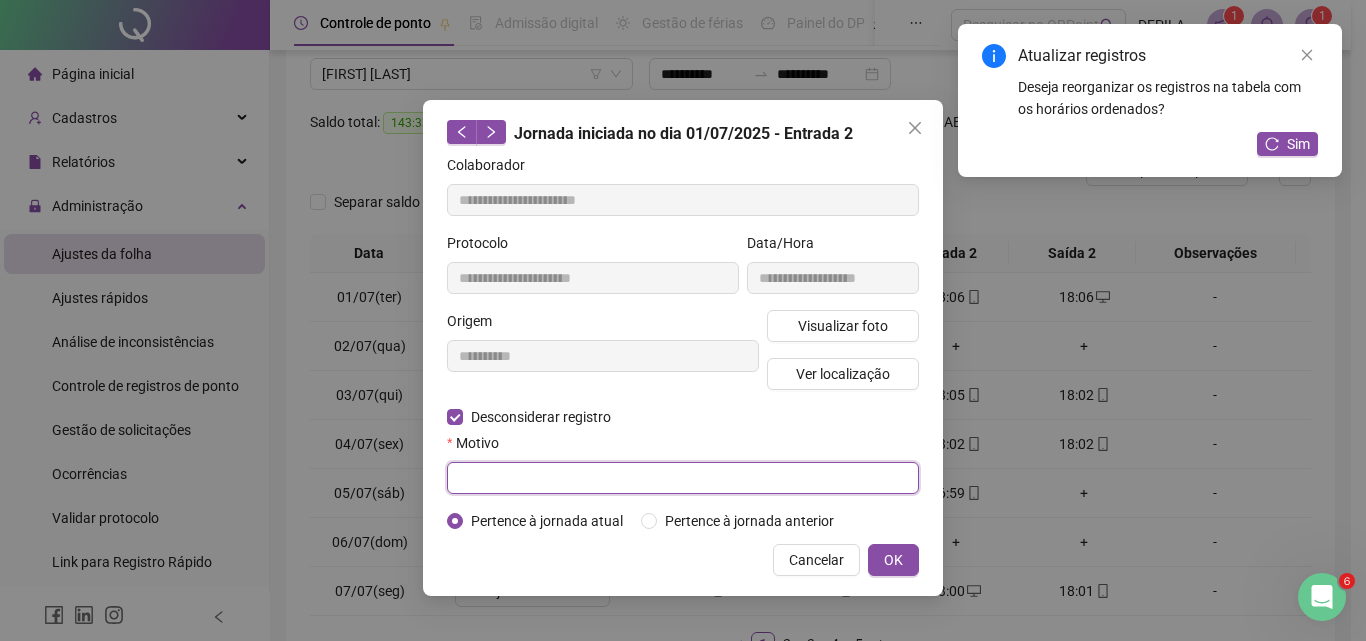 click at bounding box center [683, 478] 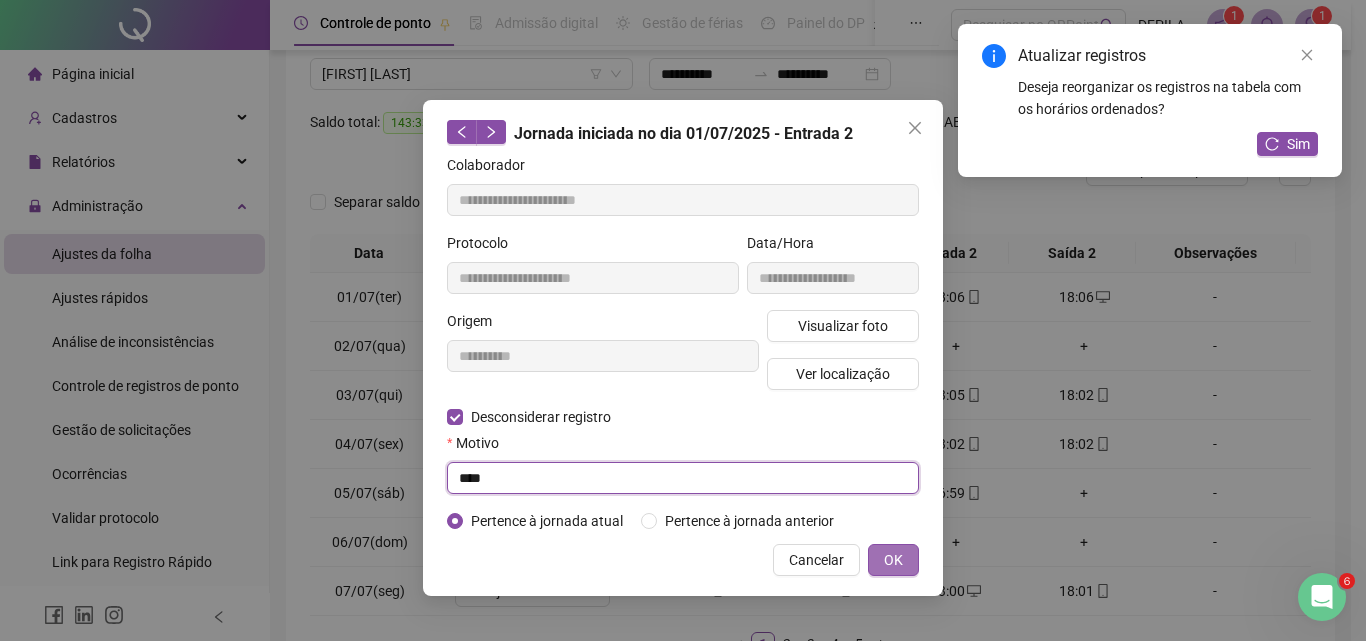 type on "****" 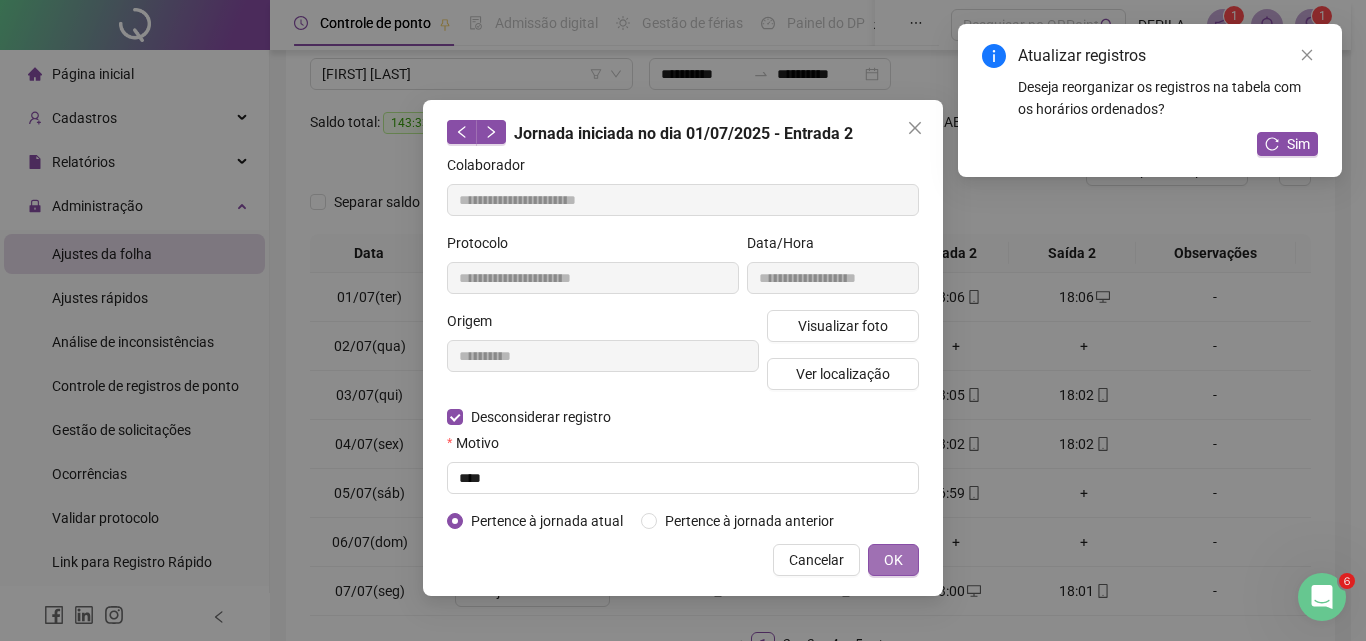 click on "OK" at bounding box center (893, 560) 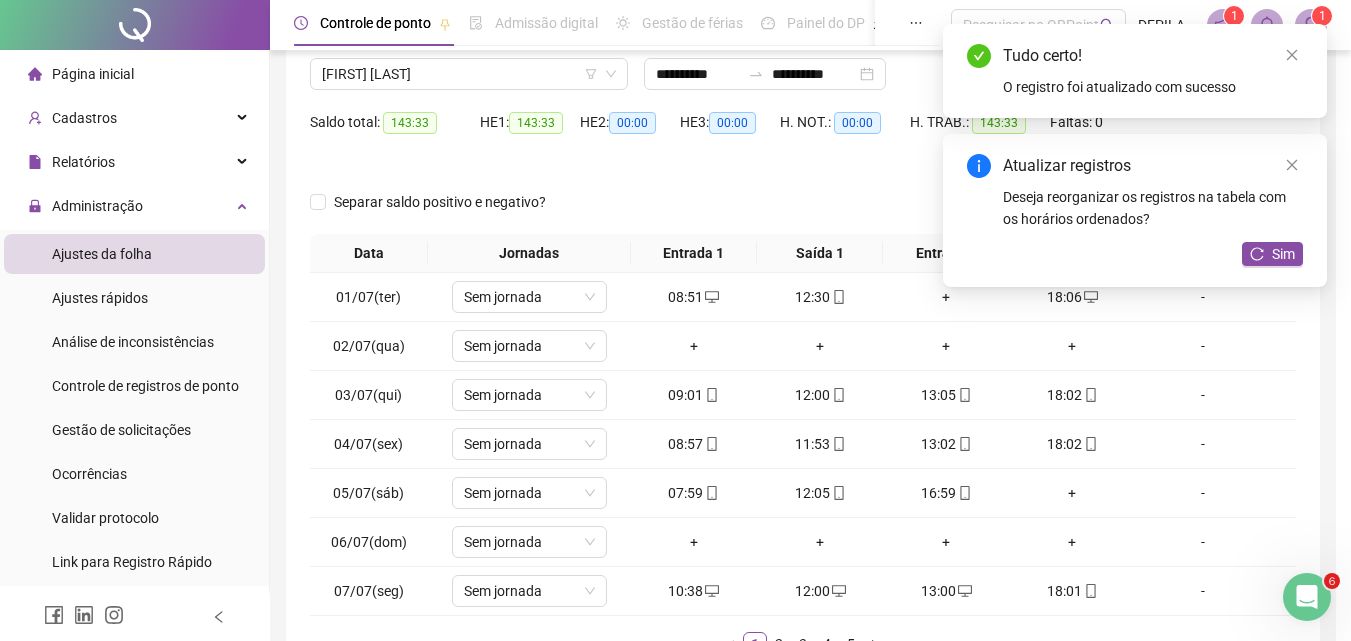 click on "+" at bounding box center [946, 542] 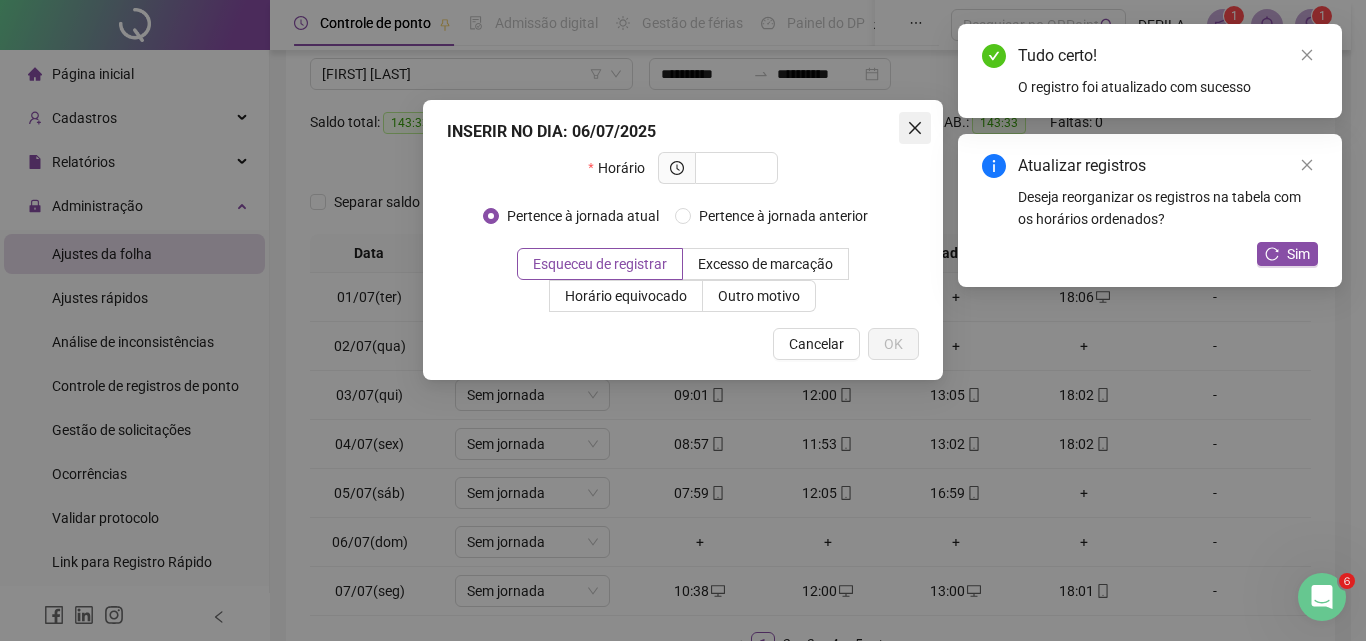 click 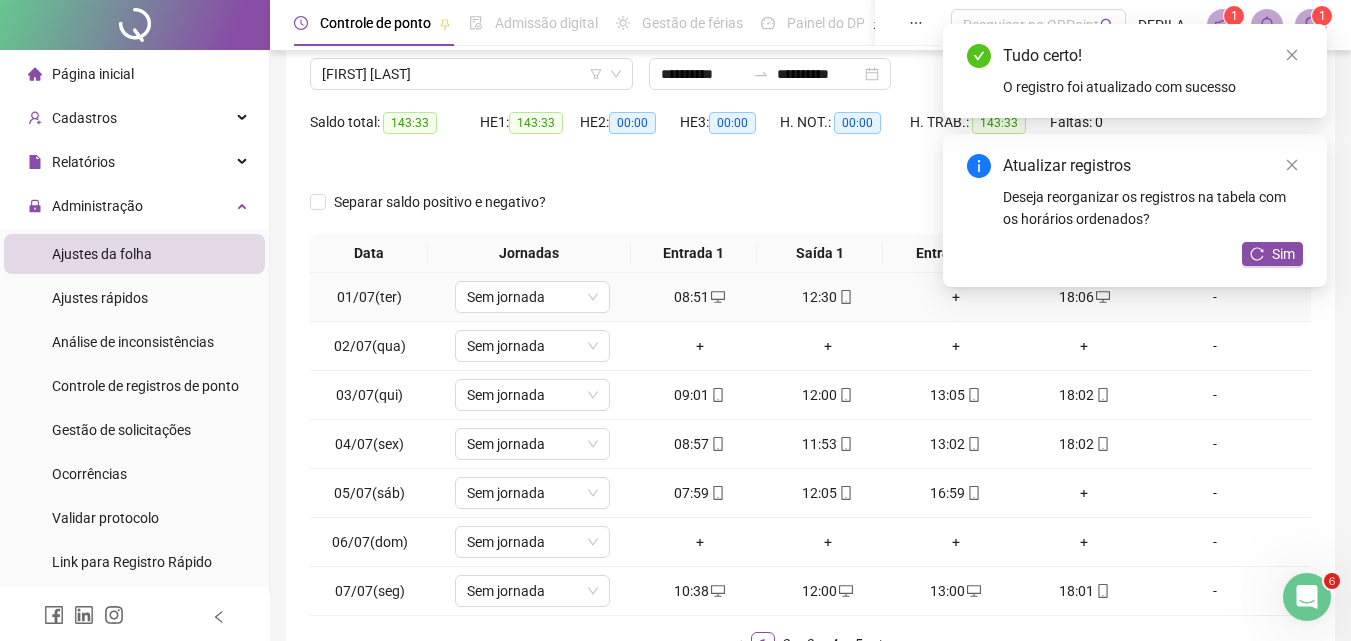 click on "+" at bounding box center [956, 297] 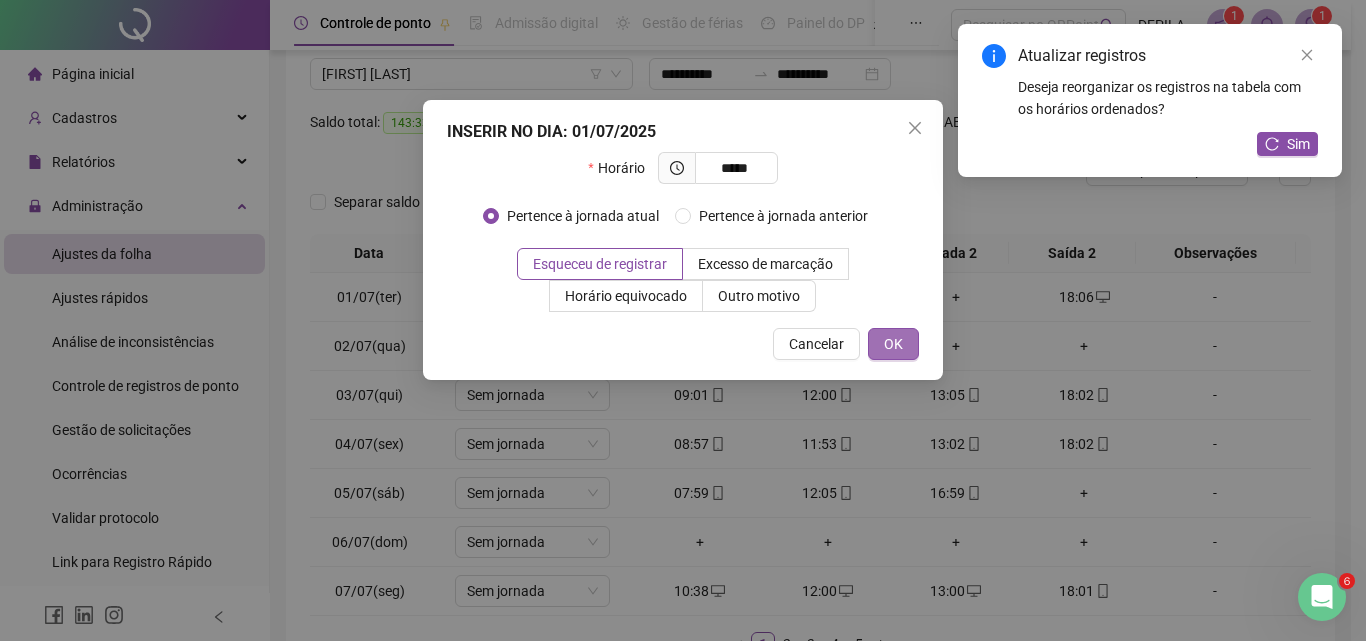 type on "*****" 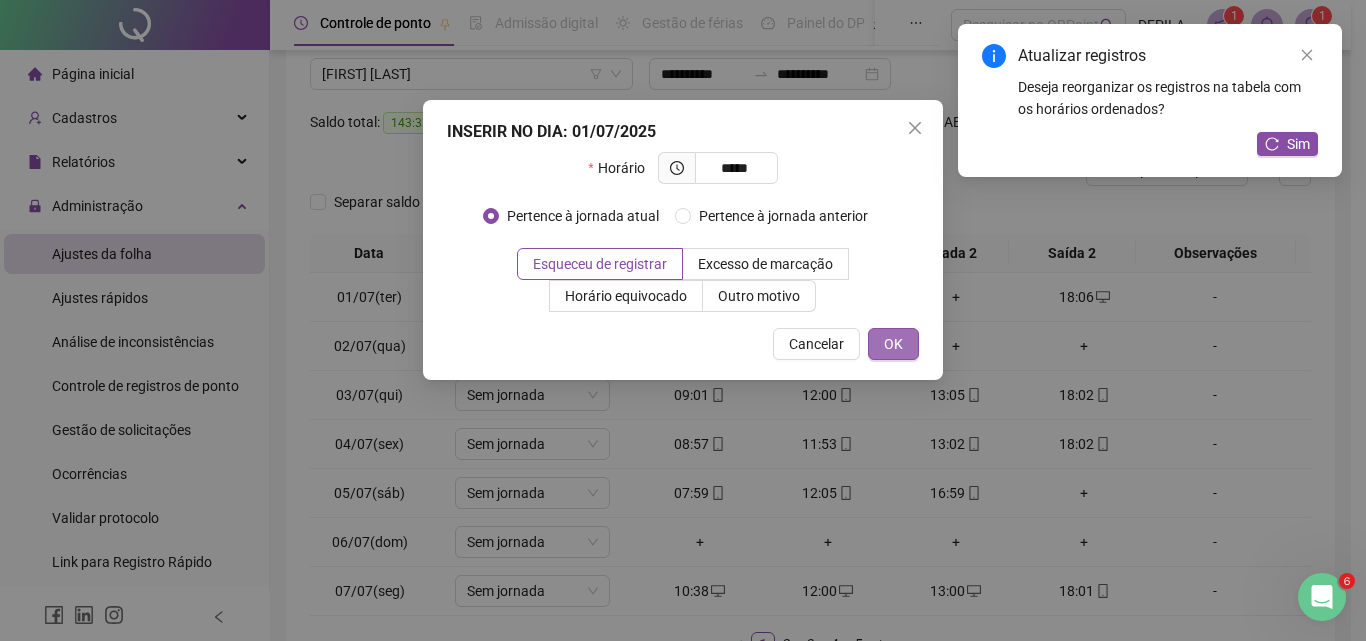 click on "OK" at bounding box center (893, 344) 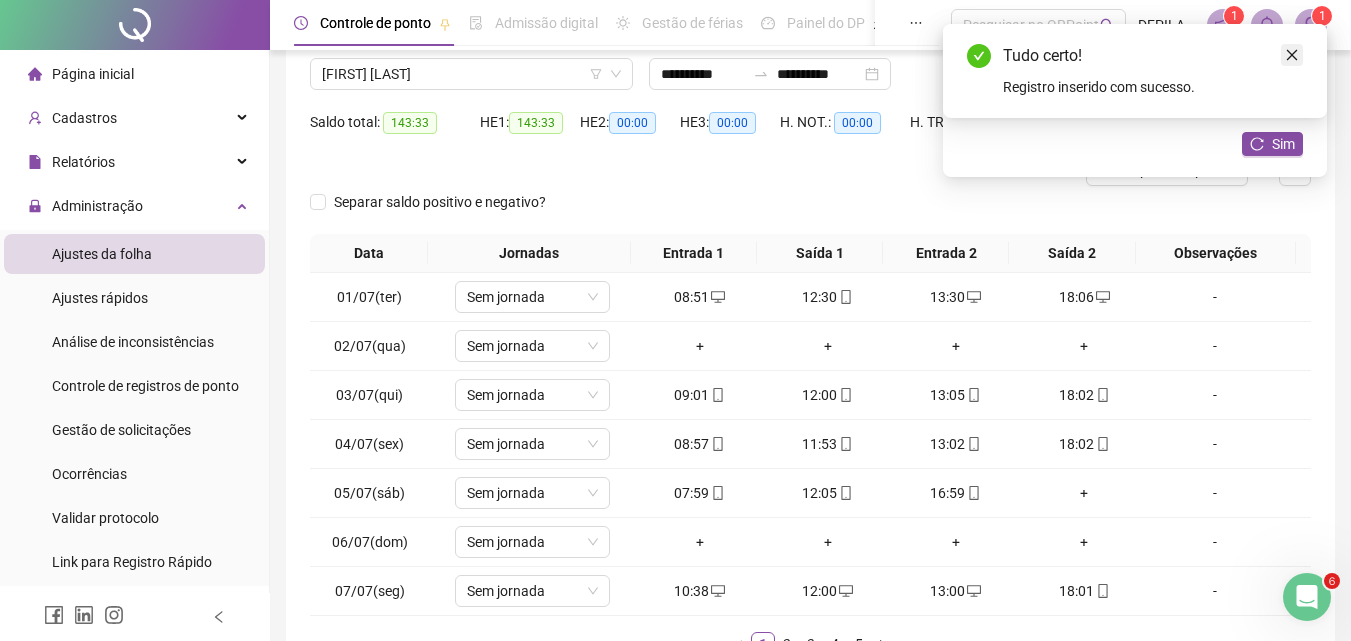 click 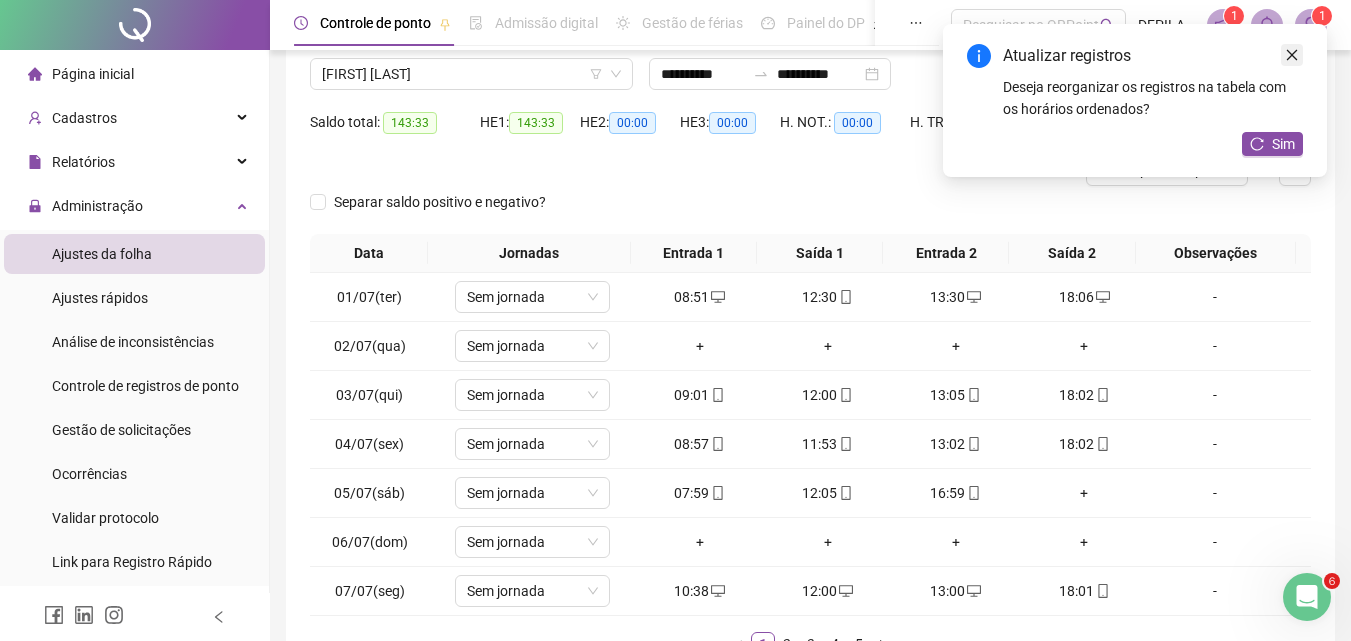 click 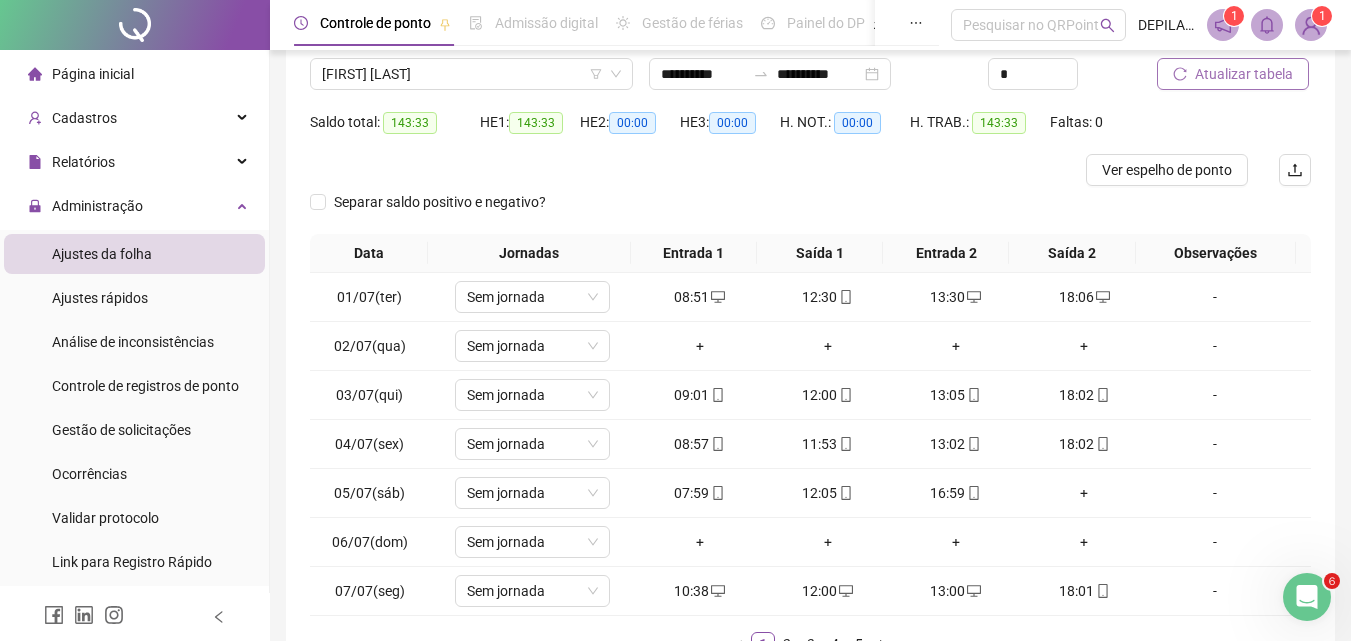 click on "Atualizar tabela" at bounding box center [1244, 74] 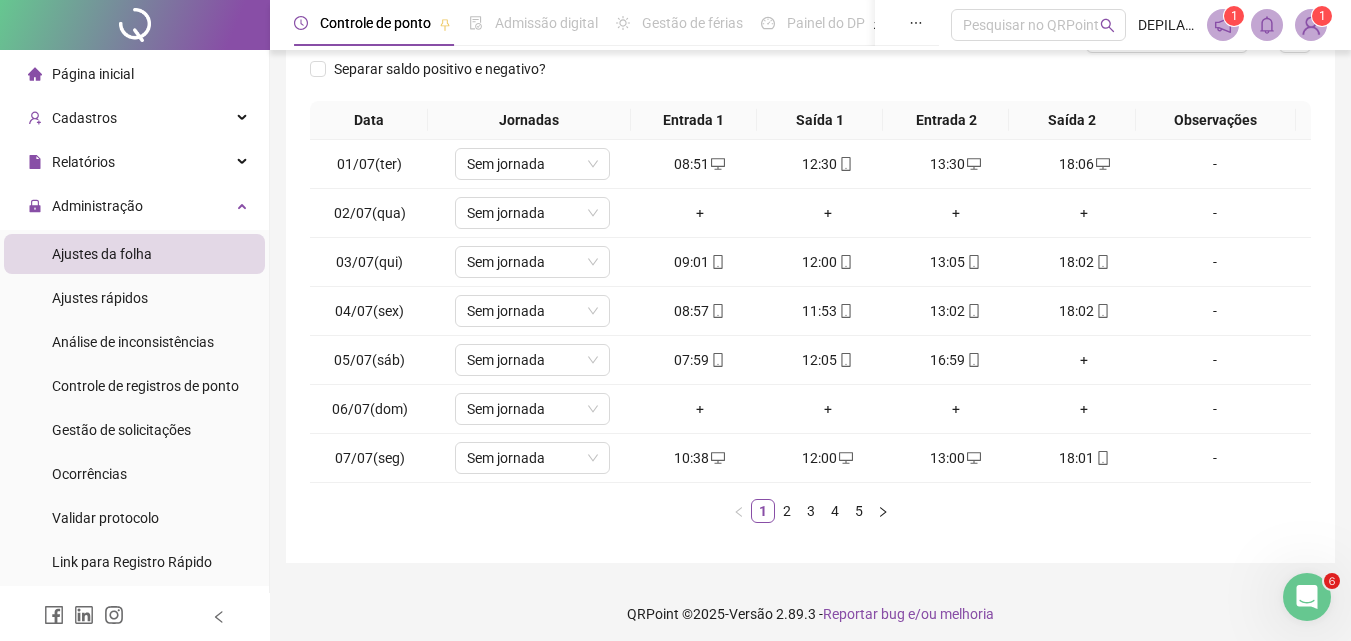 scroll, scrollTop: 297, scrollLeft: 0, axis: vertical 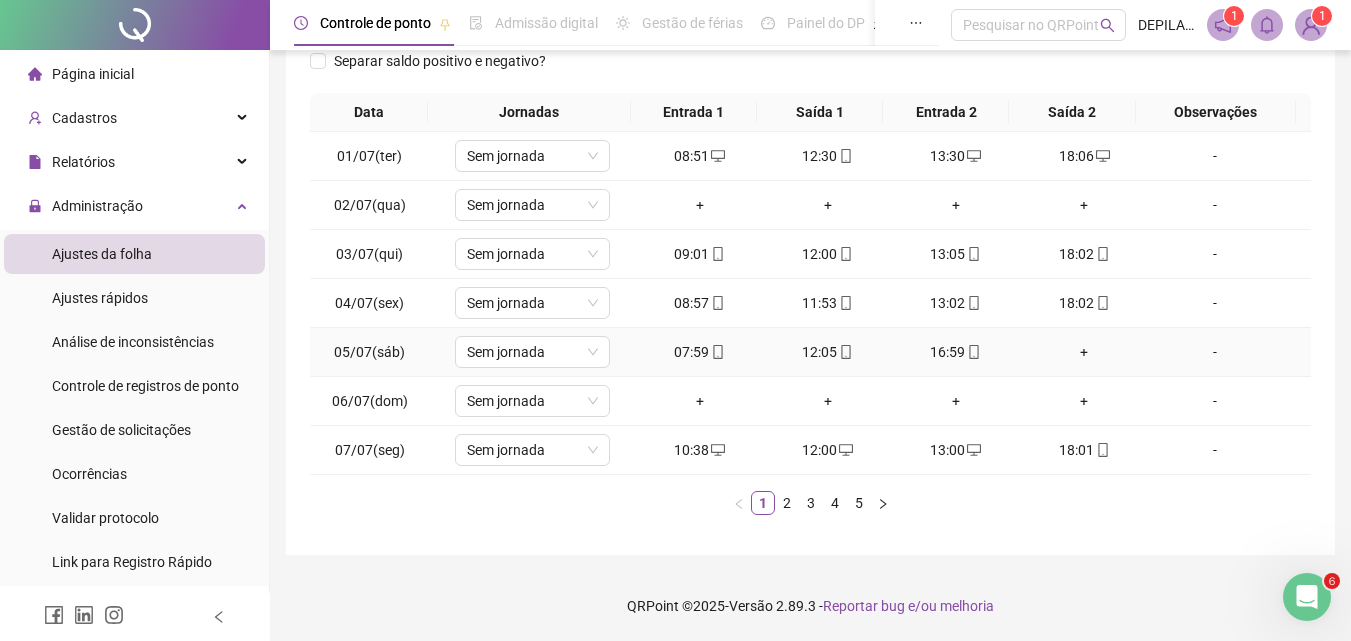 click on "+" at bounding box center (1084, 352) 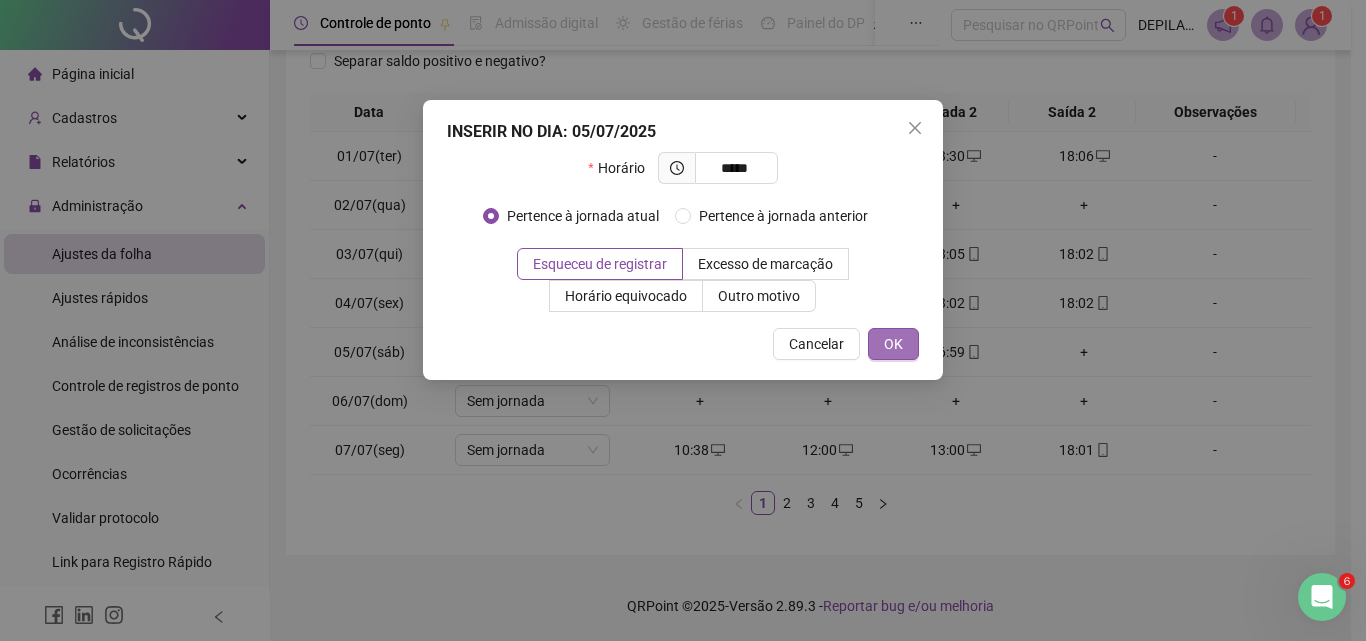type on "*****" 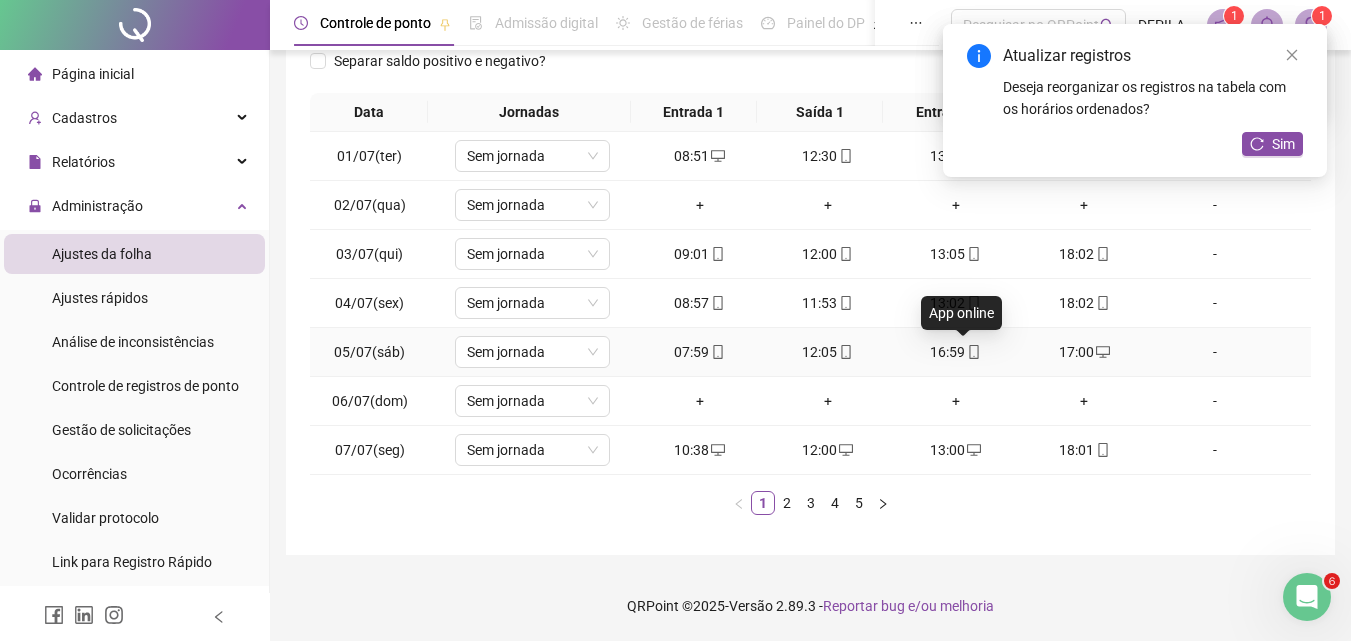 click 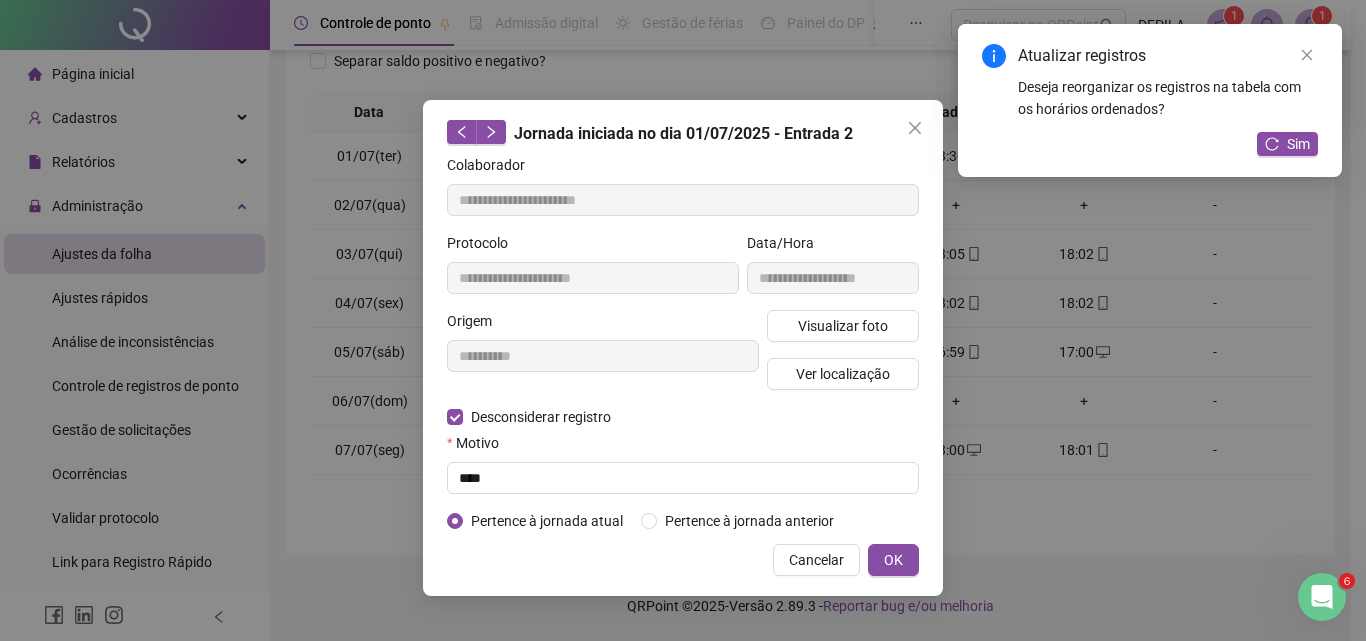 type on "**********" 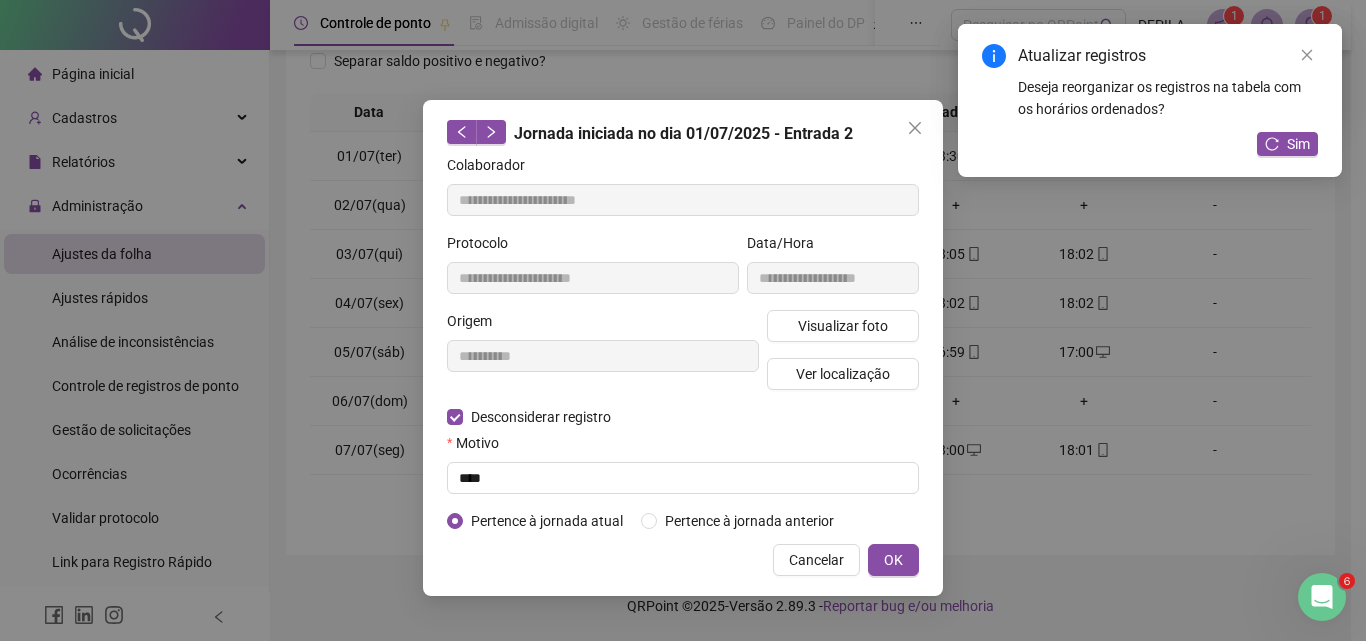 type on "**********" 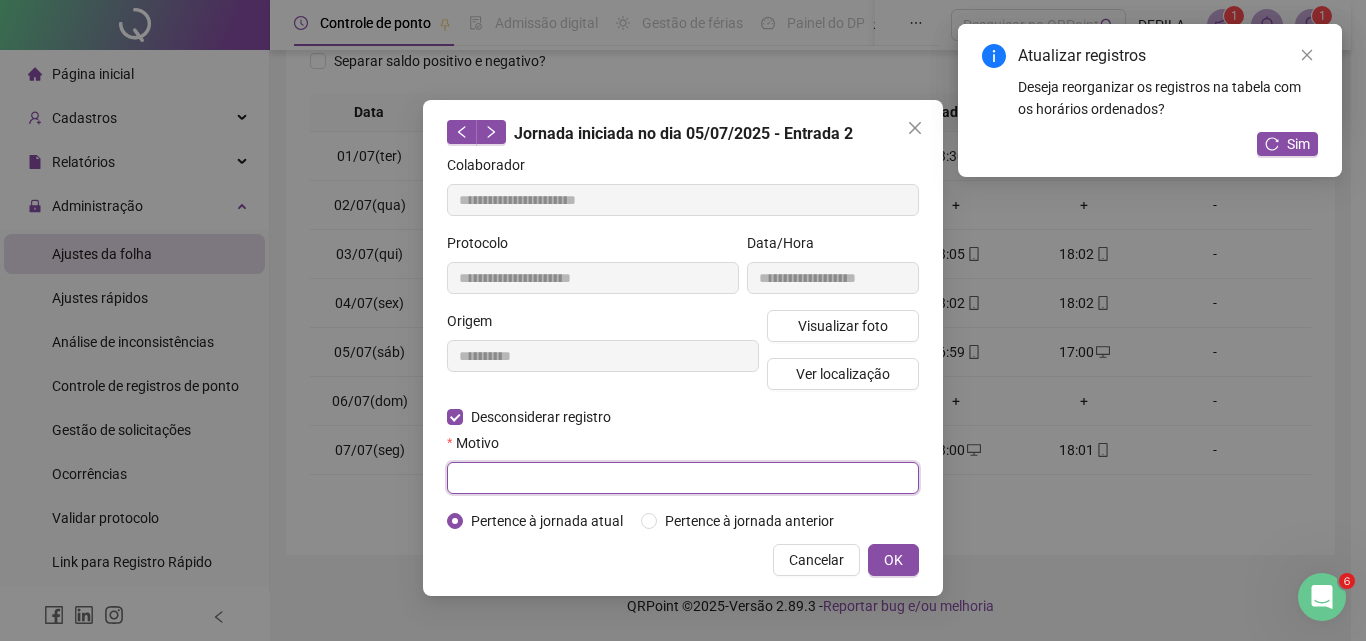 click at bounding box center [683, 478] 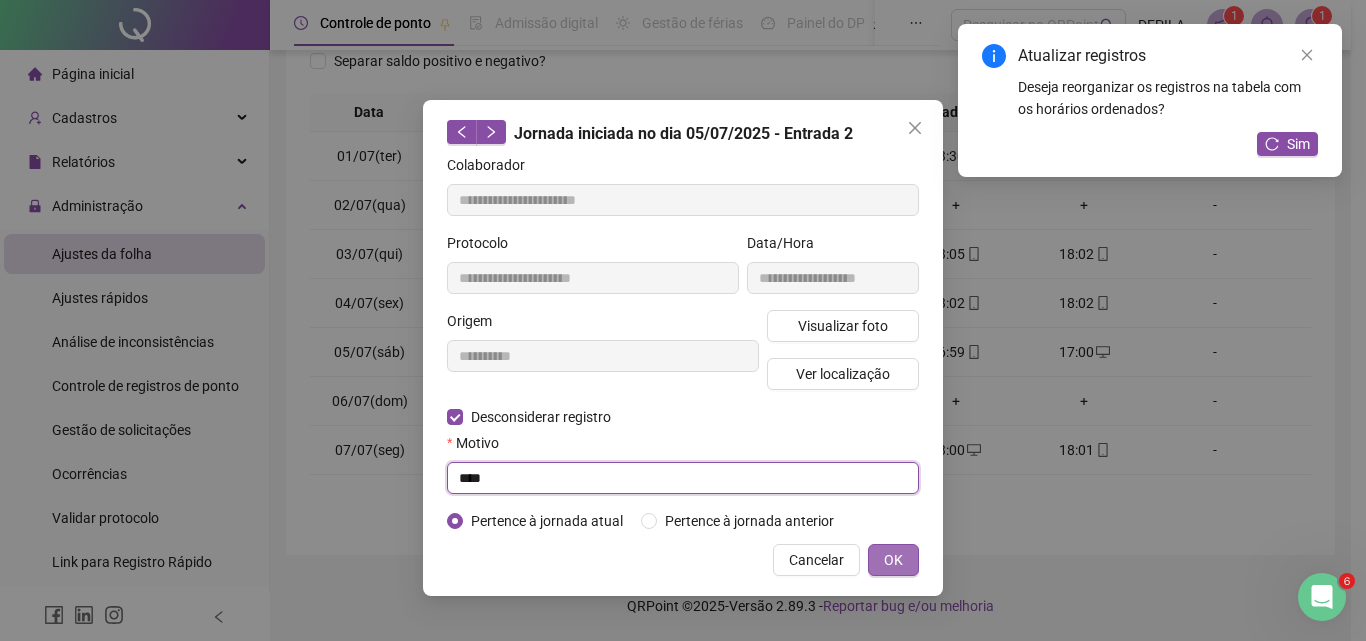 type on "****" 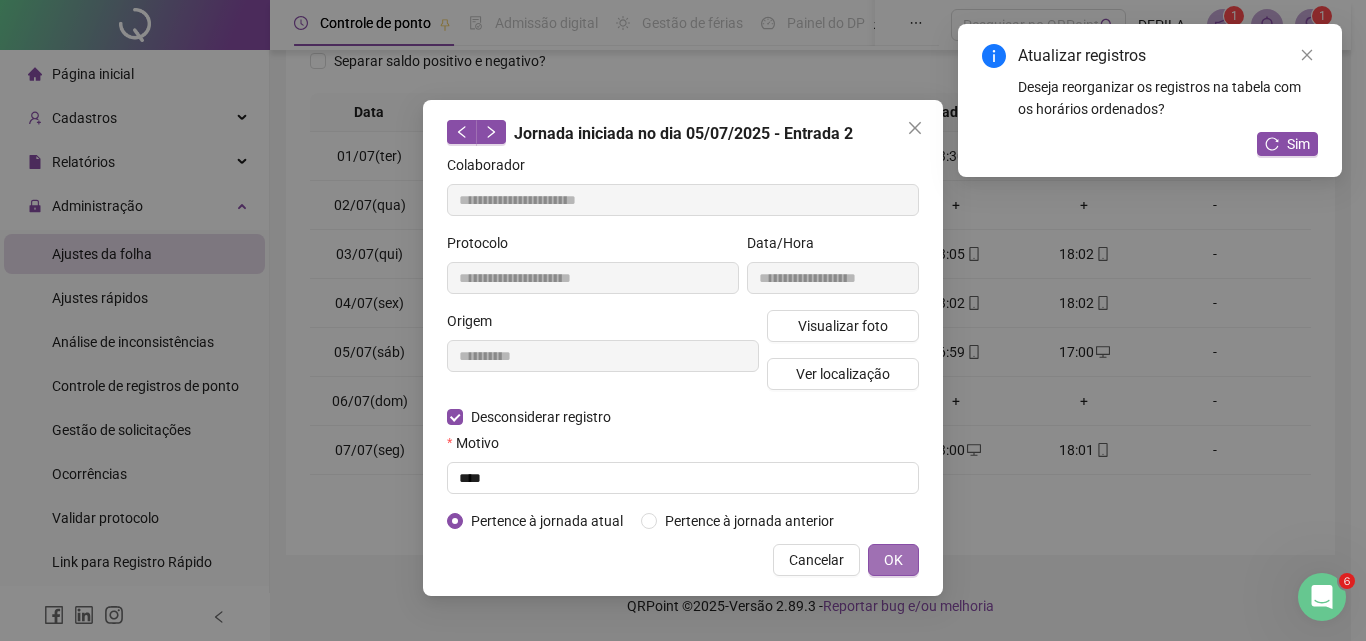 click on "OK" at bounding box center [893, 560] 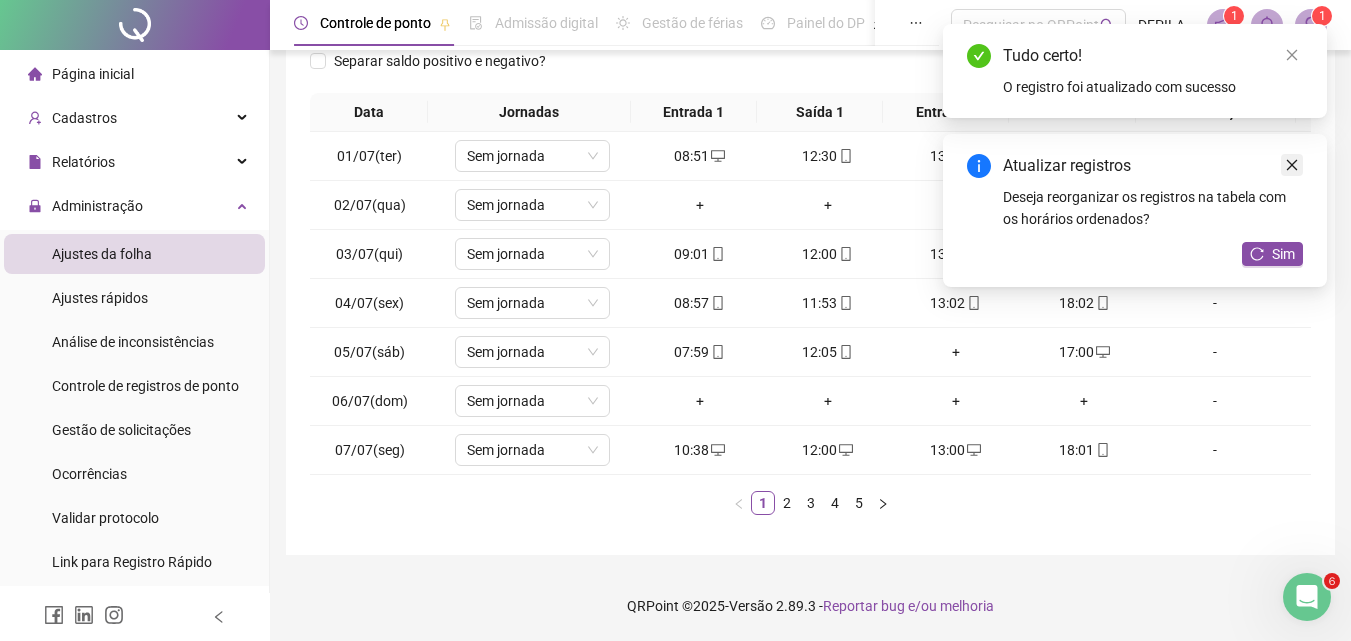 click 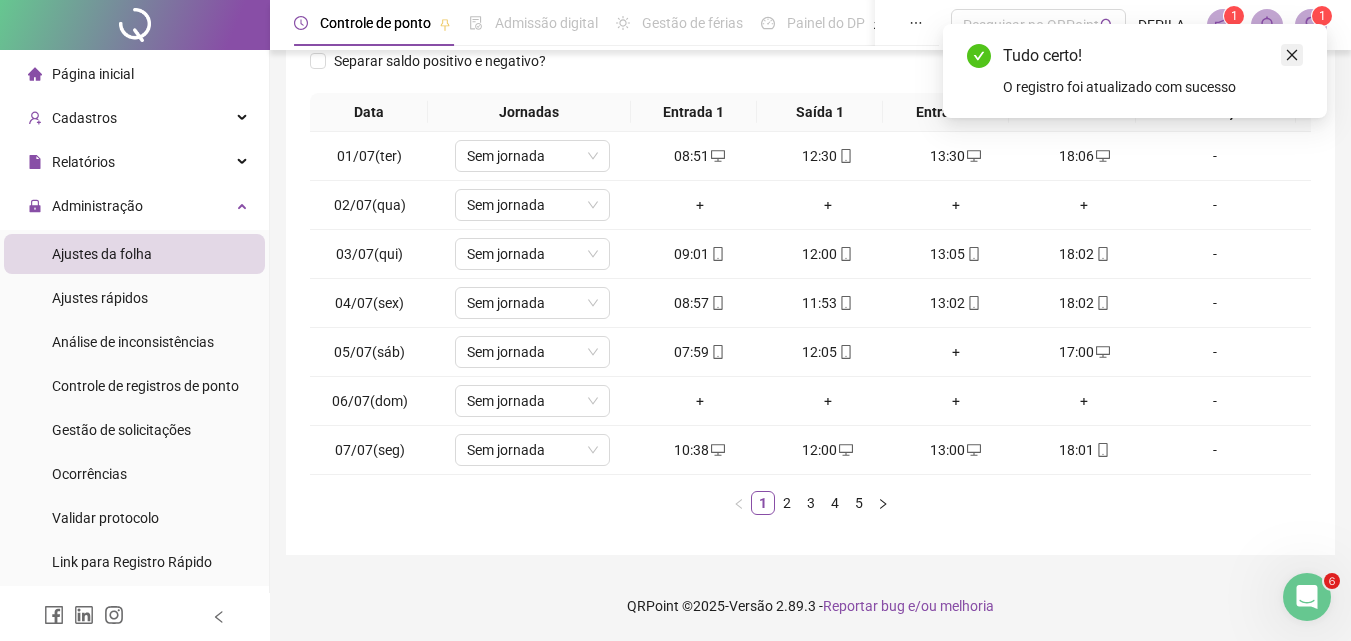 click 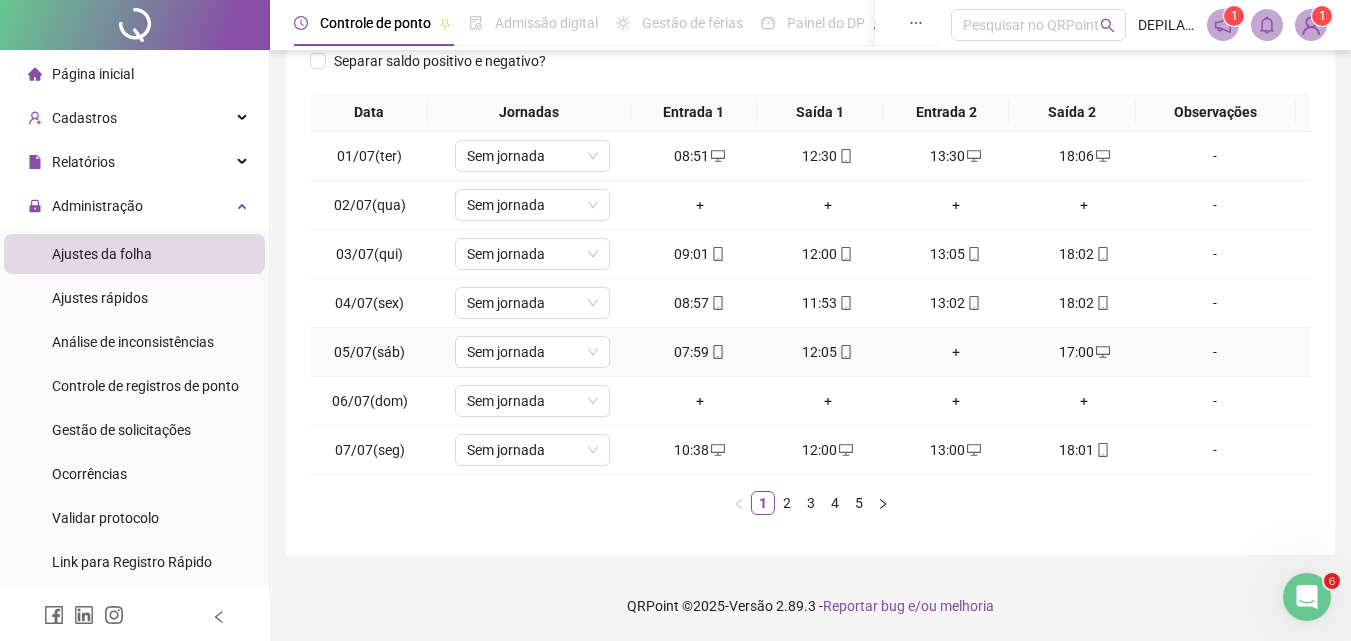 click on "+" at bounding box center (956, 352) 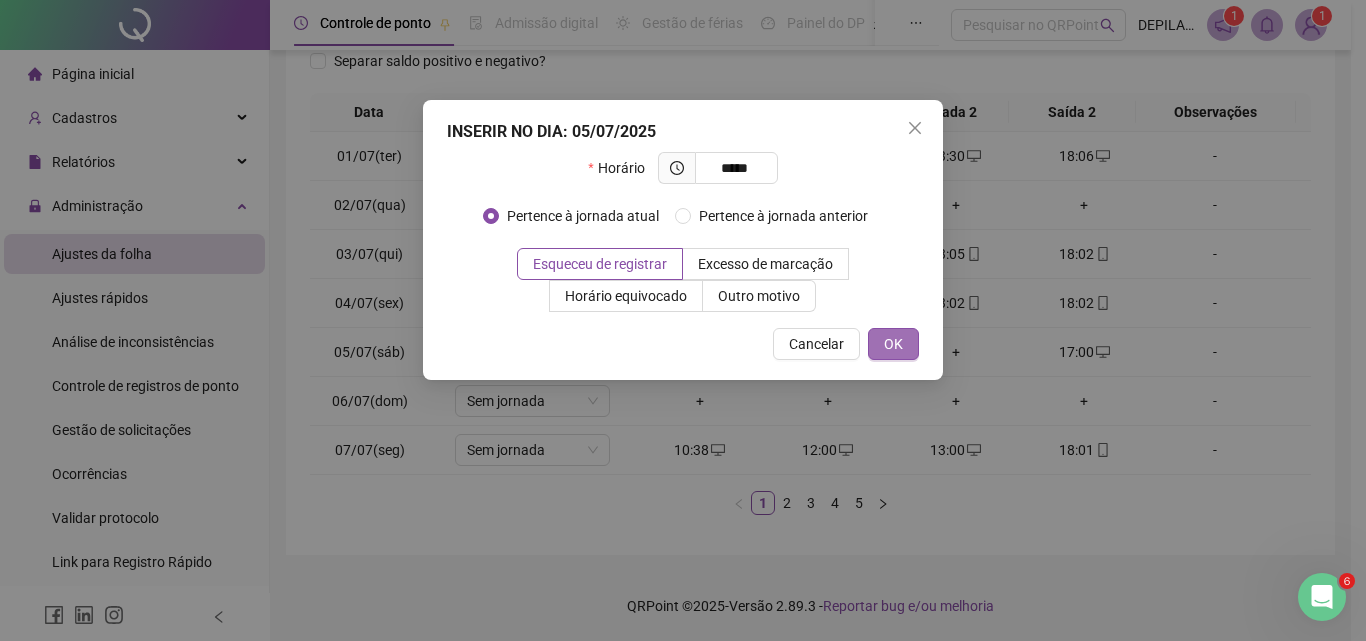 type on "*****" 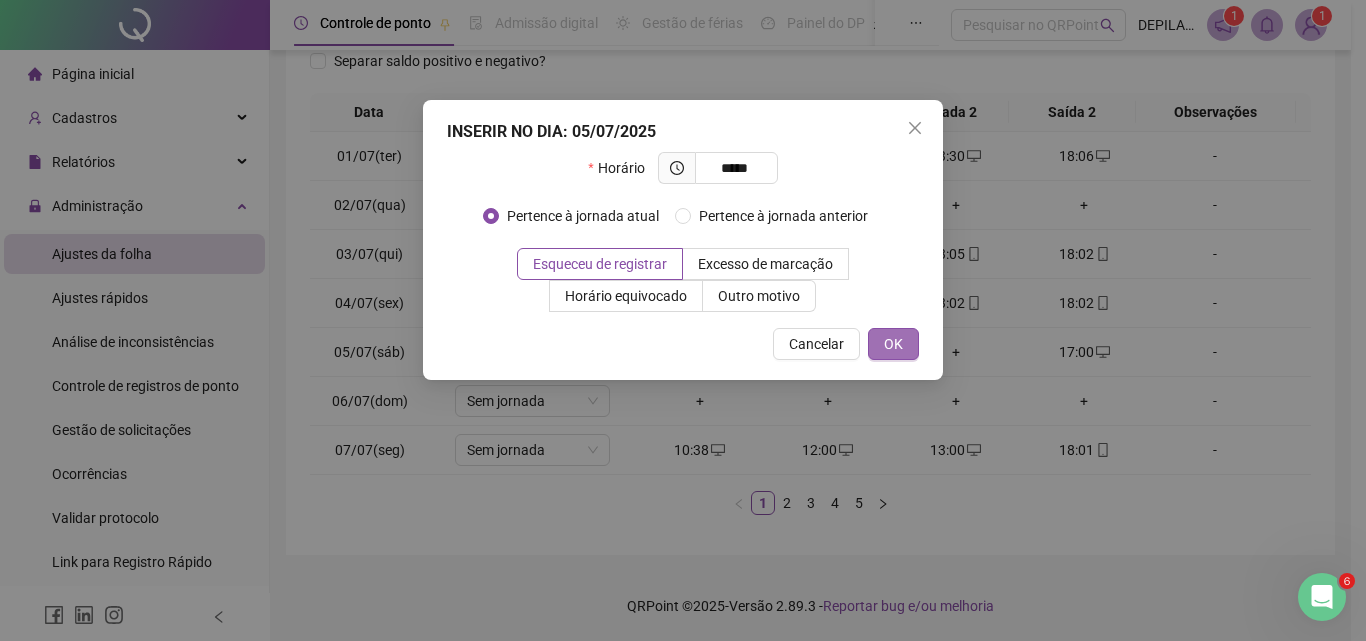 click on "OK" at bounding box center [893, 344] 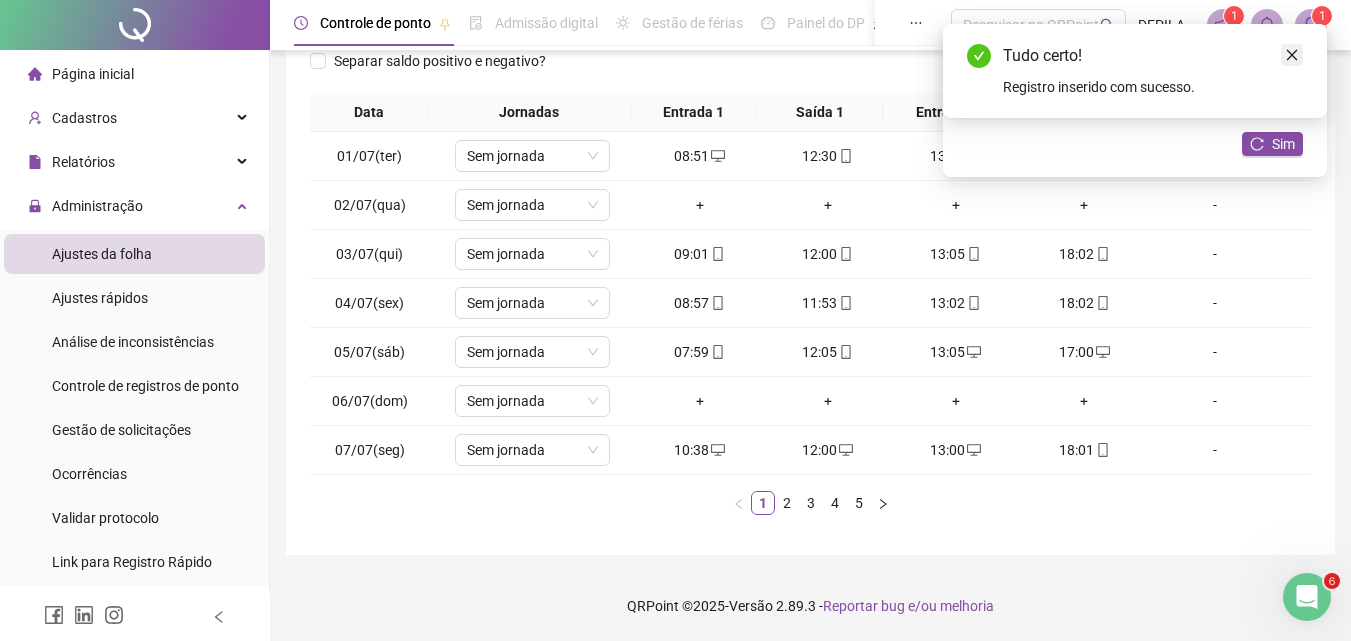 click 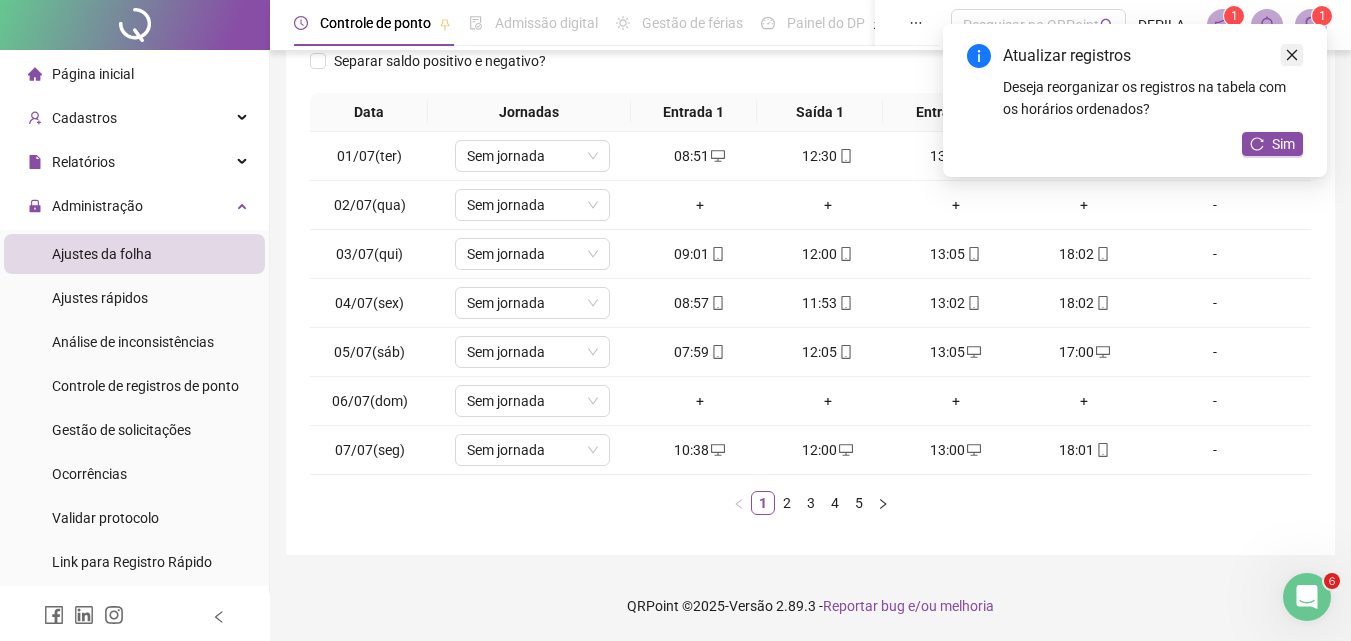 click 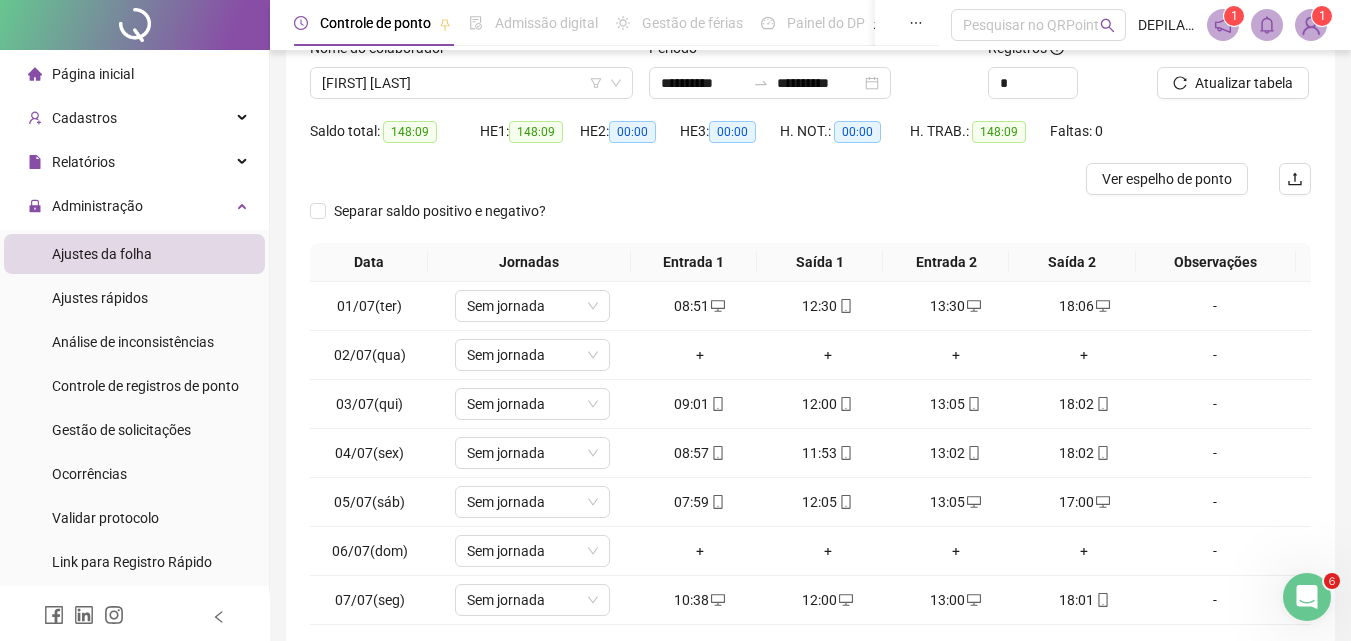 scroll, scrollTop: 135, scrollLeft: 0, axis: vertical 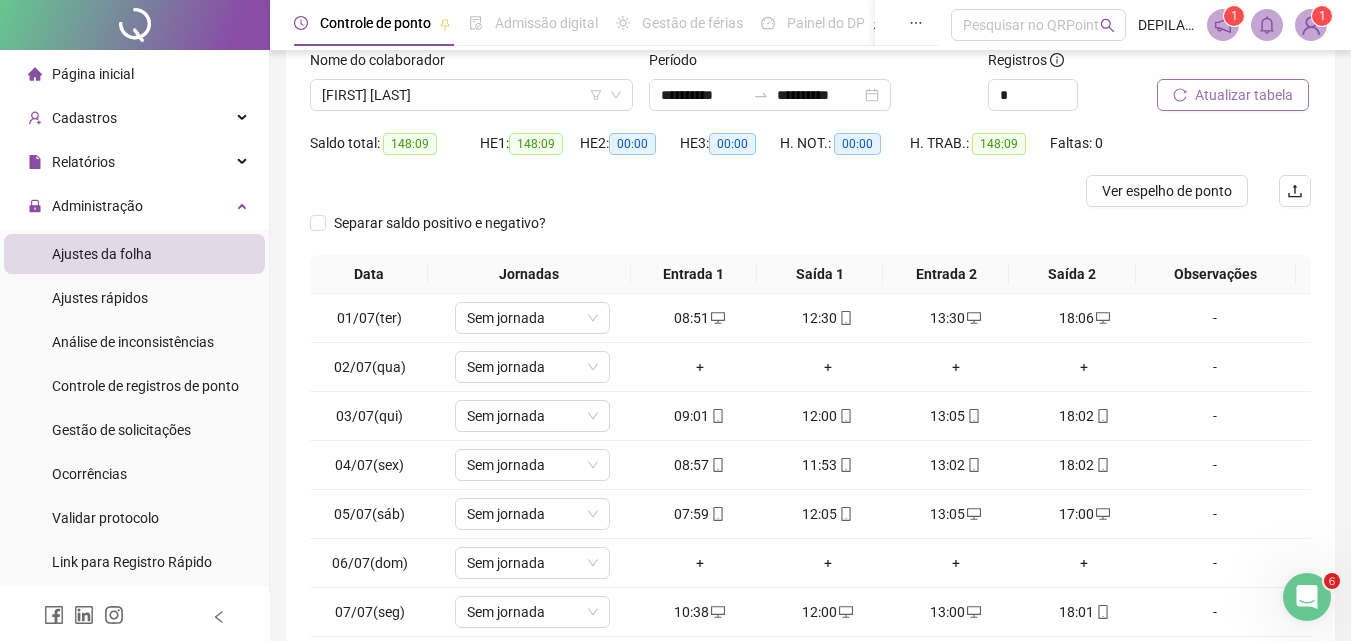 click on "Atualizar tabela" at bounding box center [1244, 95] 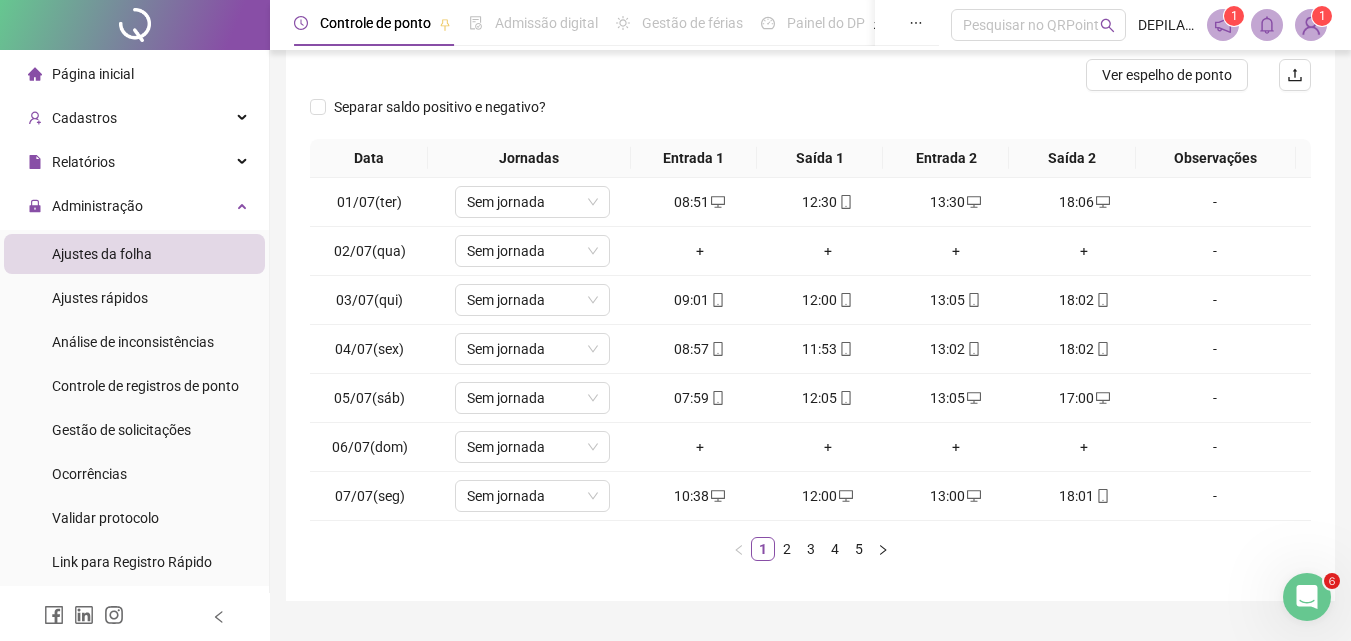 scroll, scrollTop: 297, scrollLeft: 0, axis: vertical 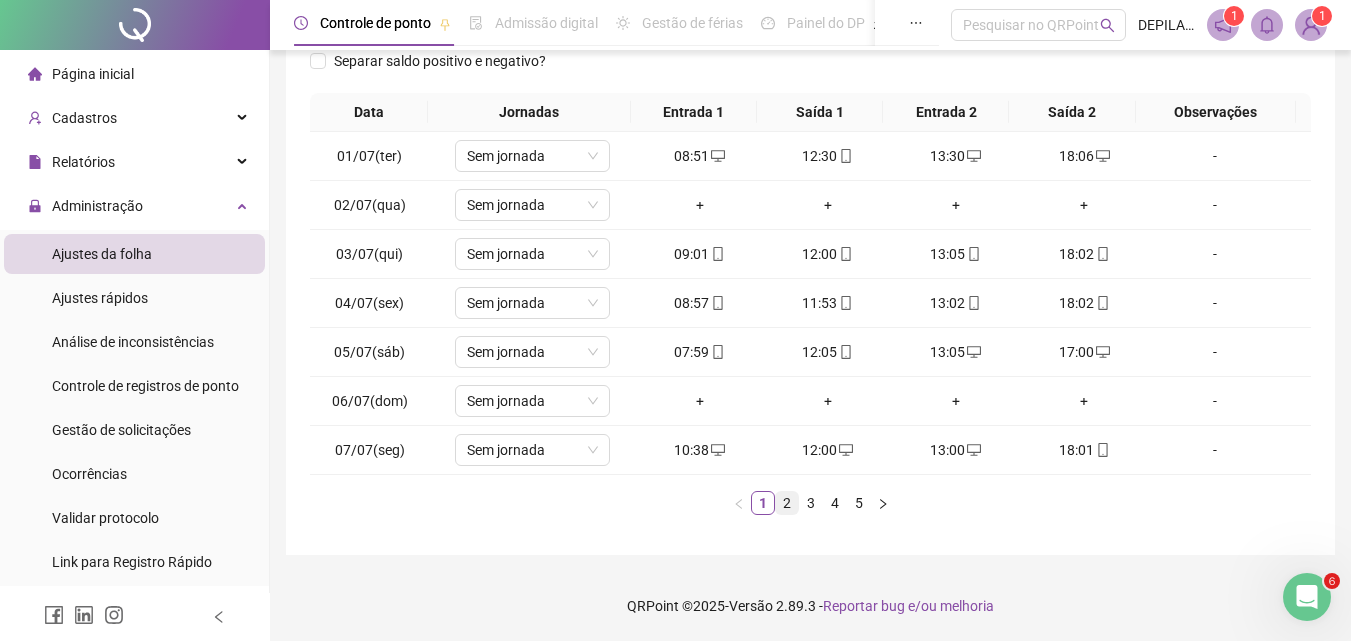 click on "2" at bounding box center (787, 503) 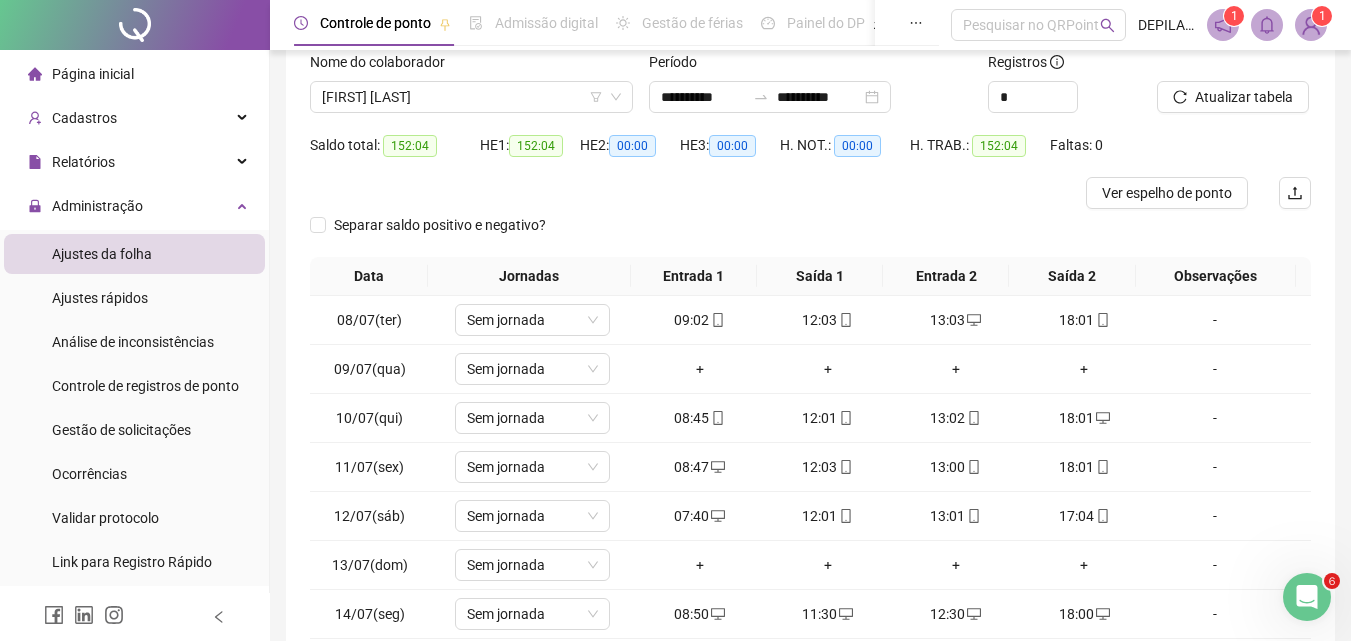 scroll, scrollTop: 130, scrollLeft: 0, axis: vertical 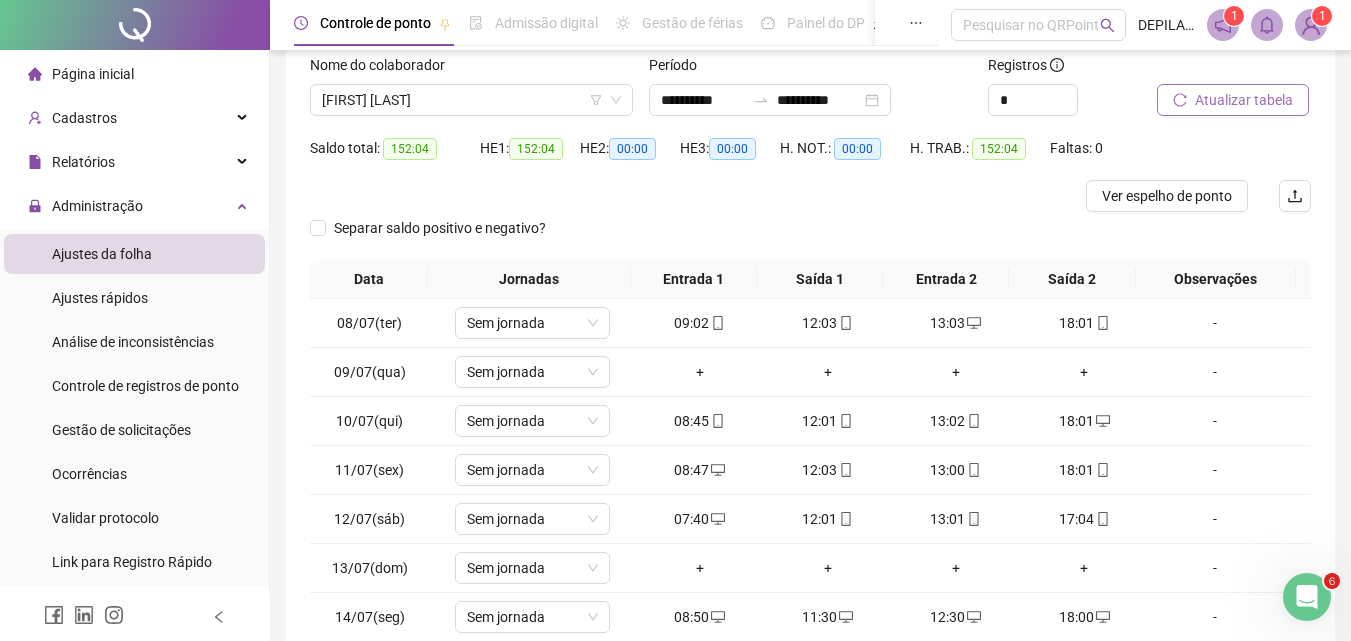 click on "Atualizar tabela" at bounding box center [1244, 100] 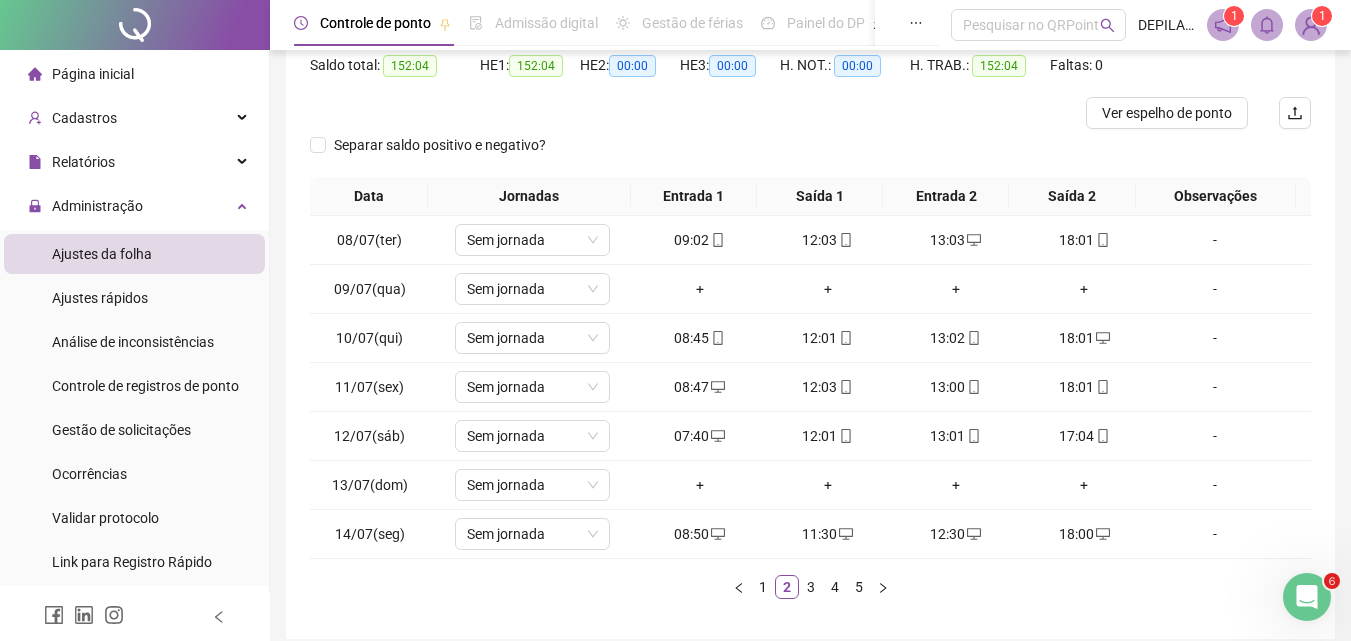 scroll, scrollTop: 297, scrollLeft: 0, axis: vertical 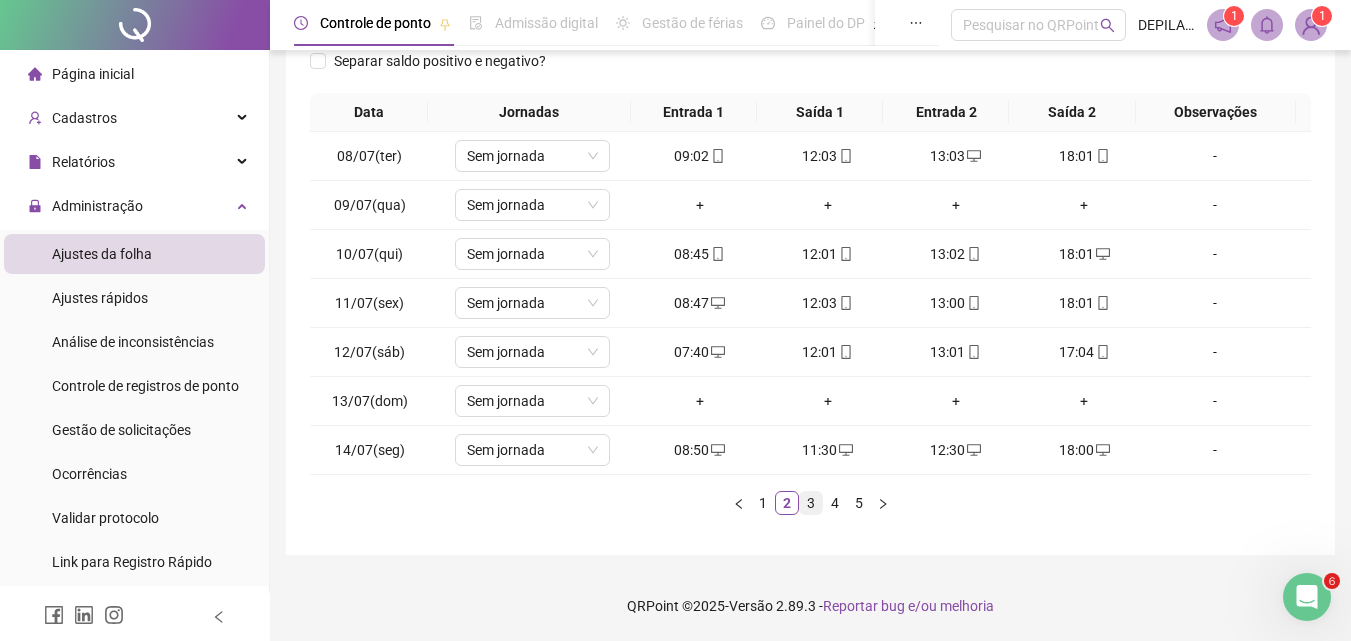 click on "3" at bounding box center (811, 503) 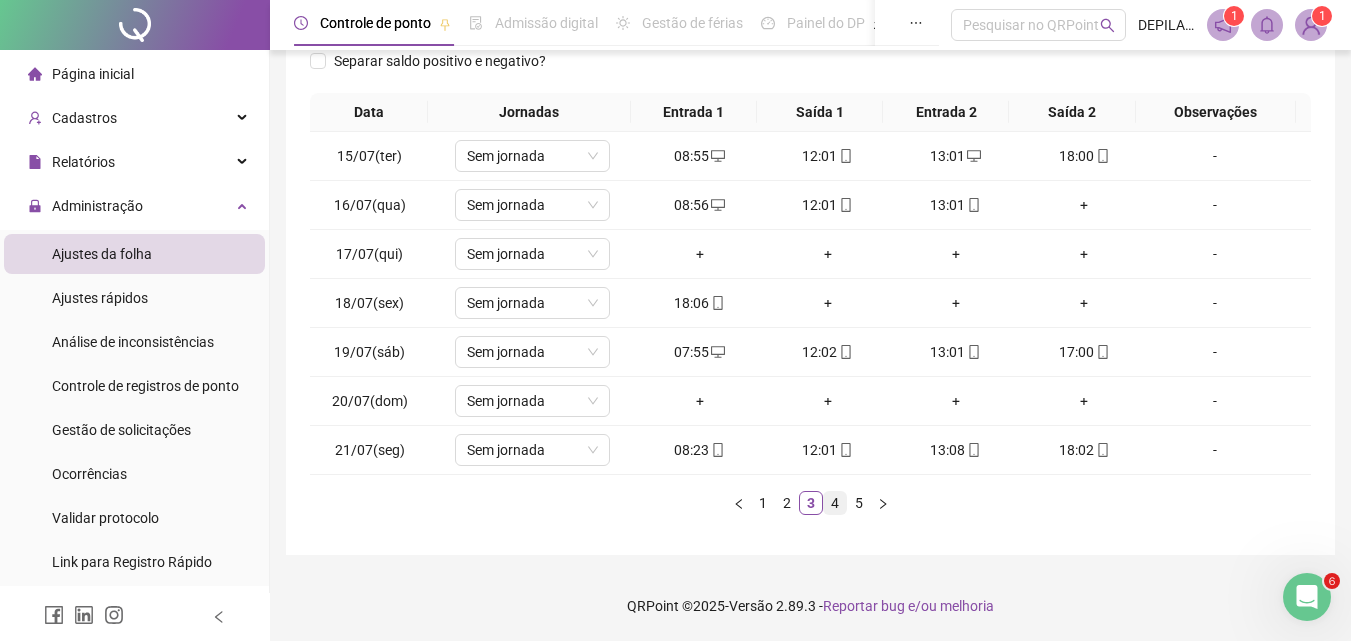click on "4" at bounding box center (835, 503) 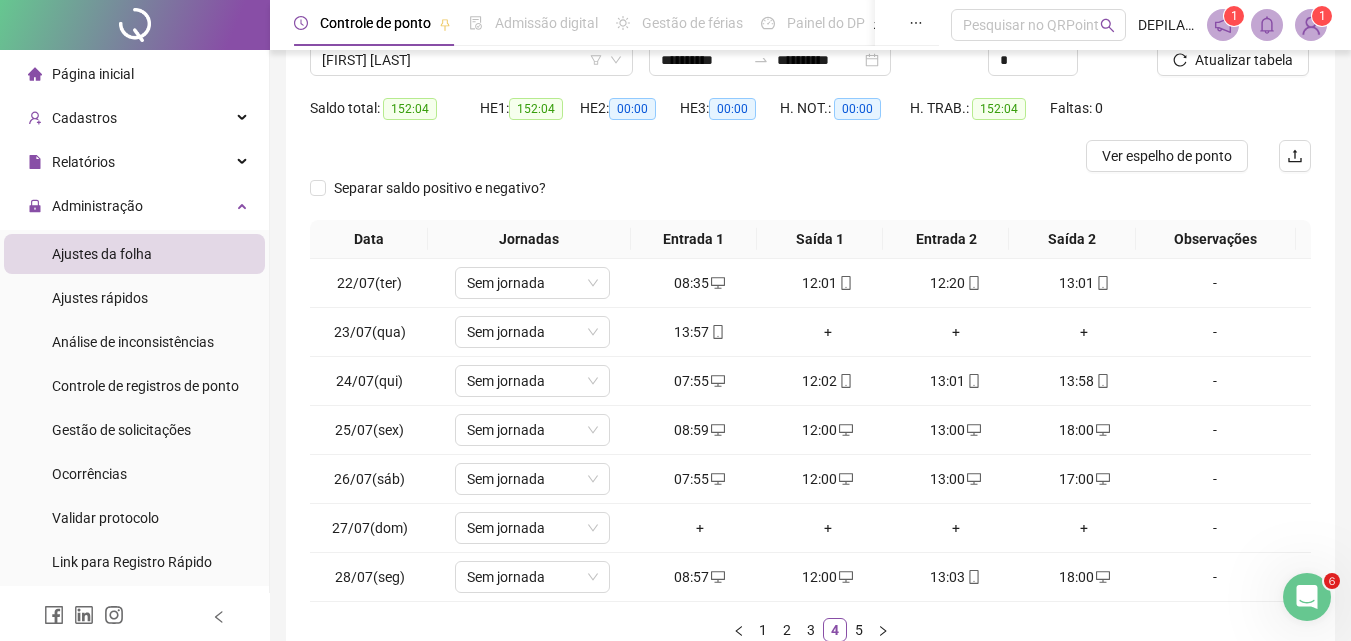 scroll, scrollTop: 147, scrollLeft: 0, axis: vertical 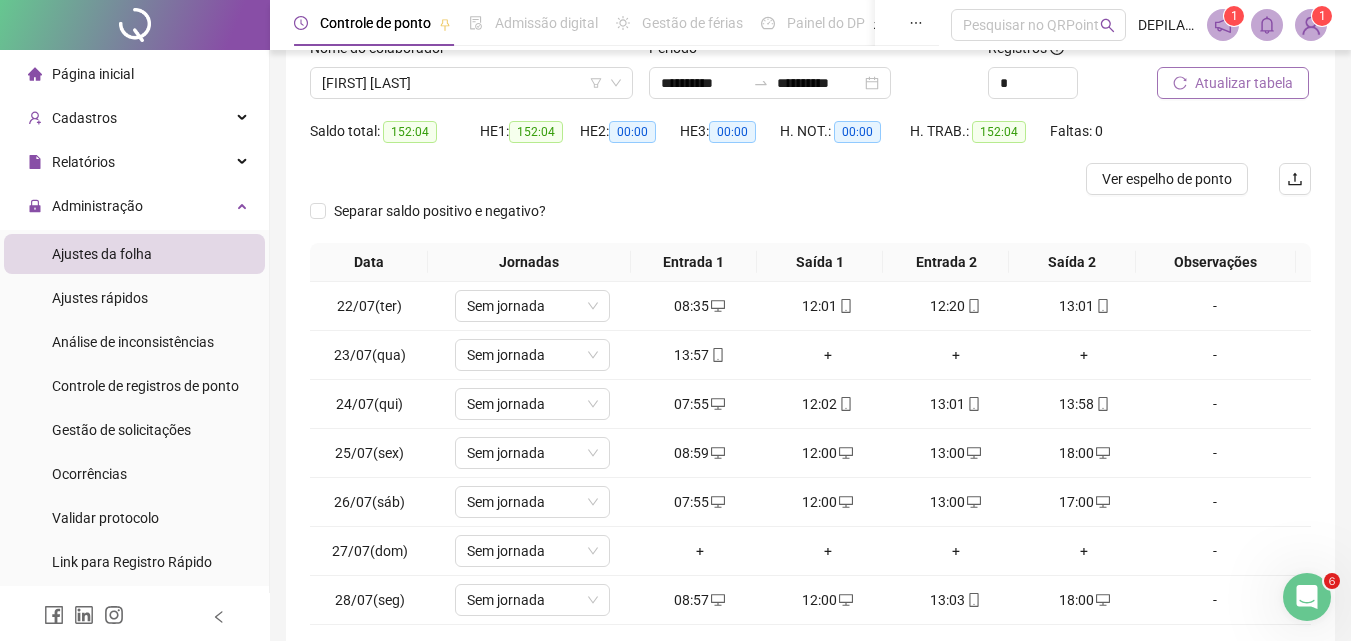 click on "Atualizar tabela" at bounding box center (1244, 83) 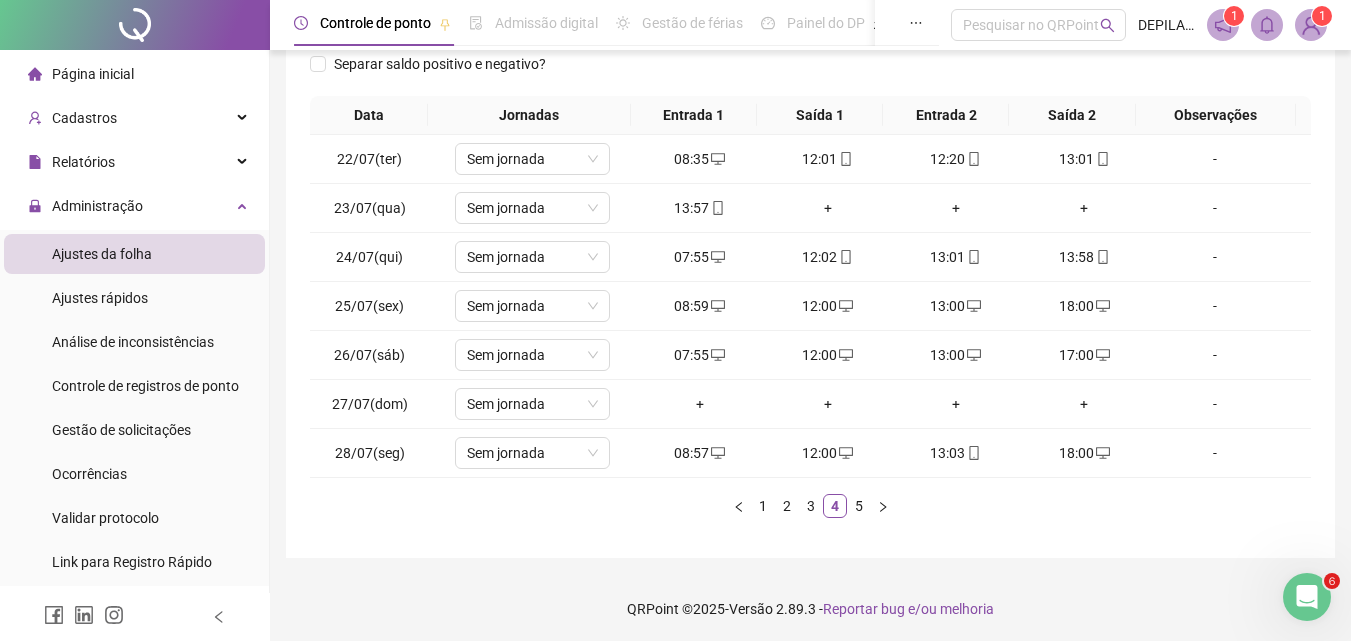 scroll, scrollTop: 297, scrollLeft: 0, axis: vertical 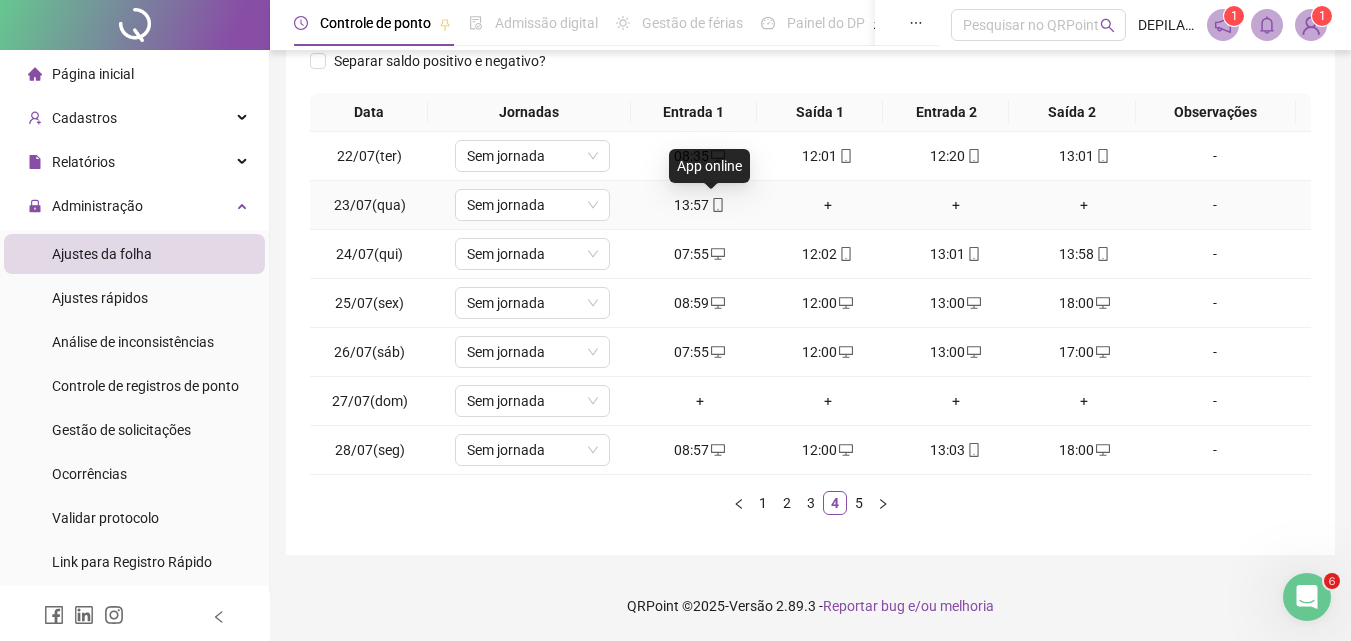 click 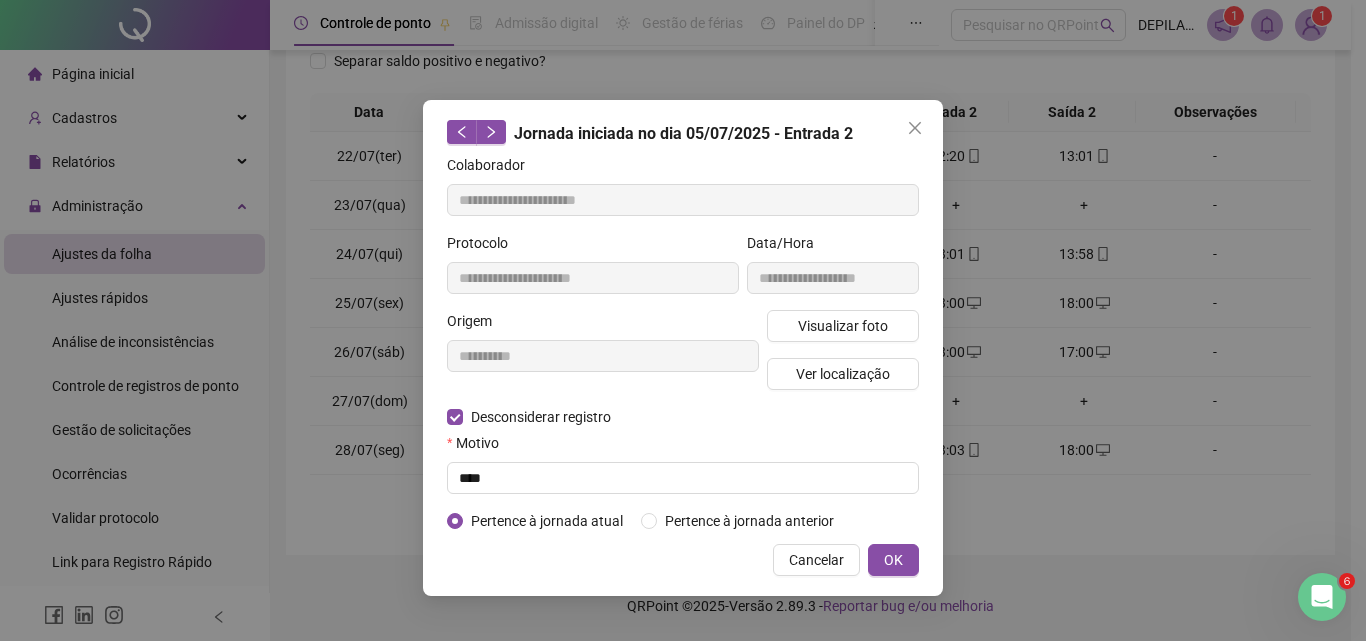 type on "**********" 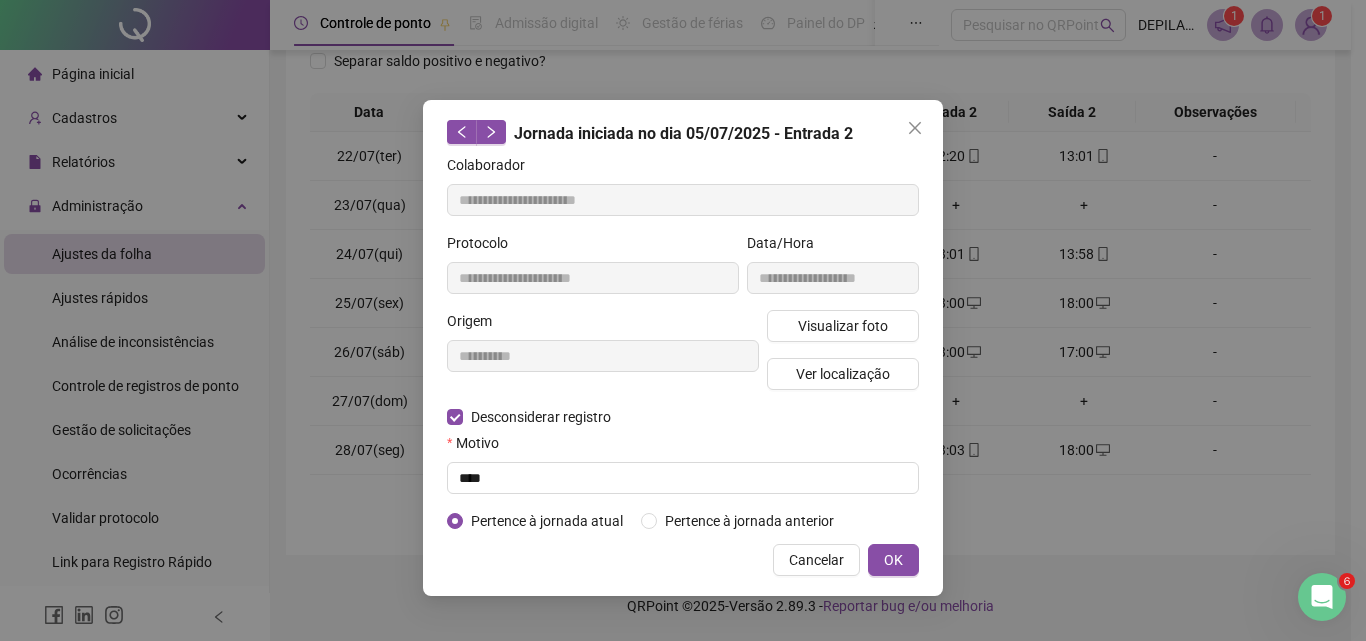 type on "**********" 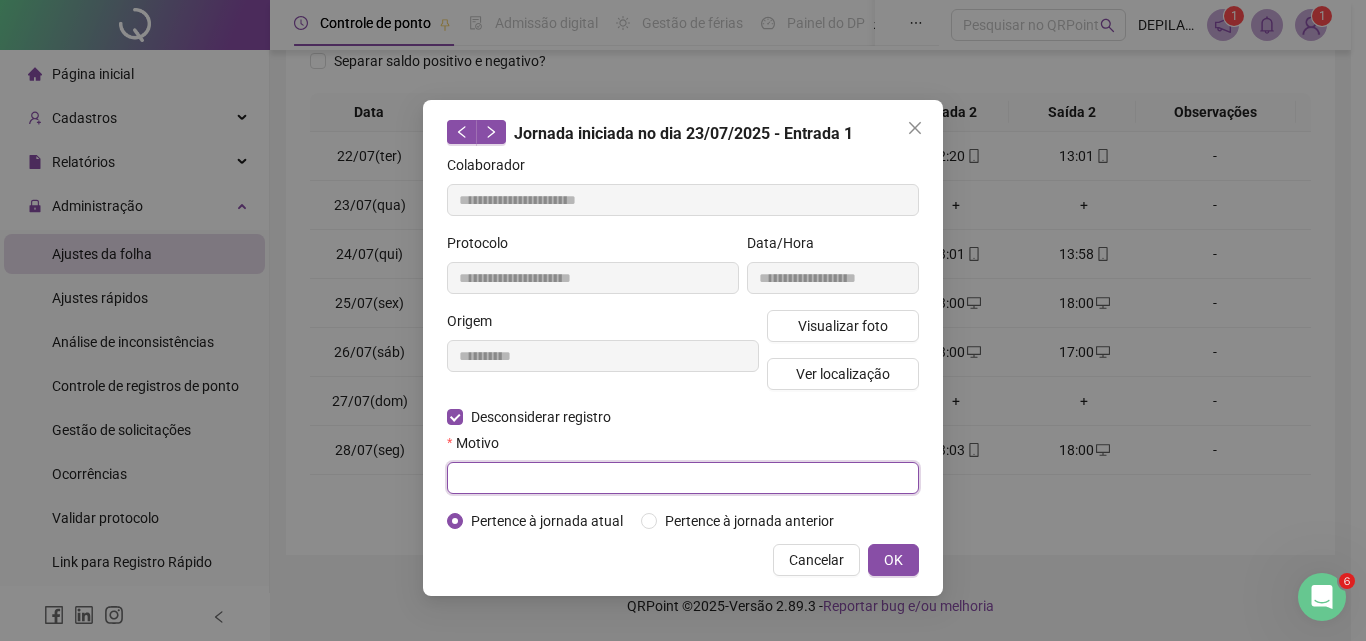 click at bounding box center [683, 478] 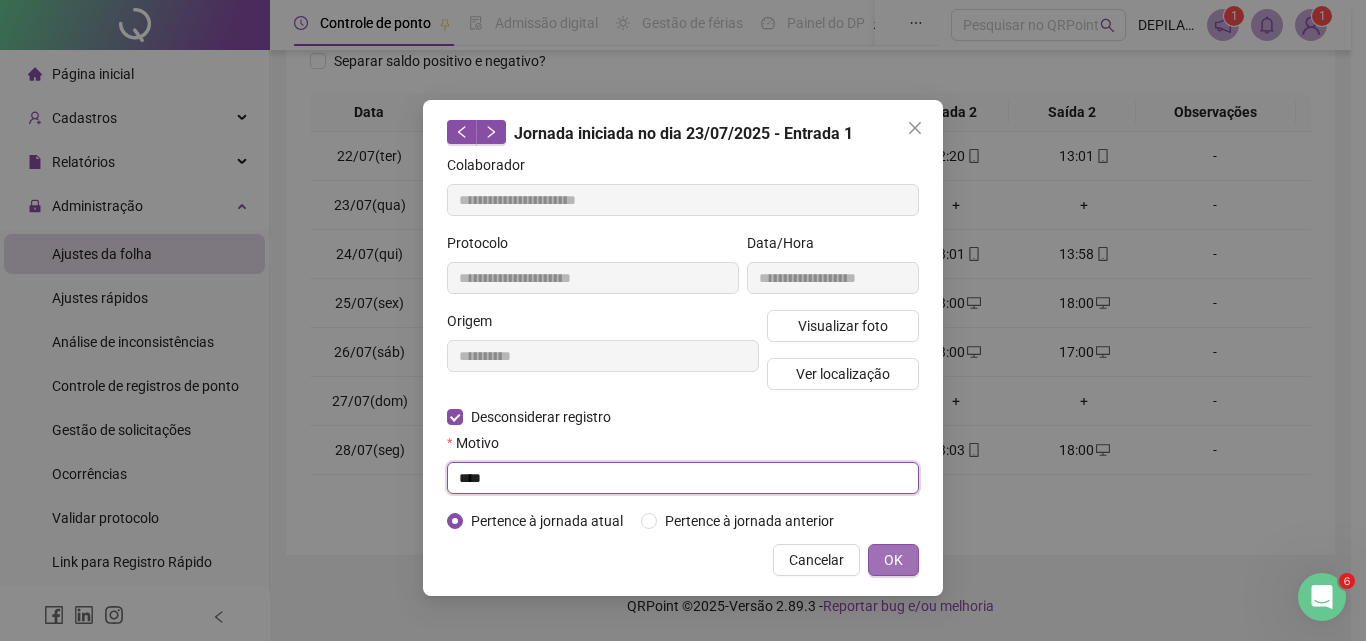 type on "****" 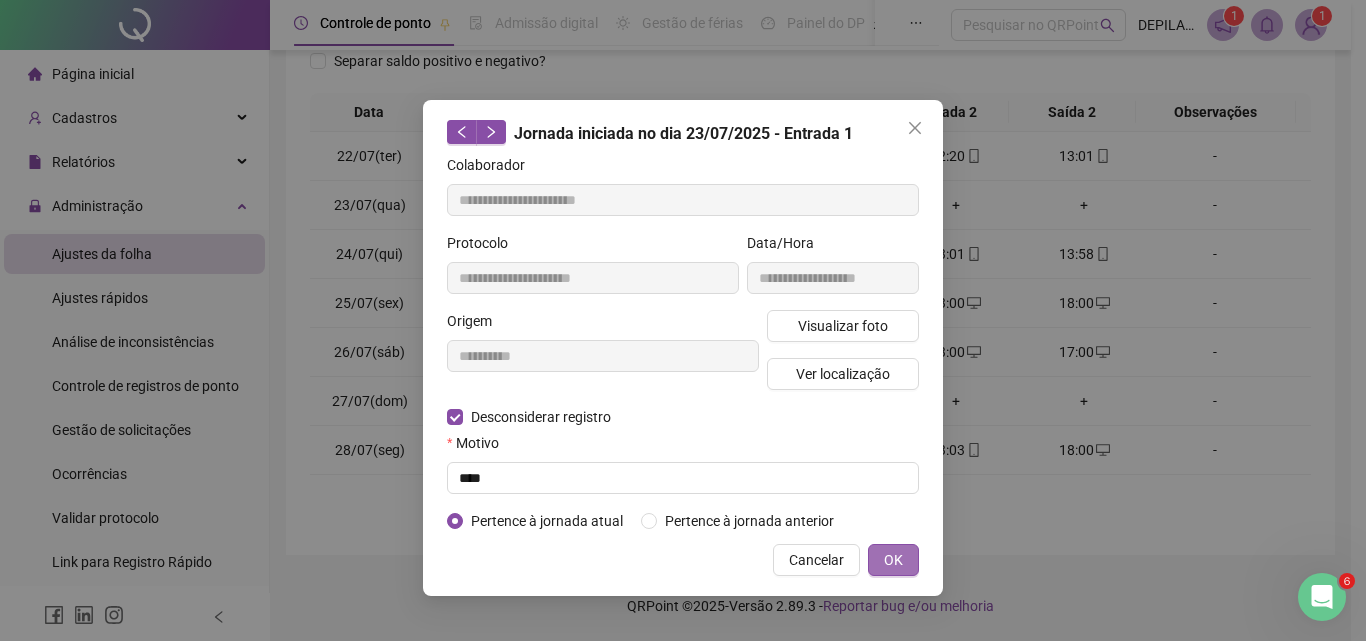 click on "OK" at bounding box center (893, 560) 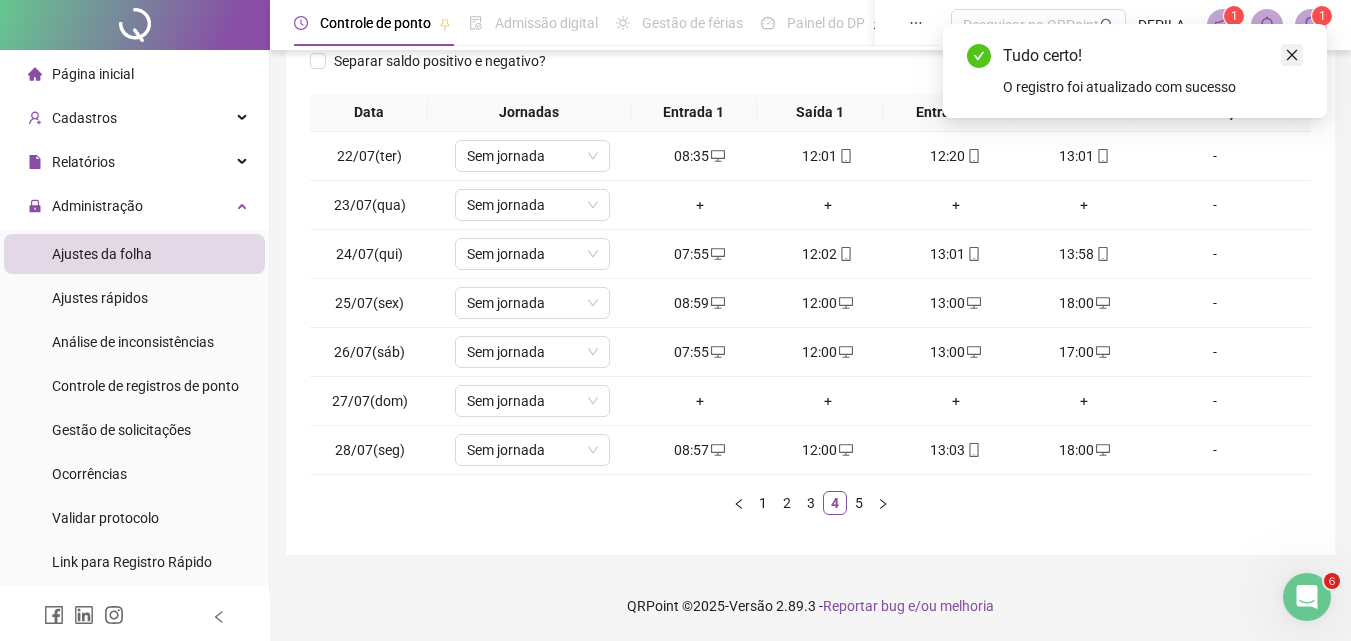 click 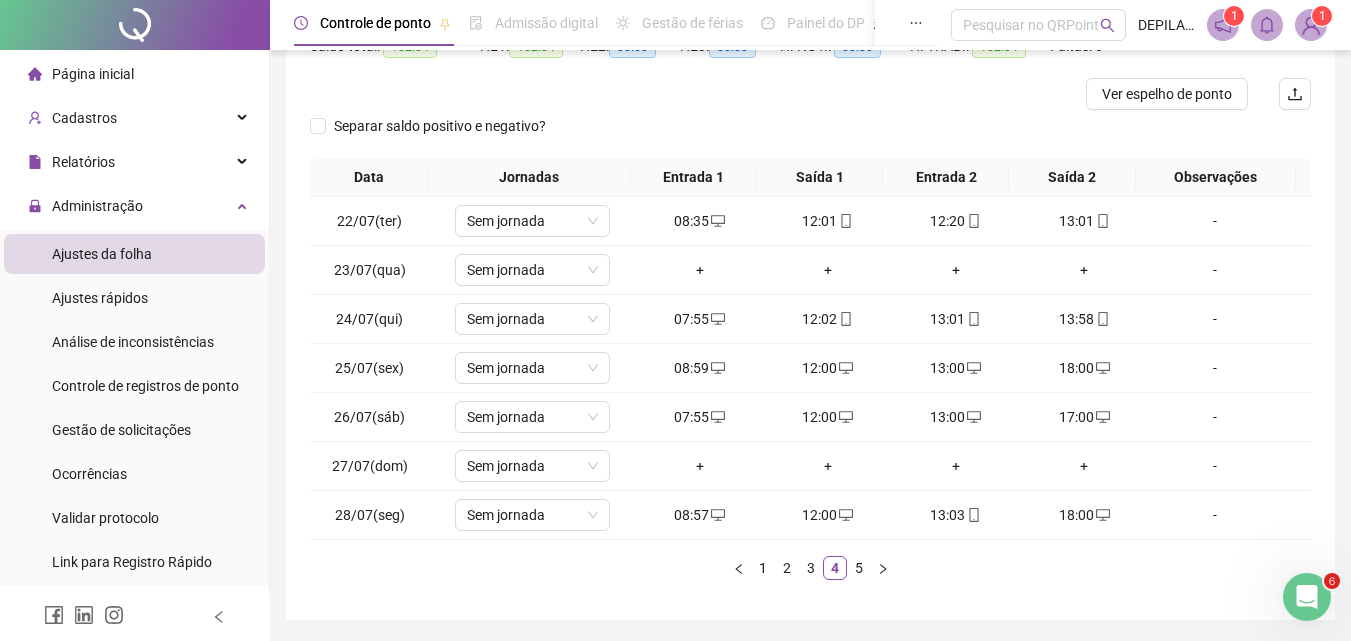 scroll, scrollTop: 201, scrollLeft: 0, axis: vertical 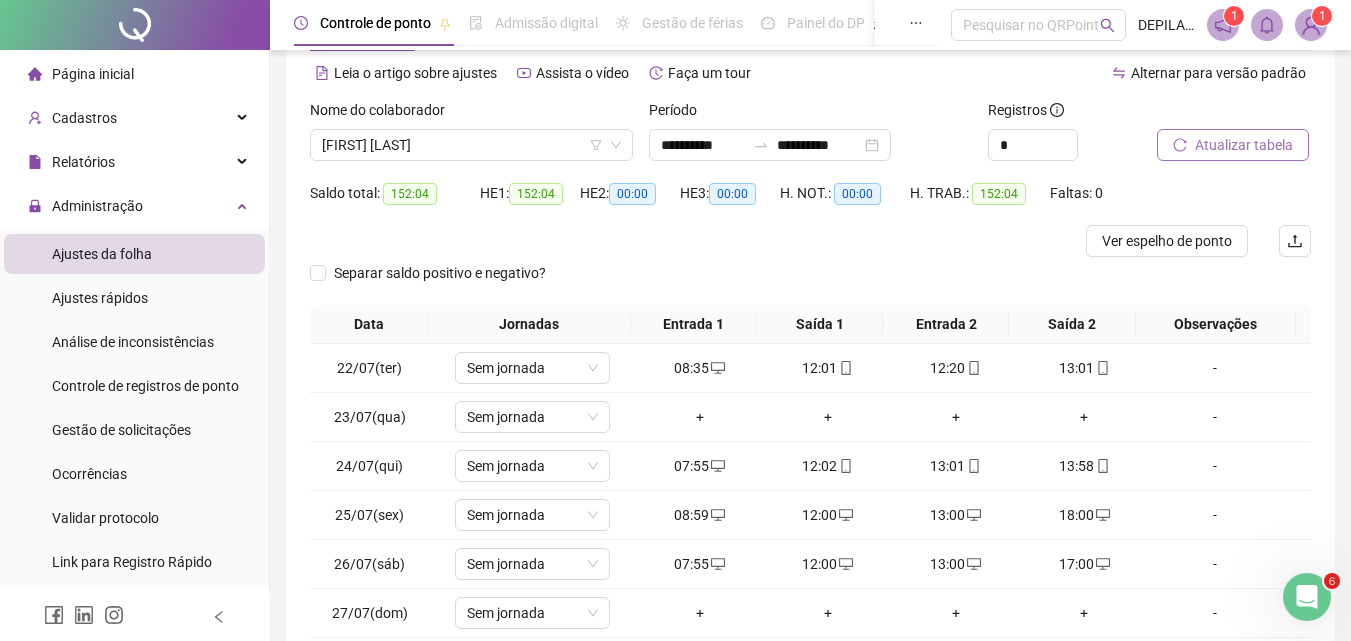 click on "Atualizar tabela" at bounding box center [1244, 145] 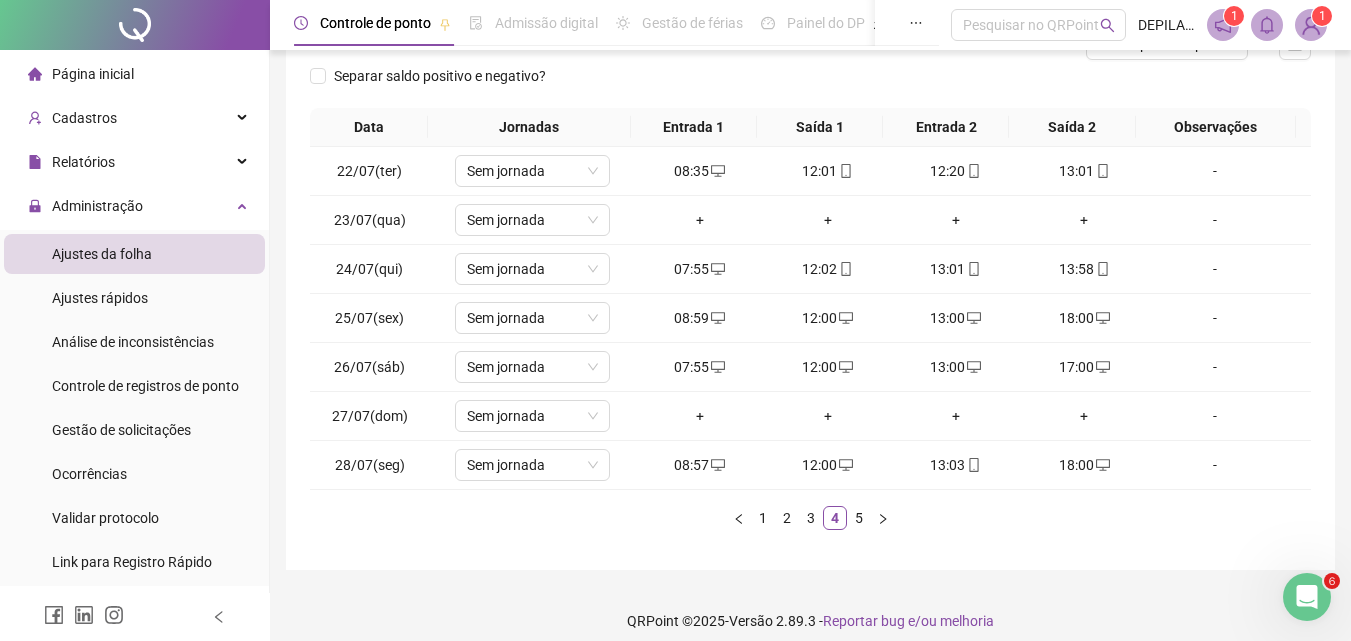scroll, scrollTop: 297, scrollLeft: 0, axis: vertical 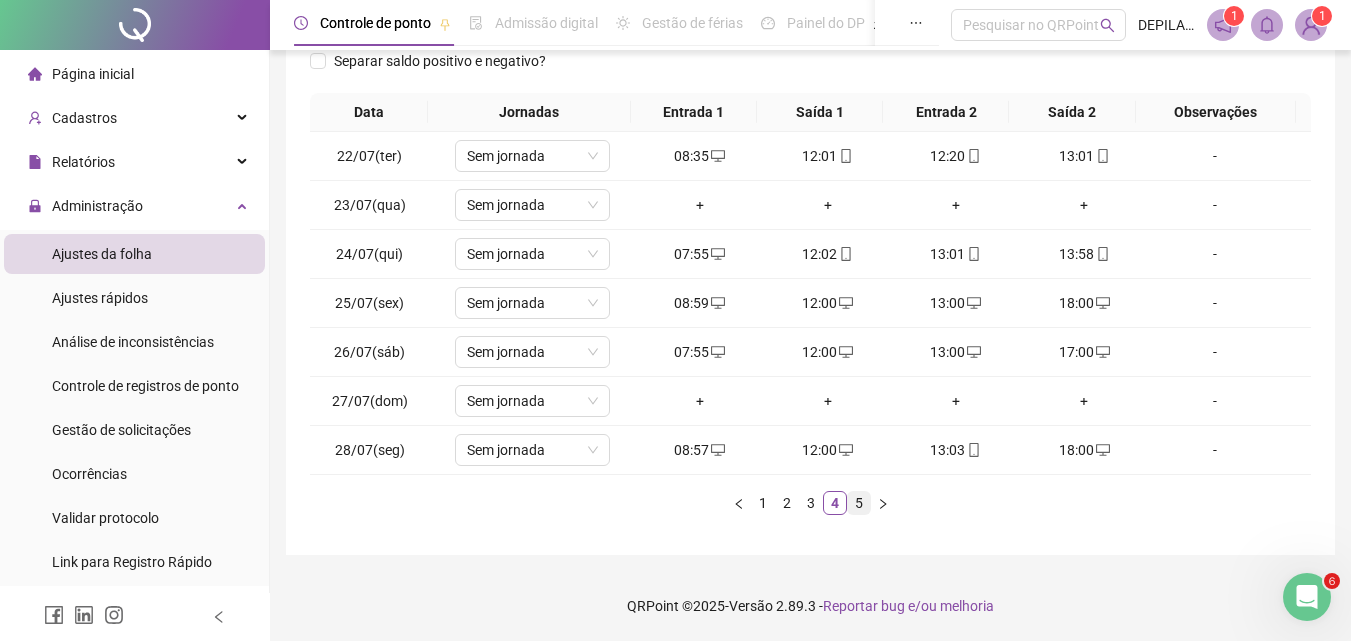 click on "5" at bounding box center (859, 503) 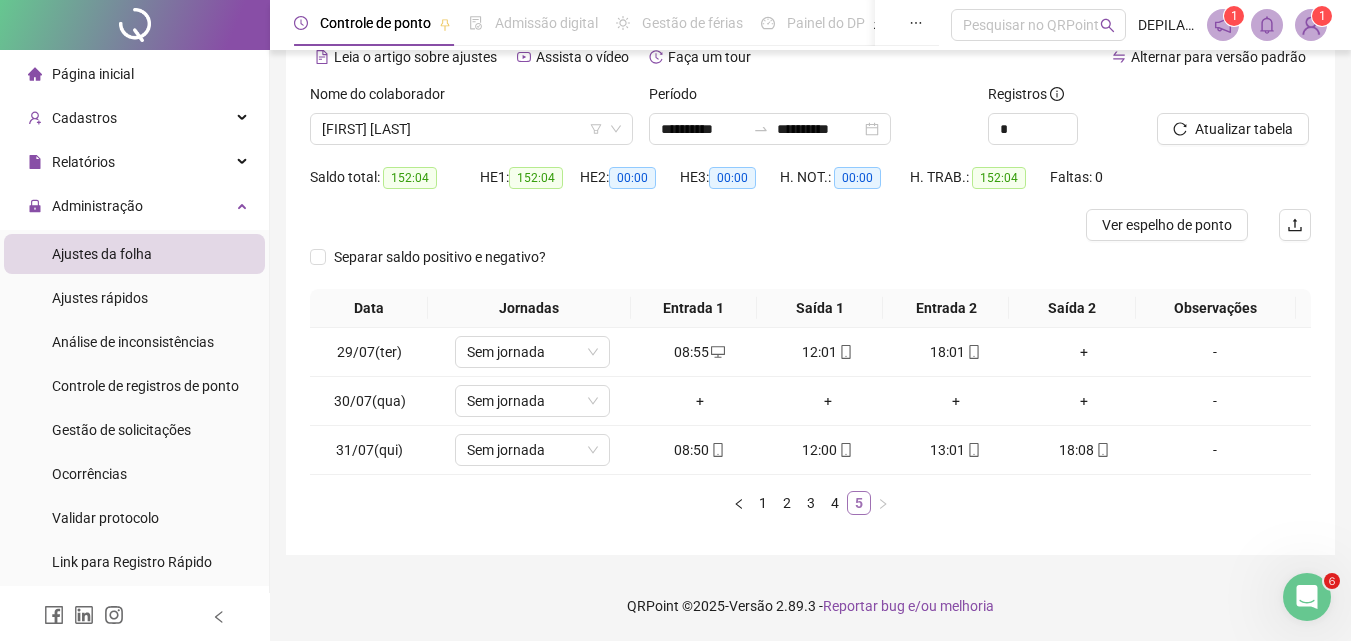 scroll, scrollTop: 101, scrollLeft: 0, axis: vertical 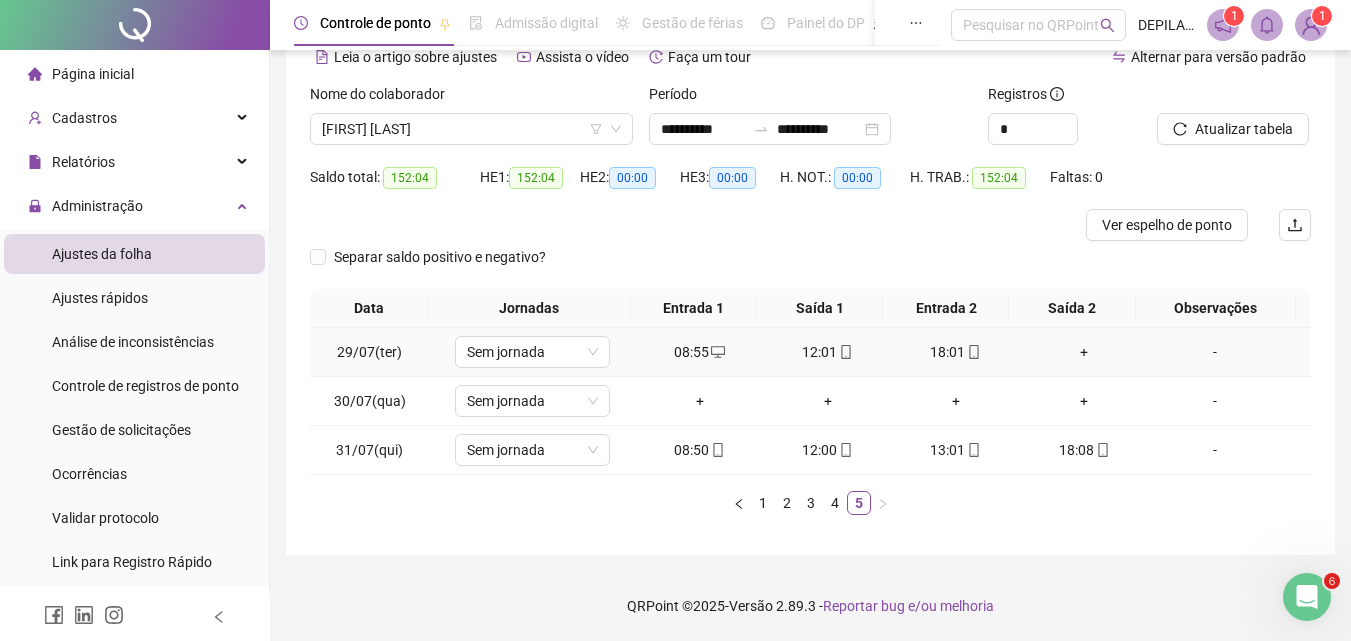 click on "+" at bounding box center [1084, 352] 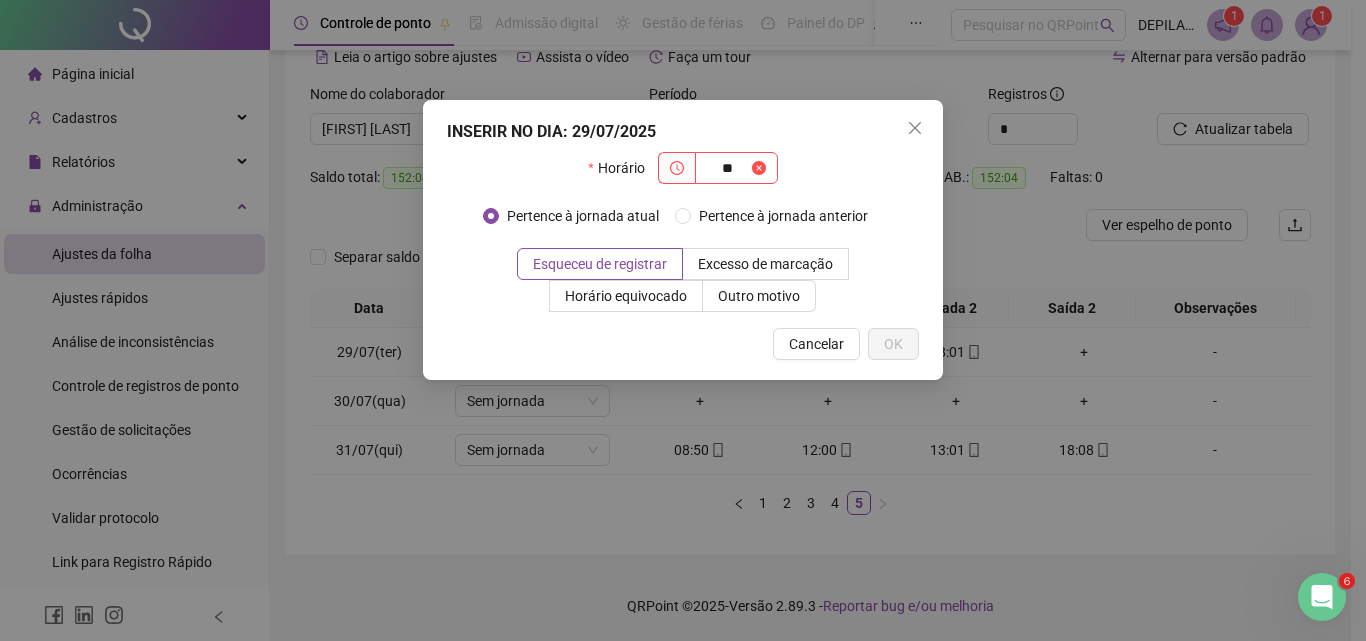 type on "*" 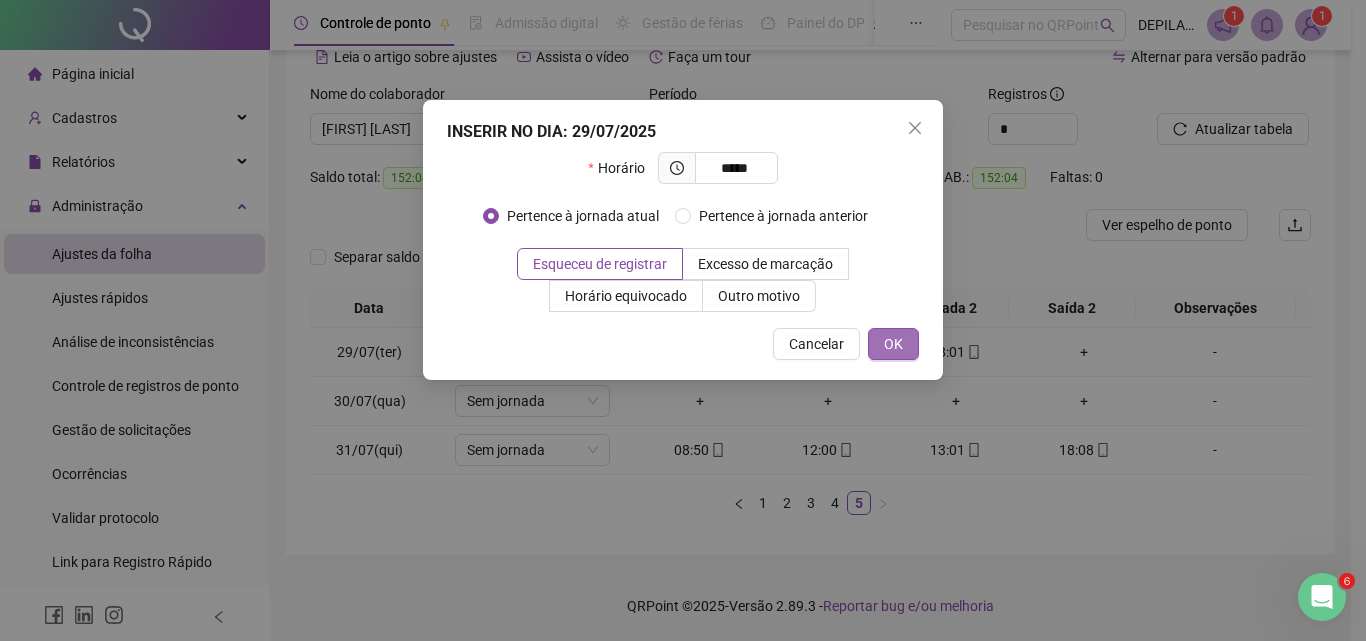 type on "*****" 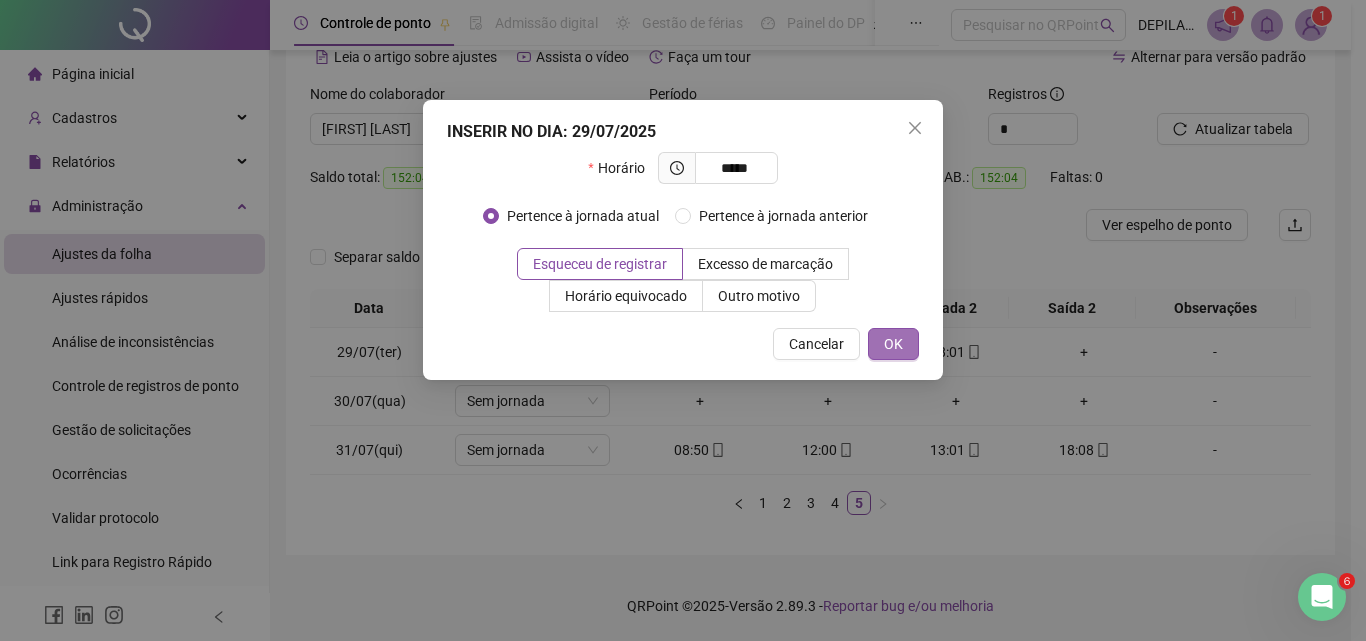 drag, startPoint x: 889, startPoint y: 344, endPoint x: 902, endPoint y: 332, distance: 17.691807 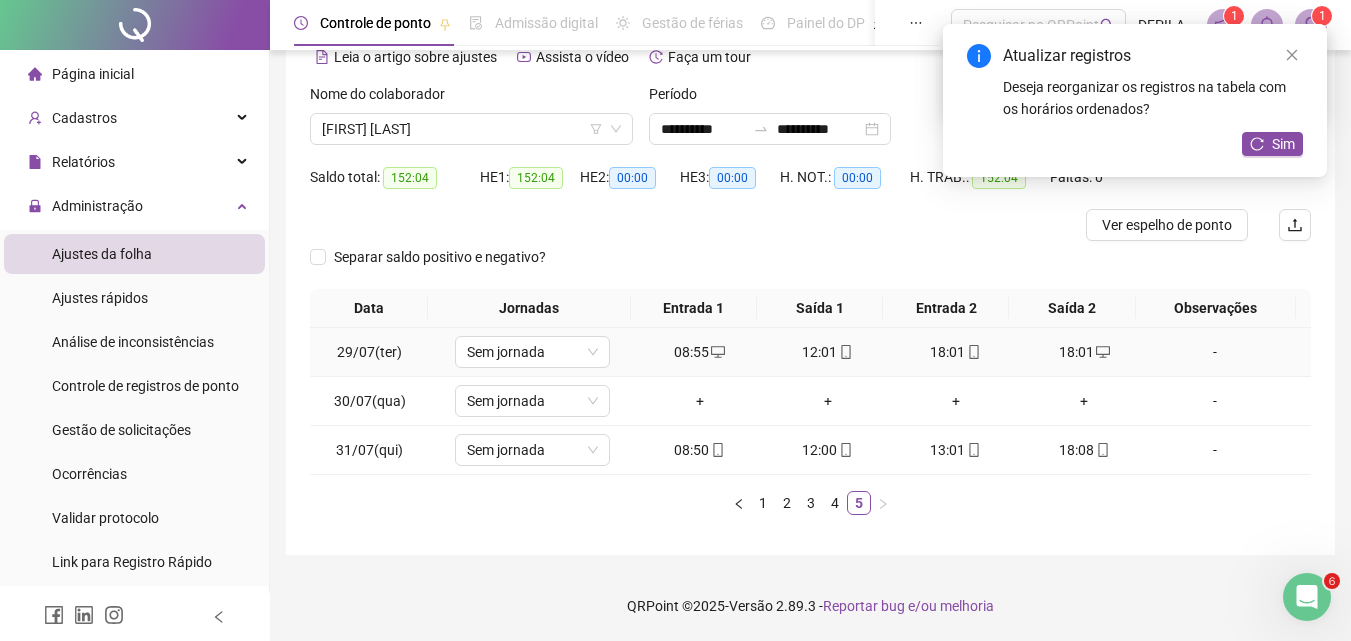 click on "18:01" at bounding box center (956, 352) 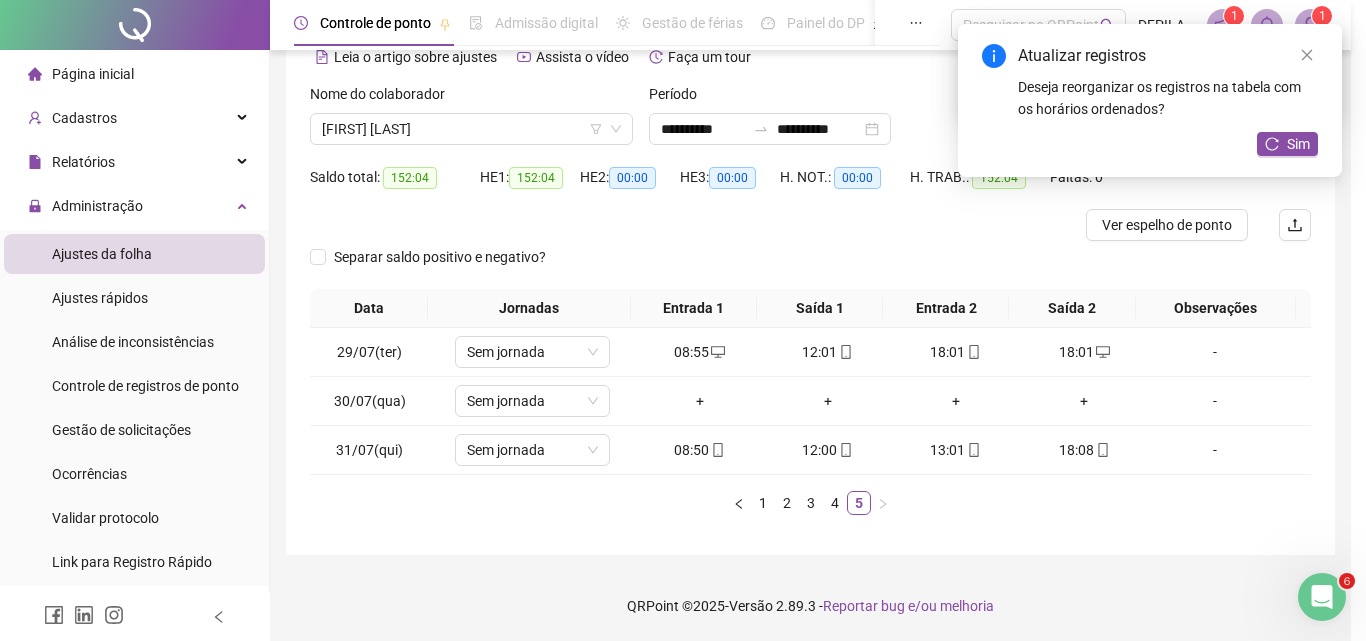 type on "**********" 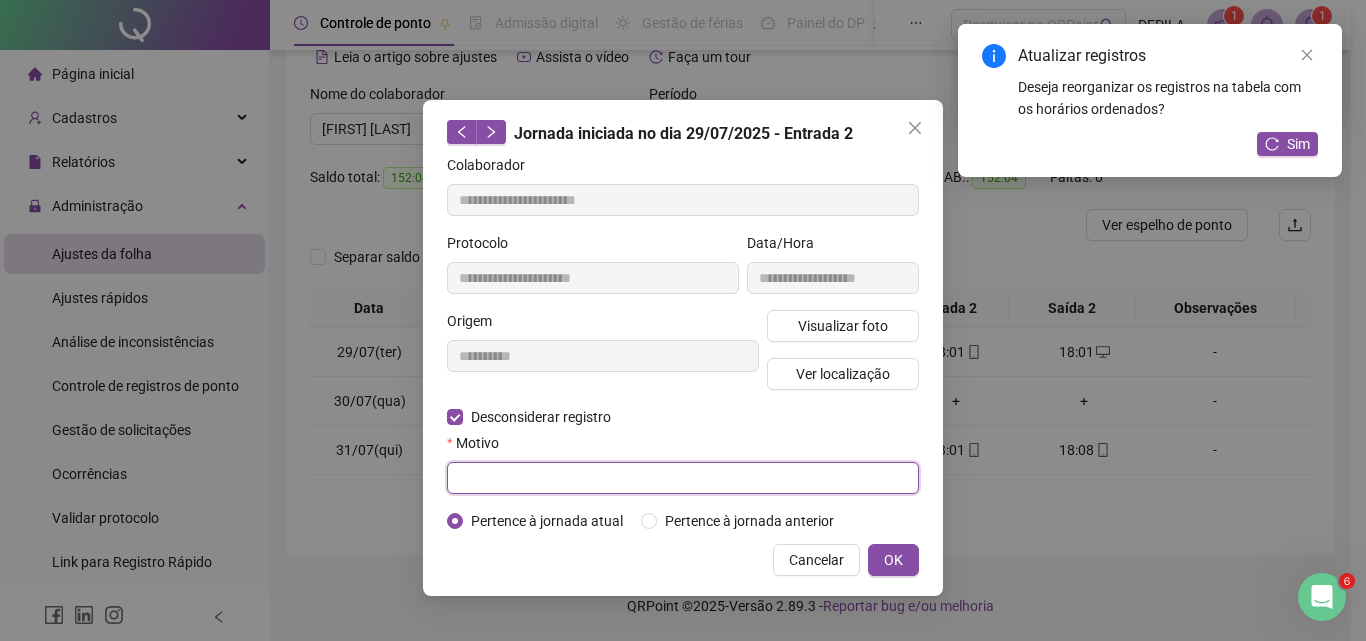 click at bounding box center [683, 478] 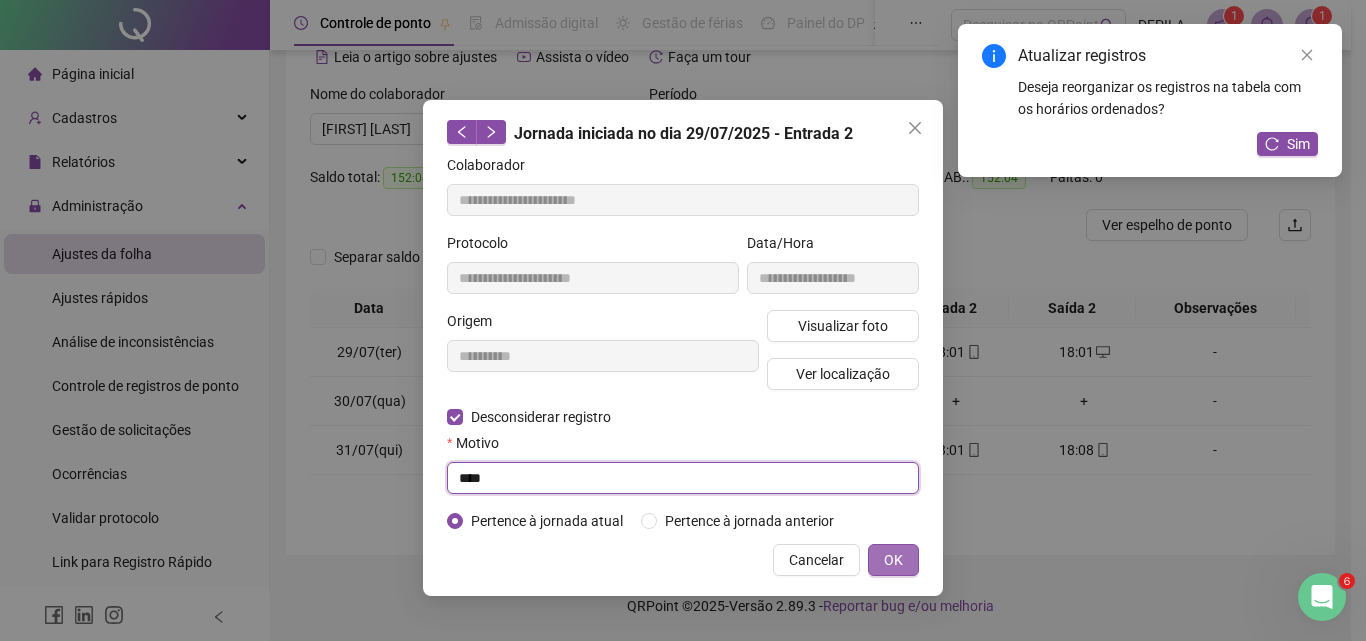 type on "****" 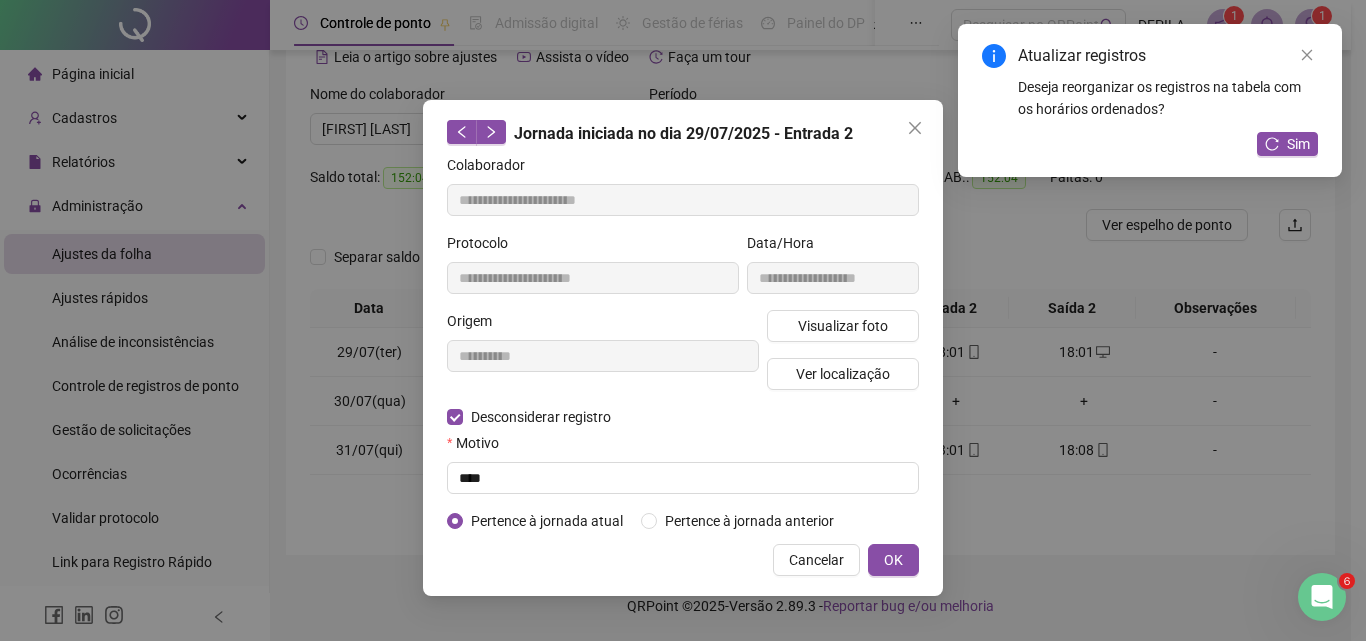 drag, startPoint x: 901, startPoint y: 558, endPoint x: 923, endPoint y: 470, distance: 90.70832 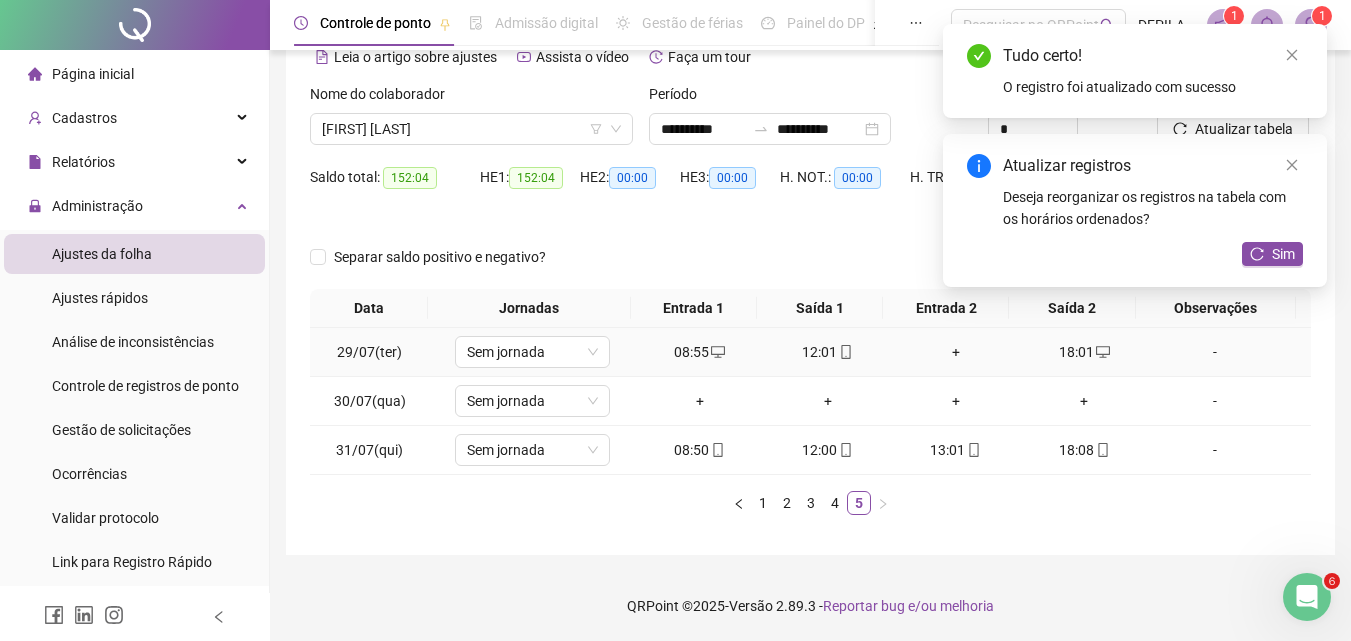 click on "+" at bounding box center (956, 352) 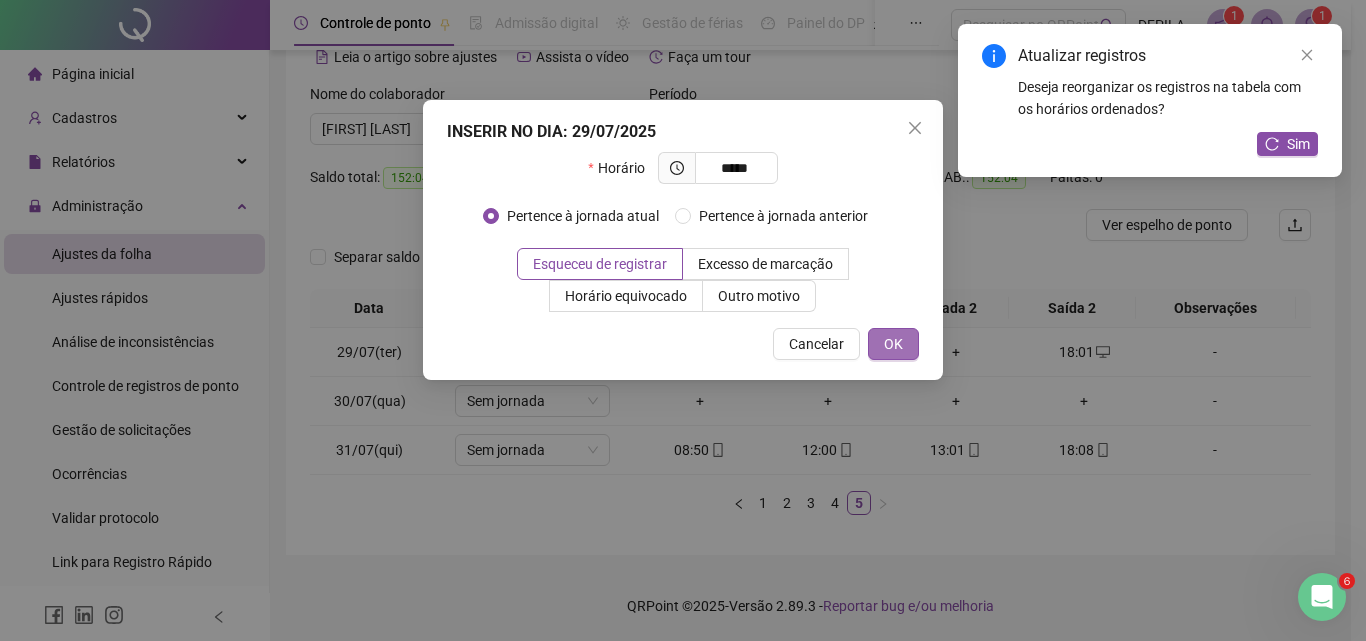 type on "*****" 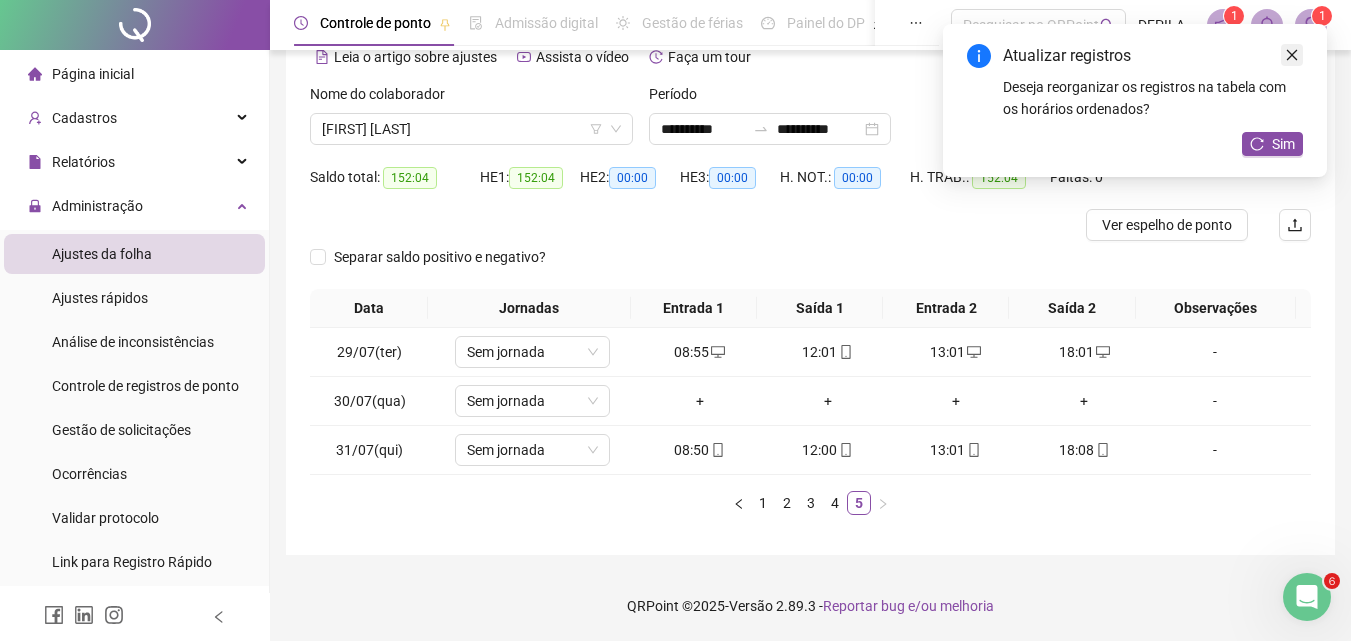click 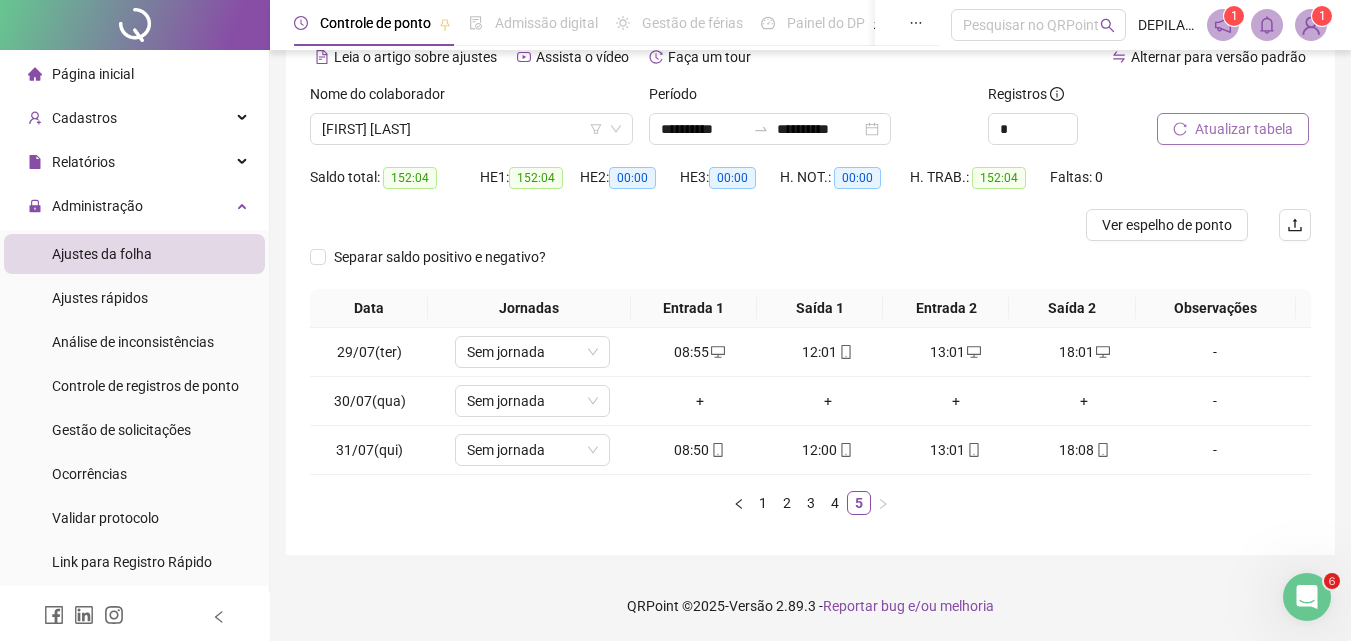 click on "Atualizar tabela" at bounding box center [1244, 129] 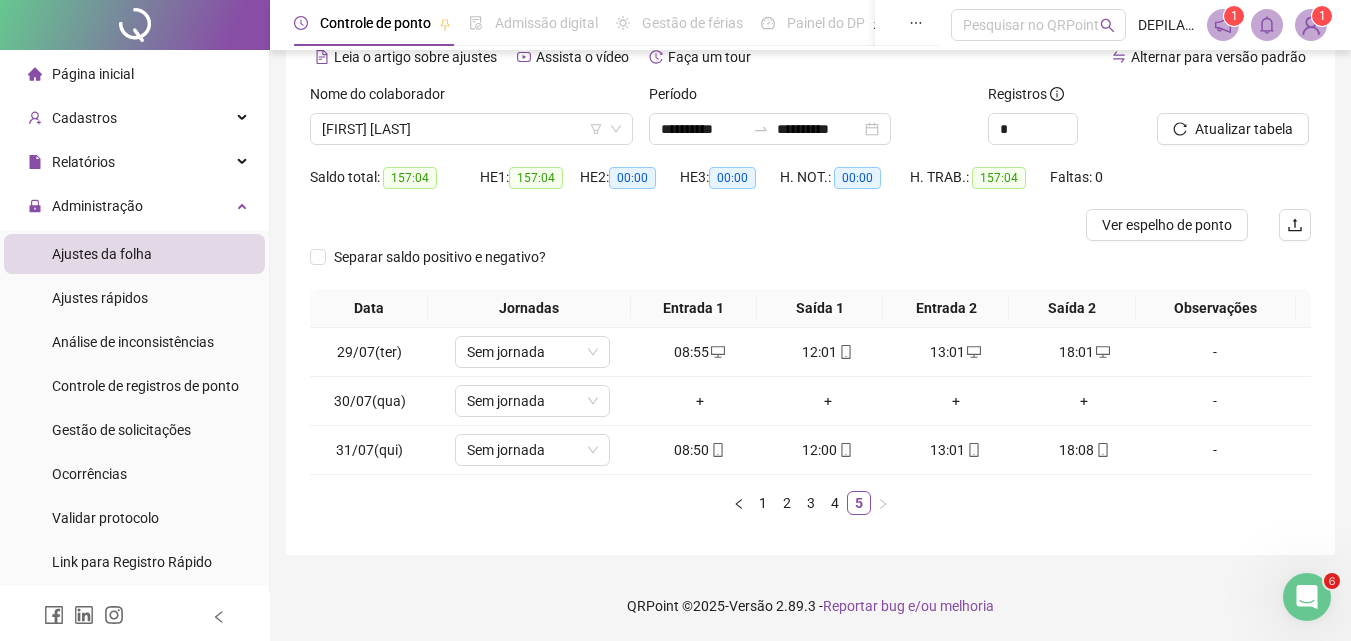 scroll, scrollTop: 0, scrollLeft: 0, axis: both 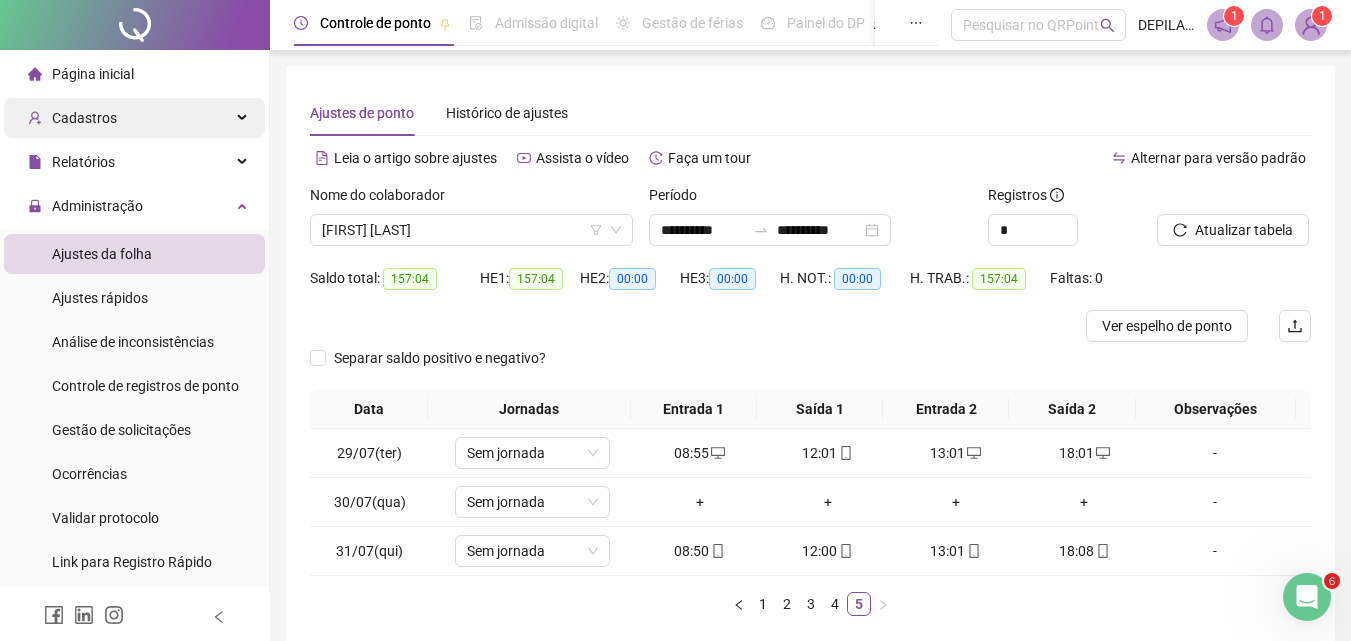 click on "Cadastros" at bounding box center (134, 118) 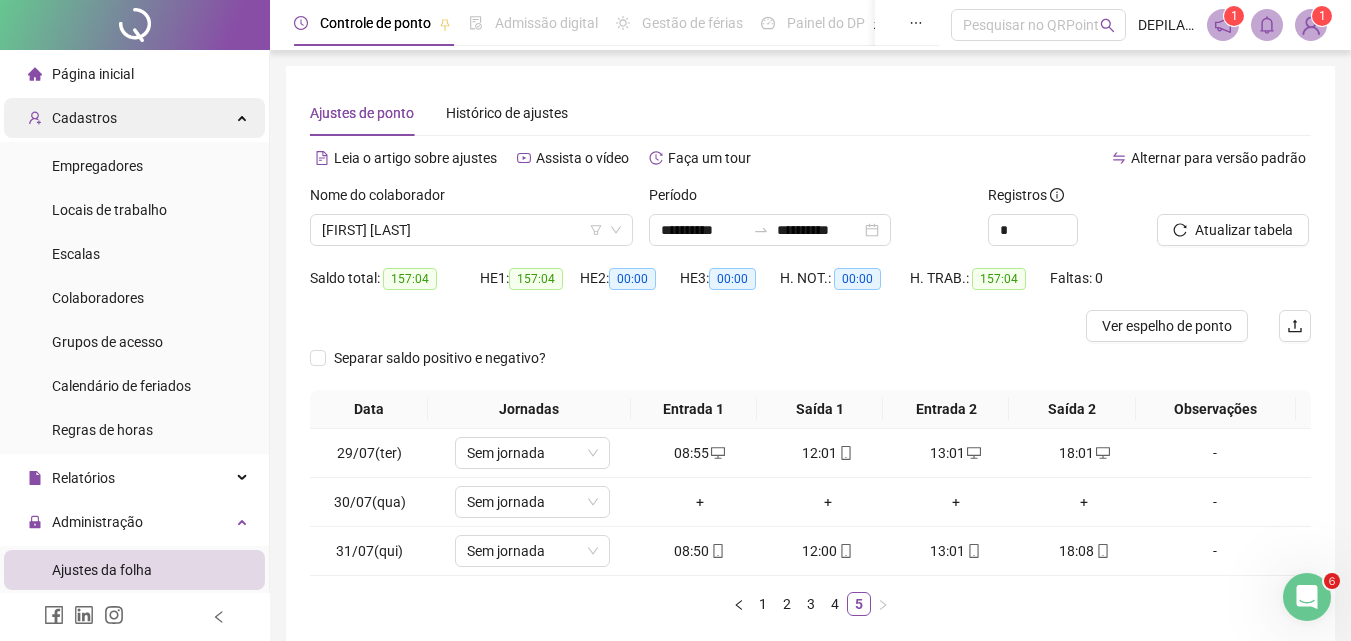 click on "Cadastros" at bounding box center (134, 118) 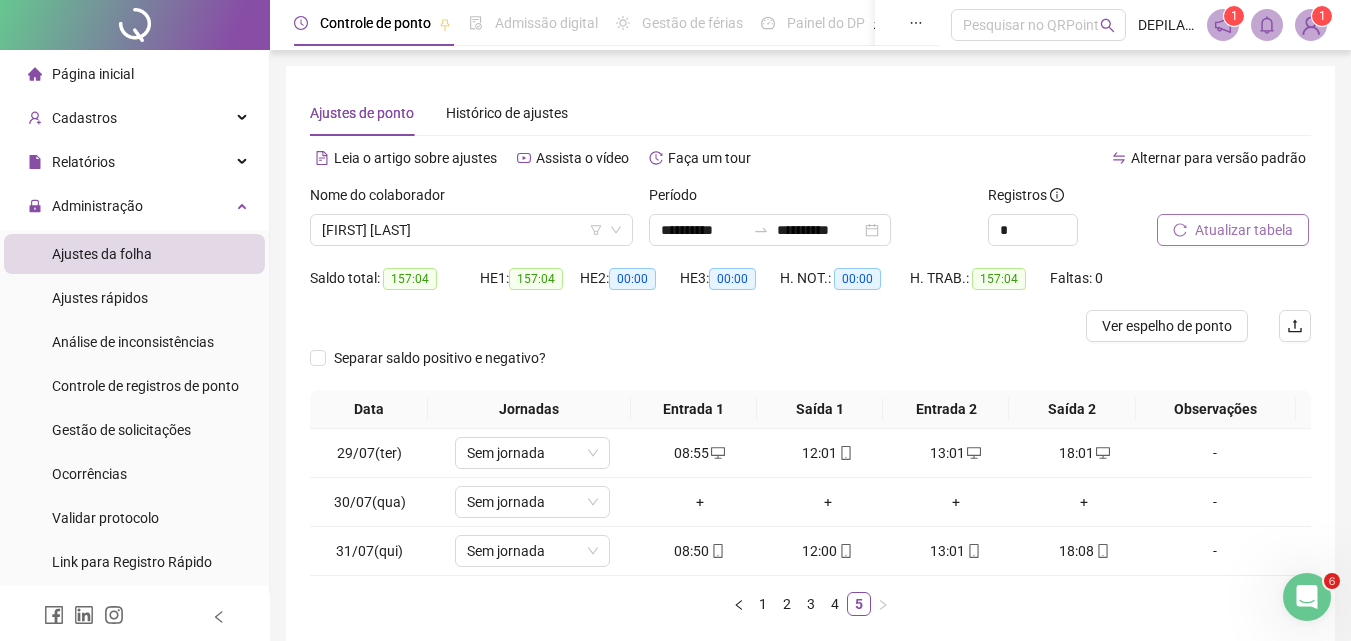 click 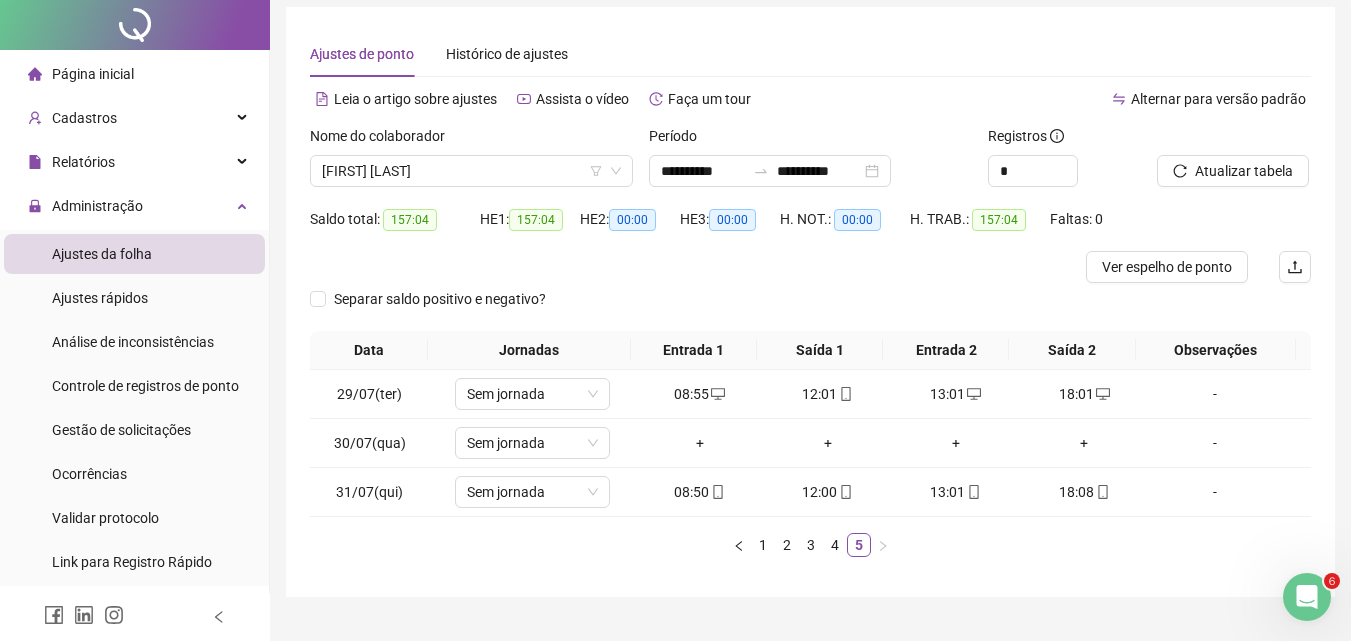 scroll, scrollTop: 101, scrollLeft: 0, axis: vertical 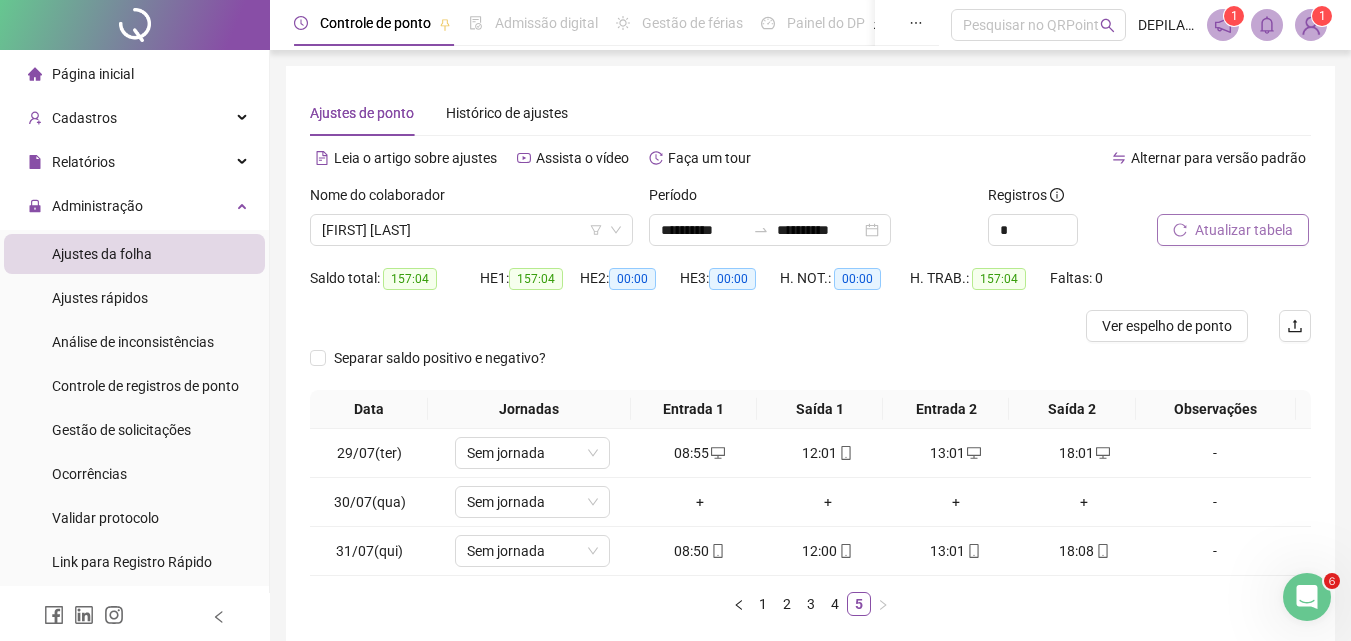 click on "Atualizar tabela" at bounding box center [1233, 230] 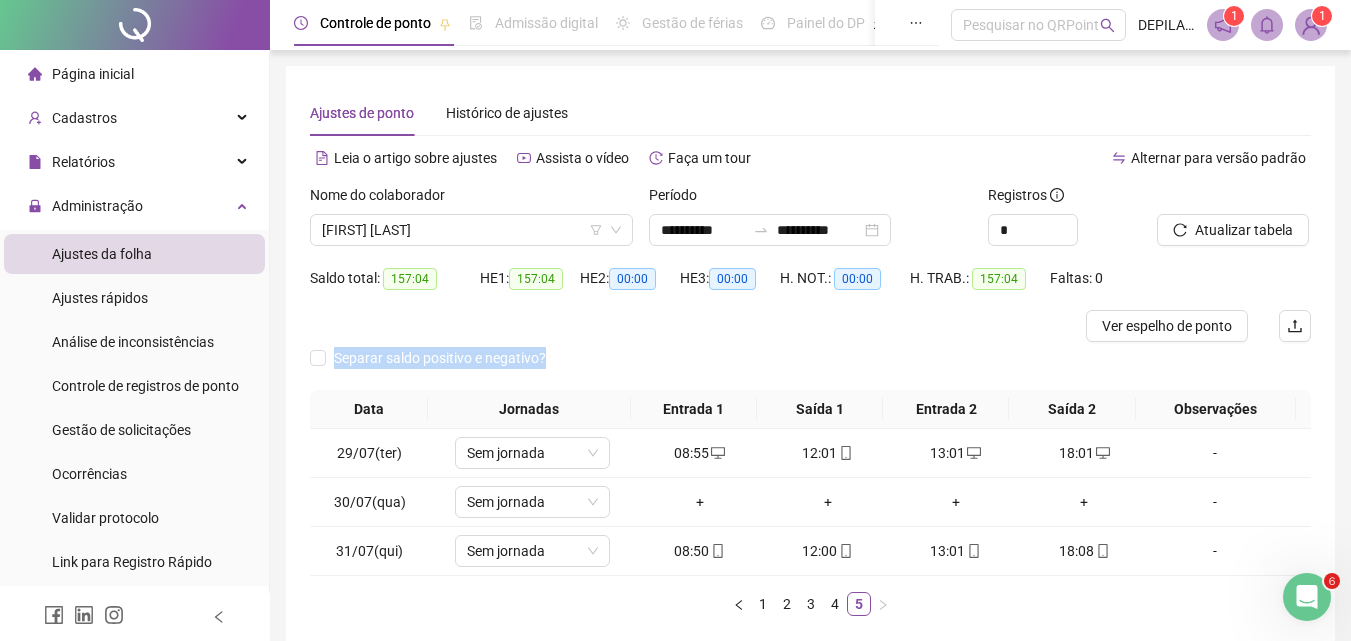 drag, startPoint x: 1350, startPoint y: 384, endPoint x: 1312, endPoint y: 274, distance: 116.37869 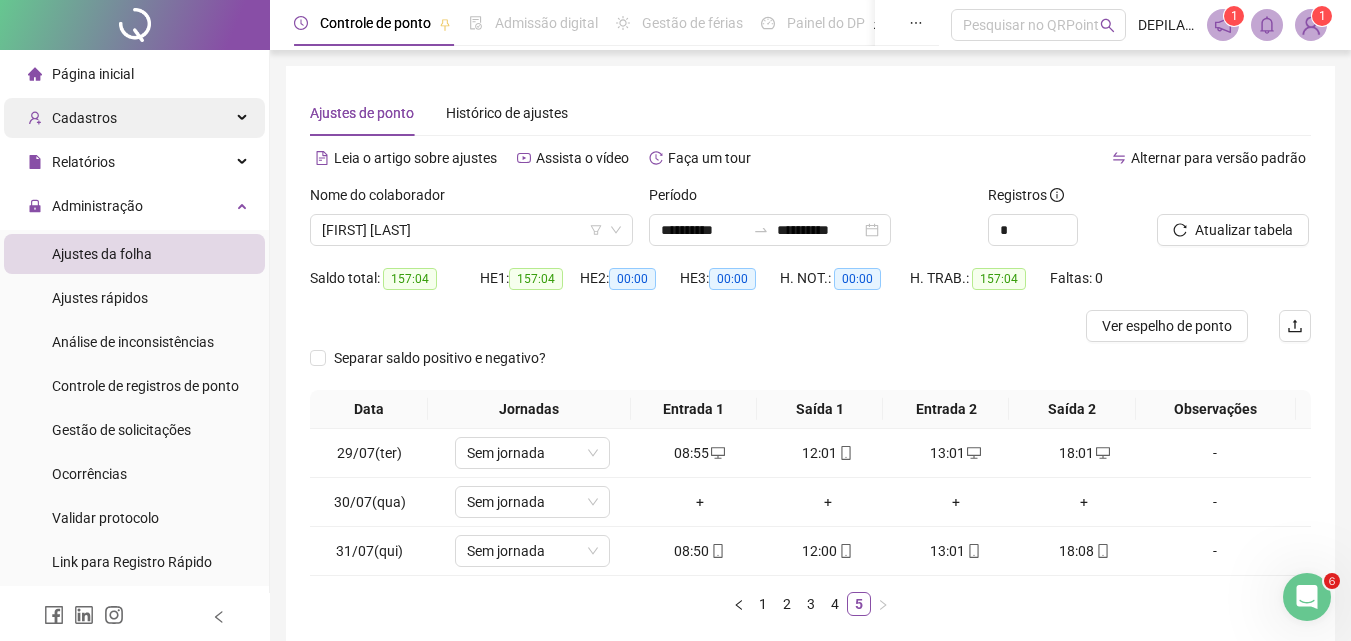 click on "Cadastros" at bounding box center (134, 118) 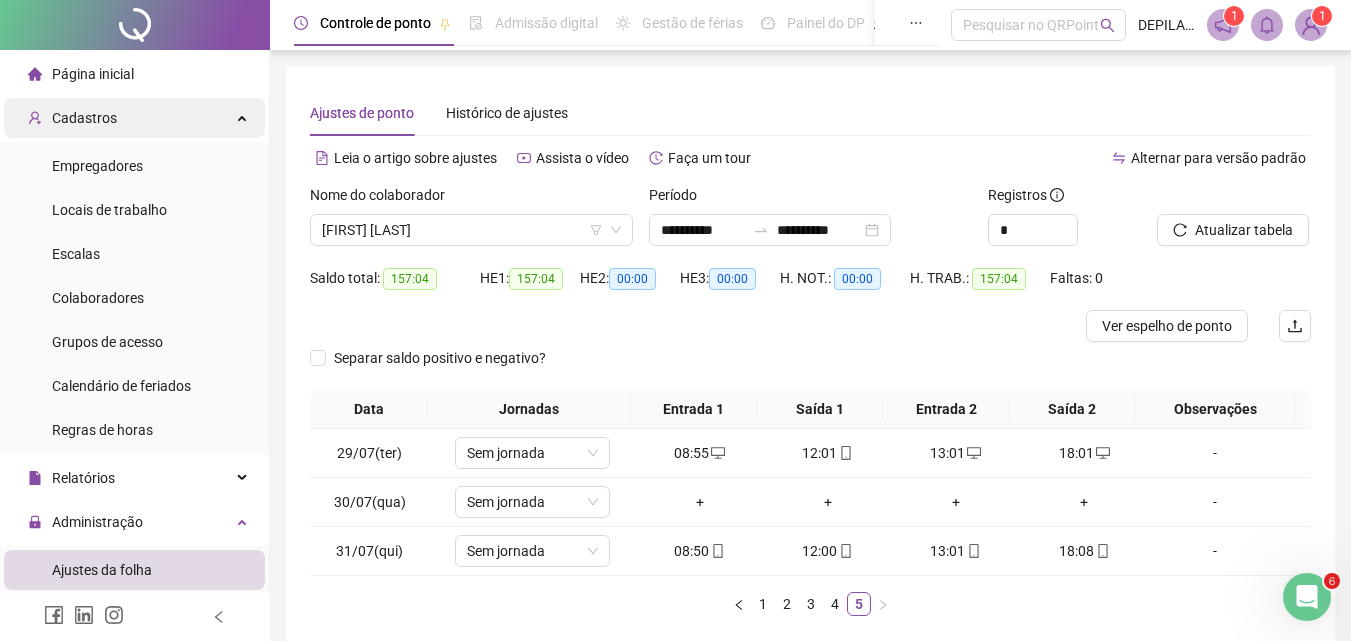 click on "Cadastros" at bounding box center [134, 118] 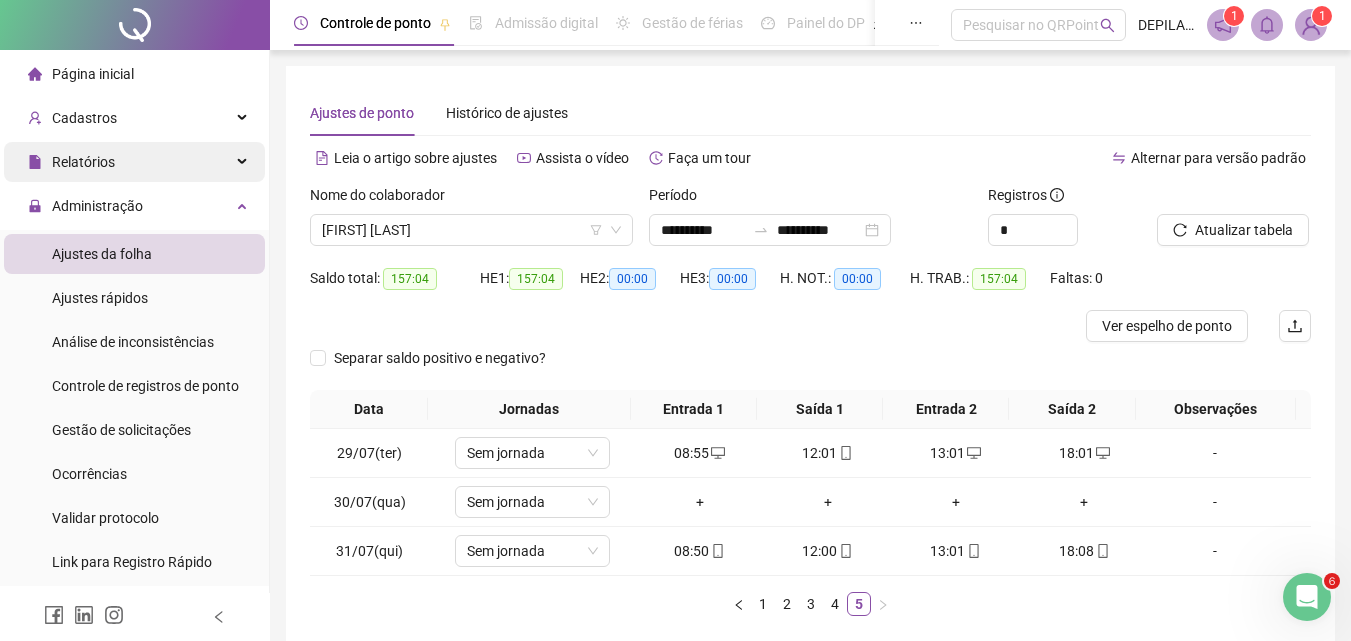 click on "Relatórios" at bounding box center [83, 162] 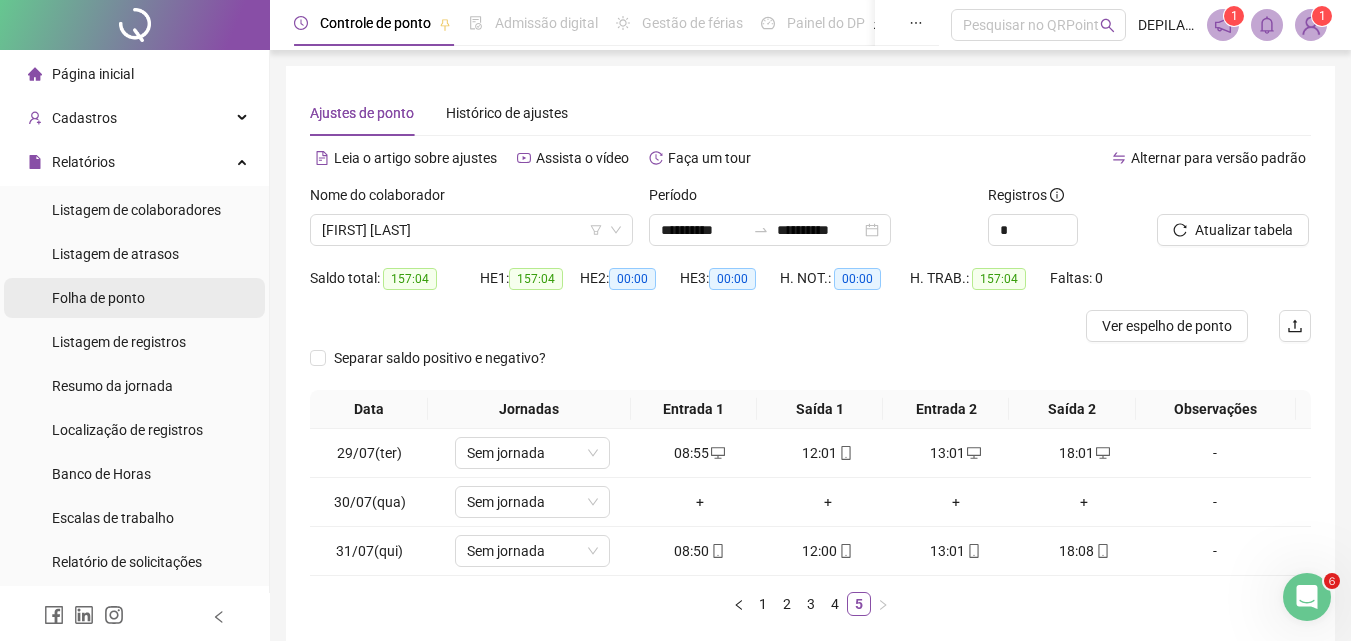 click on "Folha de ponto" at bounding box center (98, 298) 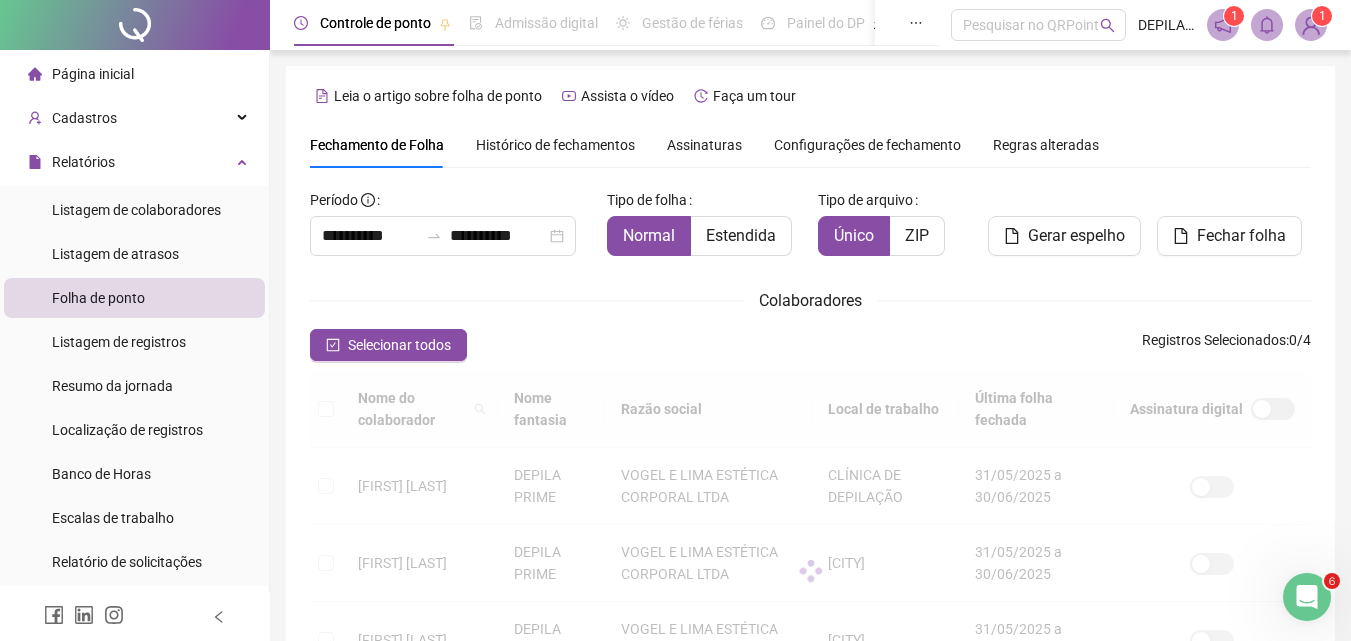 scroll, scrollTop: 89, scrollLeft: 0, axis: vertical 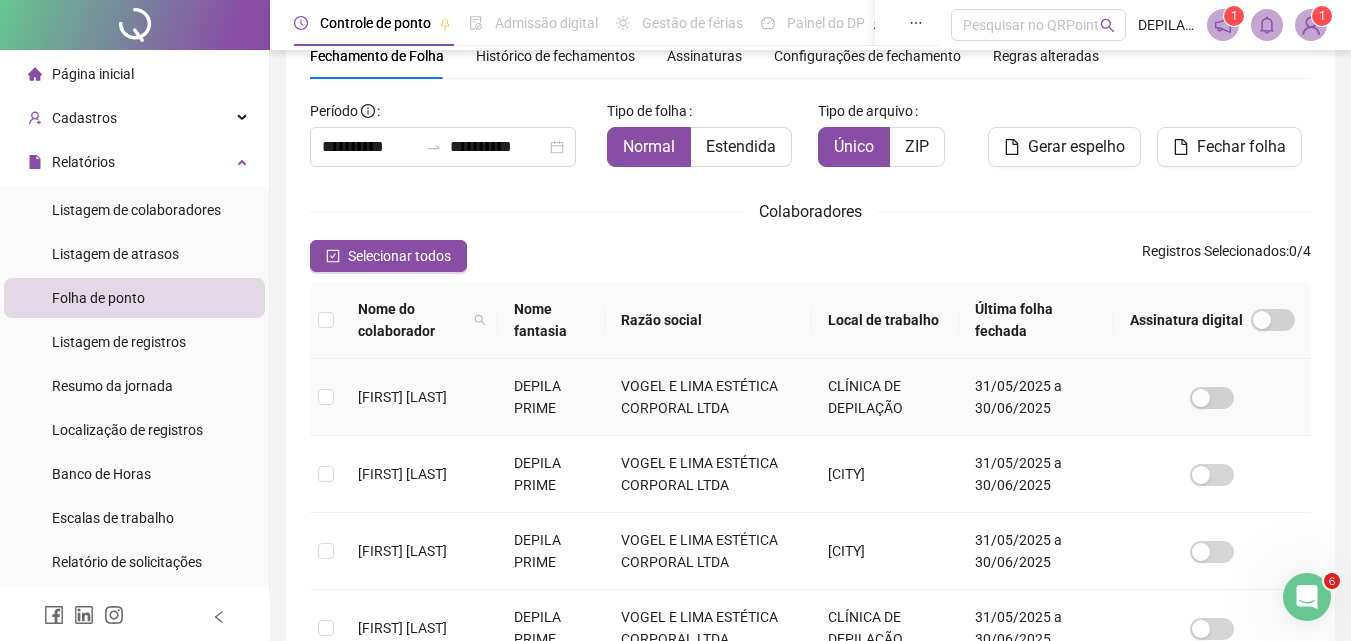click on "[FIRST] [LAST]" at bounding box center (420, 397) 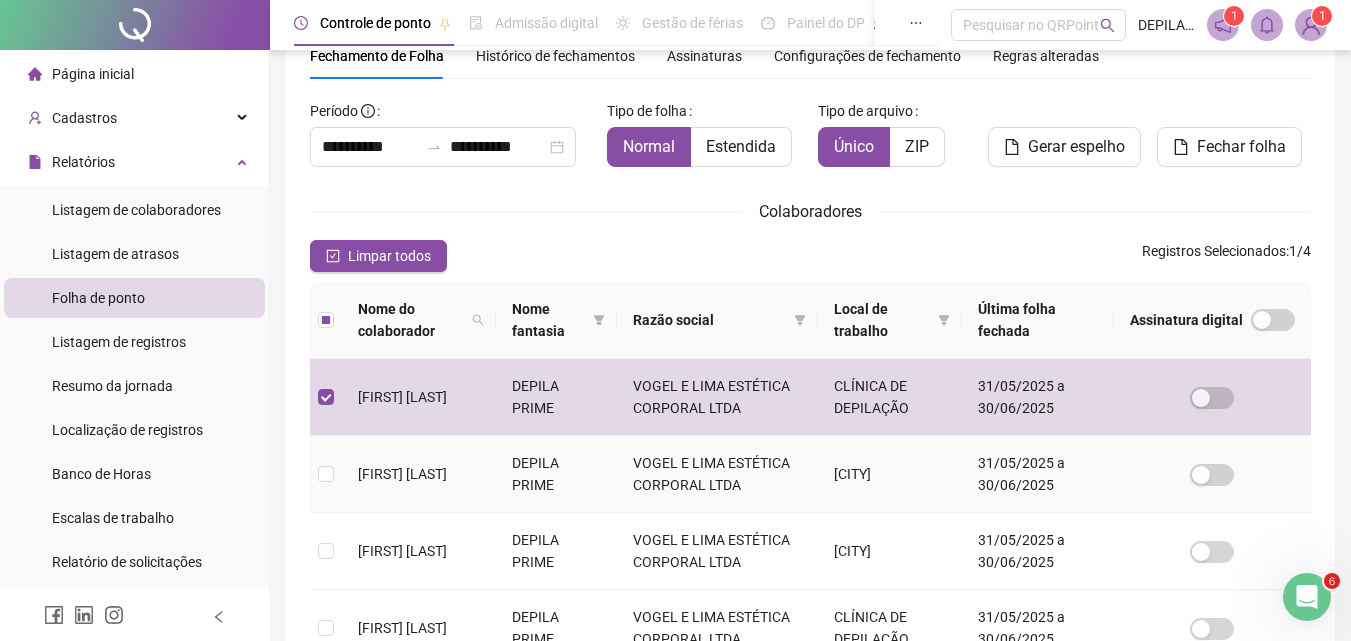 click on "[FIRST] [LAST]" at bounding box center (419, 474) 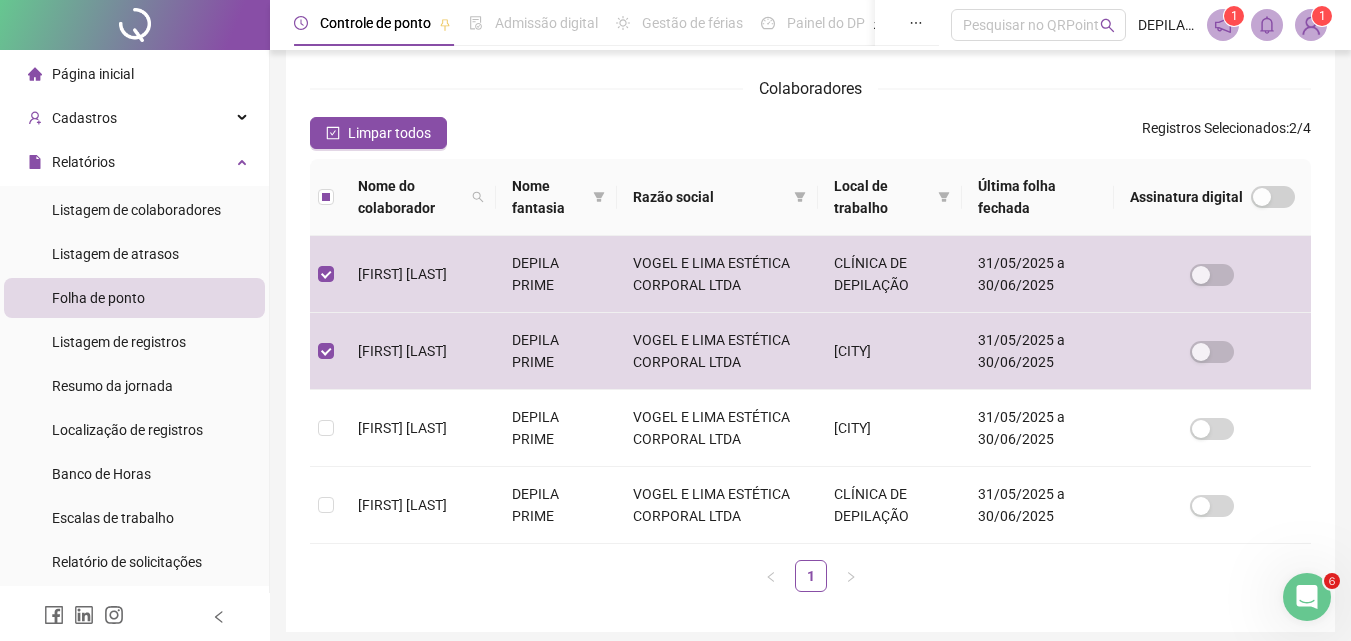 scroll, scrollTop: 278, scrollLeft: 0, axis: vertical 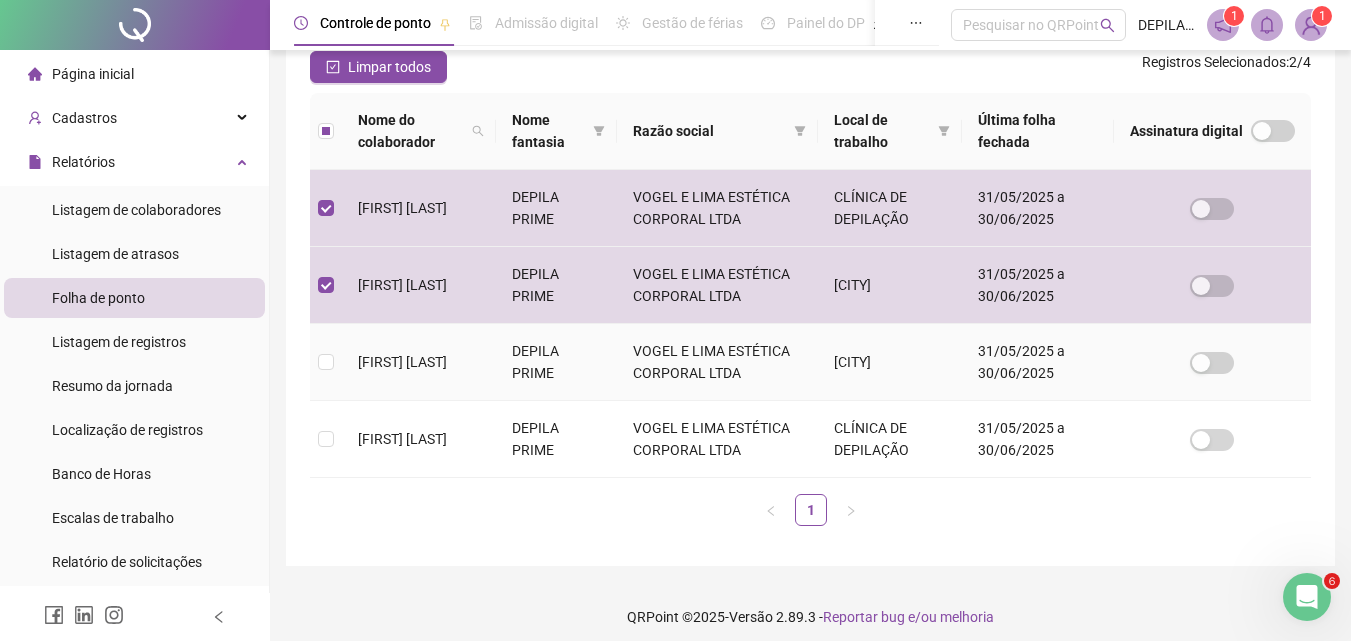 click at bounding box center [326, 362] 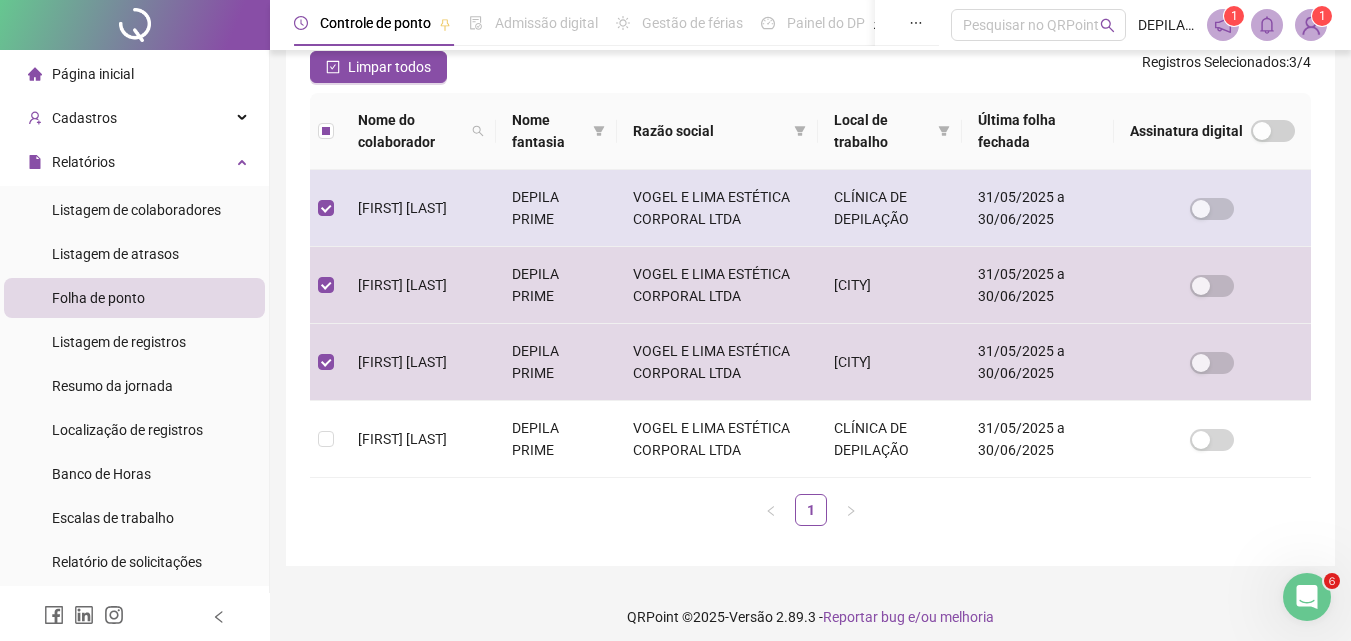 scroll, scrollTop: 89, scrollLeft: 0, axis: vertical 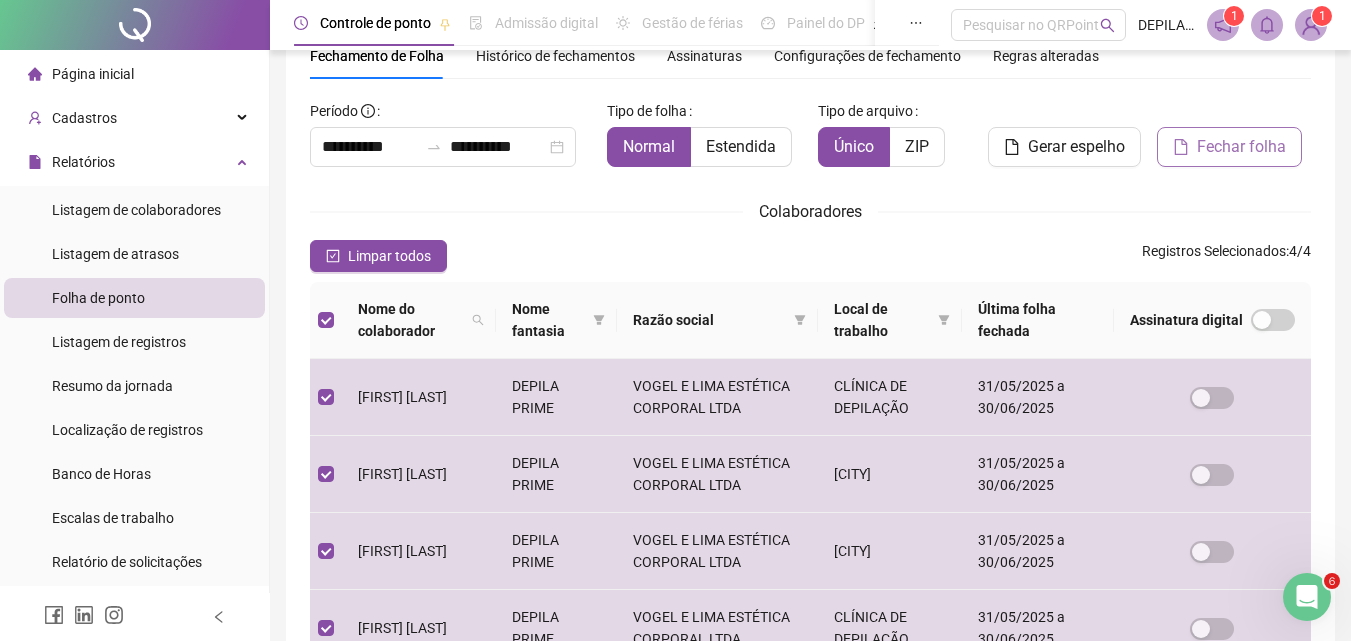 click on "Fechar folha" at bounding box center [1241, 147] 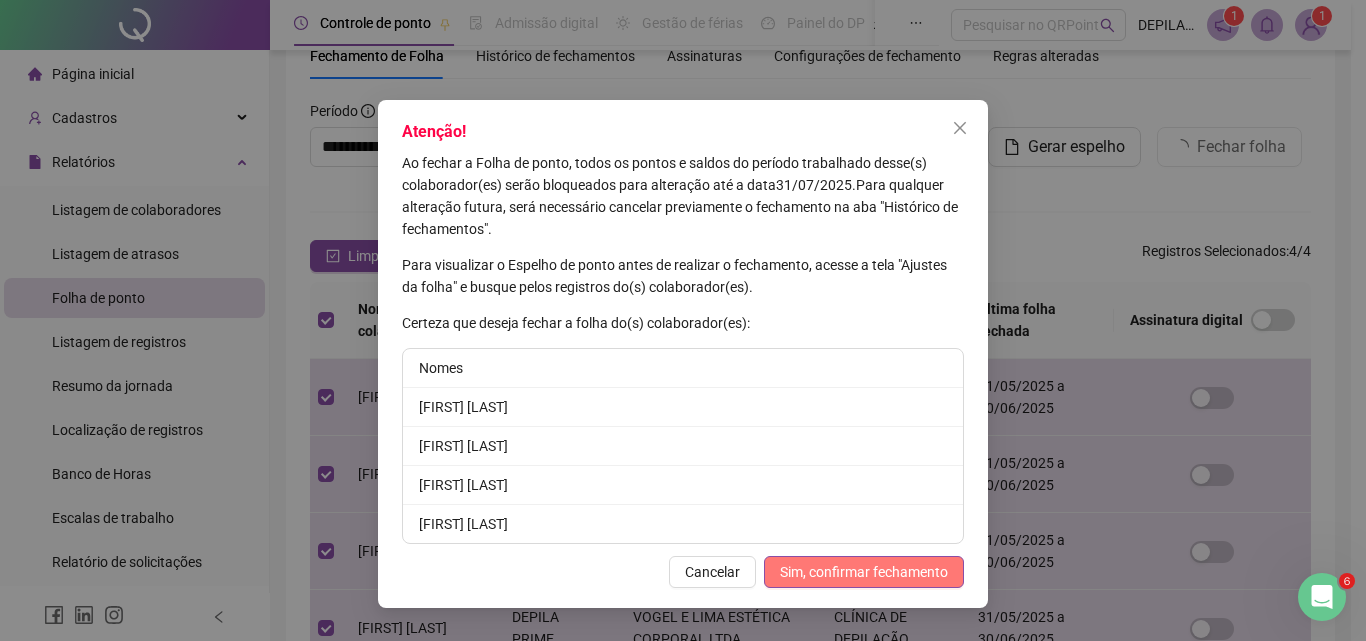 click on "Sim, confirmar fechamento" at bounding box center [864, 572] 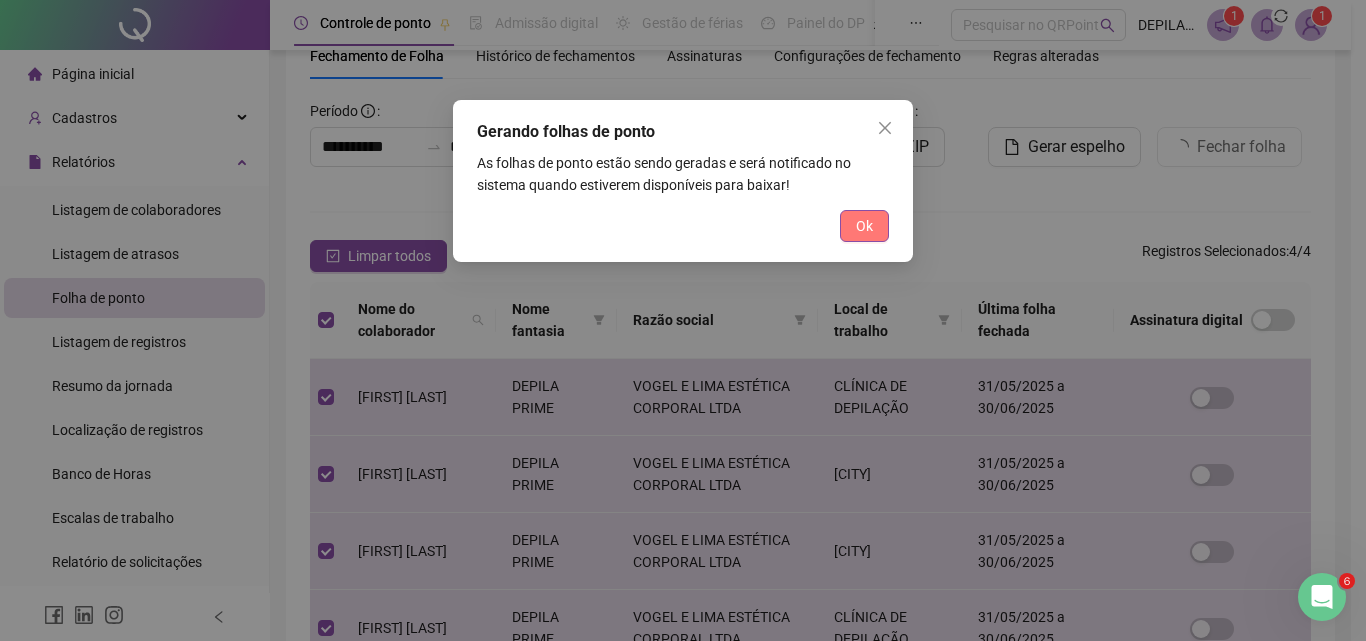 click on "Ok" at bounding box center (864, 226) 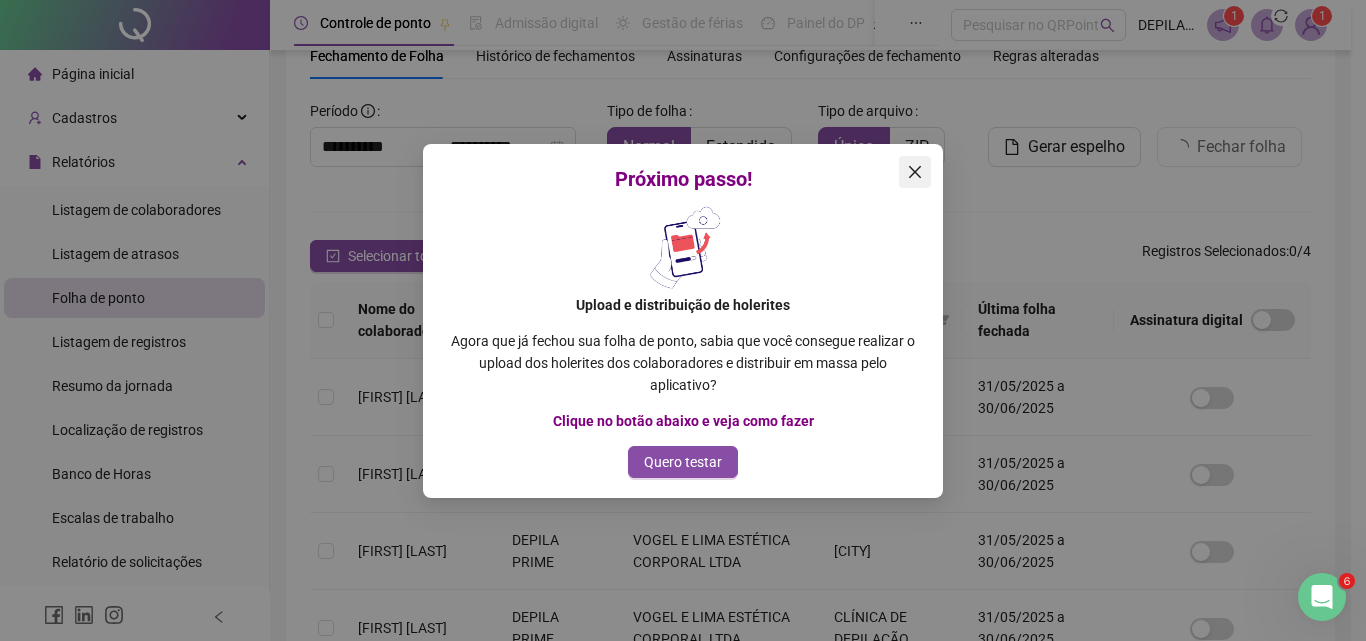 click 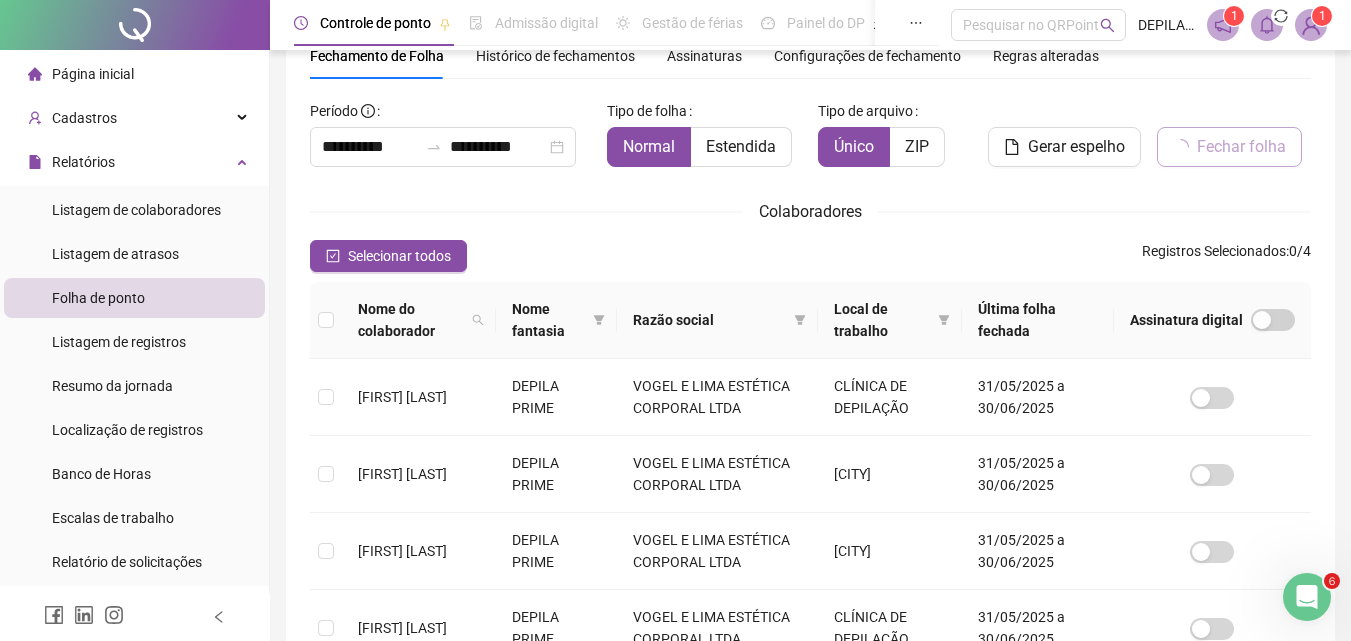 click on "Fechar folha" at bounding box center [1241, 147] 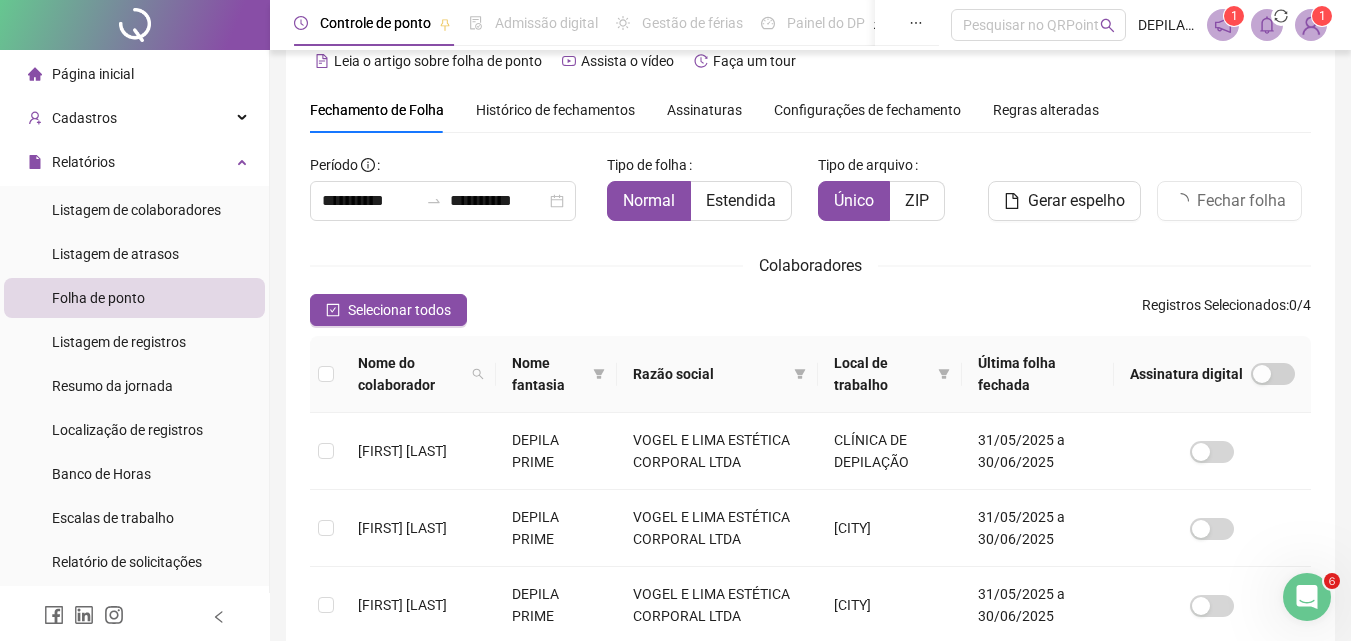 scroll, scrollTop: 0, scrollLeft: 0, axis: both 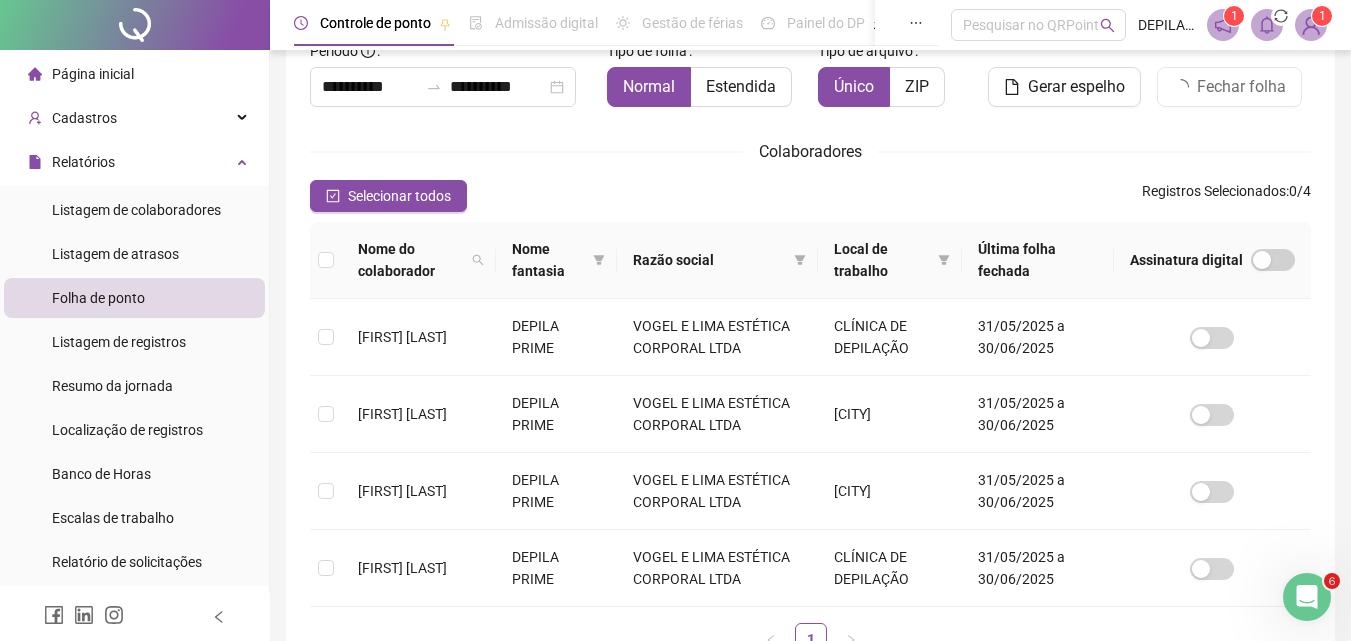 click on "Colaboradores" at bounding box center (810, 151) 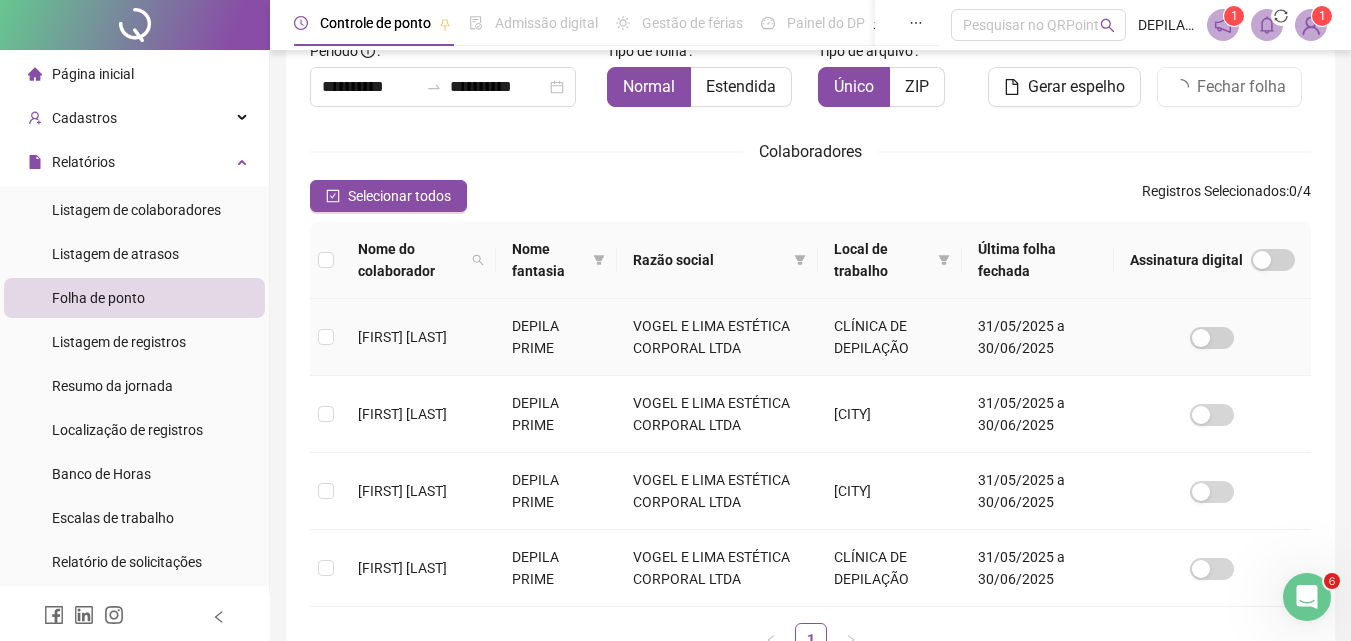 scroll, scrollTop: 89, scrollLeft: 0, axis: vertical 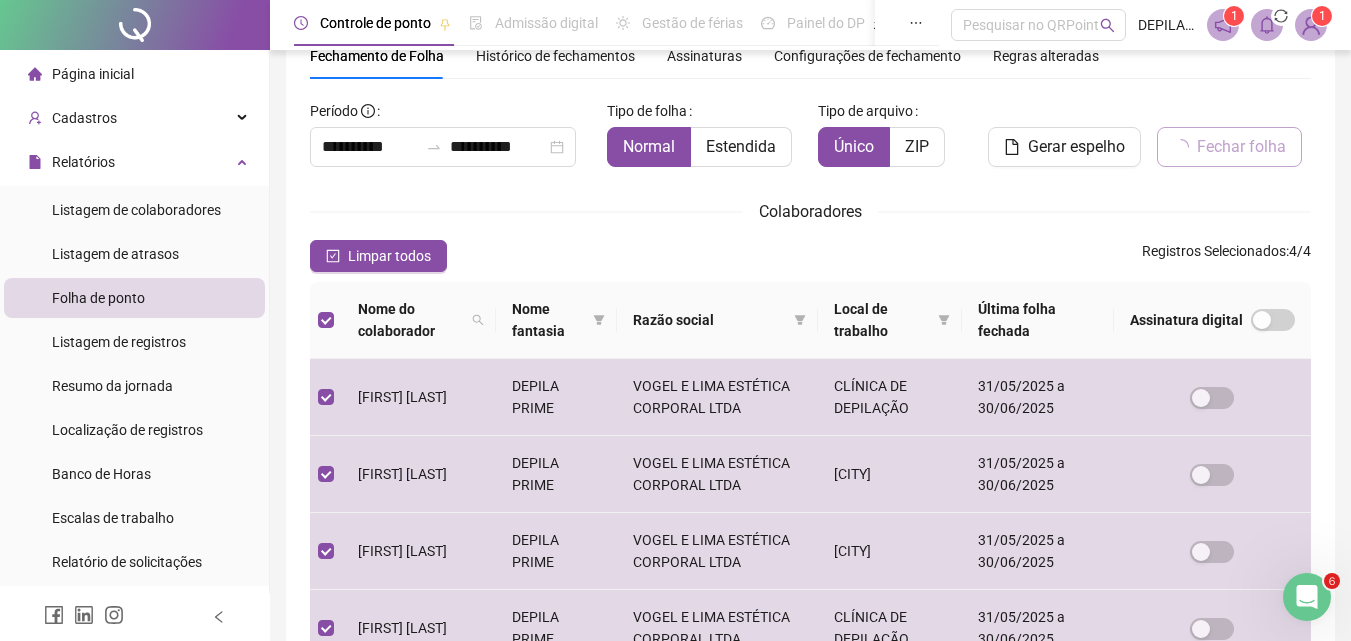 click on "Fechar folha" at bounding box center (1241, 147) 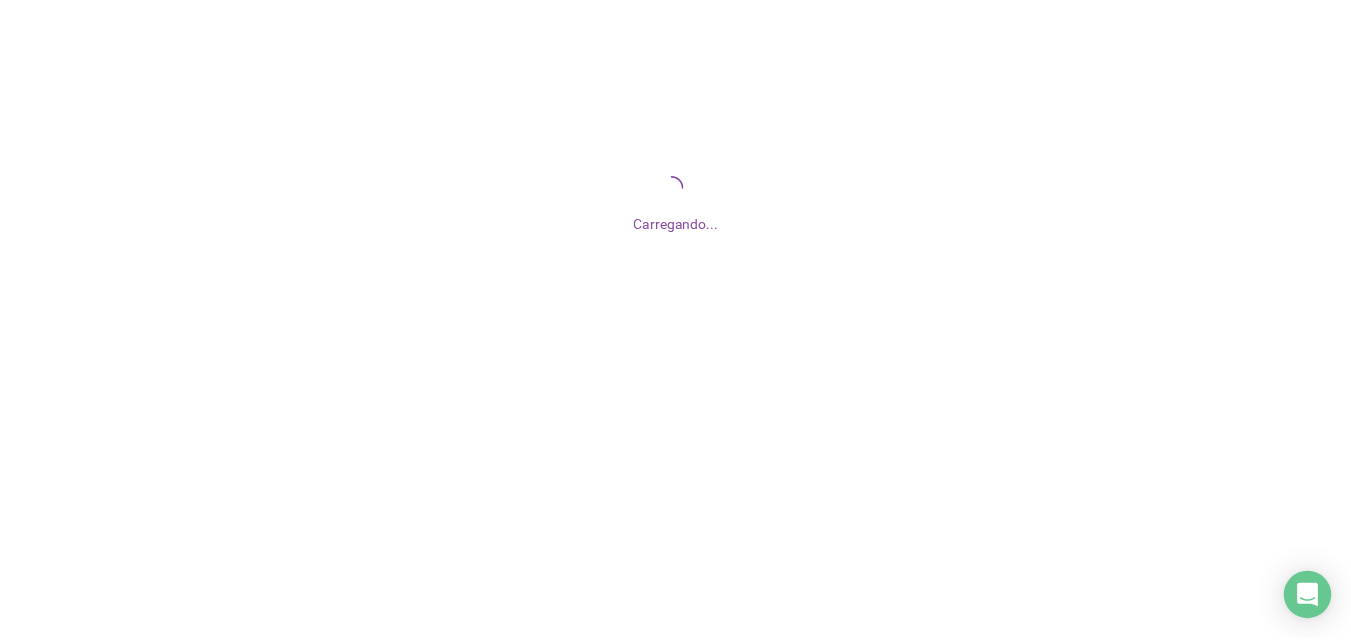 scroll, scrollTop: 0, scrollLeft: 0, axis: both 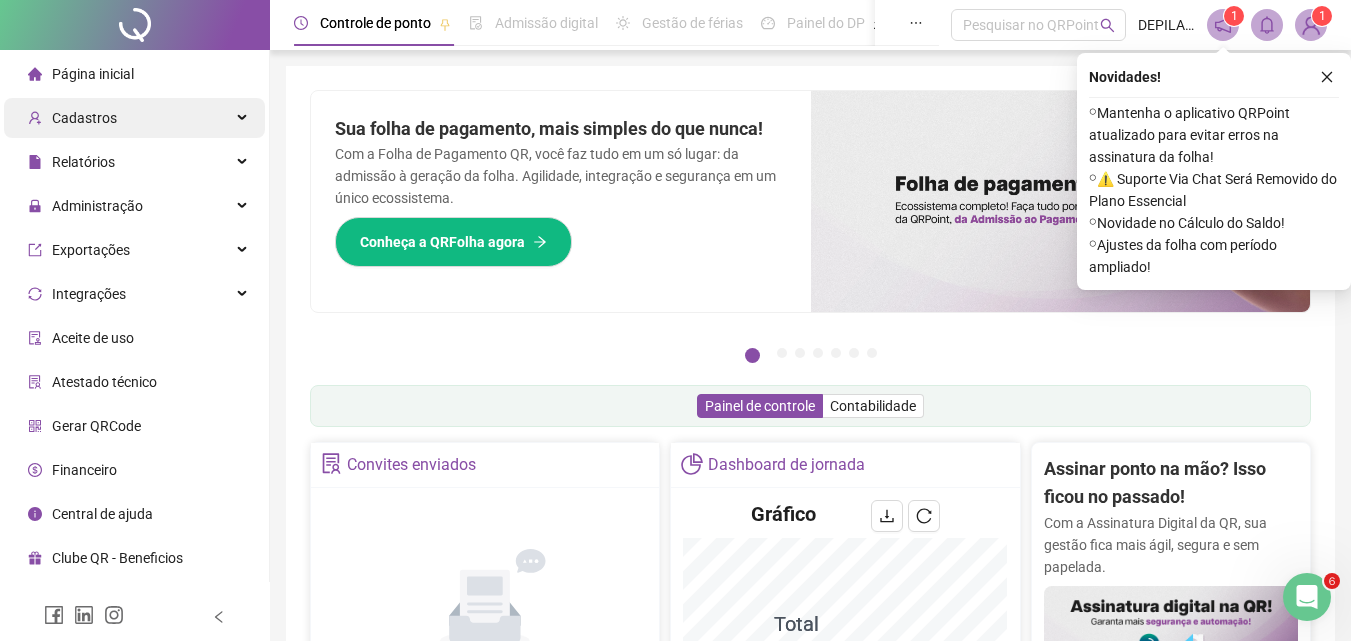 click on "Cadastros" at bounding box center (134, 118) 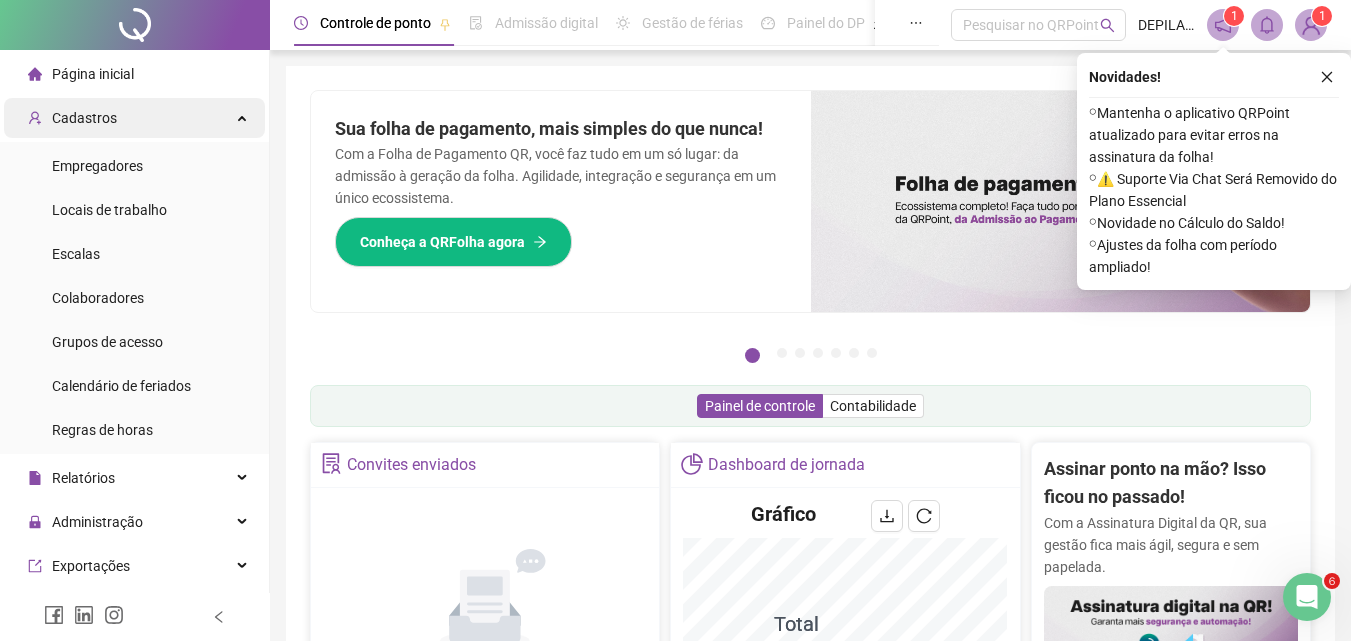click on "Cadastros" at bounding box center [84, 118] 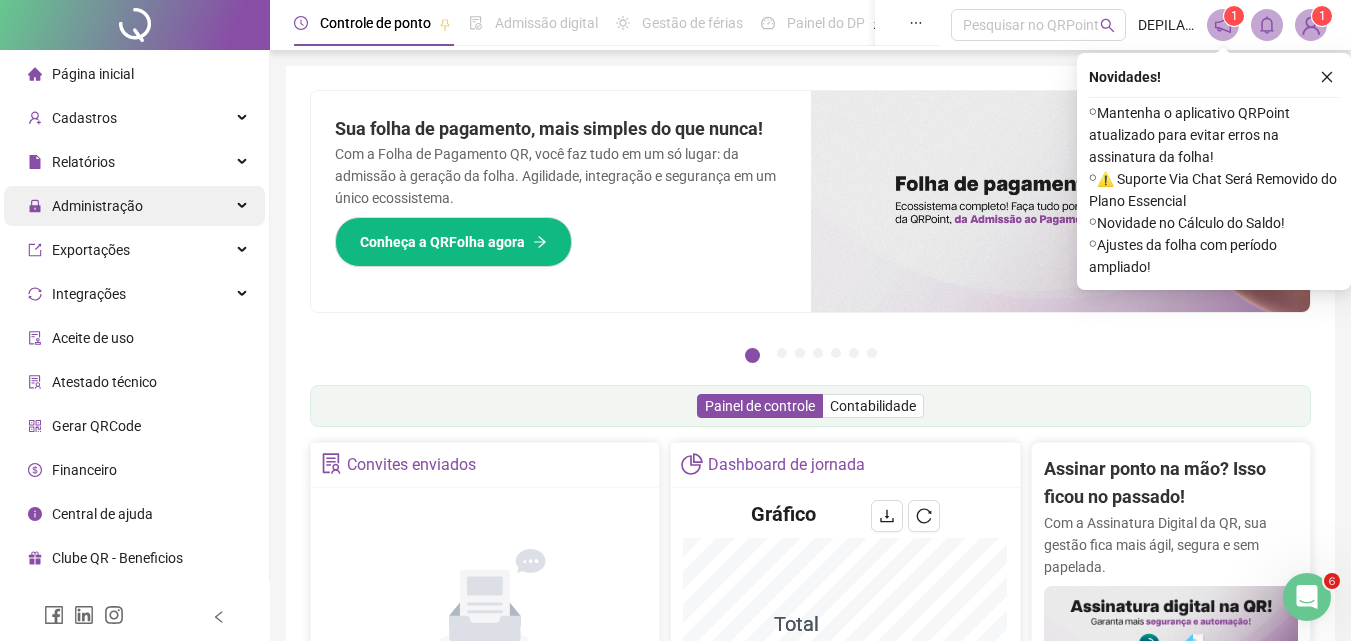click on "Administração" at bounding box center (97, 206) 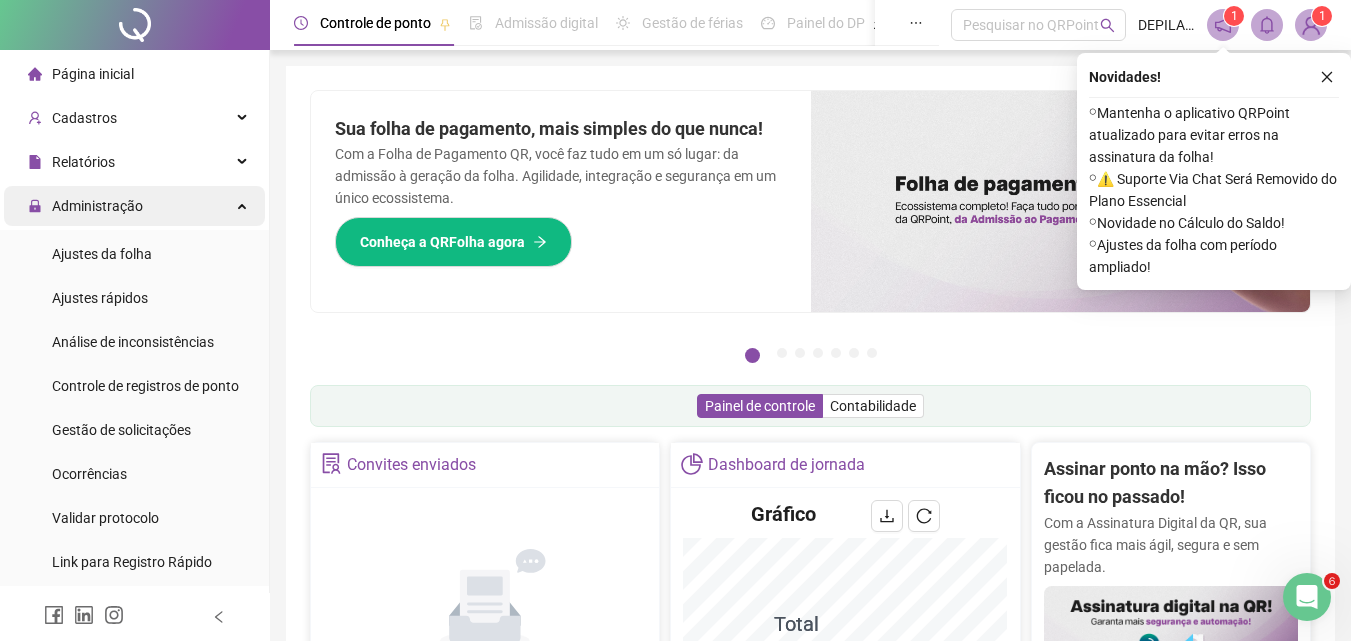 click on "Administração" at bounding box center (97, 206) 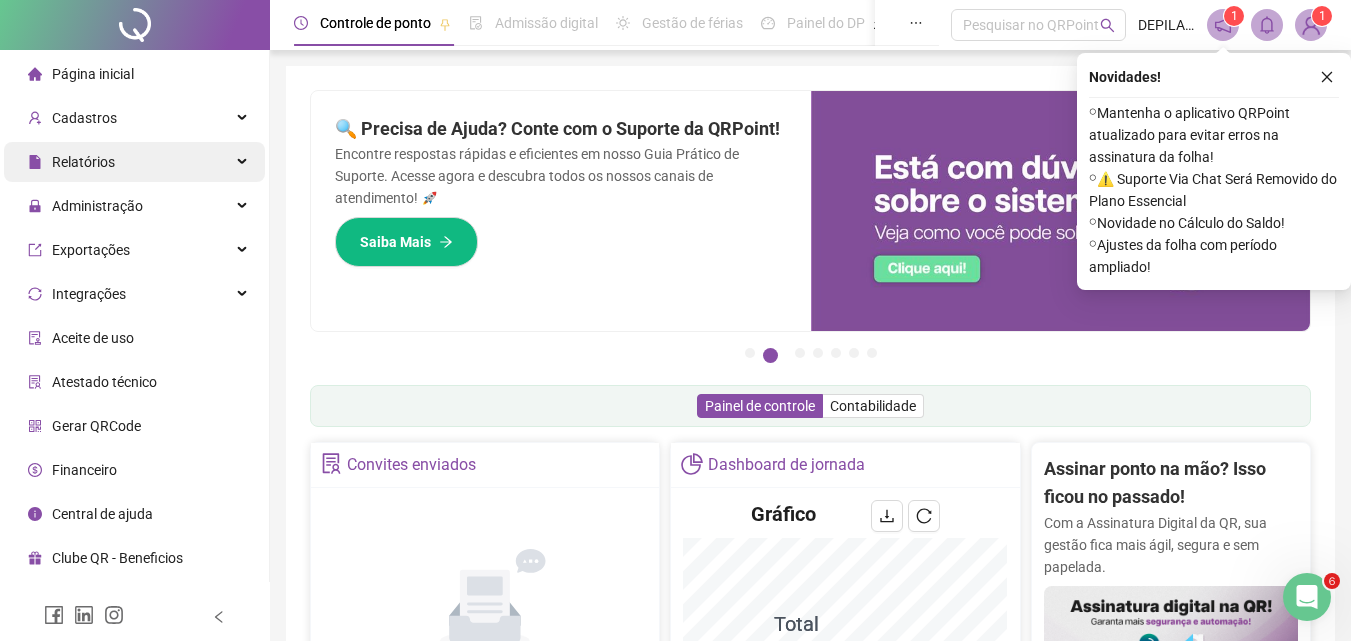 click on "Relatórios" at bounding box center (83, 162) 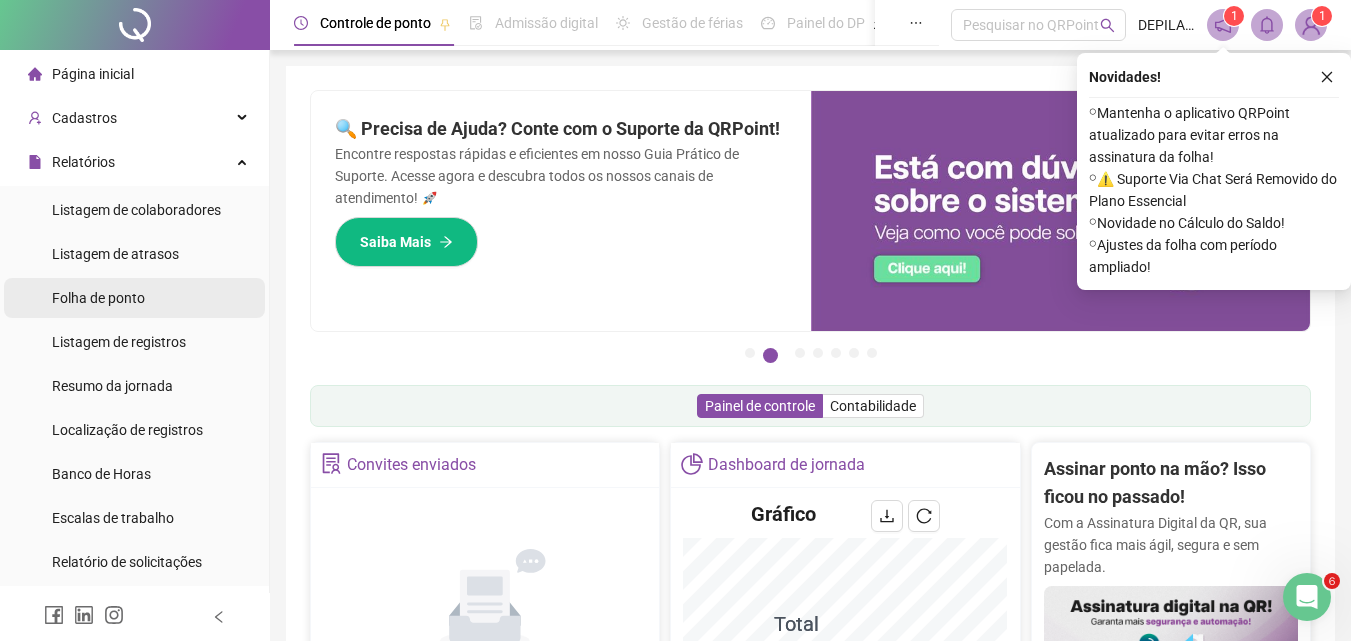 click on "Folha de ponto" at bounding box center [98, 298] 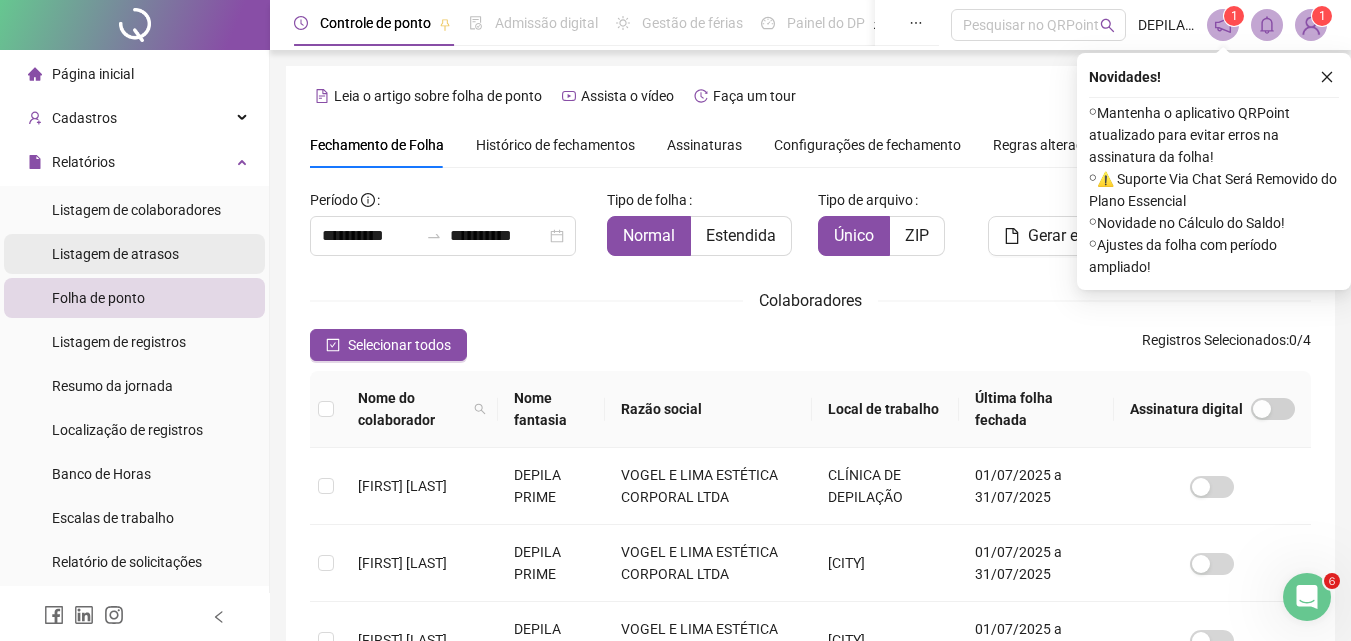 scroll, scrollTop: 89, scrollLeft: 0, axis: vertical 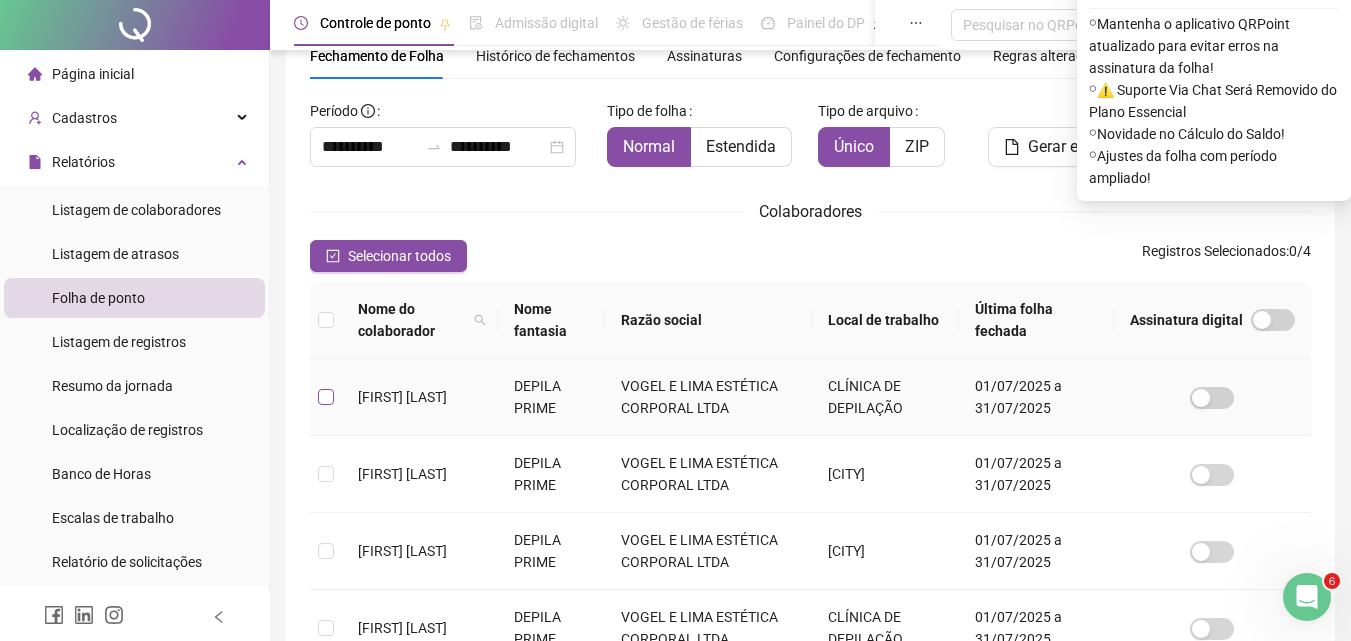 click at bounding box center (326, 397) 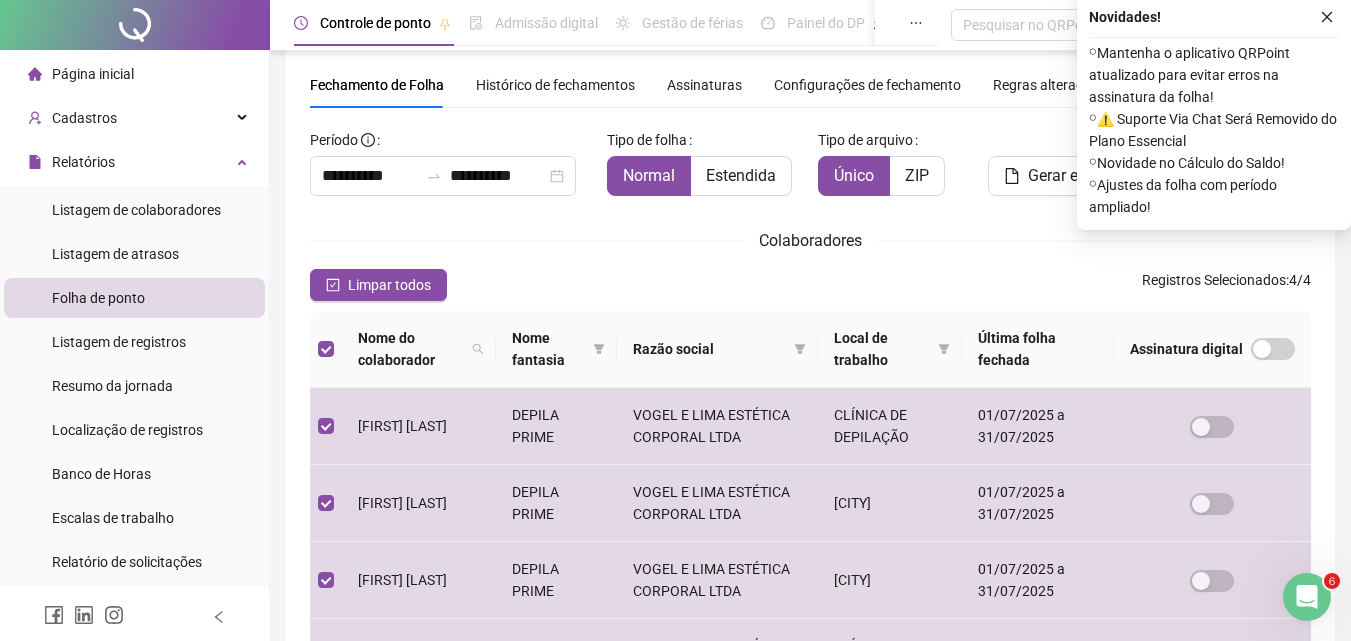 scroll, scrollTop: 0, scrollLeft: 0, axis: both 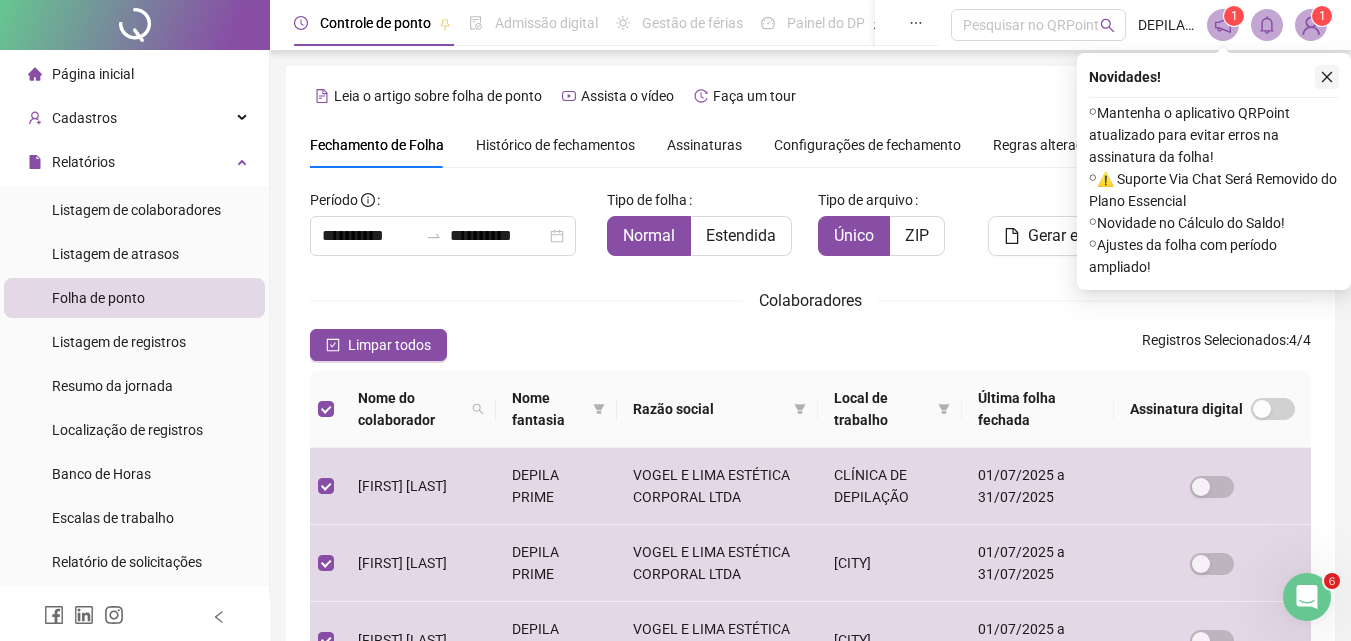 click 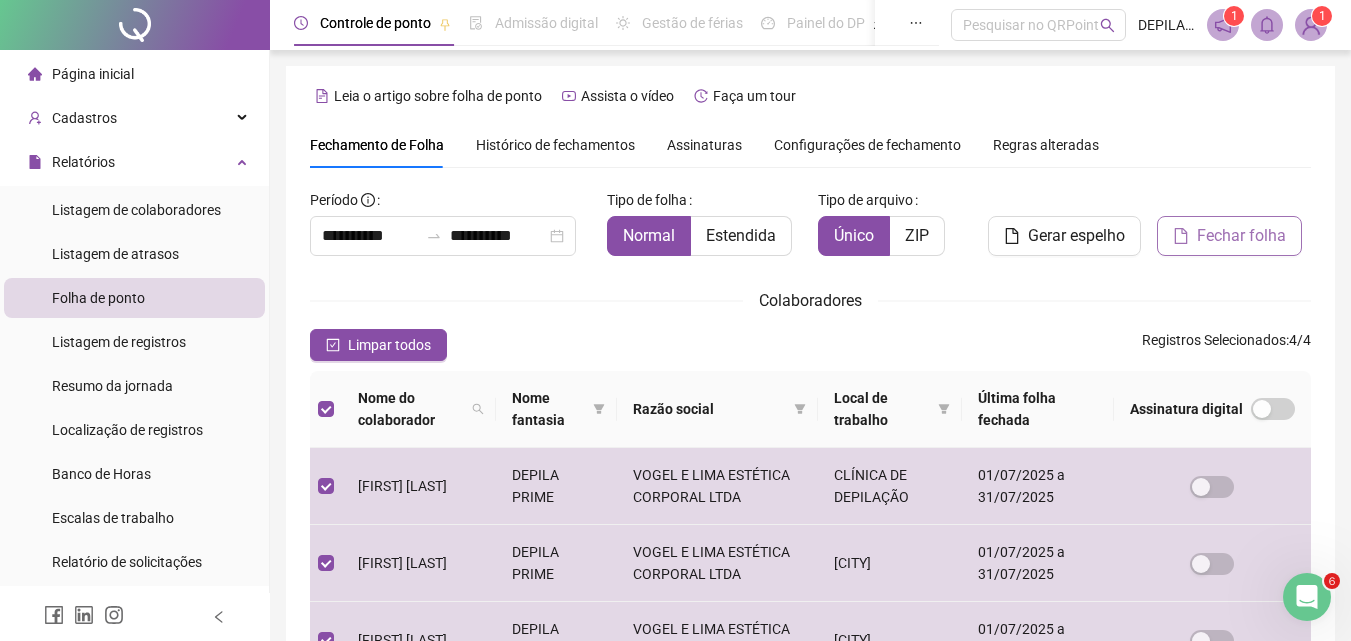 click on "Fechar folha" at bounding box center [1241, 236] 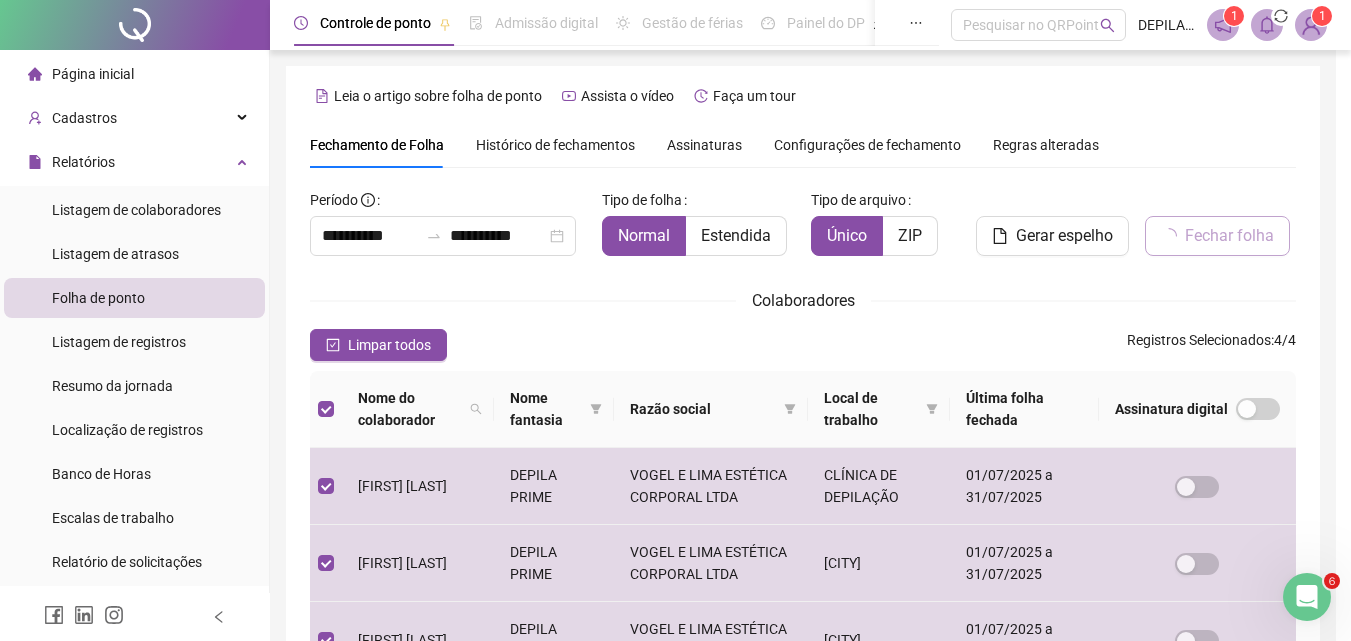 scroll, scrollTop: 89, scrollLeft: 0, axis: vertical 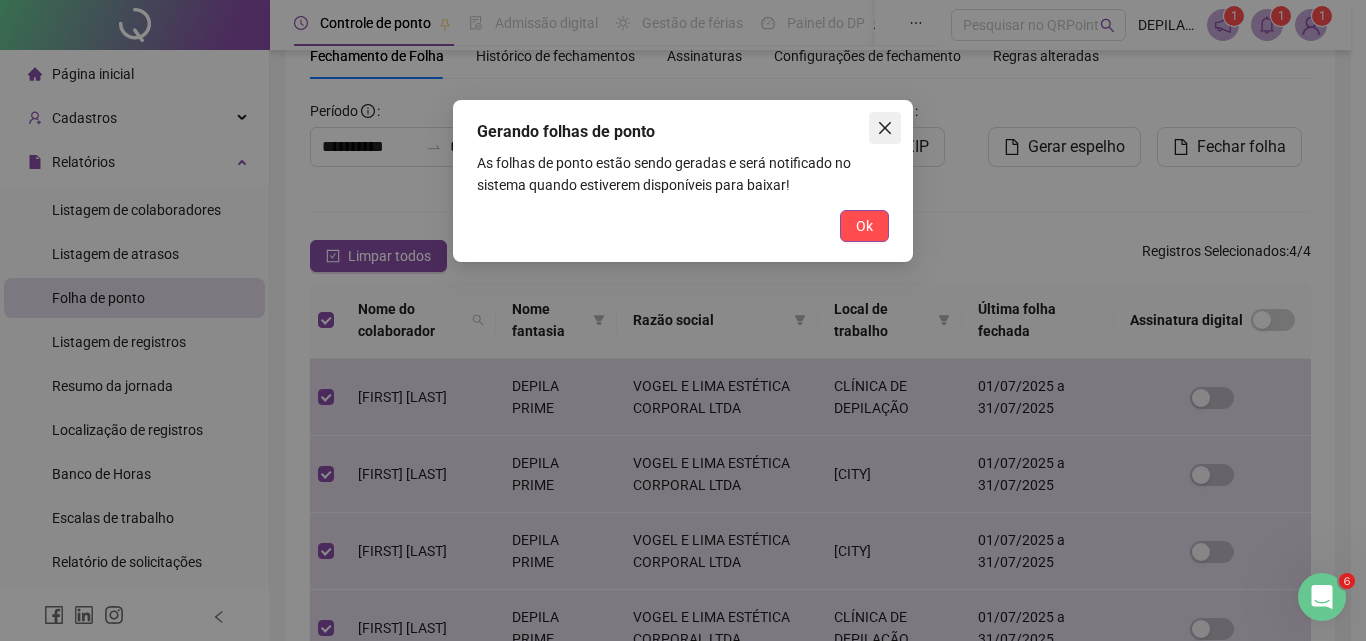 click 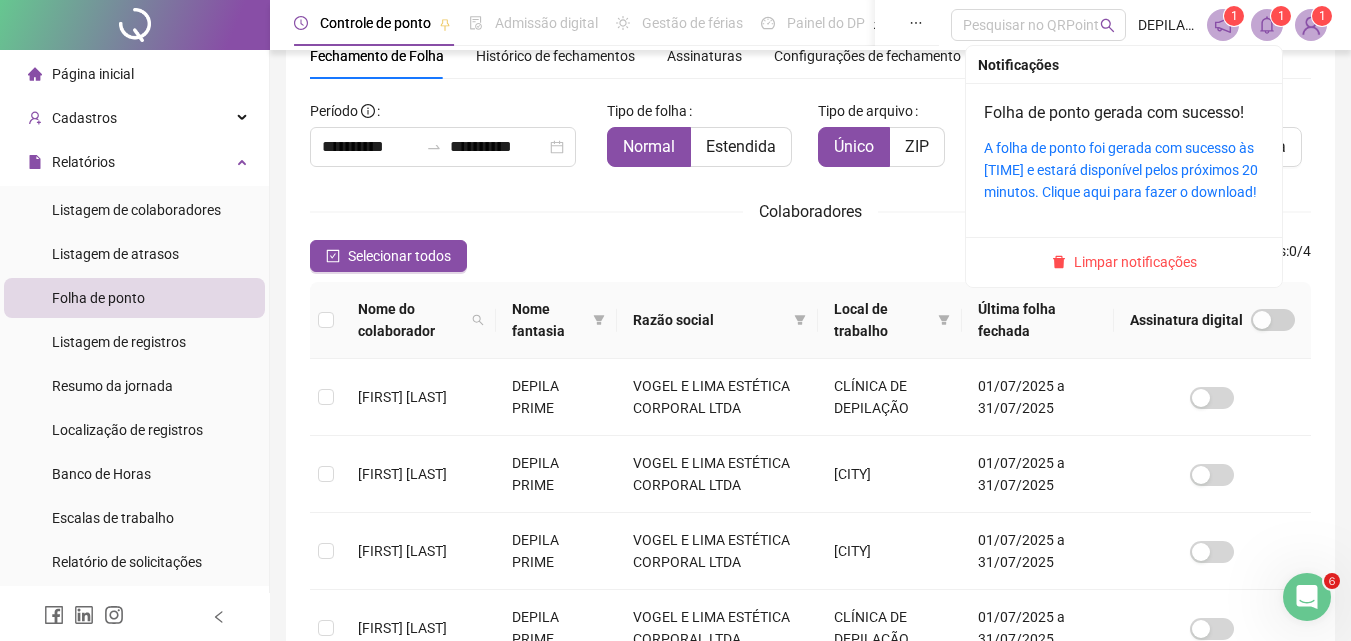 click on "1" at bounding box center (1281, 16) 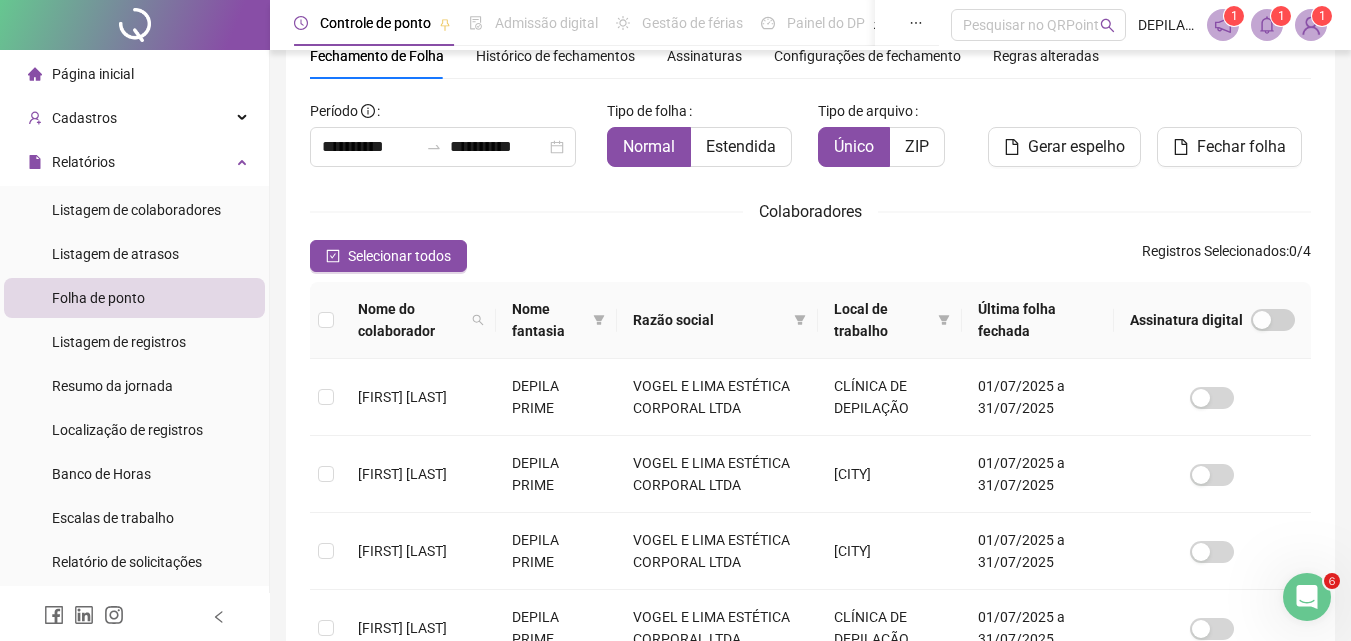 click at bounding box center [1311, 25] 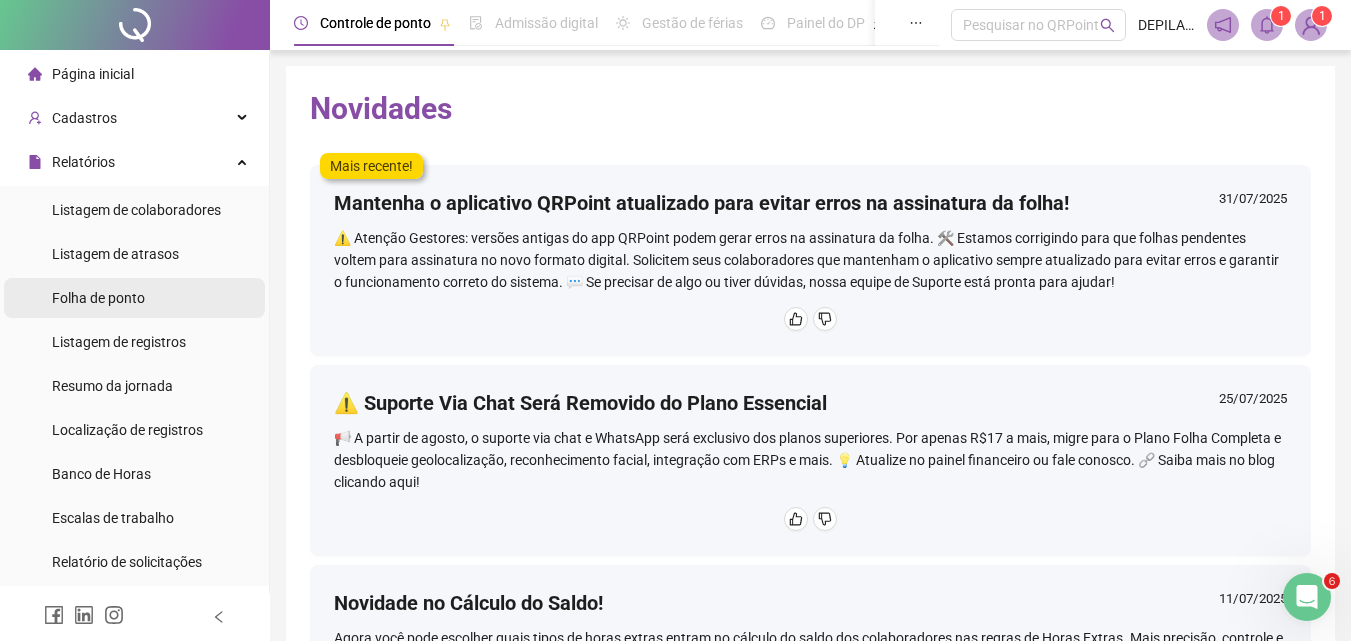click on "Folha de ponto" at bounding box center [98, 298] 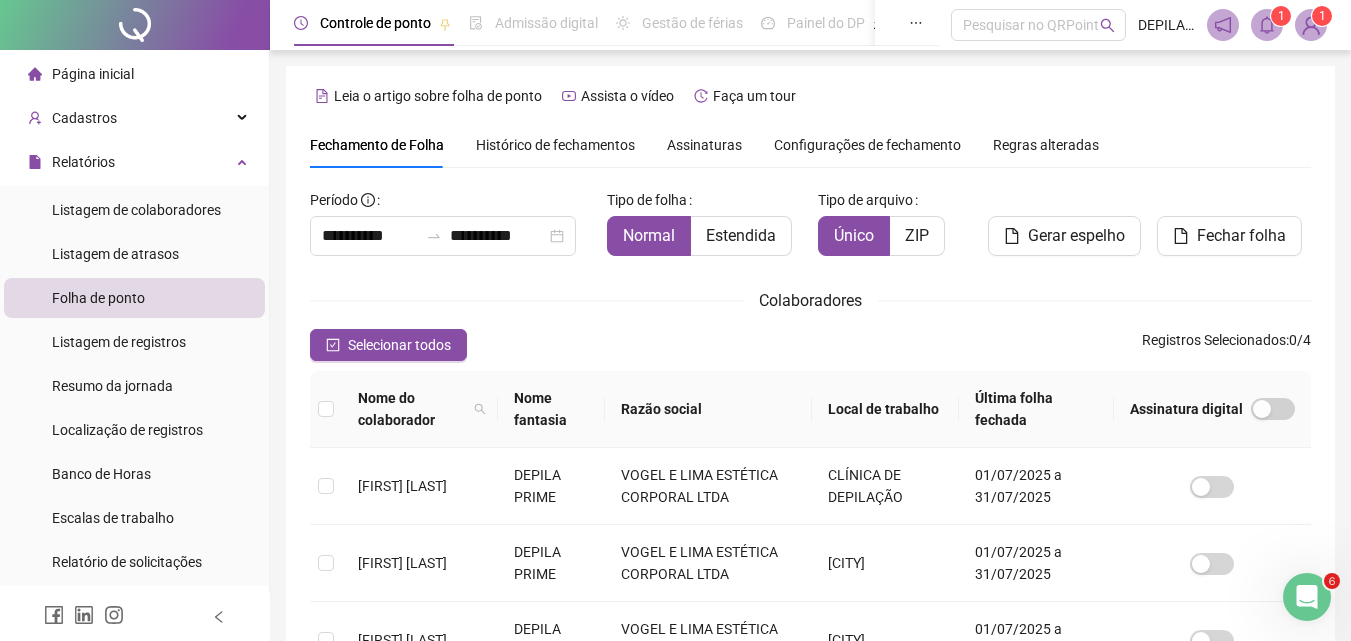 scroll, scrollTop: 89, scrollLeft: 0, axis: vertical 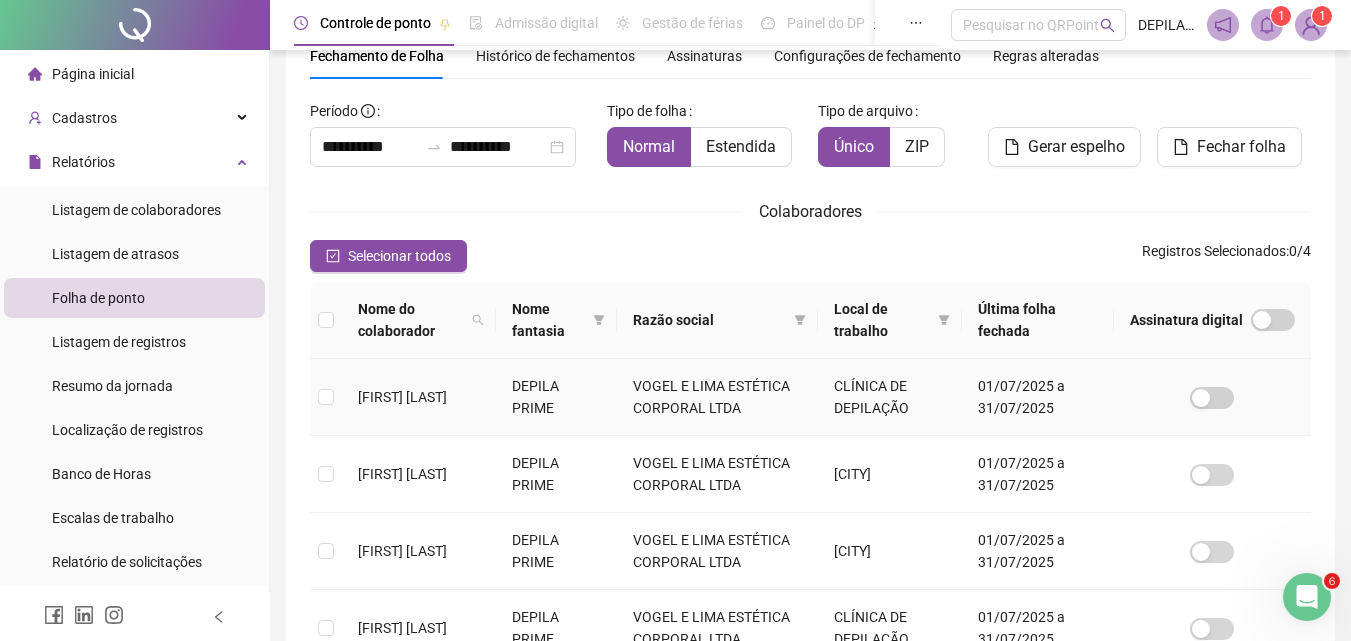 click at bounding box center (326, 397) 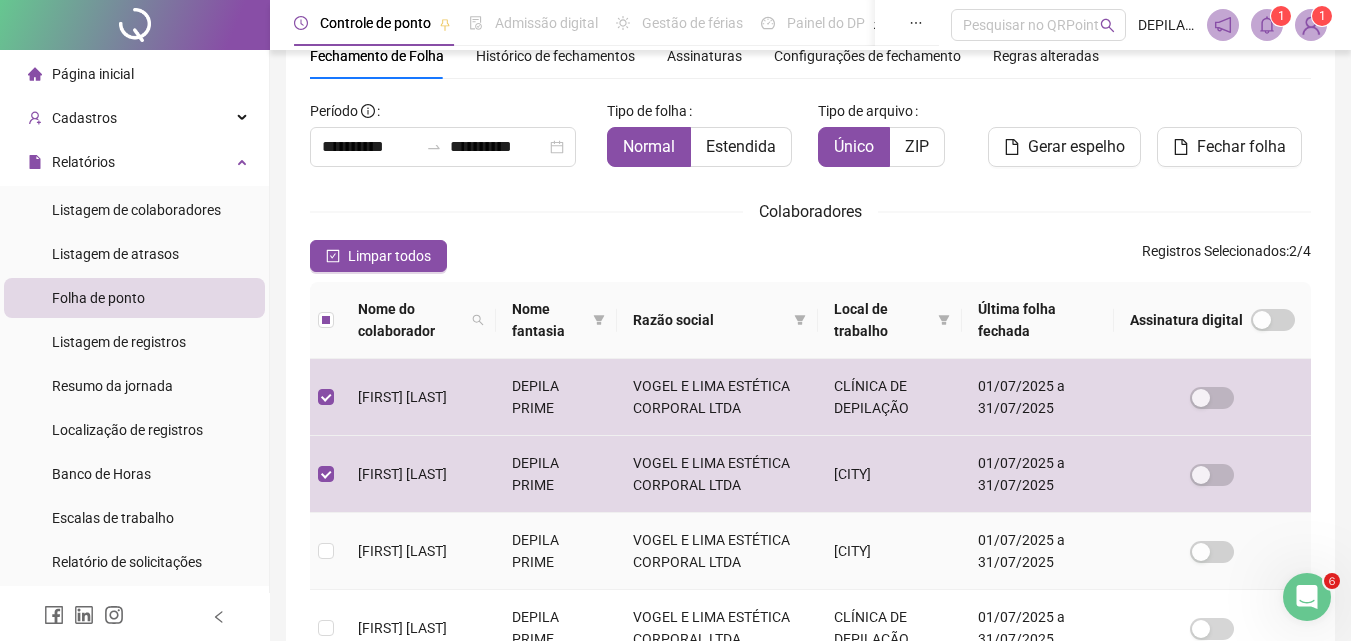 click at bounding box center (326, 551) 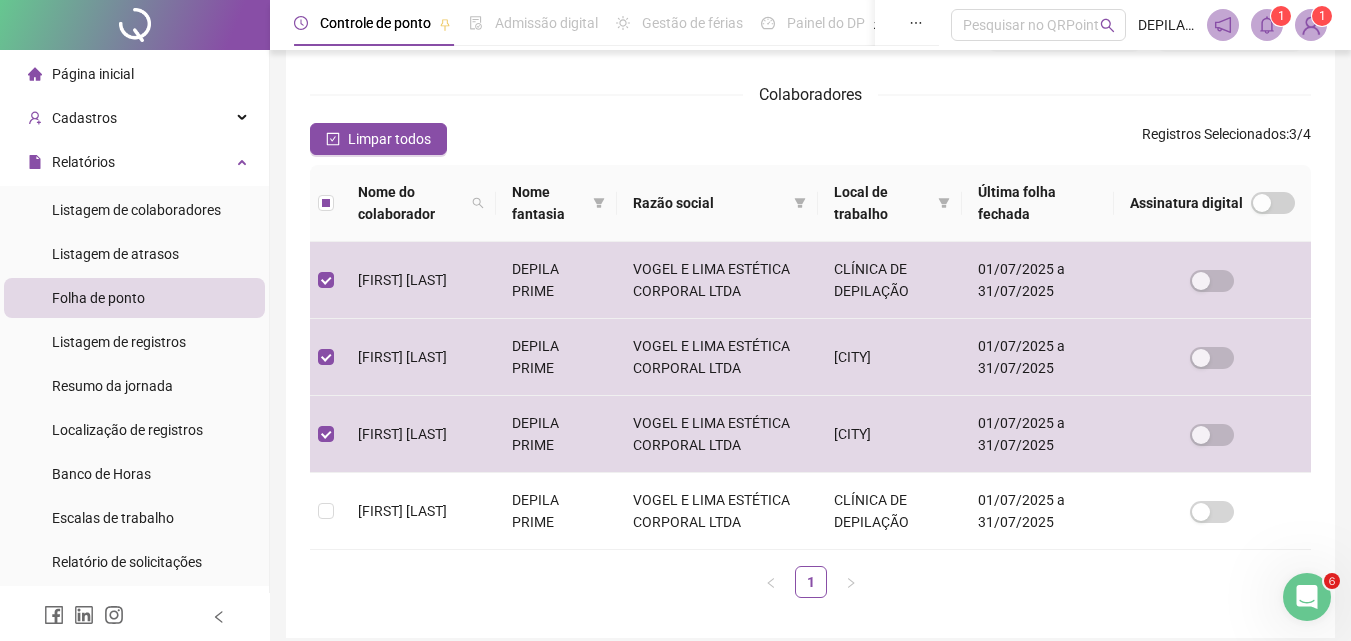 scroll, scrollTop: 258, scrollLeft: 0, axis: vertical 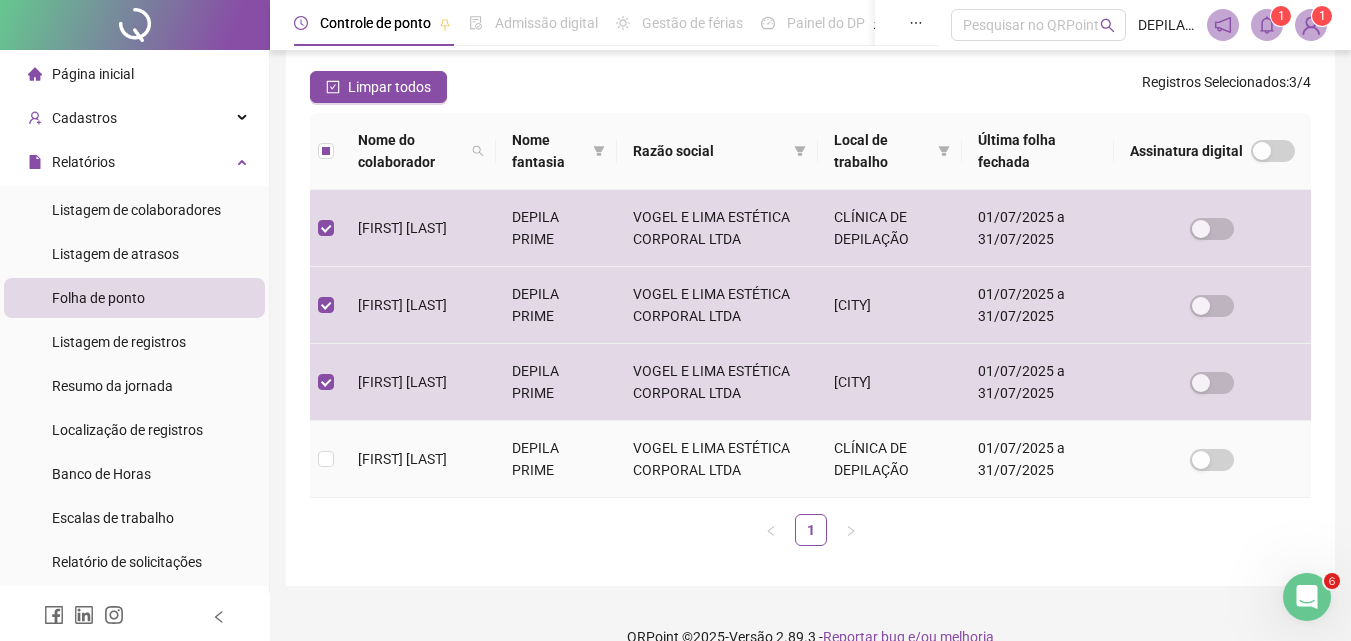 click on "[FIRST] [LAST]" at bounding box center (419, 459) 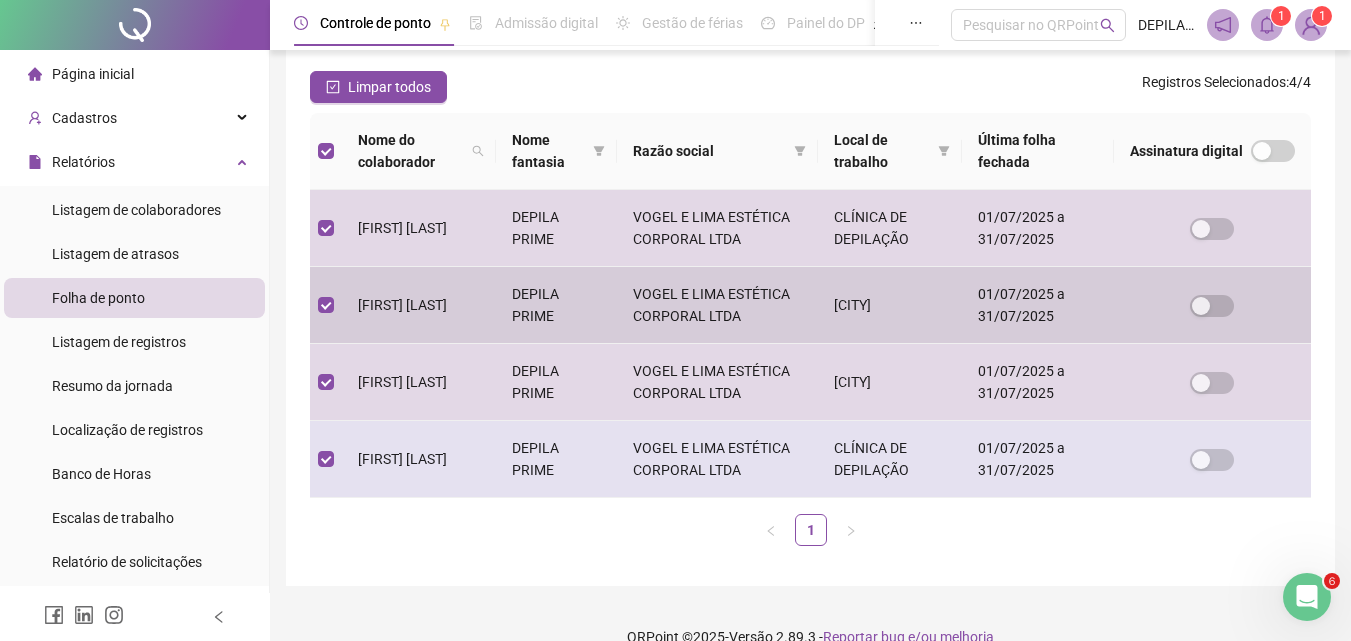 scroll, scrollTop: 89, scrollLeft: 0, axis: vertical 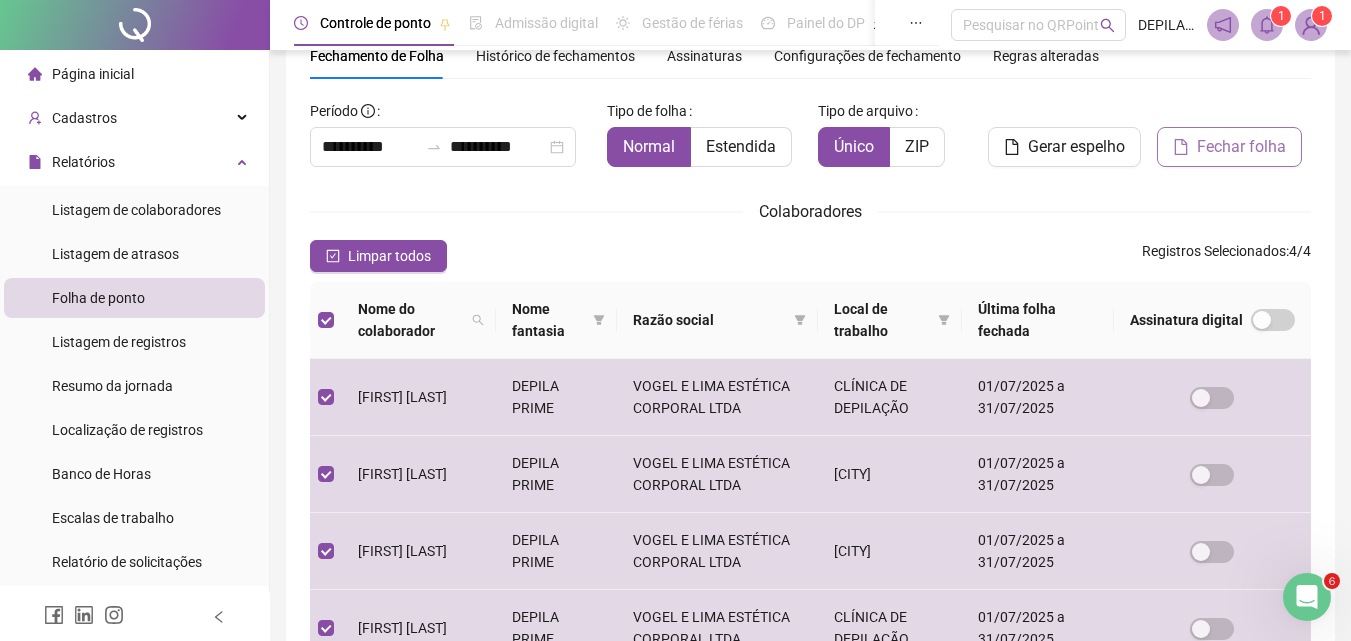 click on "Fechar folha" at bounding box center [1241, 147] 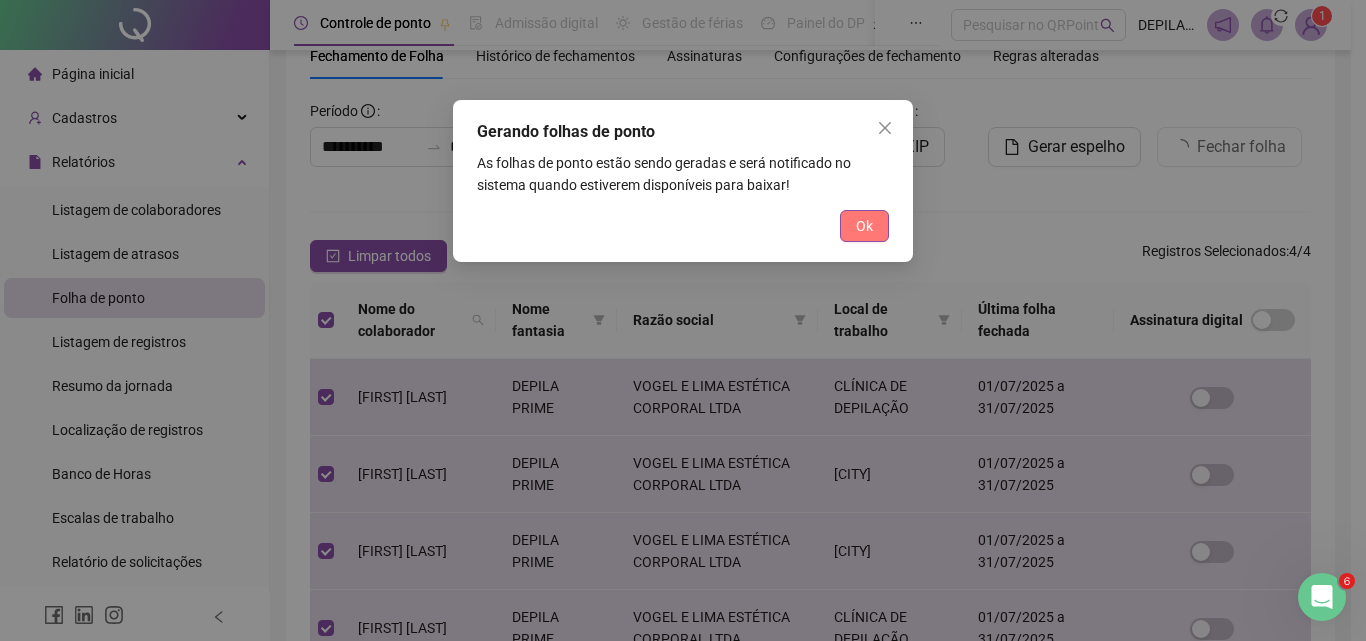 click on "Ok" at bounding box center [864, 226] 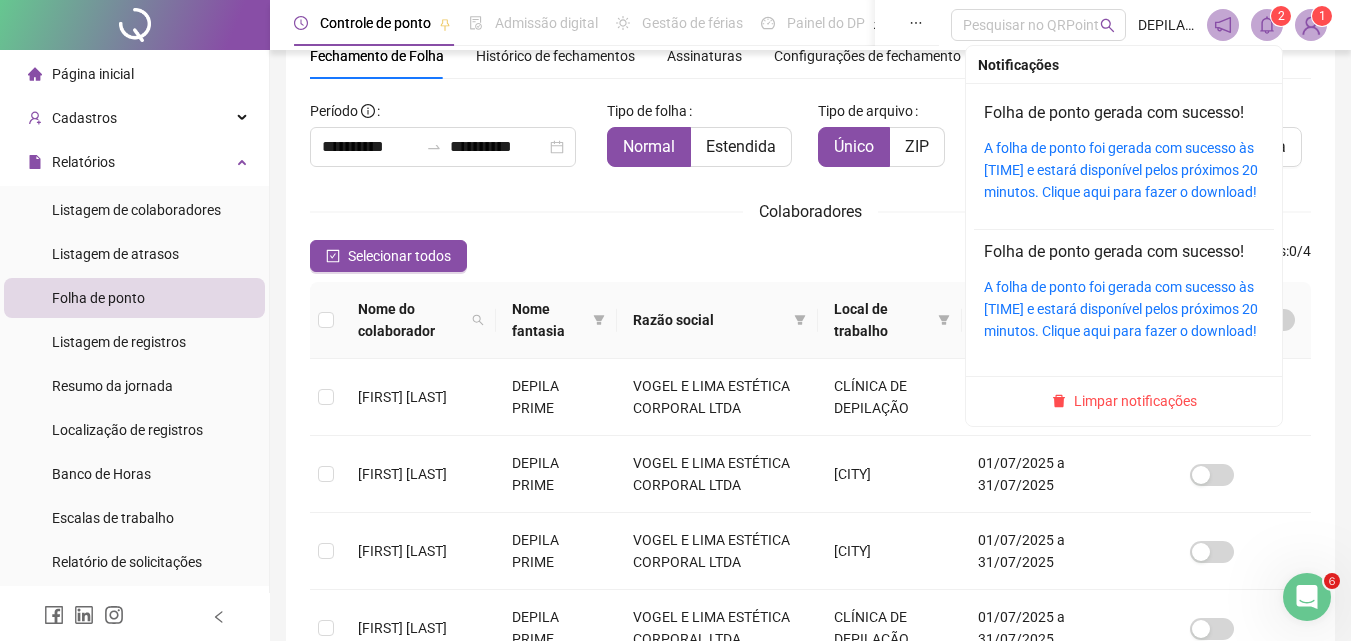 click 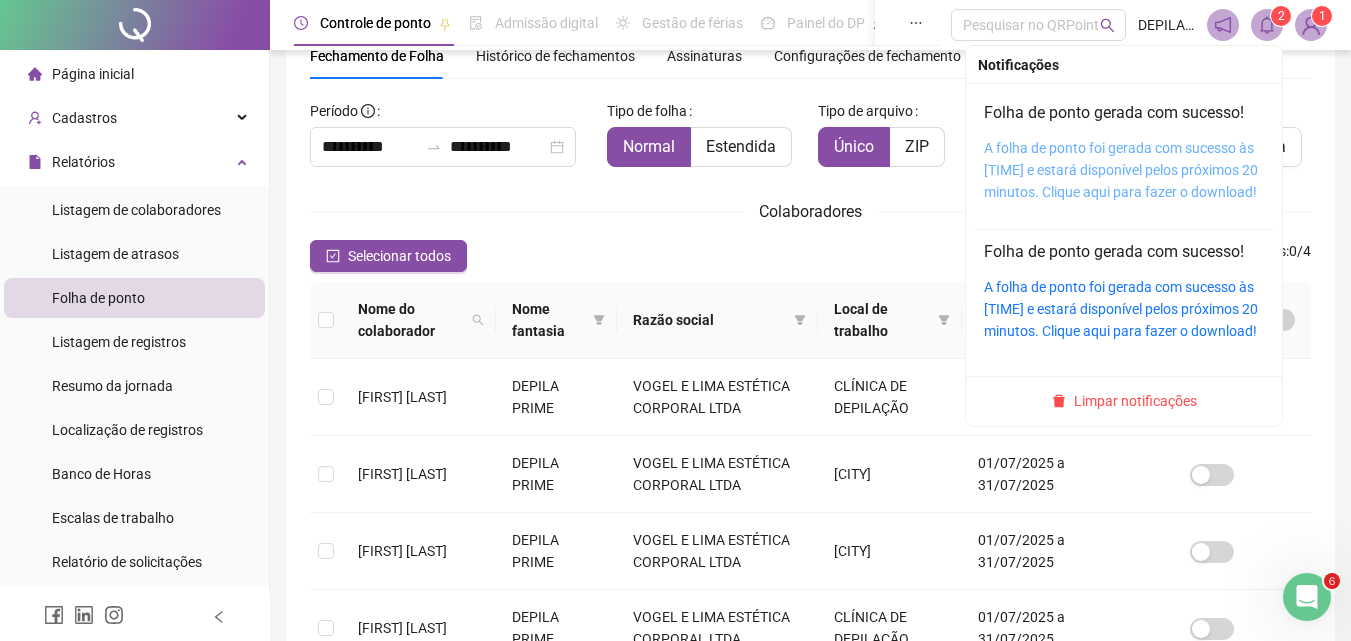 click on "A folha de ponto foi gerada com sucesso às [TIME] e estará disponível pelos próximos 20 minutos.
Clique aqui para fazer o download!" at bounding box center [1121, 170] 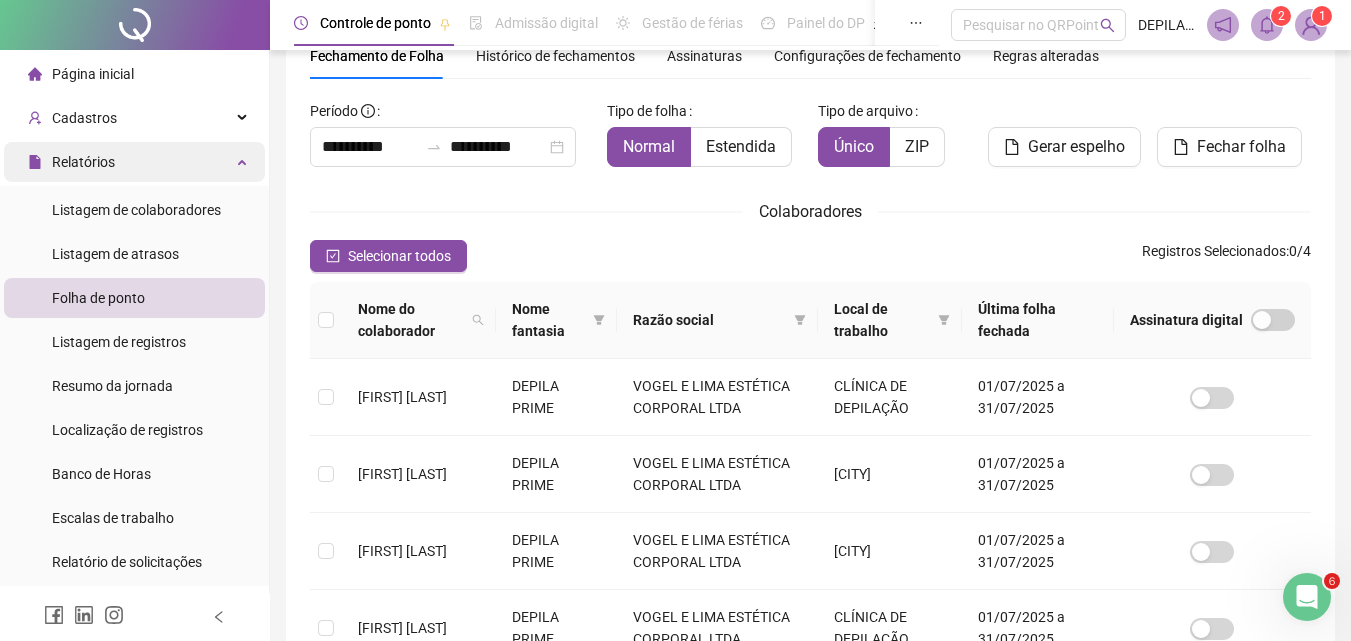click on "Relatórios" at bounding box center [134, 162] 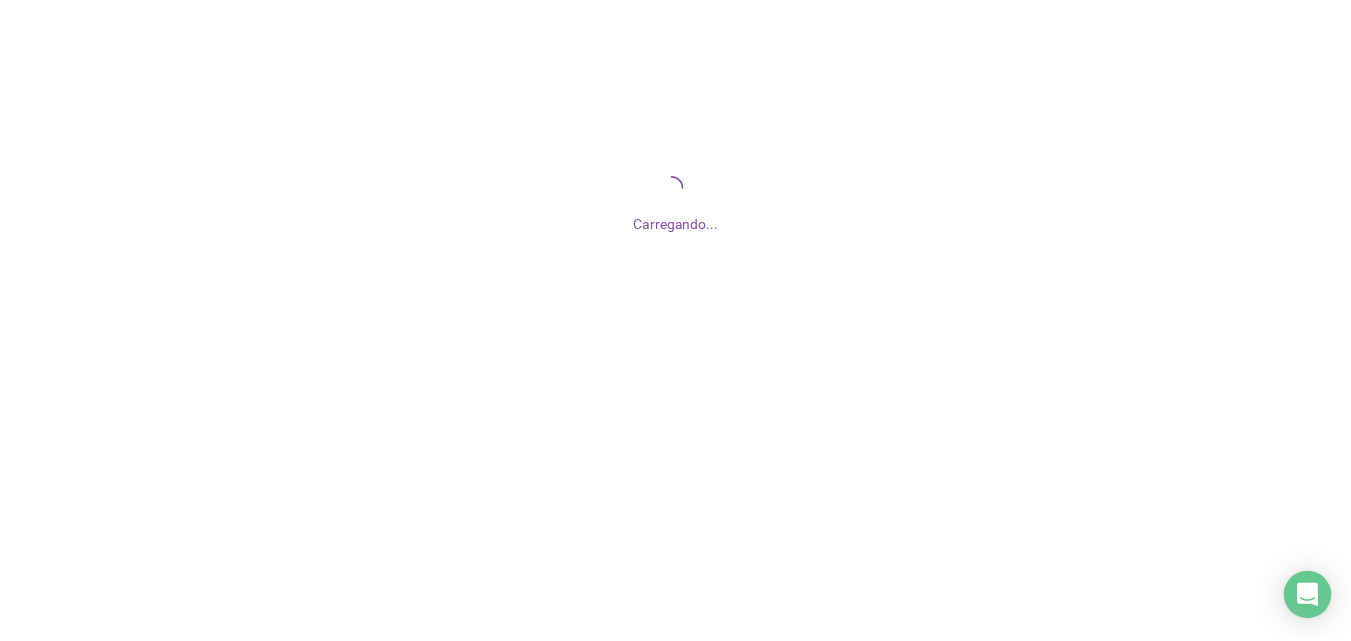 scroll, scrollTop: 0, scrollLeft: 0, axis: both 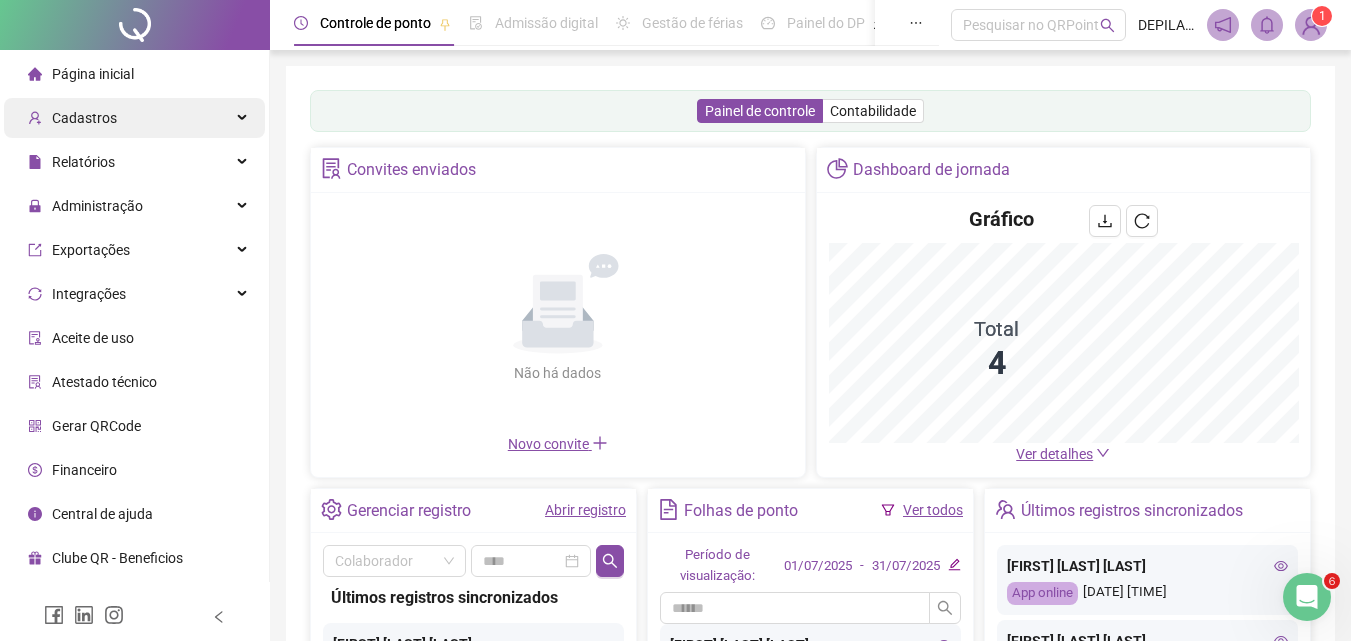 click on "Cadastros" at bounding box center (134, 118) 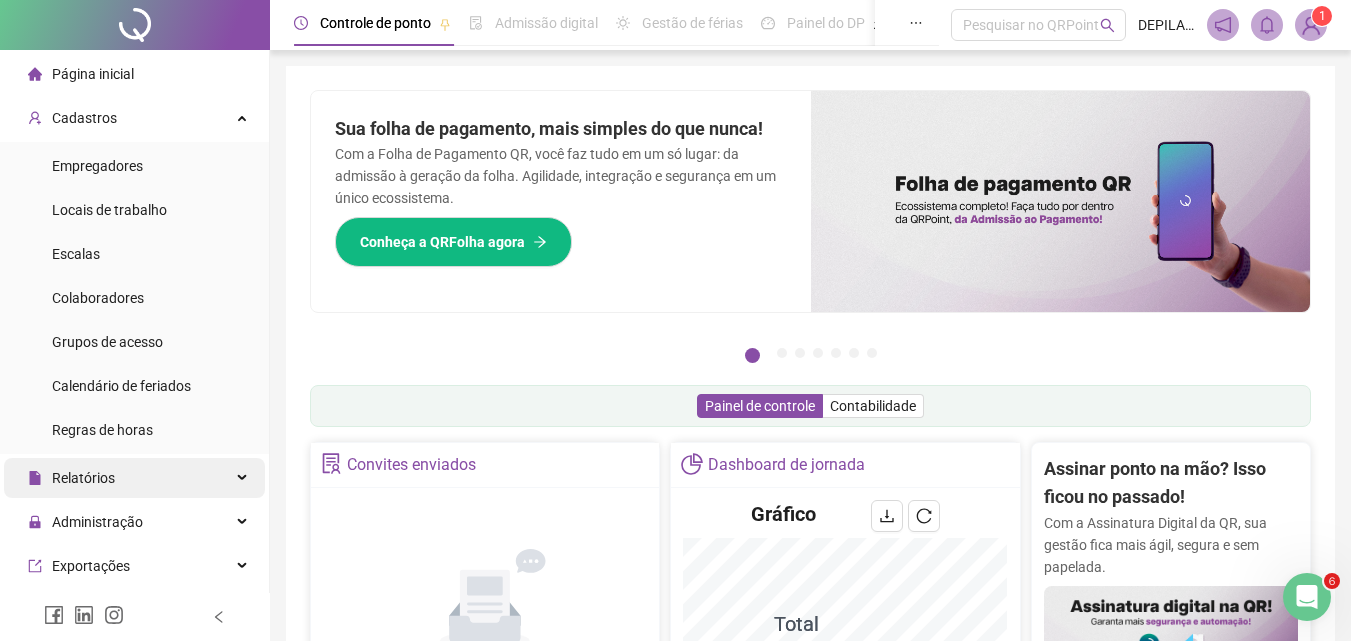 click on "Relatórios" at bounding box center [134, 478] 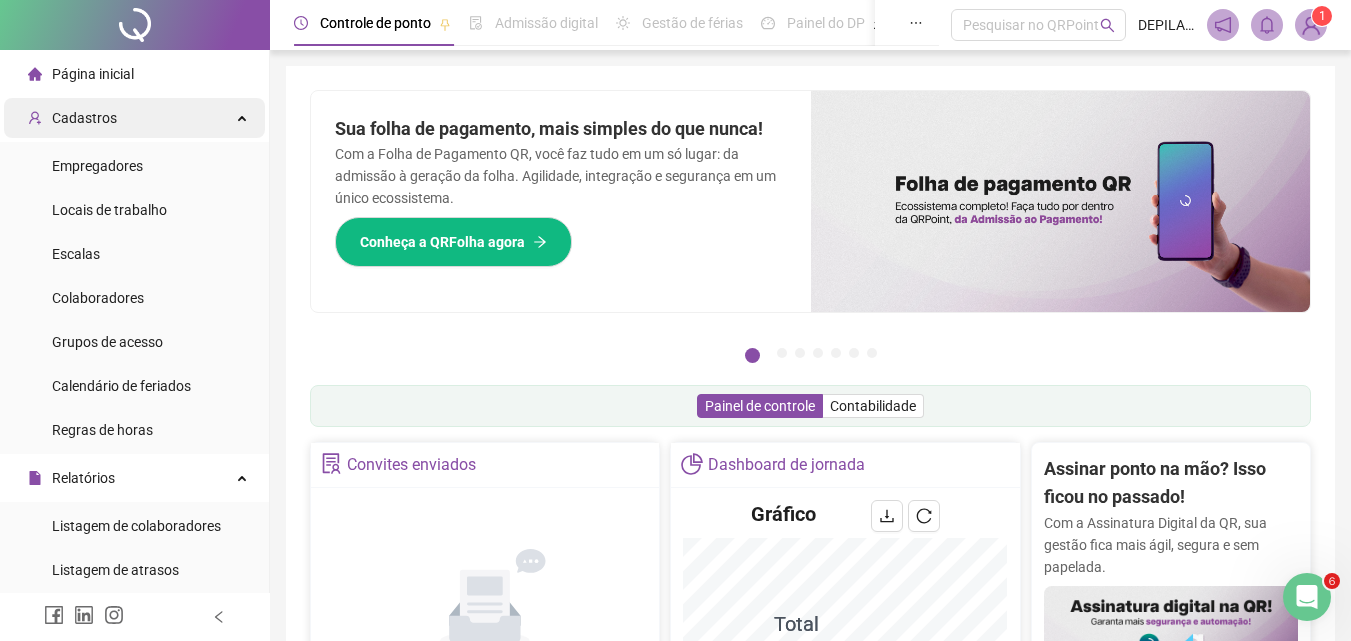 click on "Cadastros" at bounding box center [134, 118] 